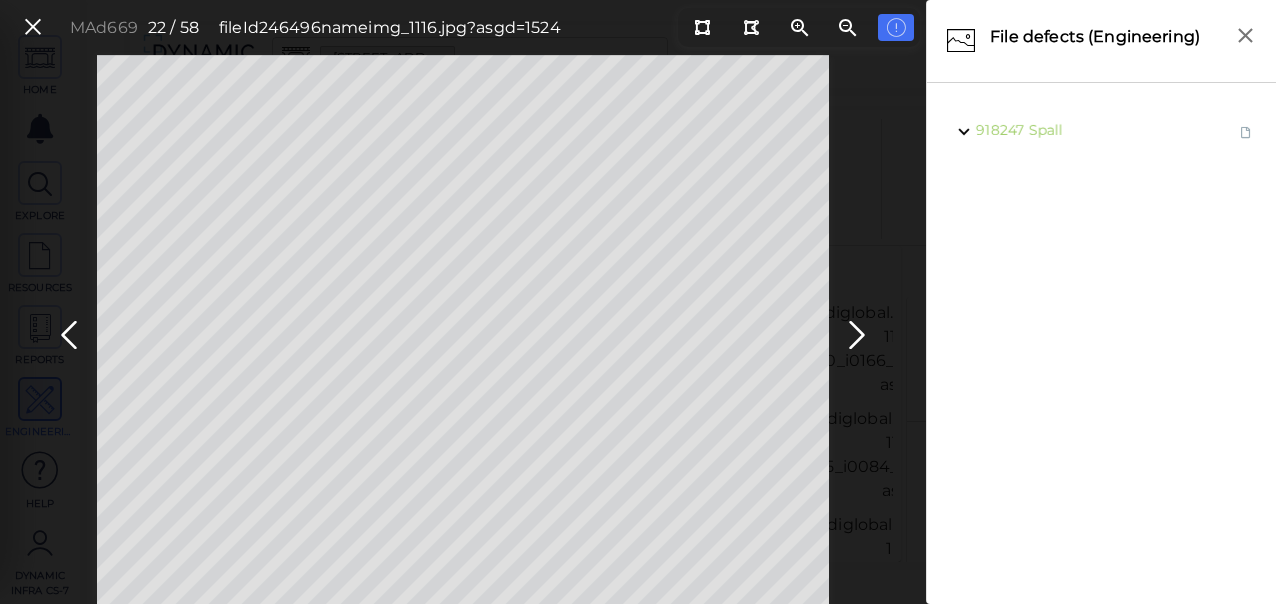 scroll, scrollTop: 0, scrollLeft: 0, axis: both 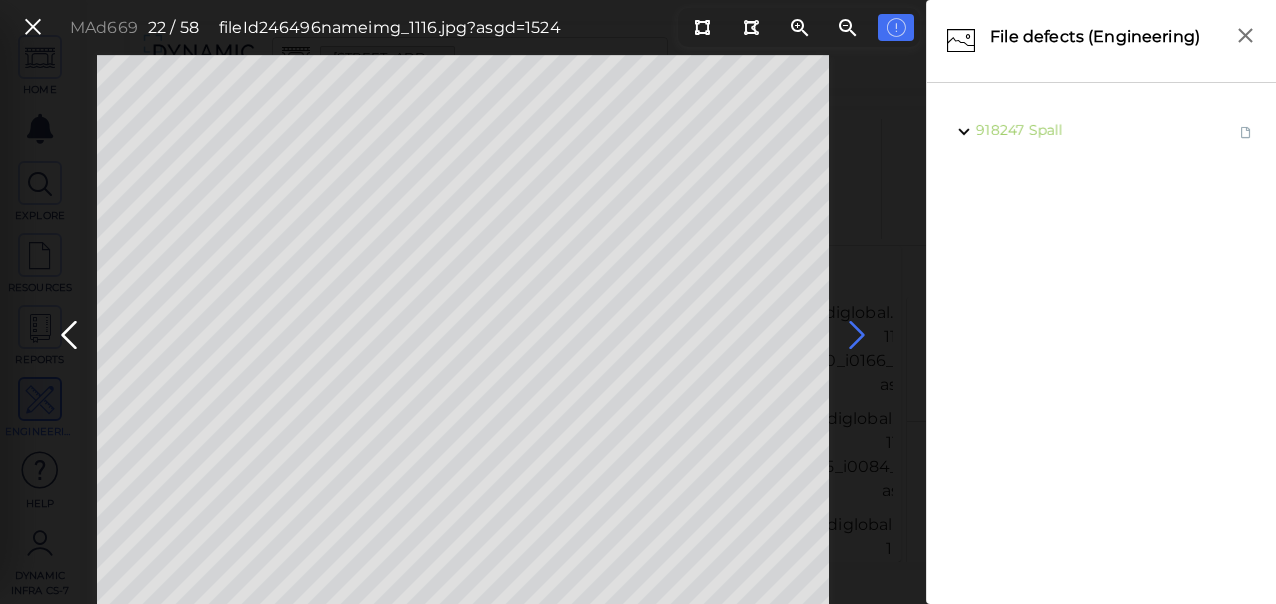 click at bounding box center (857, 335) 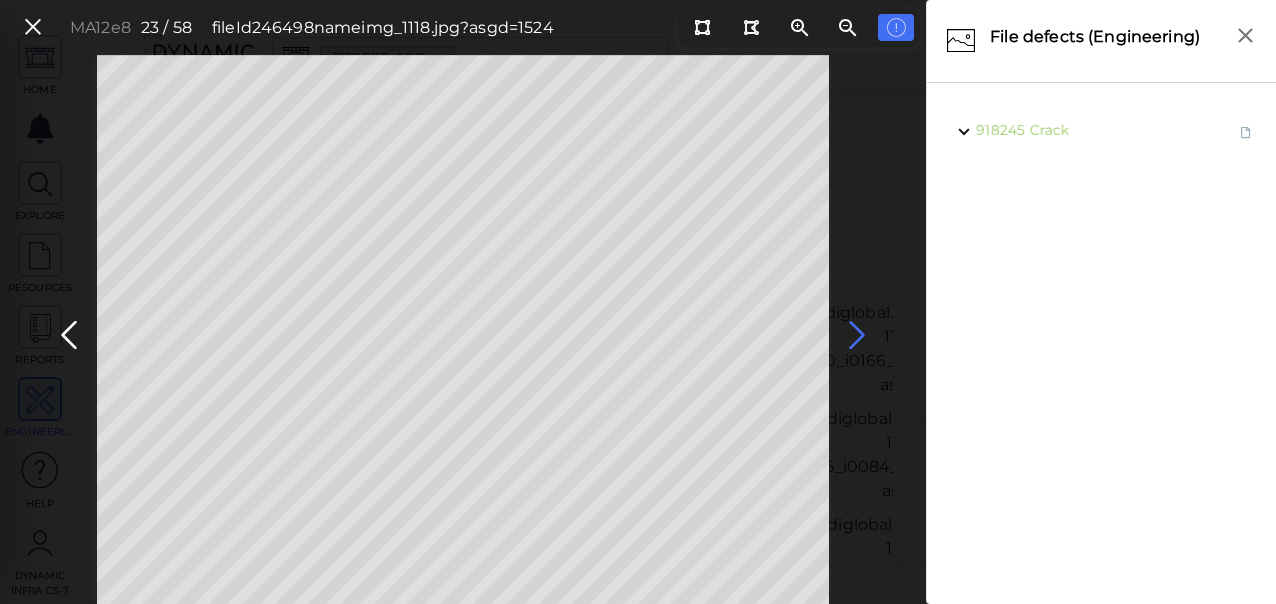 click at bounding box center (857, 335) 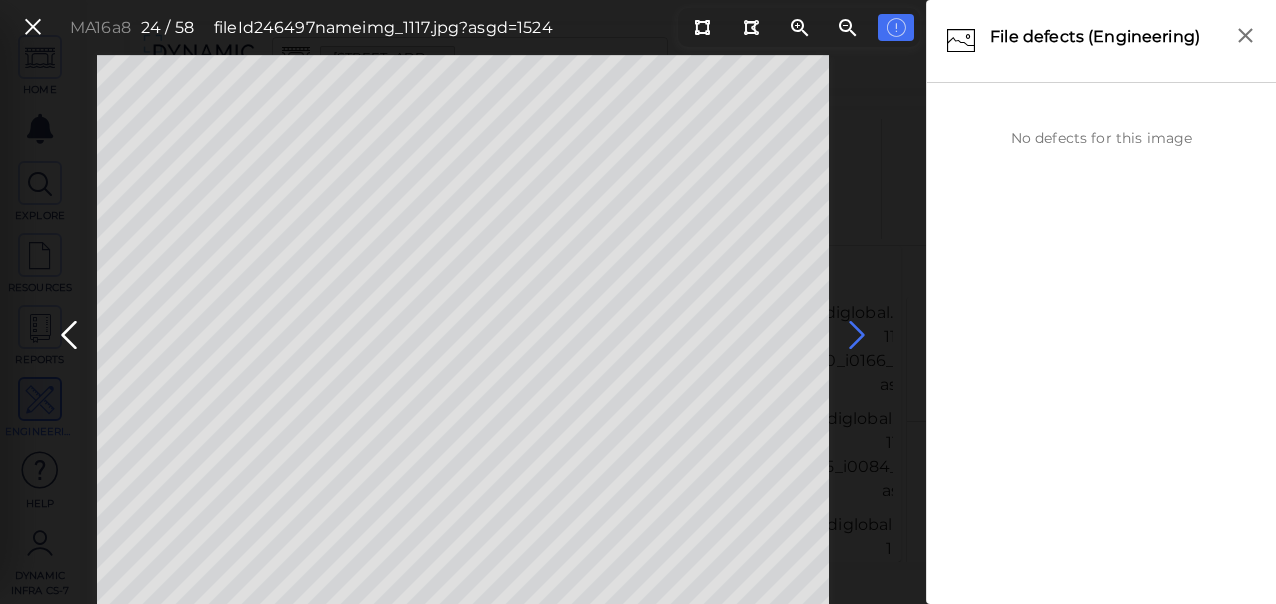 click at bounding box center (857, 335) 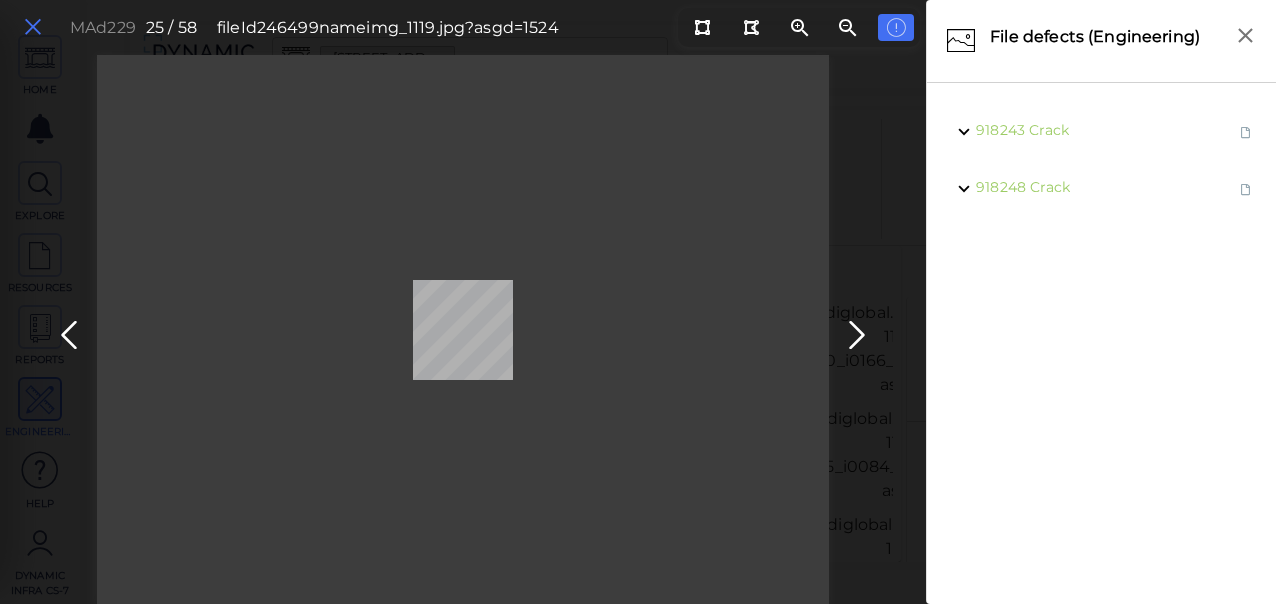 click at bounding box center [33, 27] 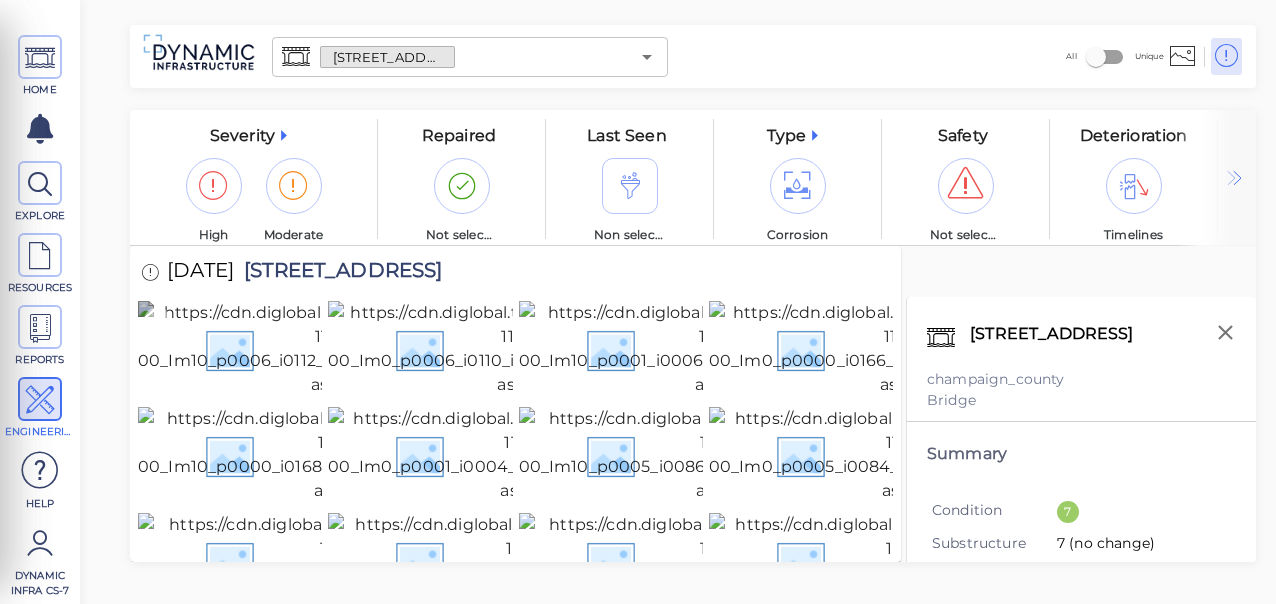 click at bounding box center (353, 349) 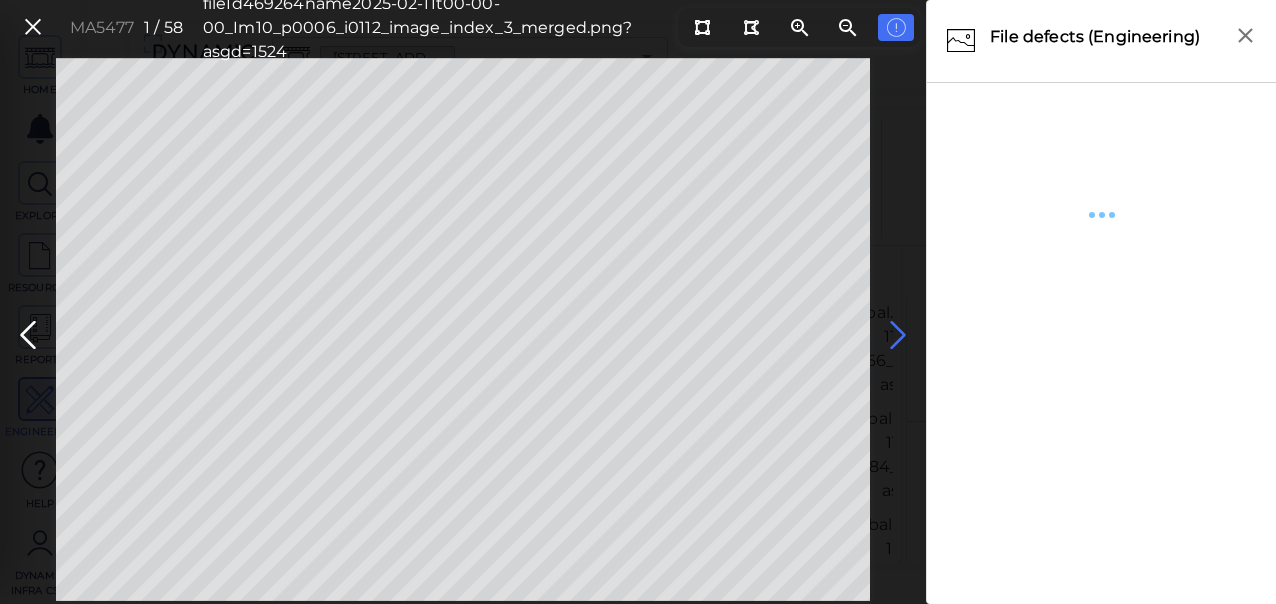 click at bounding box center (898, 335) 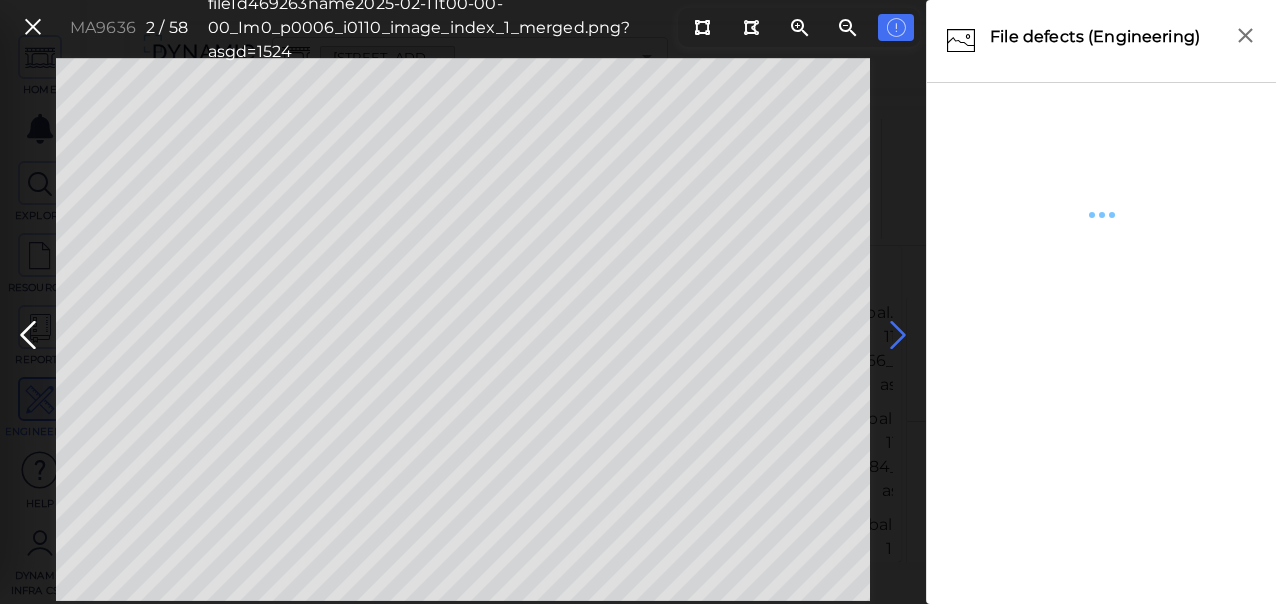 click at bounding box center (898, 335) 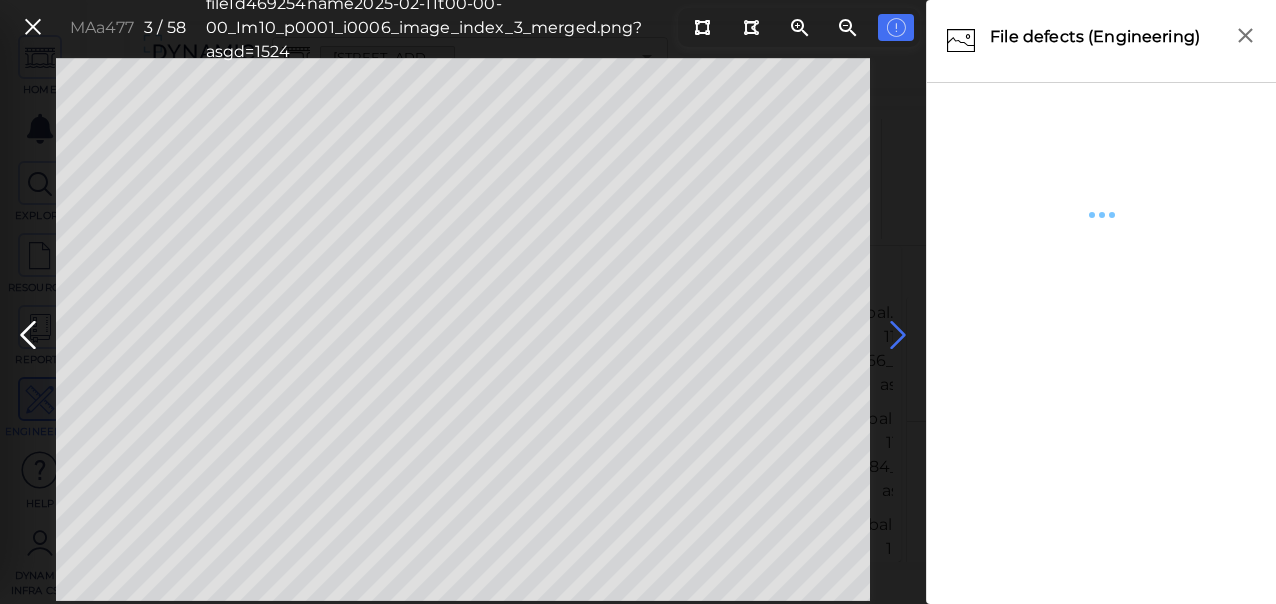 click at bounding box center [898, 335] 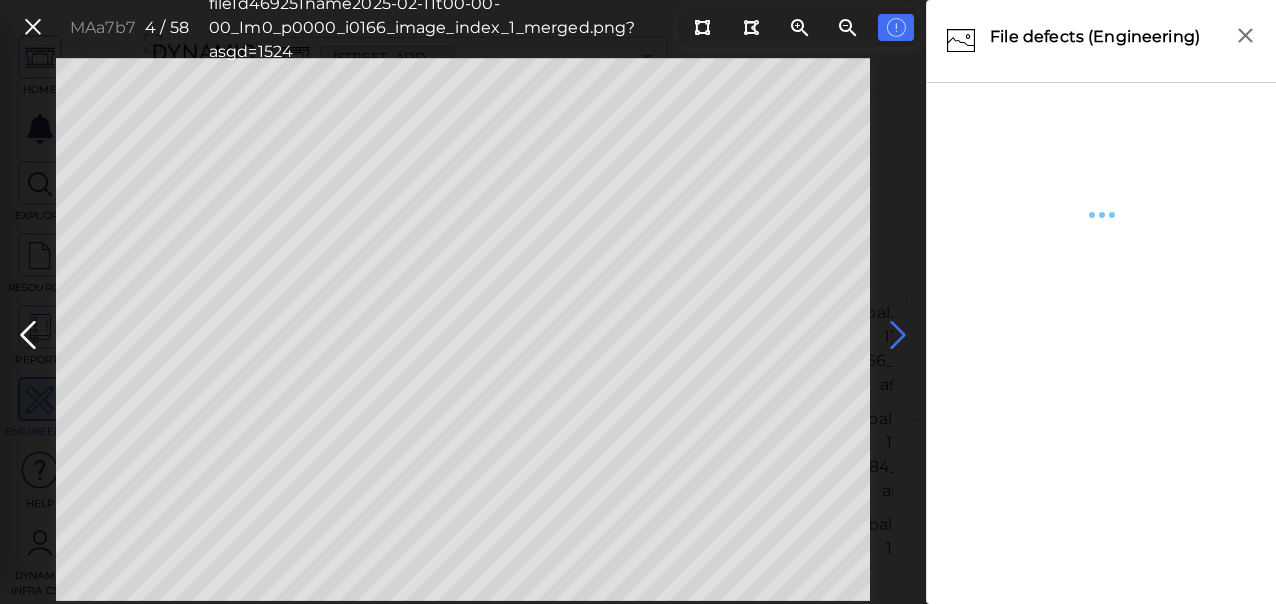 click at bounding box center [898, 335] 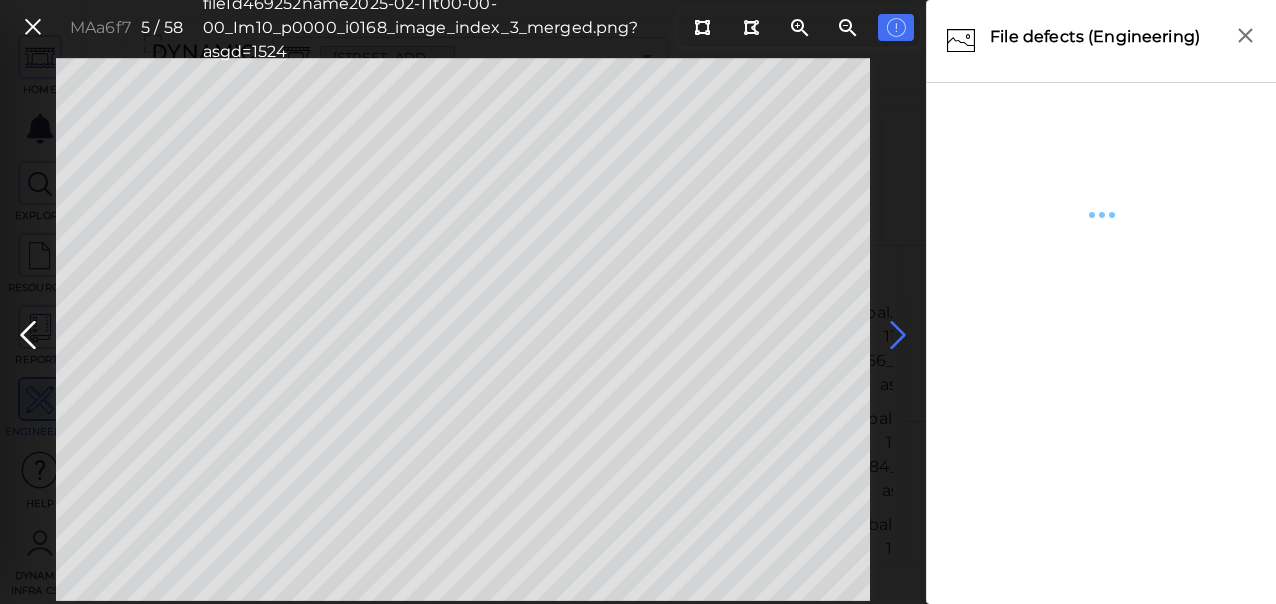 click at bounding box center [898, 335] 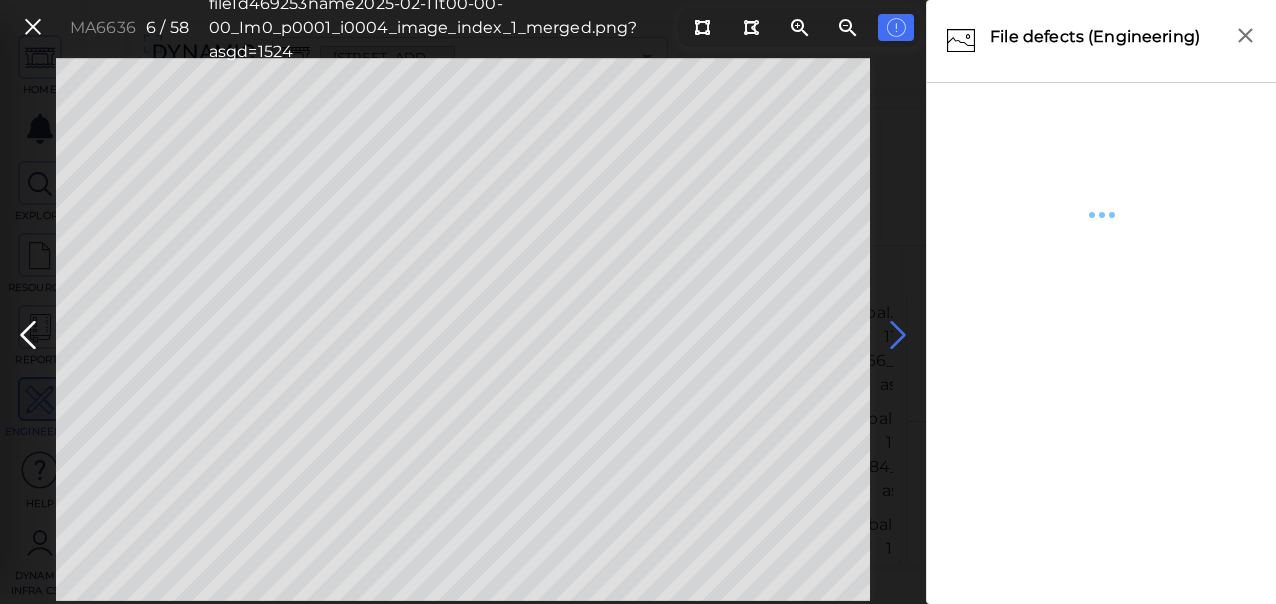 click at bounding box center (898, 335) 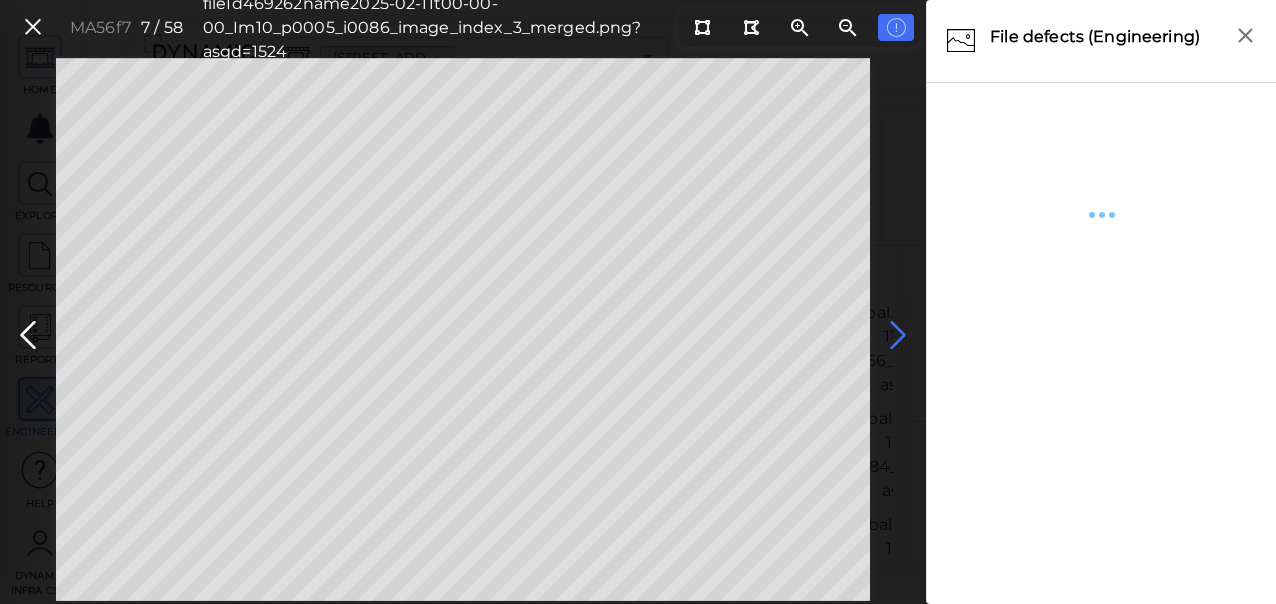 click at bounding box center (898, 335) 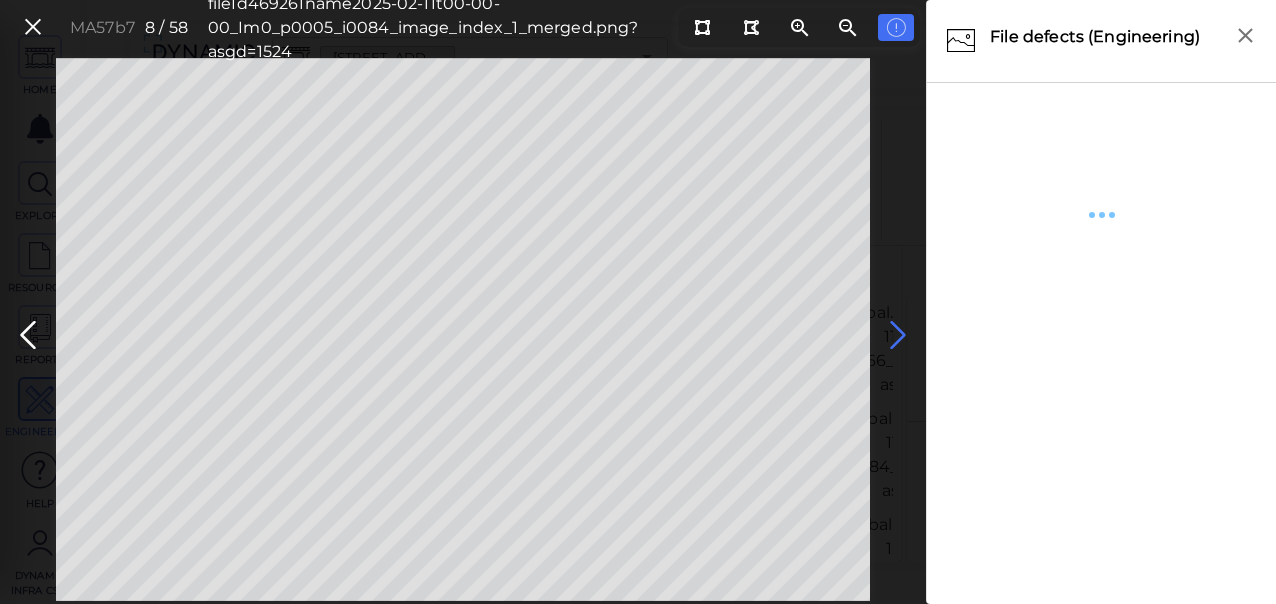 click at bounding box center (898, 335) 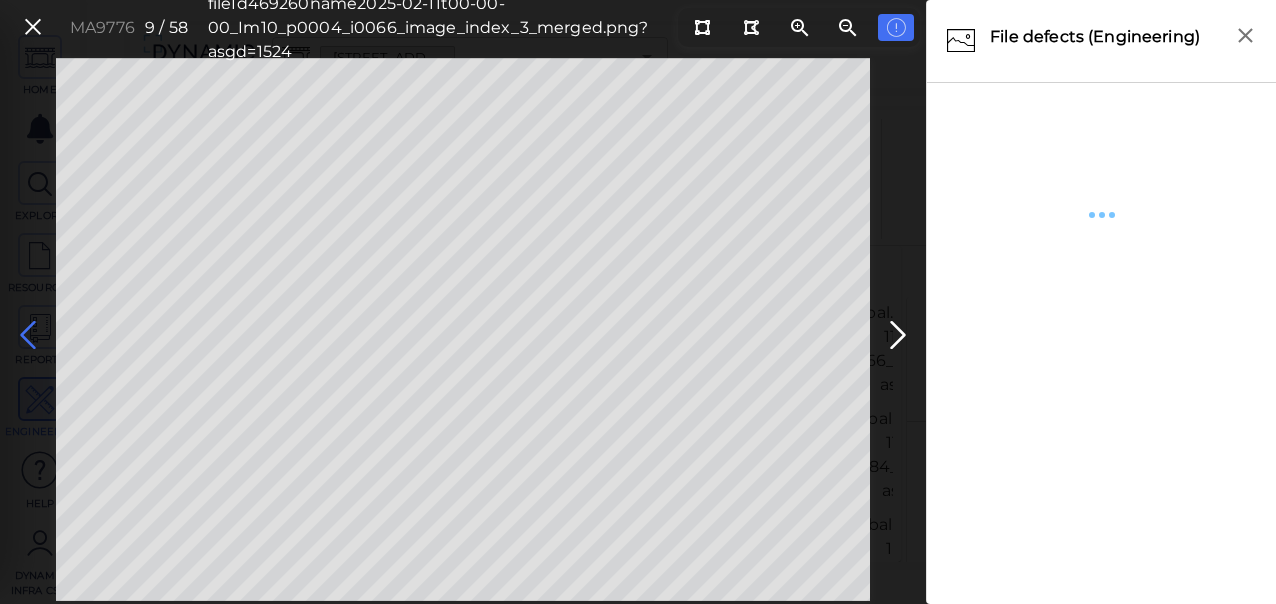 click at bounding box center (28, 335) 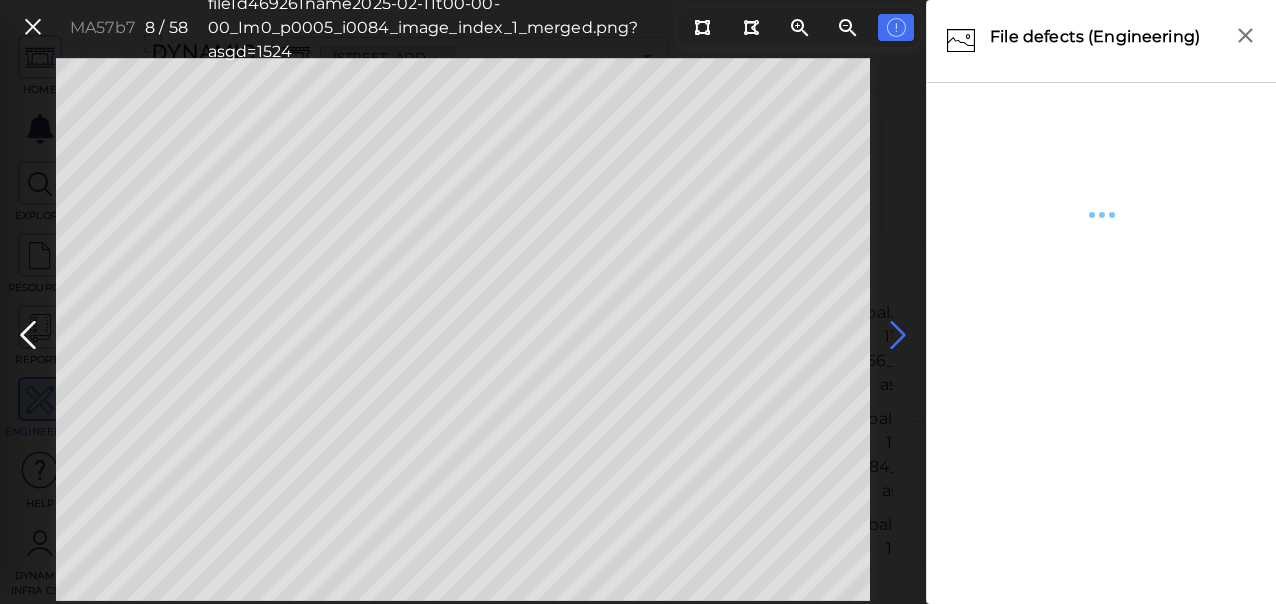 click at bounding box center (898, 335) 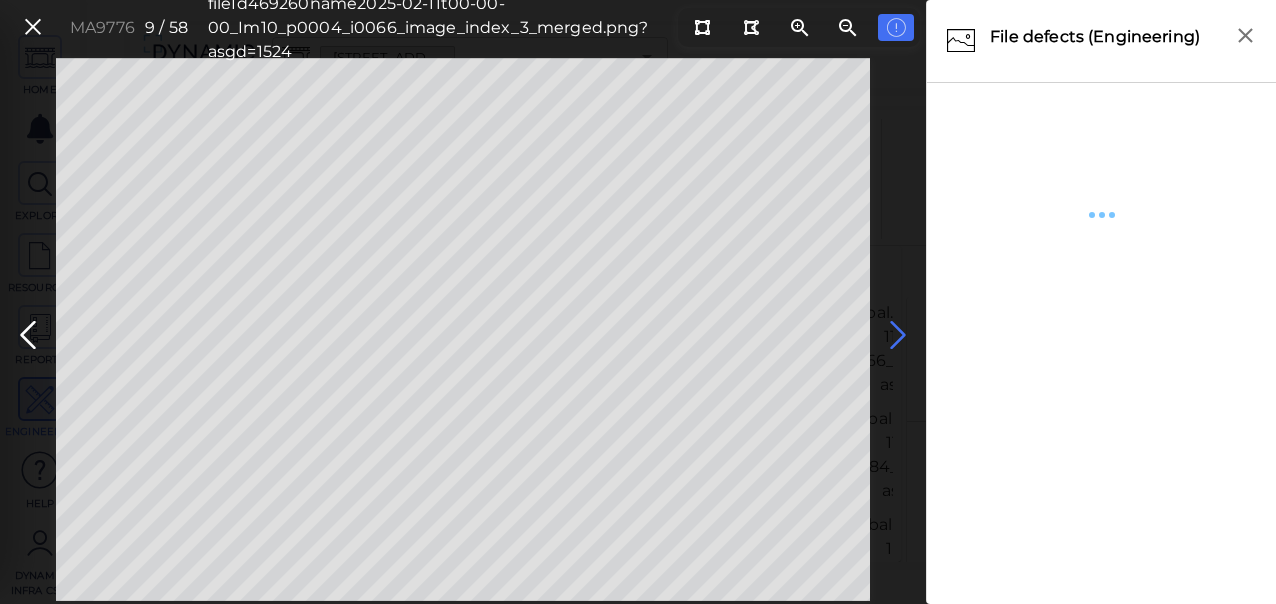 click at bounding box center (898, 335) 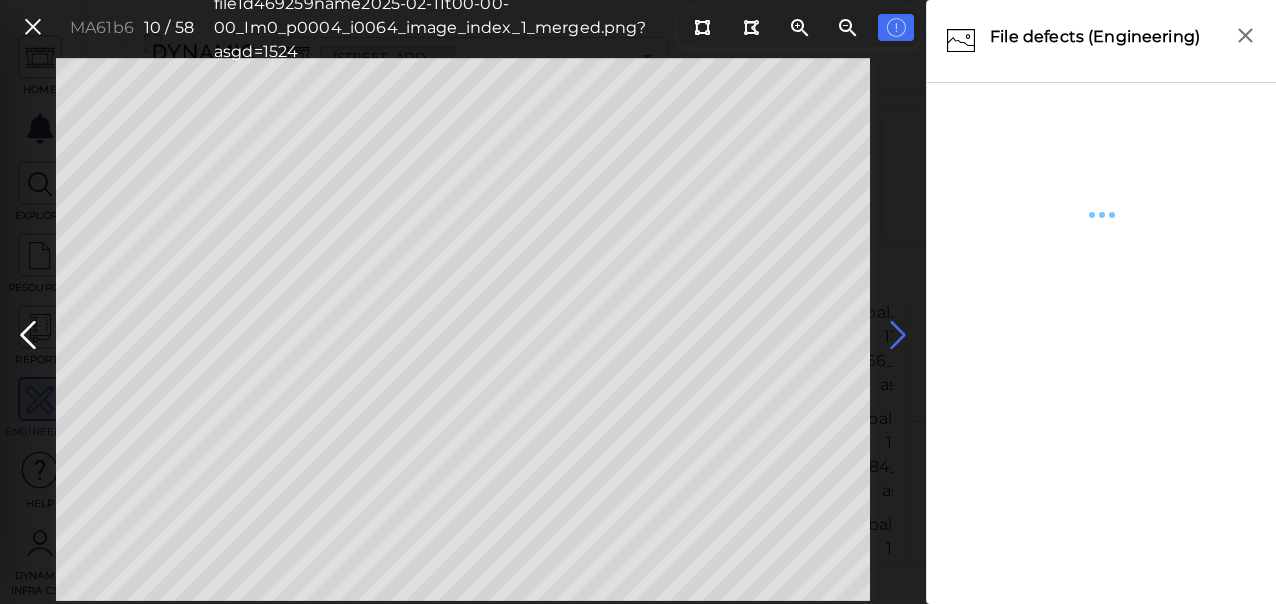 click at bounding box center (898, 335) 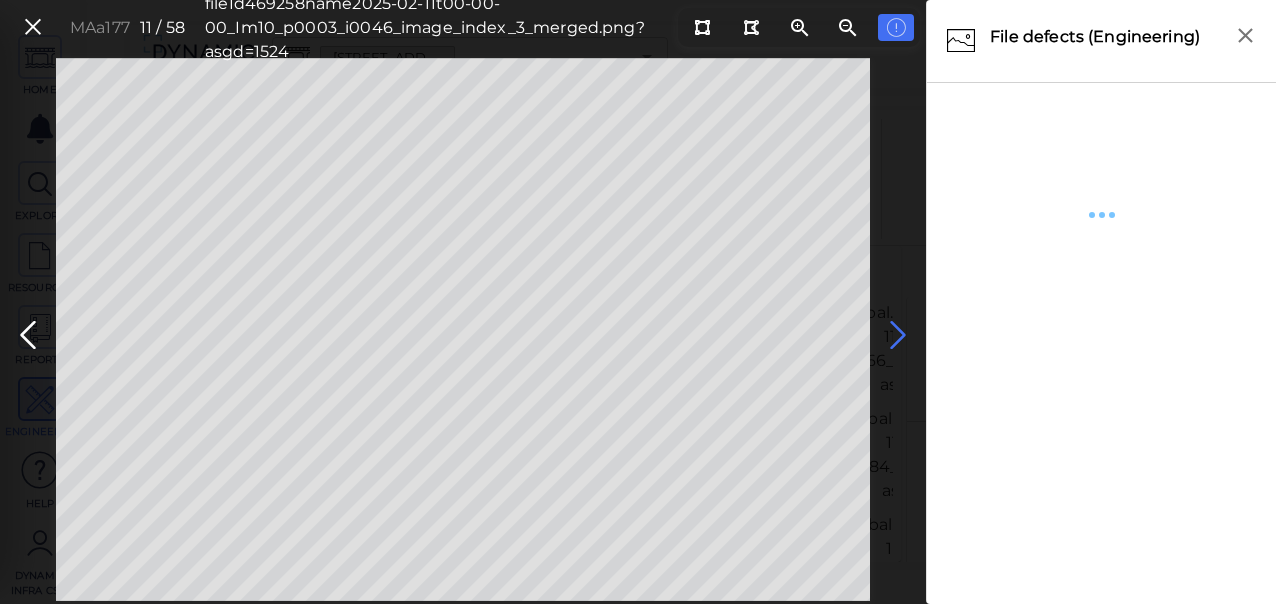 click at bounding box center [898, 335] 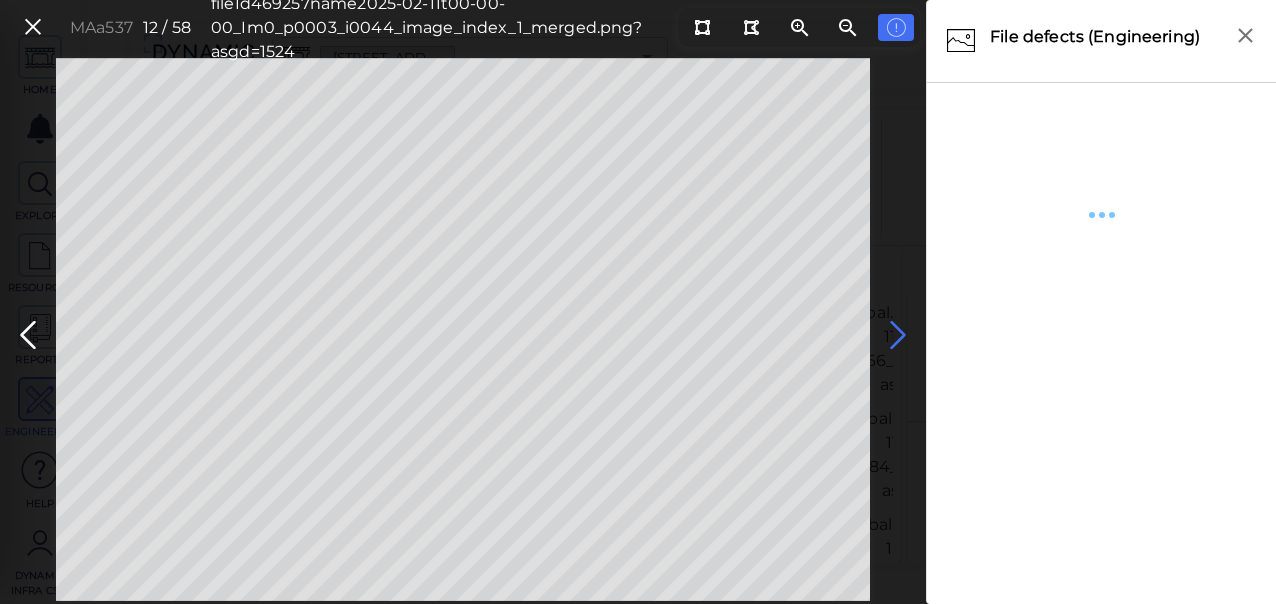 click at bounding box center (898, 335) 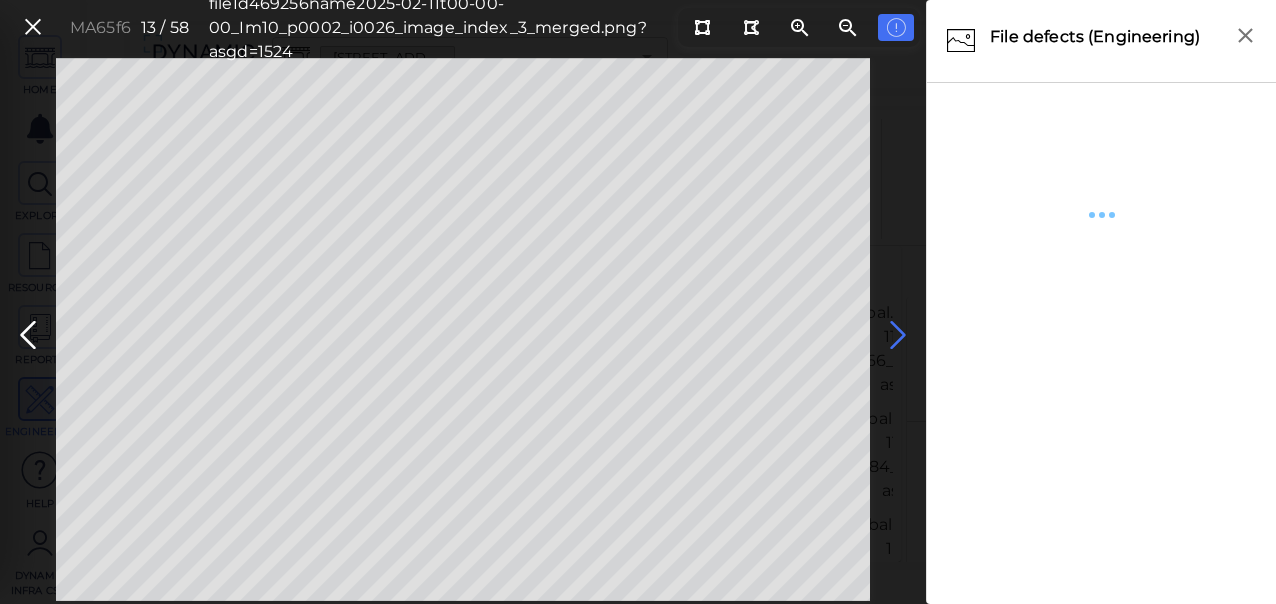 click at bounding box center [898, 335] 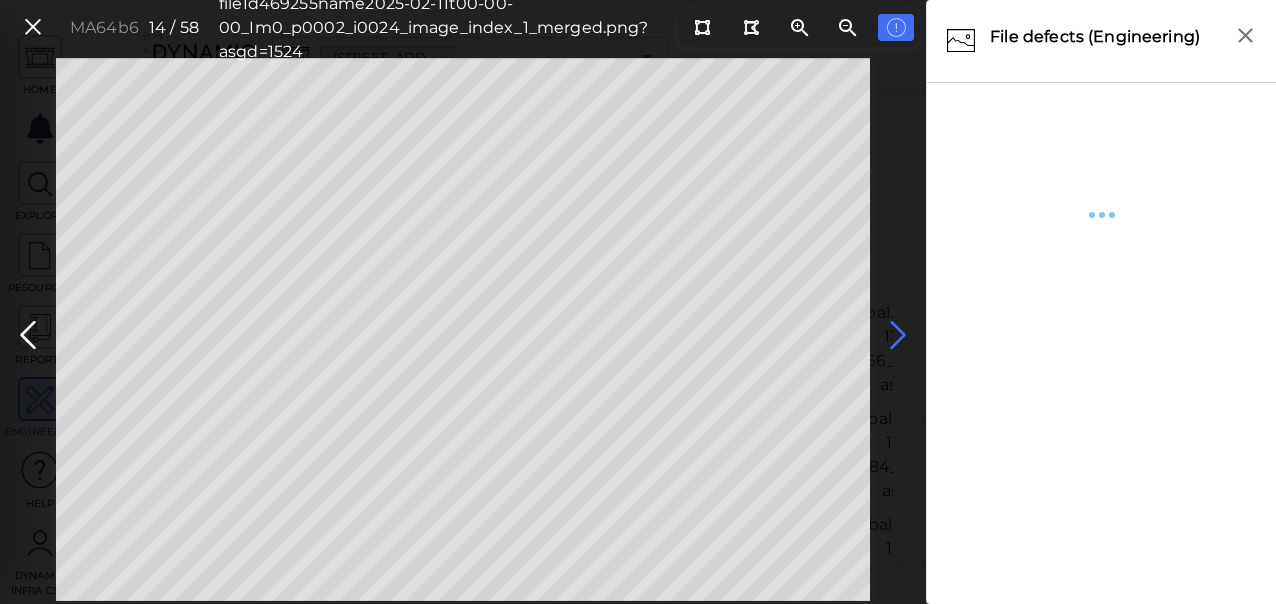 click at bounding box center (898, 335) 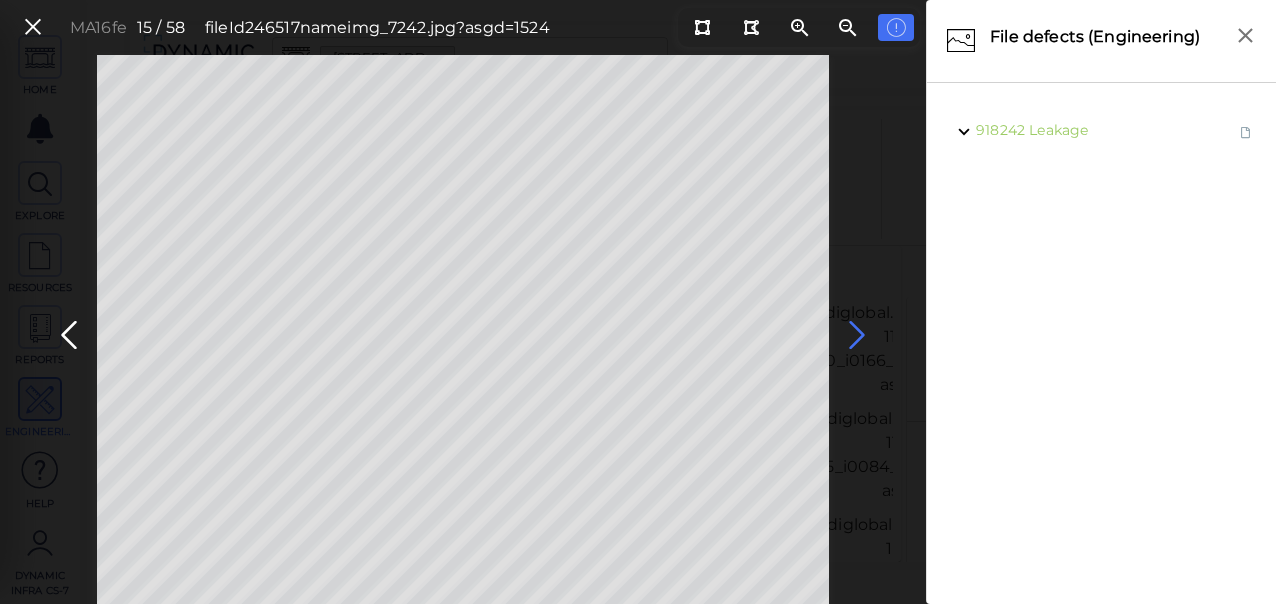 click at bounding box center (857, 335) 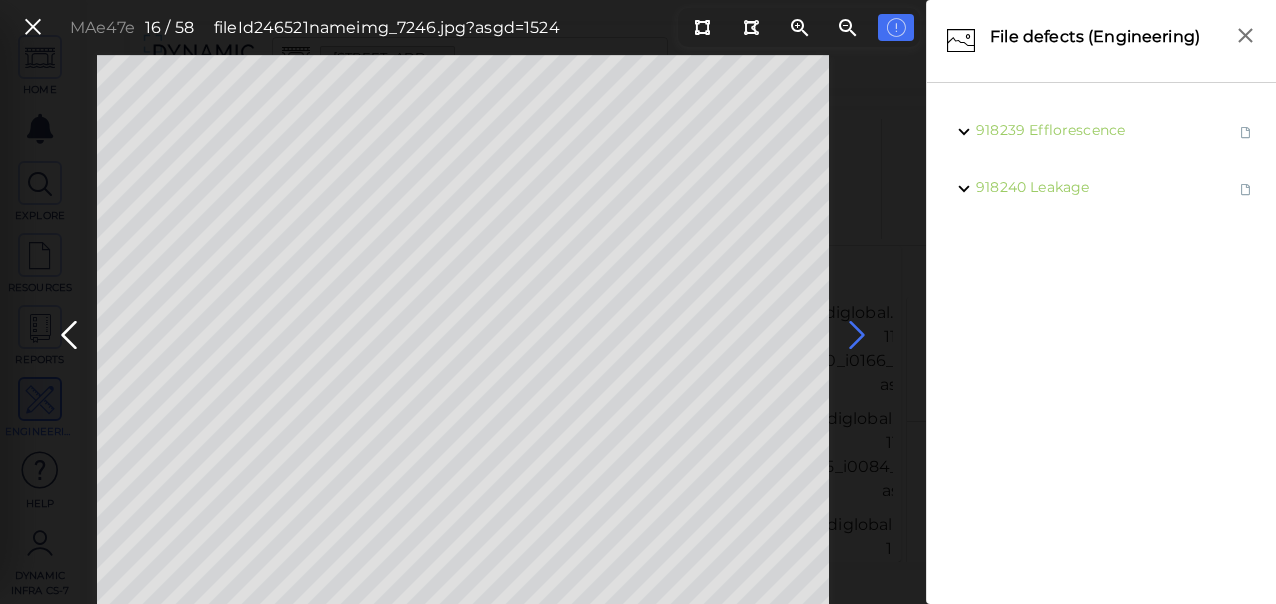 click at bounding box center (857, 335) 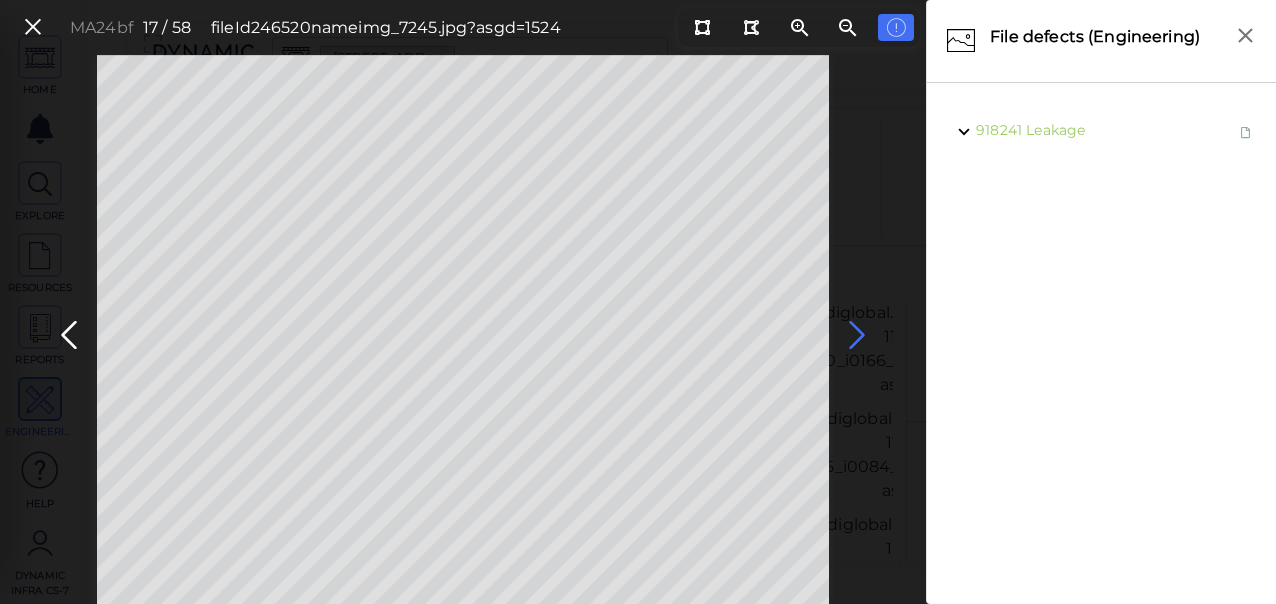 click at bounding box center (857, 335) 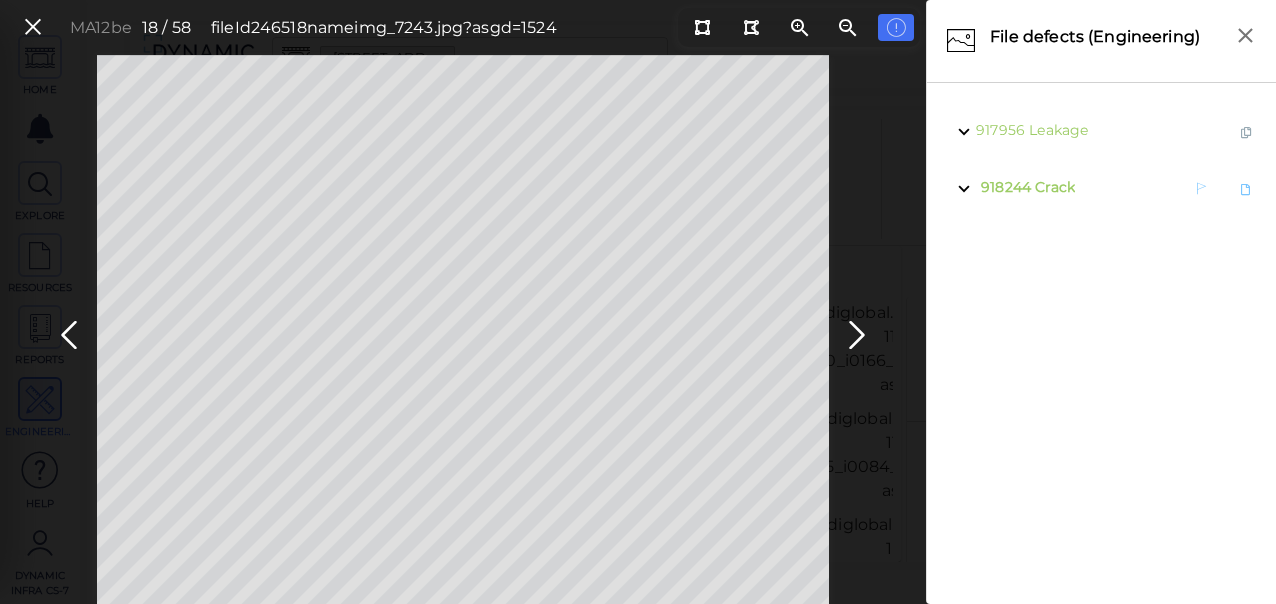 click on "Crack" at bounding box center [1055, 187] 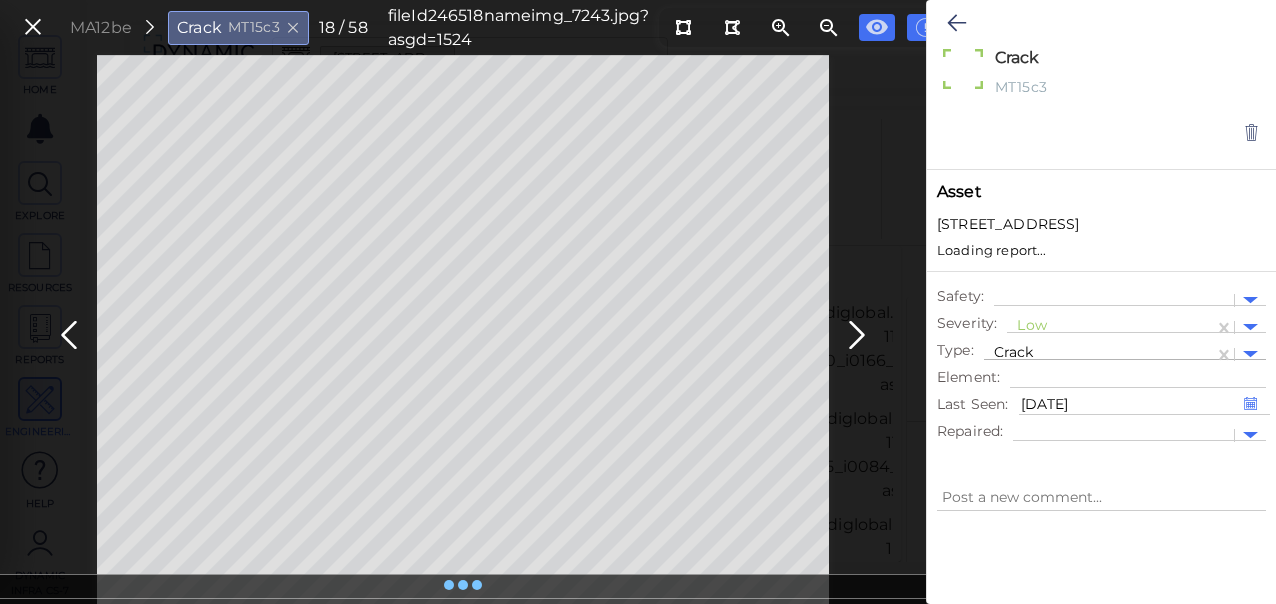 type on "x" 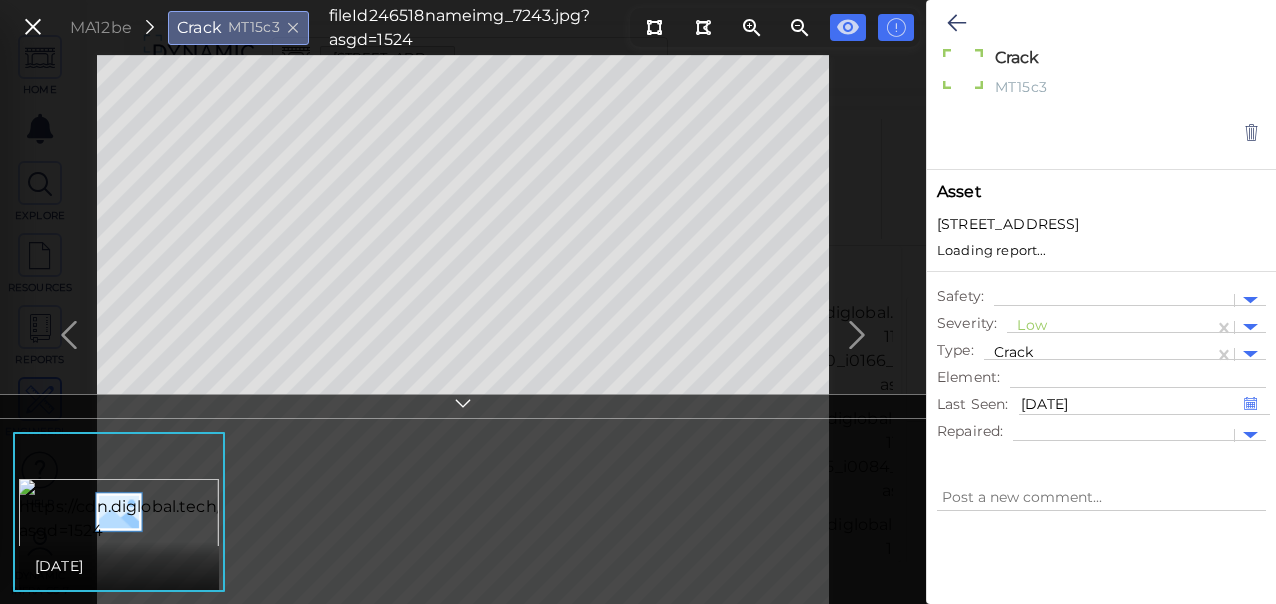type on "x" 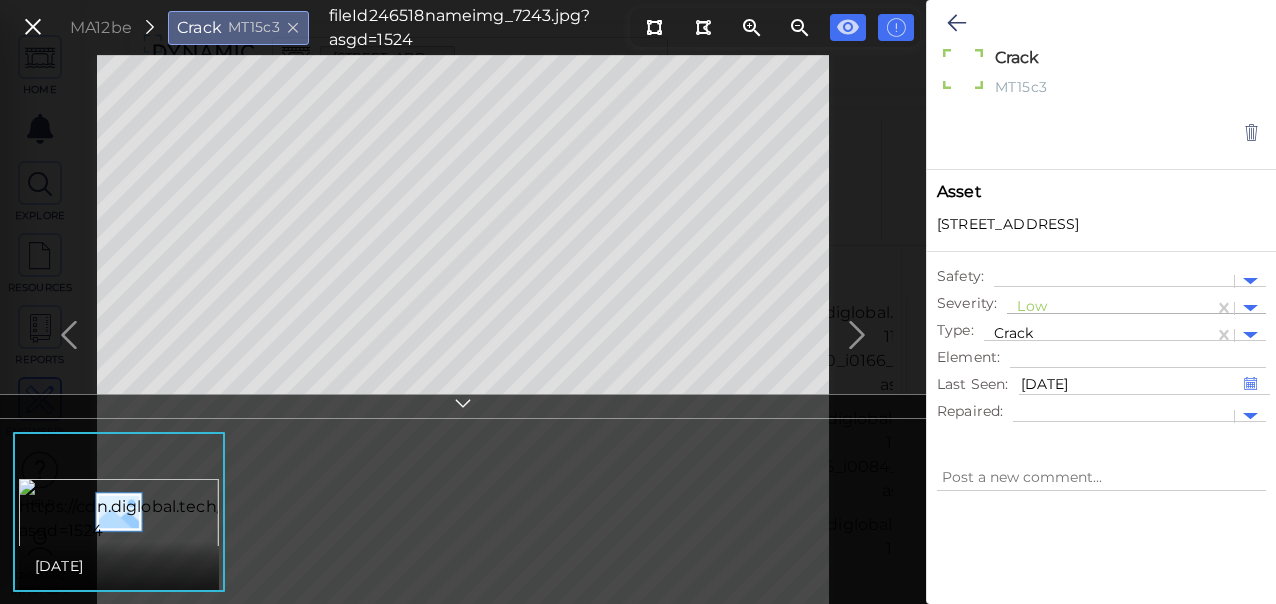 click at bounding box center (1110, 308) 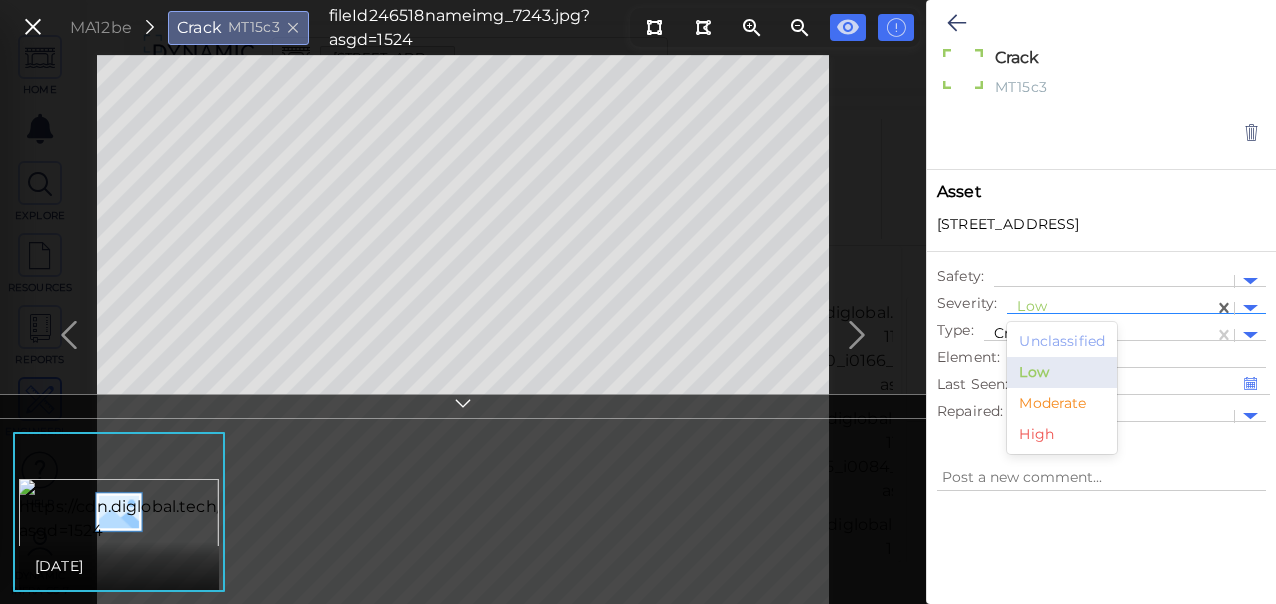 click on "Moderate" at bounding box center [1062, 403] 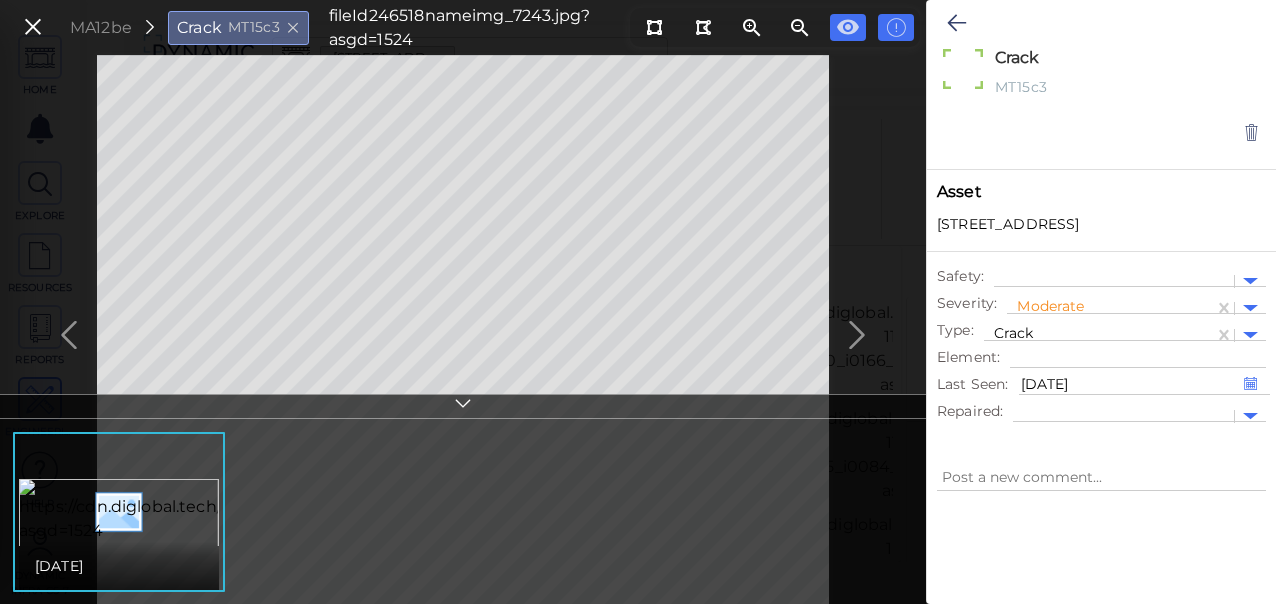 type on "x" 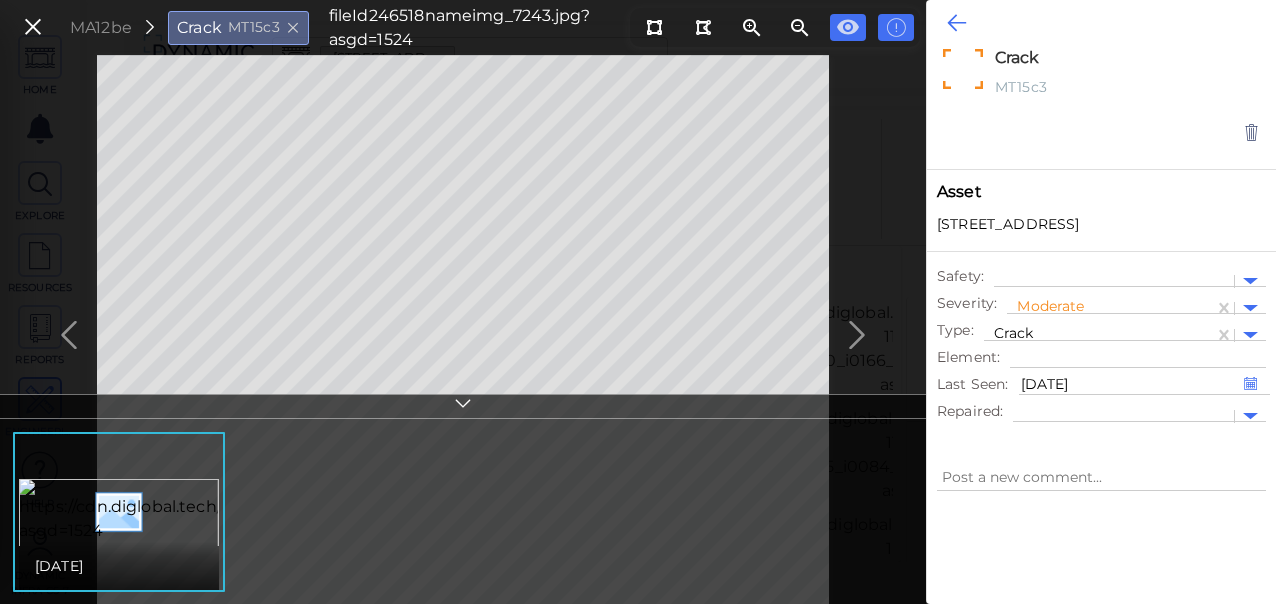click at bounding box center [956, 23] 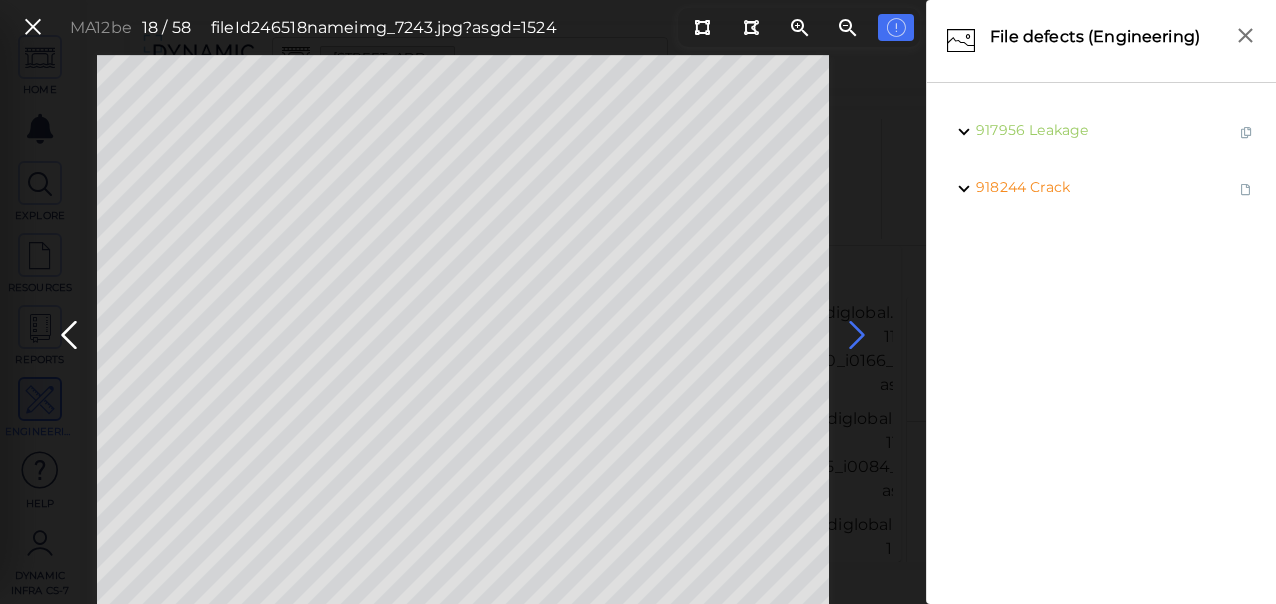 click at bounding box center [857, 335] 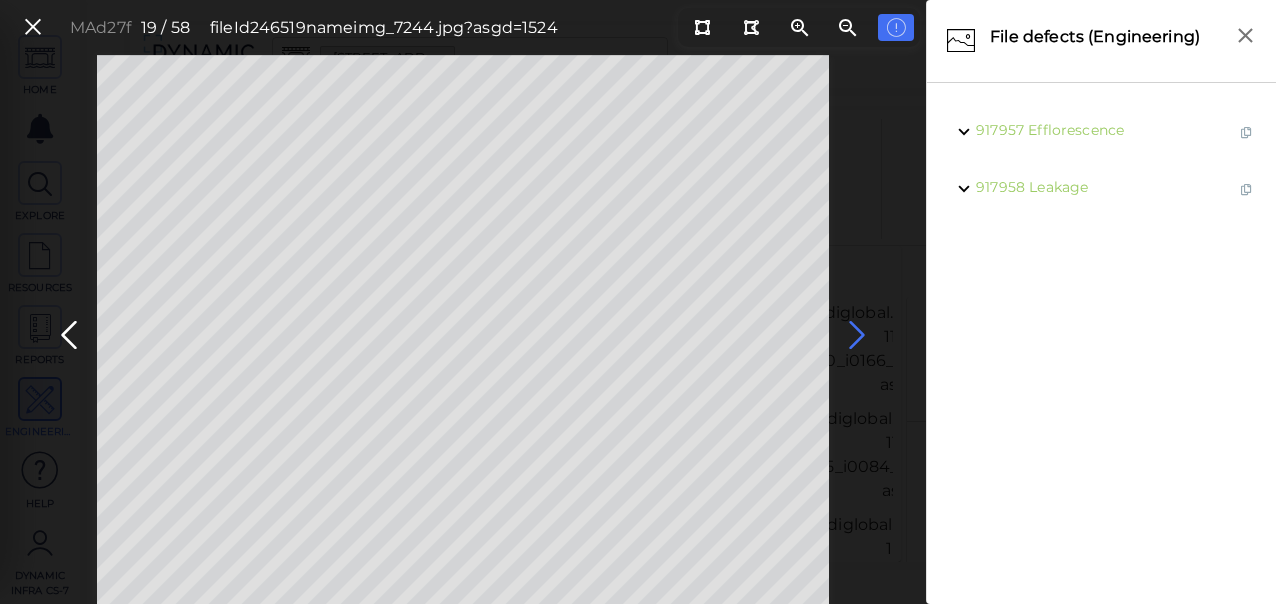 click at bounding box center [857, 335] 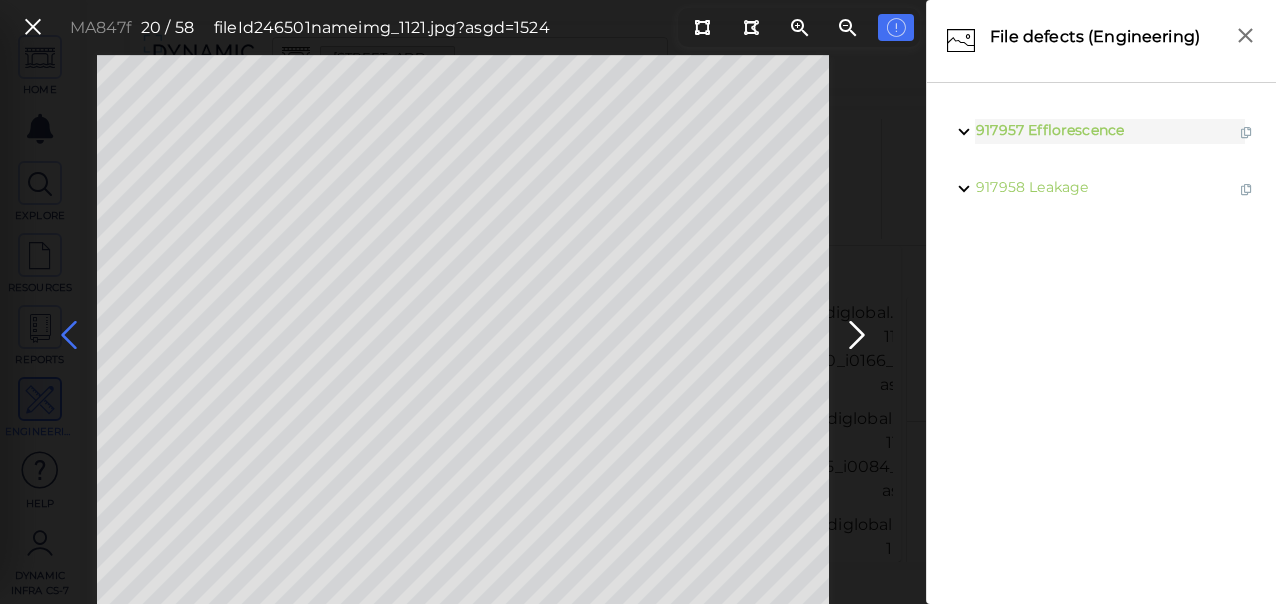 click at bounding box center (69, 335) 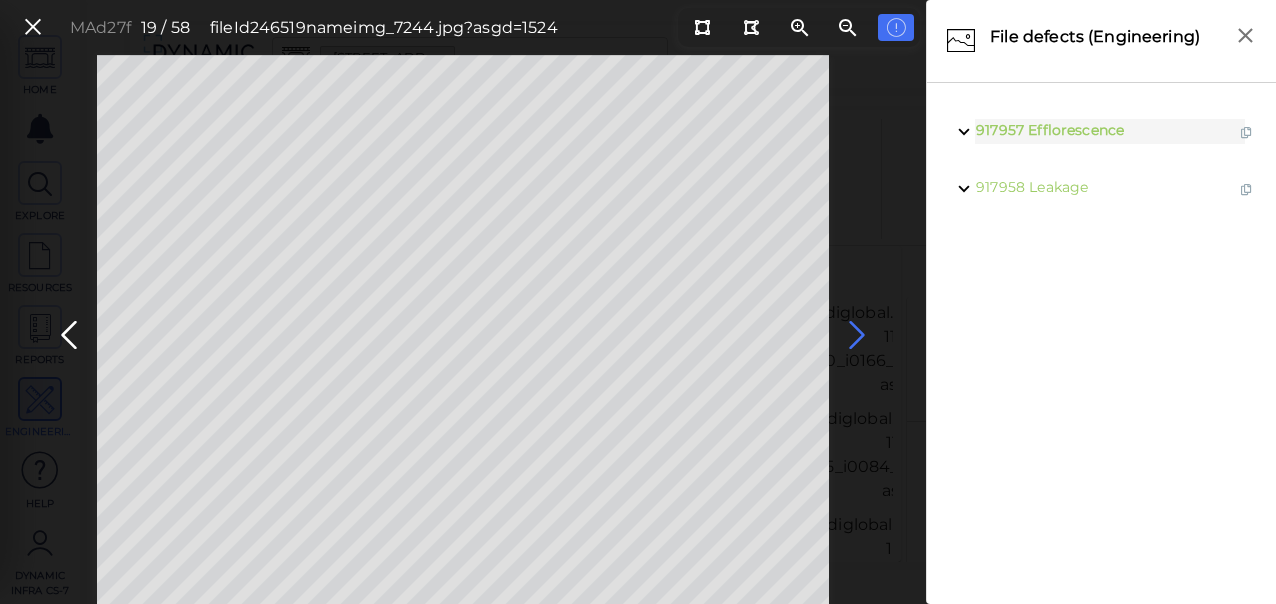click at bounding box center [857, 335] 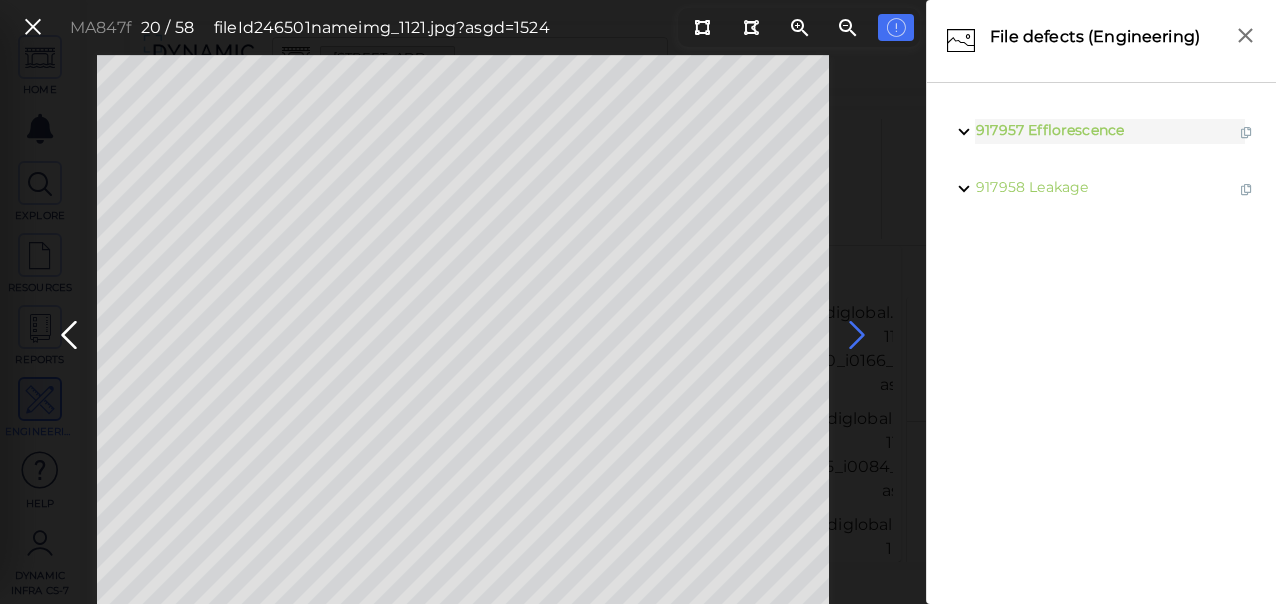 click at bounding box center [857, 335] 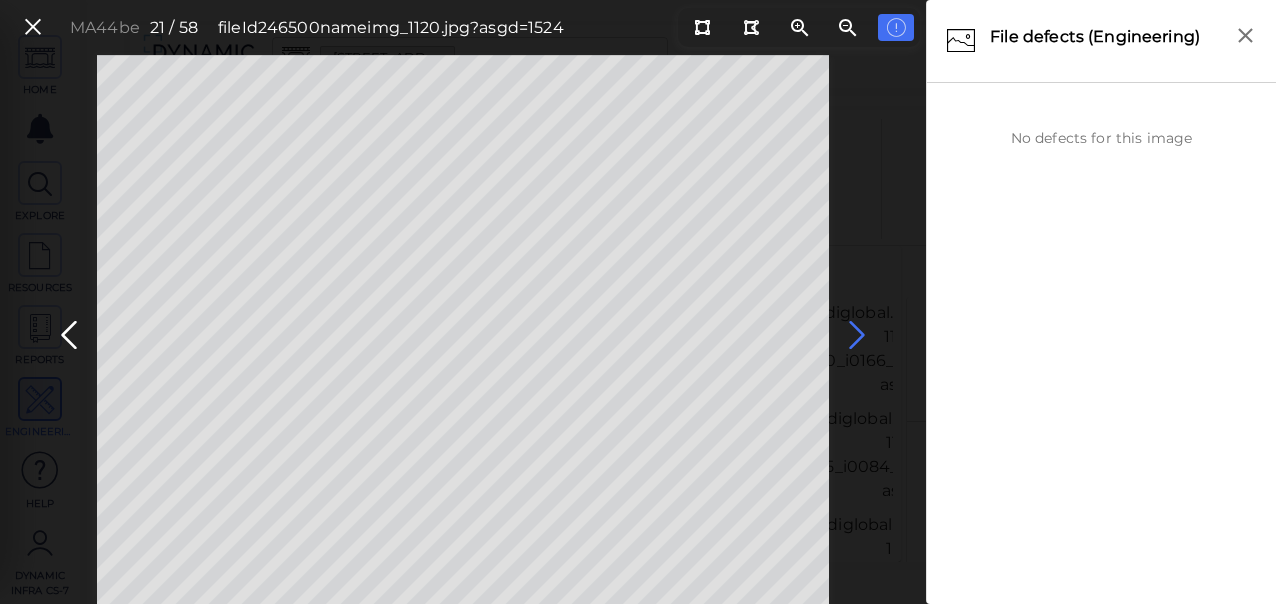 click at bounding box center [857, 335] 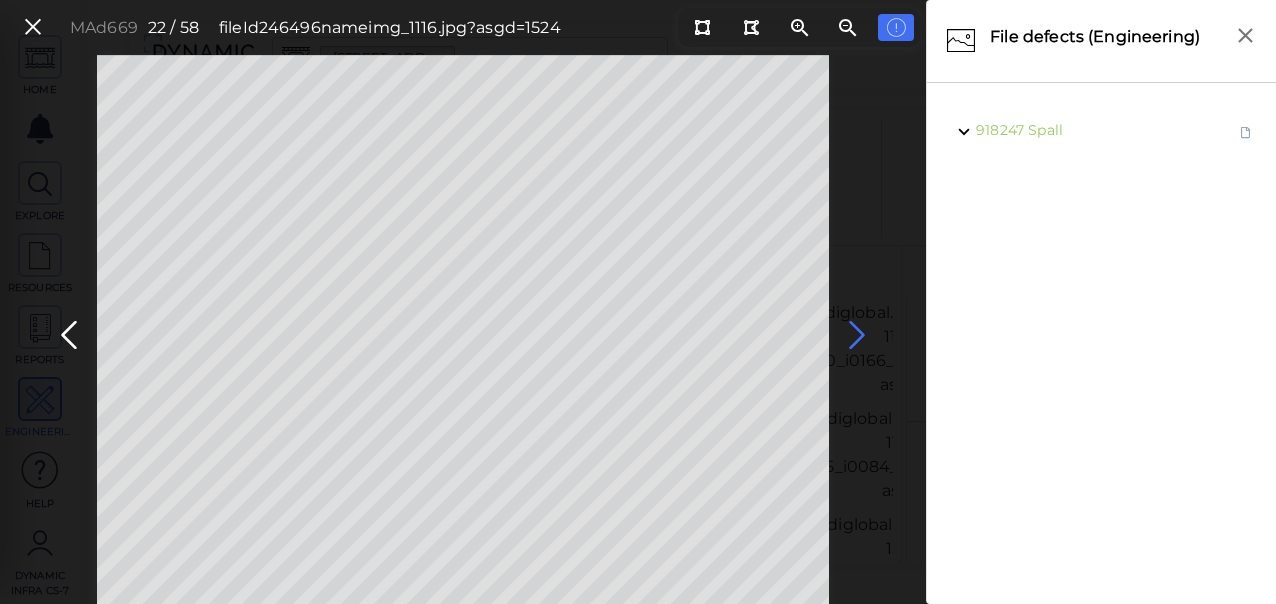 click at bounding box center [857, 335] 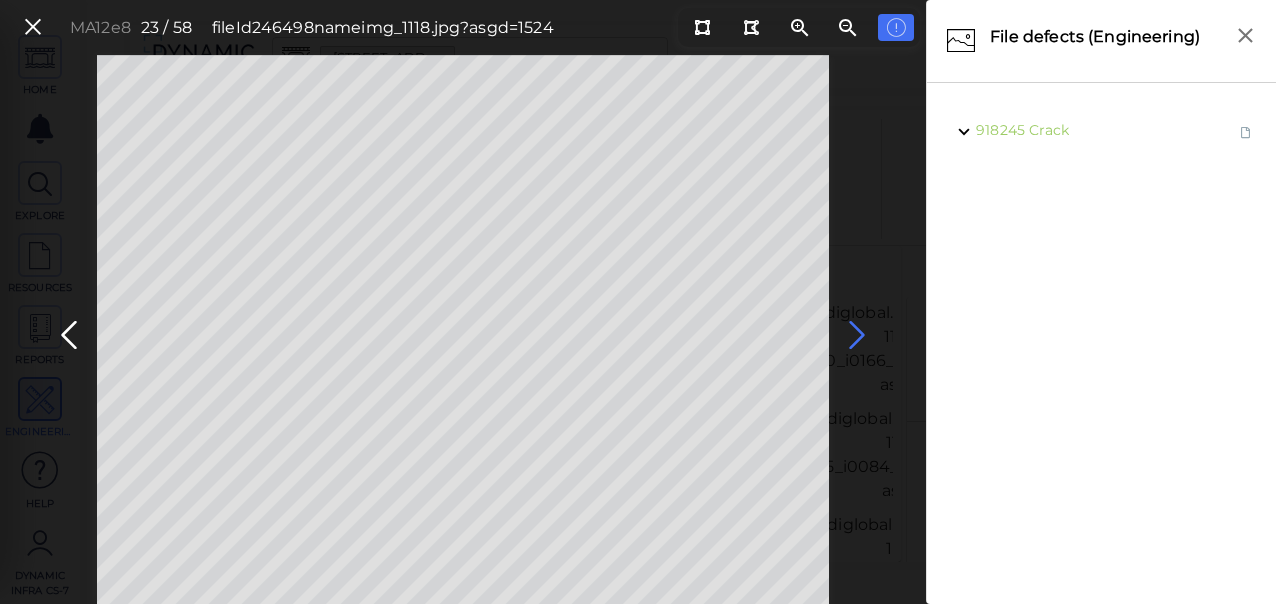 click at bounding box center (857, 335) 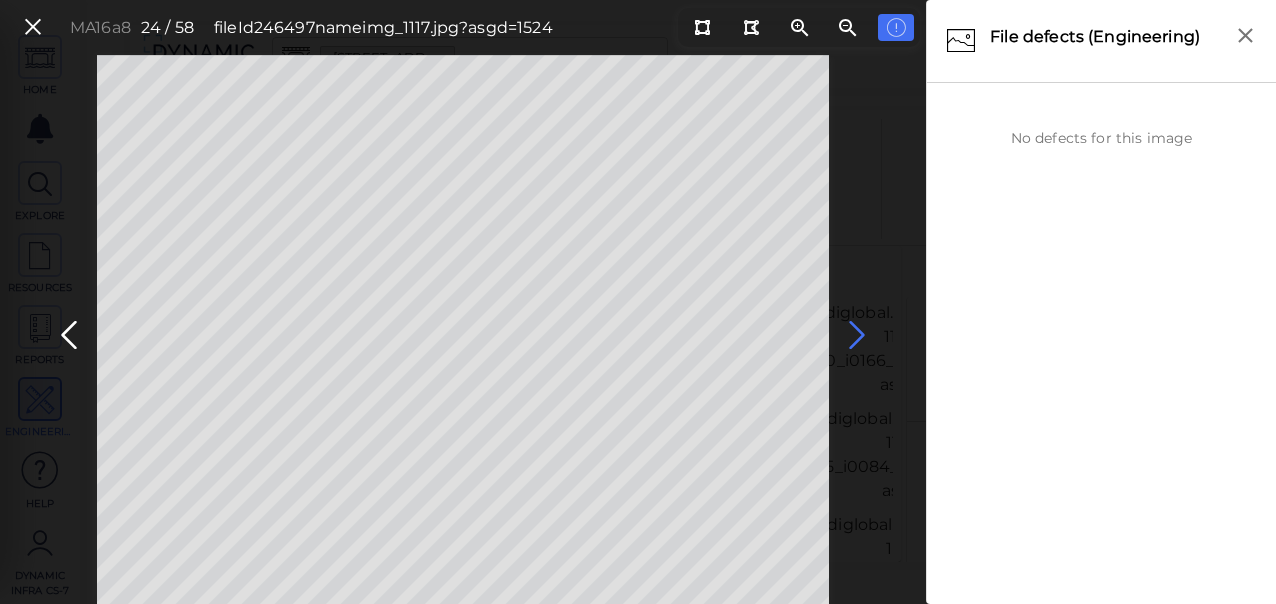 click at bounding box center [857, 335] 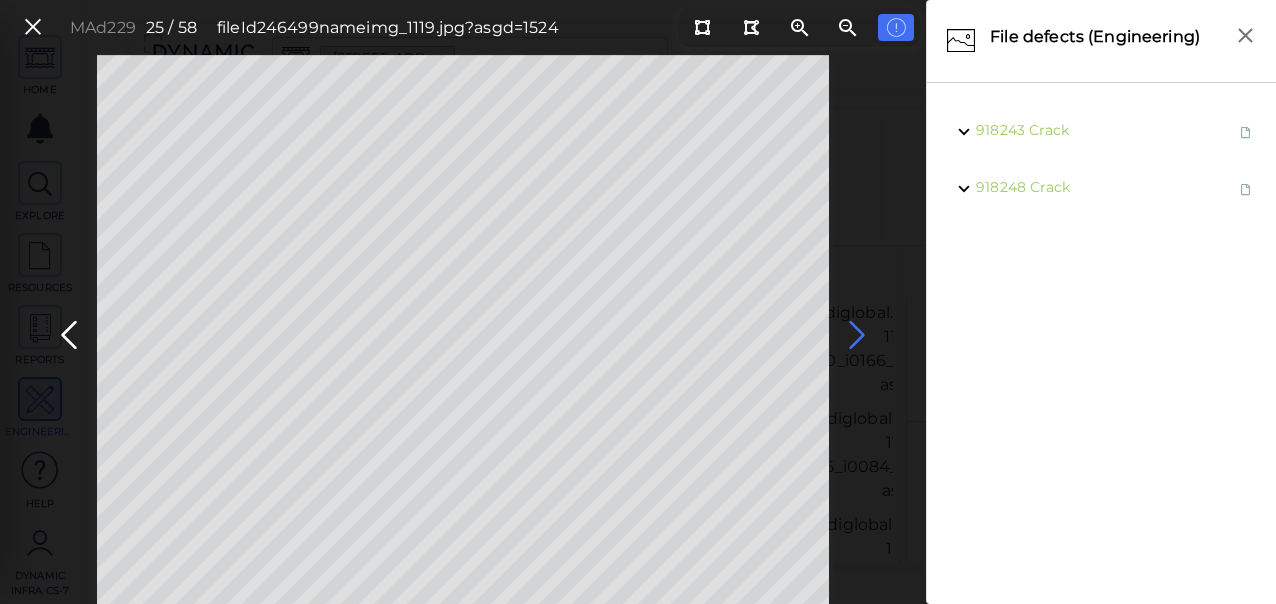click at bounding box center (857, 335) 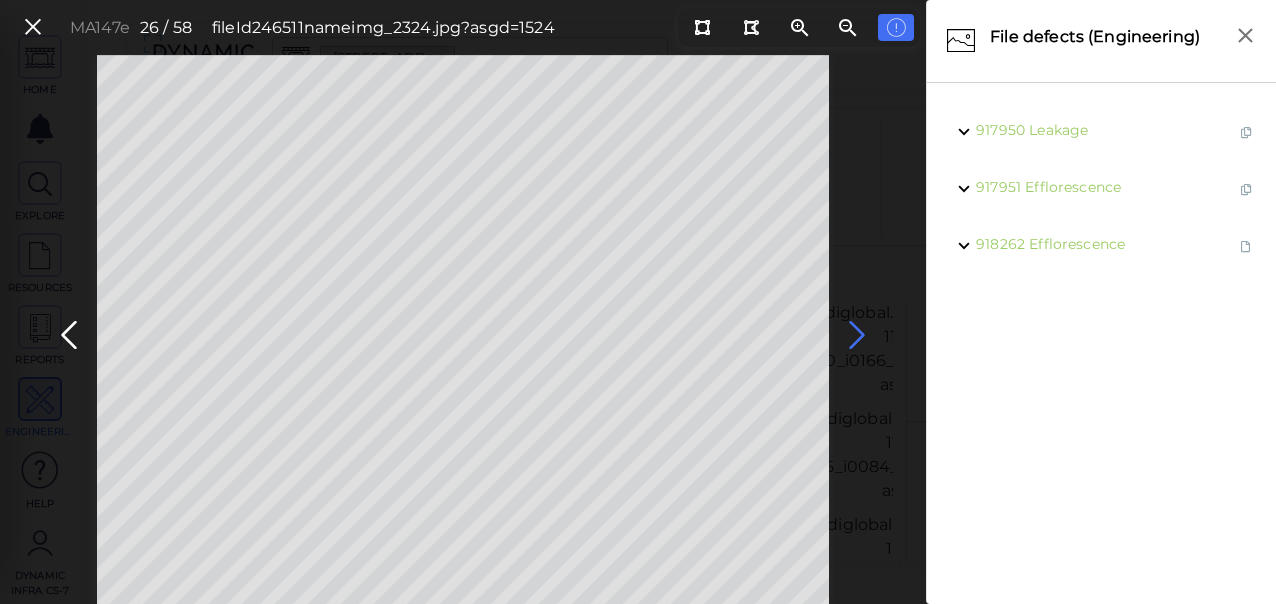 click at bounding box center [857, 335] 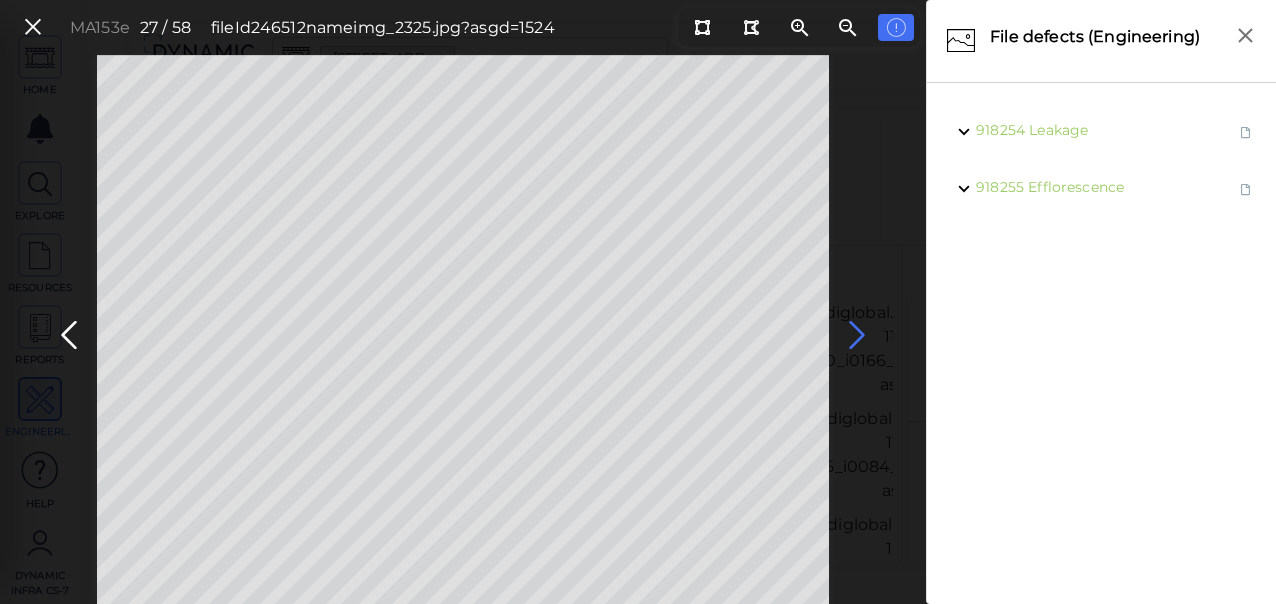 click at bounding box center [857, 335] 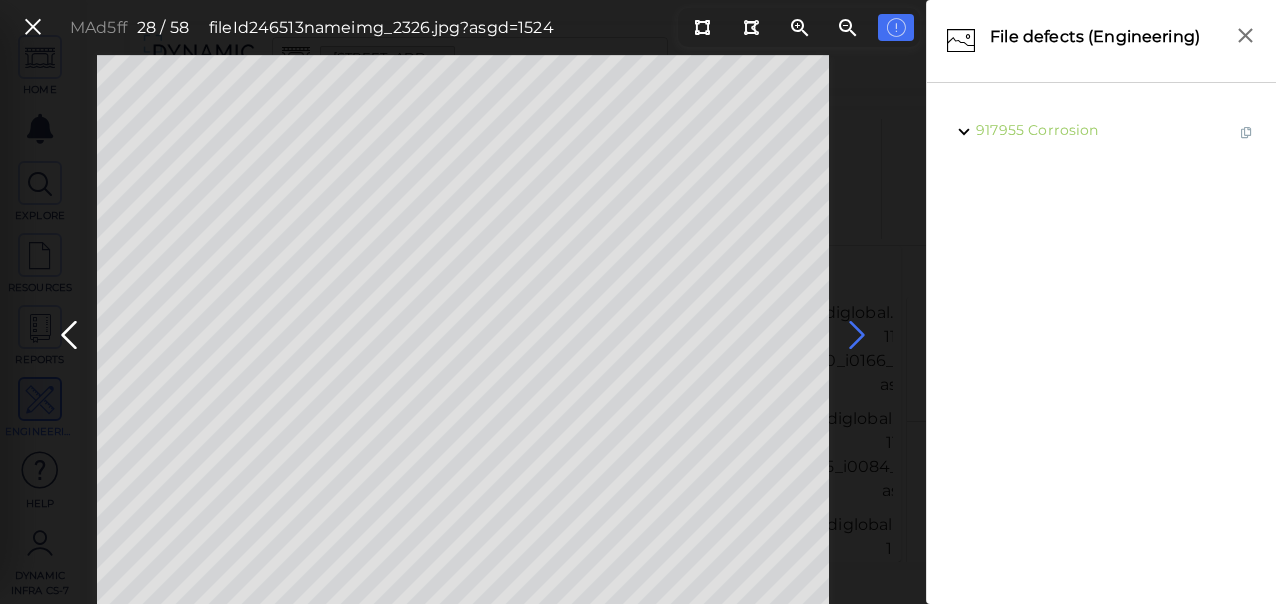 click at bounding box center (857, 335) 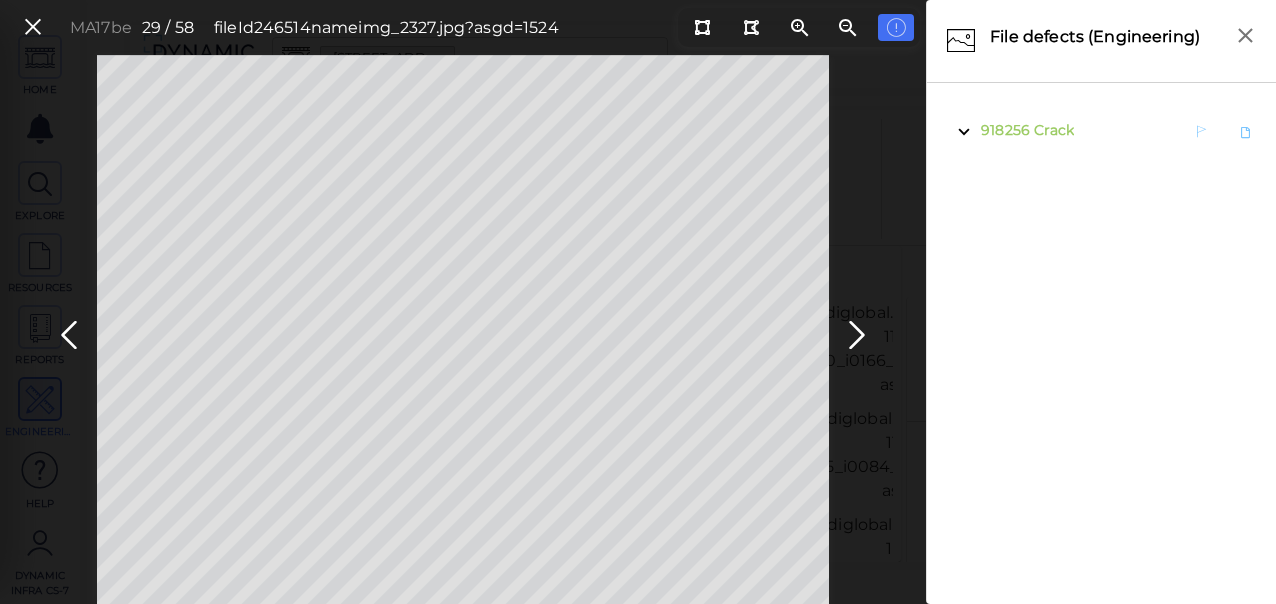 click on "Crack" at bounding box center (1054, 130) 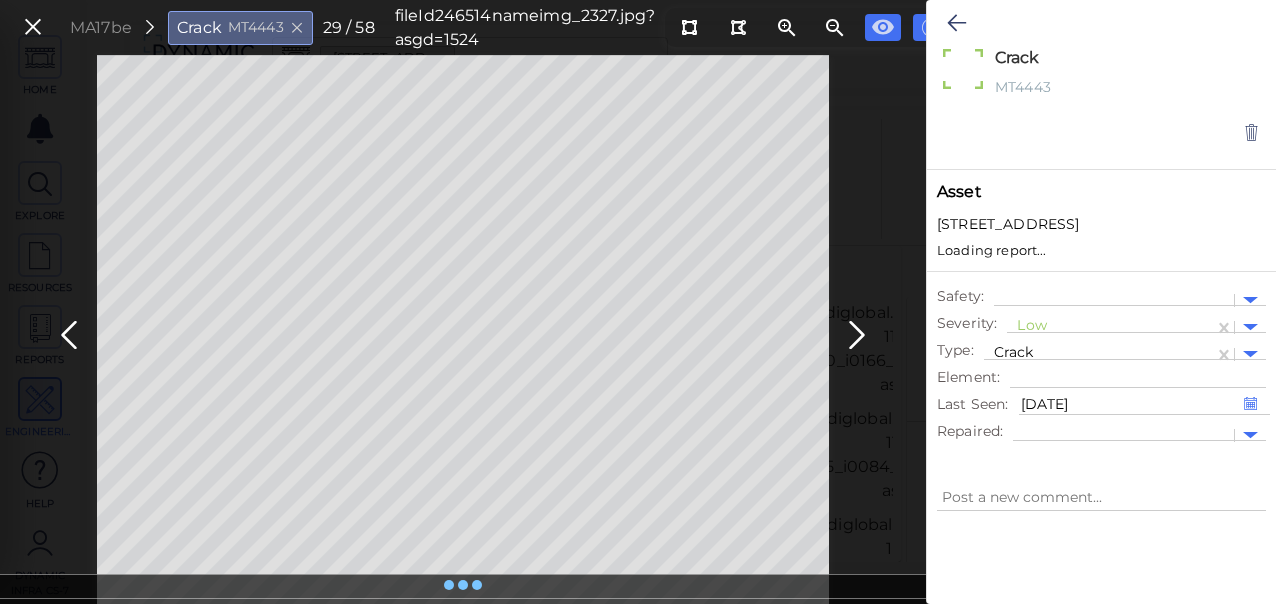 type on "x" 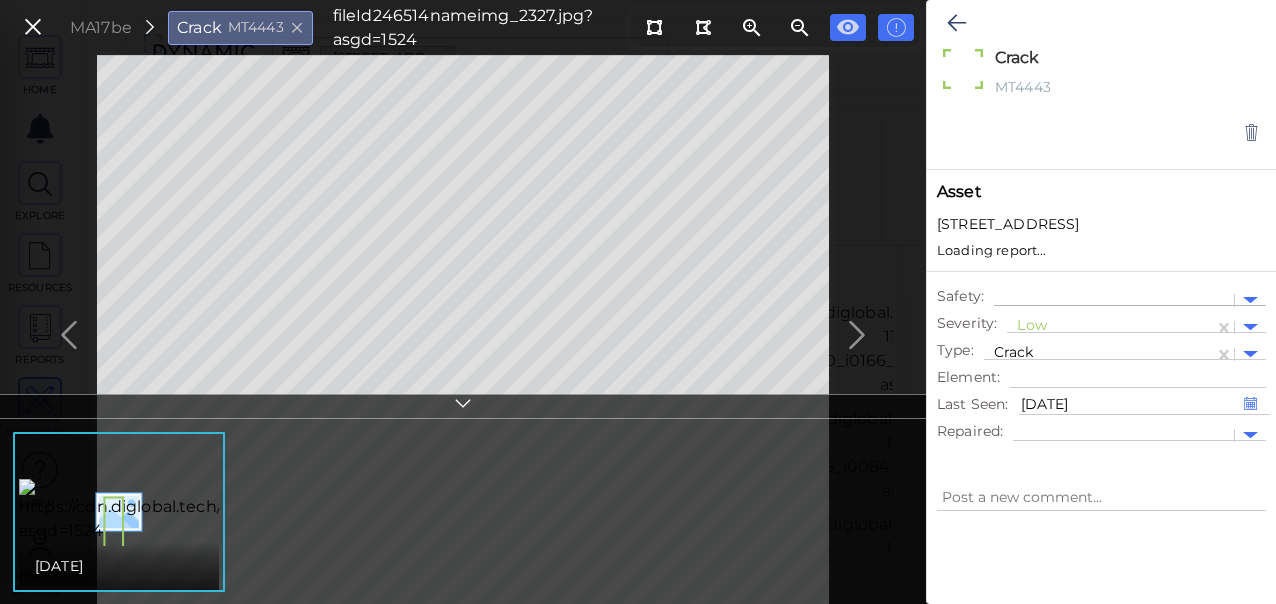type on "x" 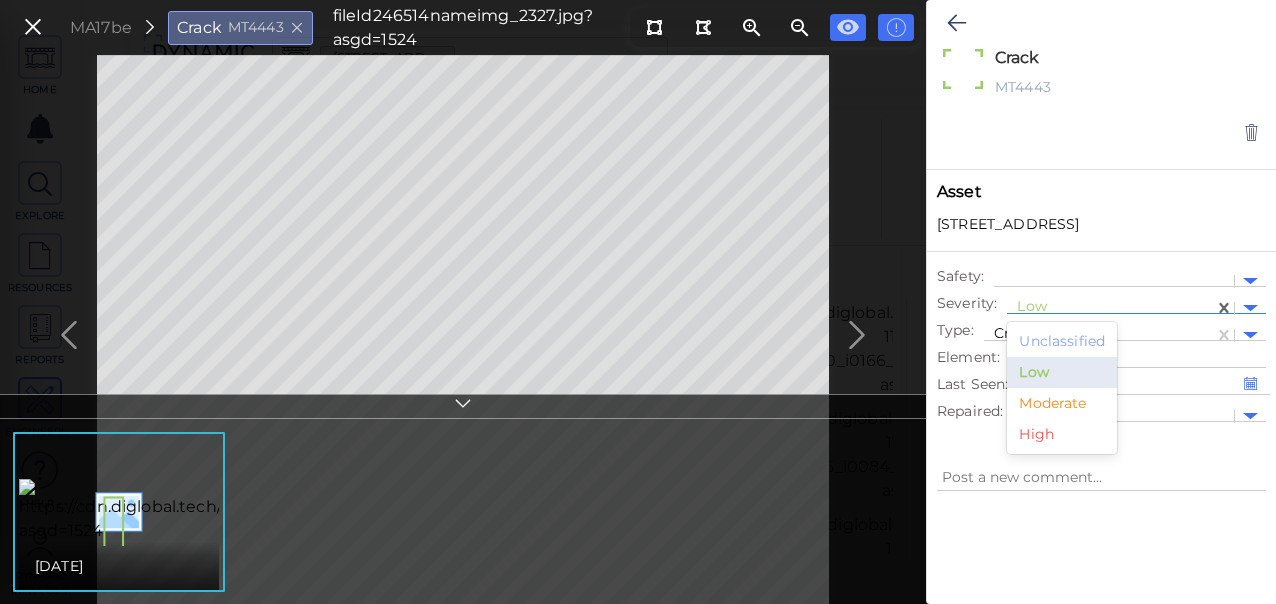 click on "Low" at bounding box center (1110, 308) 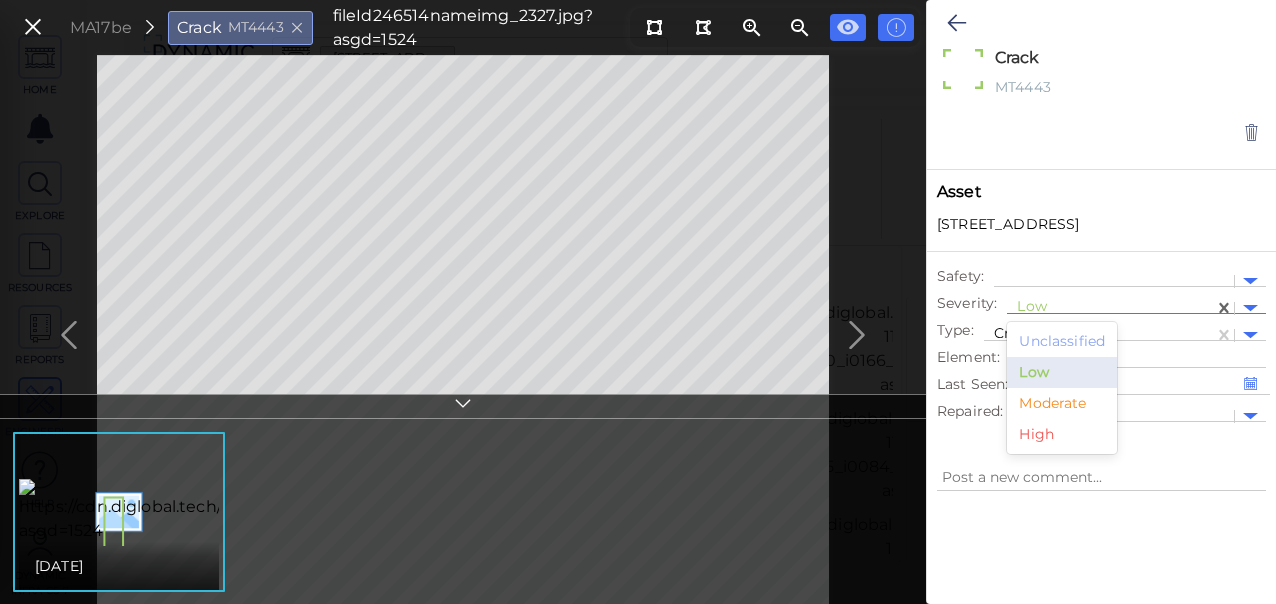 click on "Moderate" at bounding box center [1062, 403] 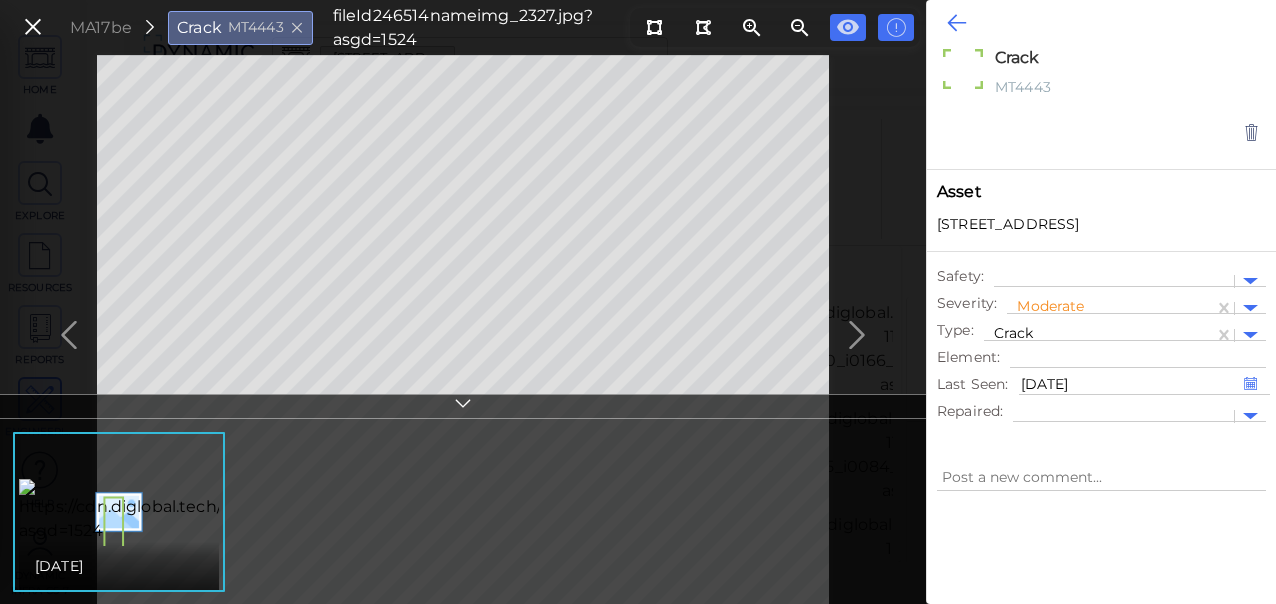 type on "x" 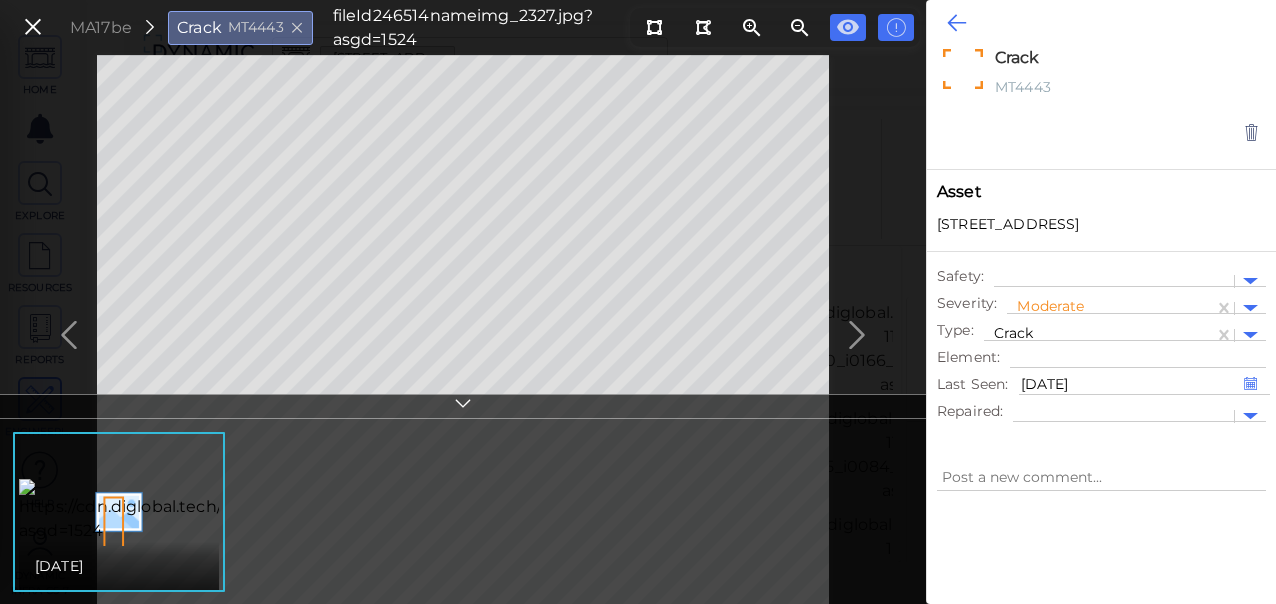 click at bounding box center [956, 23] 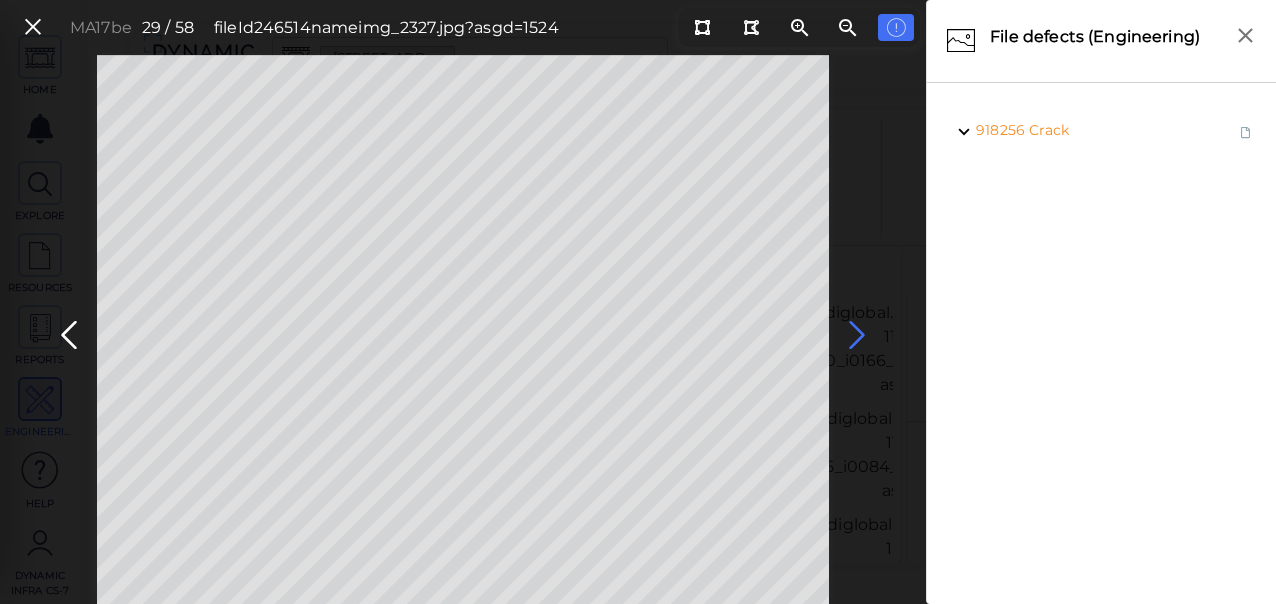 click at bounding box center (857, 335) 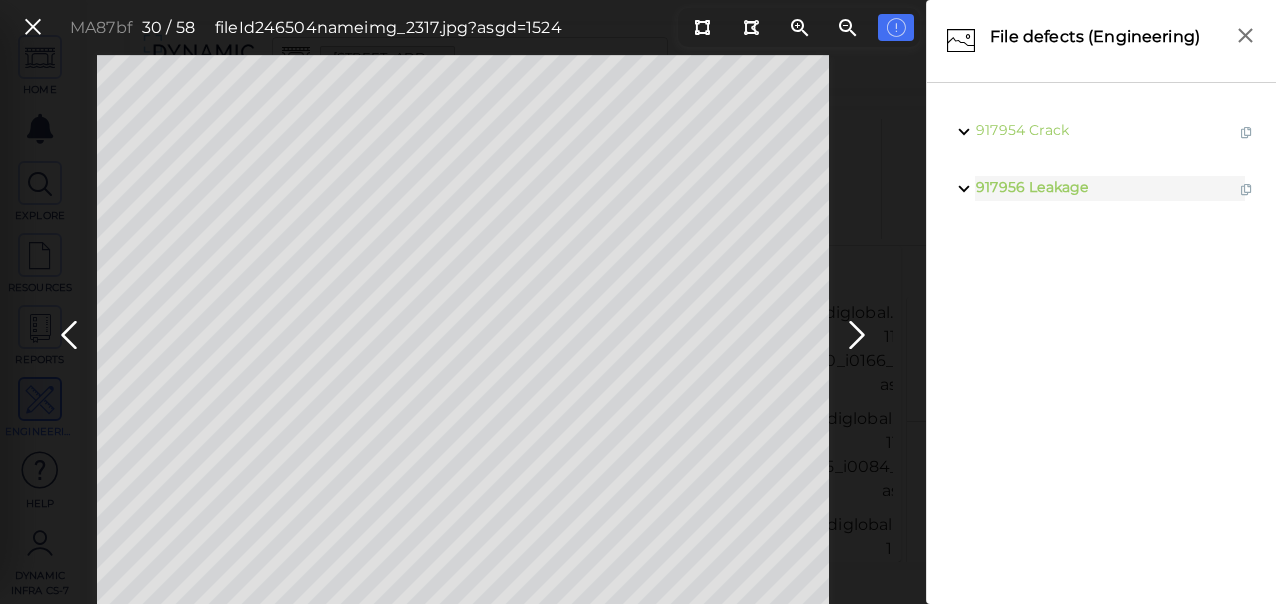 click on "This app is not optimized for mobile screens. Please access using a desktop or tablet. HOME EXPLORE RESOURCES REPORTS ENGINEERING Help Dynamic Infra CS-7 How to My Display Settings Hide defect labels Show label measurements Show only defects Display label names Defect Attributes Setup  Add New Attribute Log Out 4506 / County Road 2300 East ​ All Unique Severity High High Moderate Moderate Repaired Not selected Not selected Last Seen Non selected Non selected Type Corrosion Corrosion Safety Not selected Not selected Deterioration Timelines Timelines More Restore image Restore image 2/11/2025 4506 / County Road 2300 East 2/21/2023 4506 / County Road 2300 East 2/24/2021 4506 / County Road 2300 East 1/1/2019 4506 / County Road 2300 East 1/1/2015 4506 / County Road 2300 East 4/29/2011 4506 / County Road 2300 East 1/1/2007 4506 / County Road 2300 East 2/15/2006 4506 / County Road 2300 East 2025 2023 2021 2019 2015 2011 2007 2006   4506 / County Road 2300 East   champaign_county   Bridge Summary Condition 7 7   7" at bounding box center (638, 0) 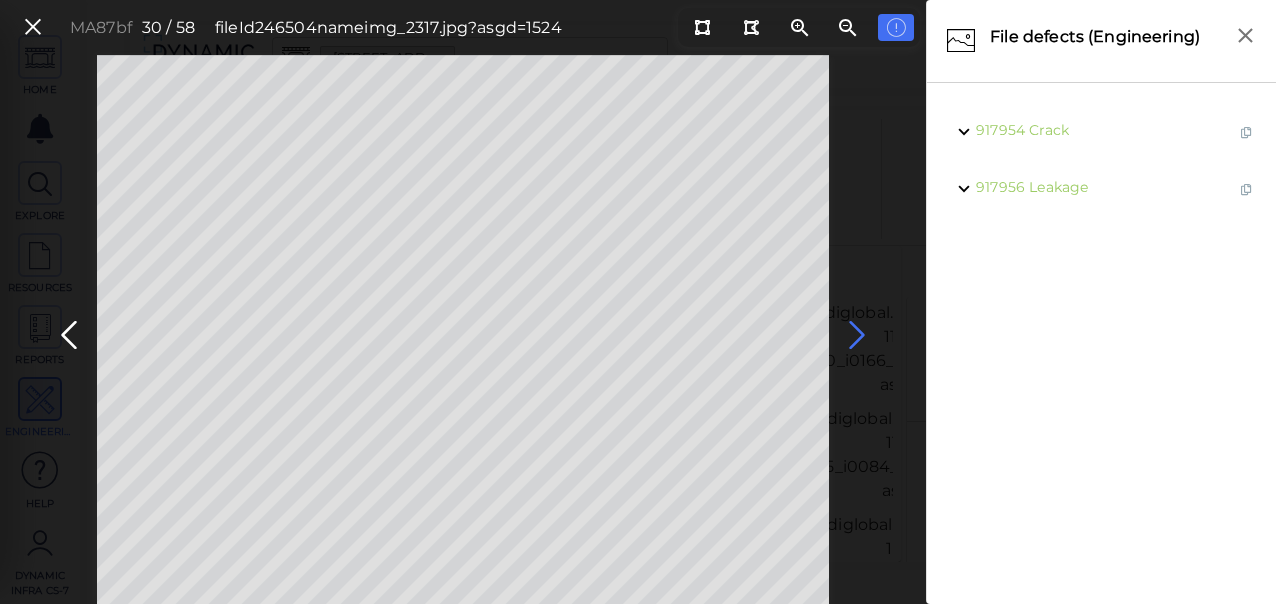 click at bounding box center (857, 335) 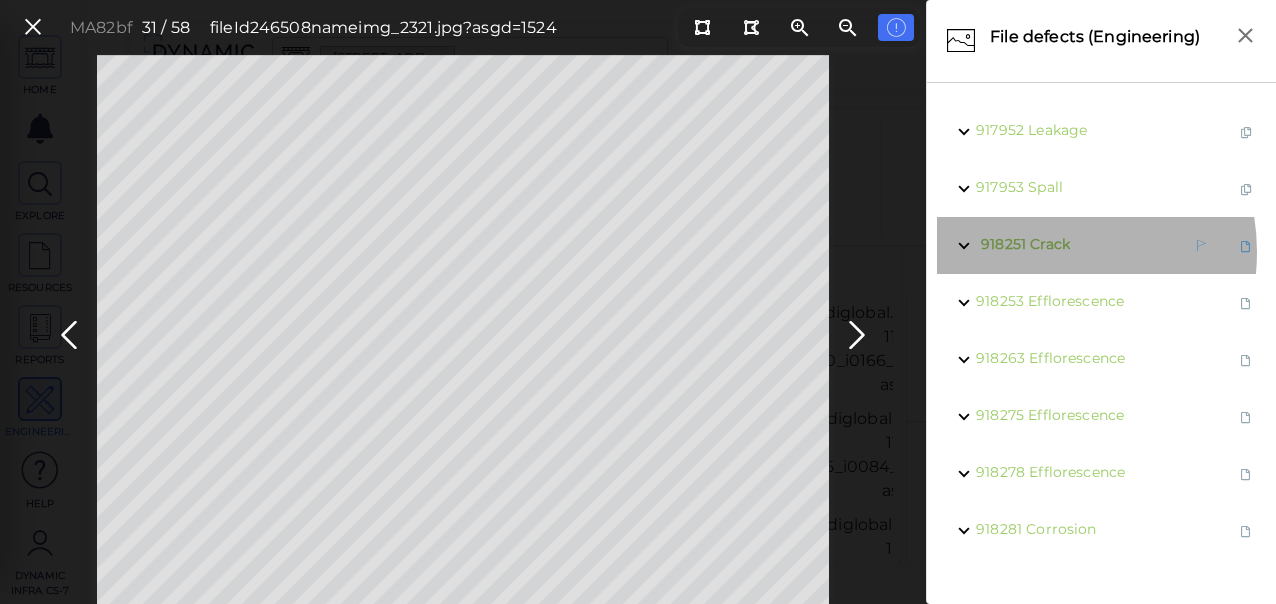 click on "Crack" at bounding box center [1050, 244] 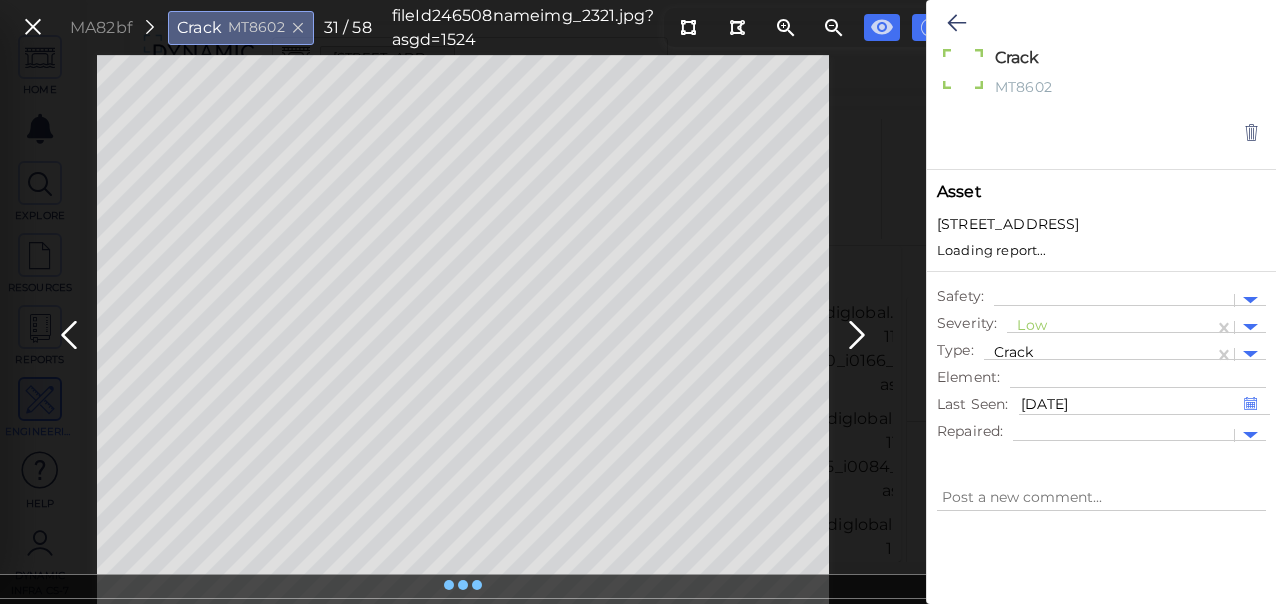 type on "x" 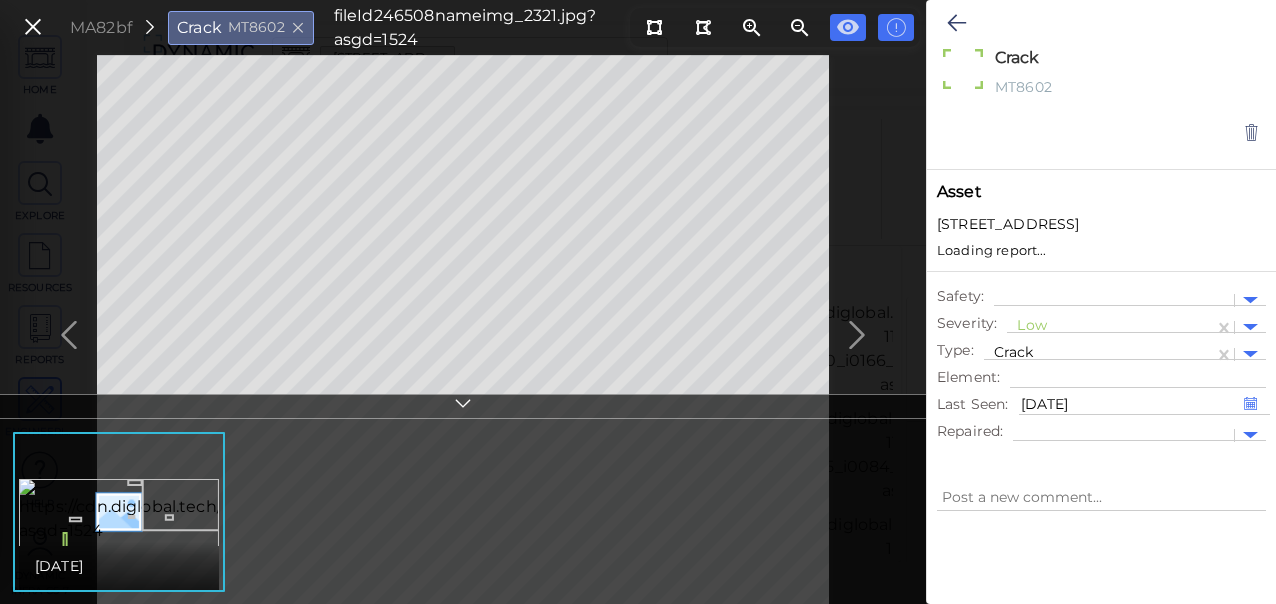 type on "x" 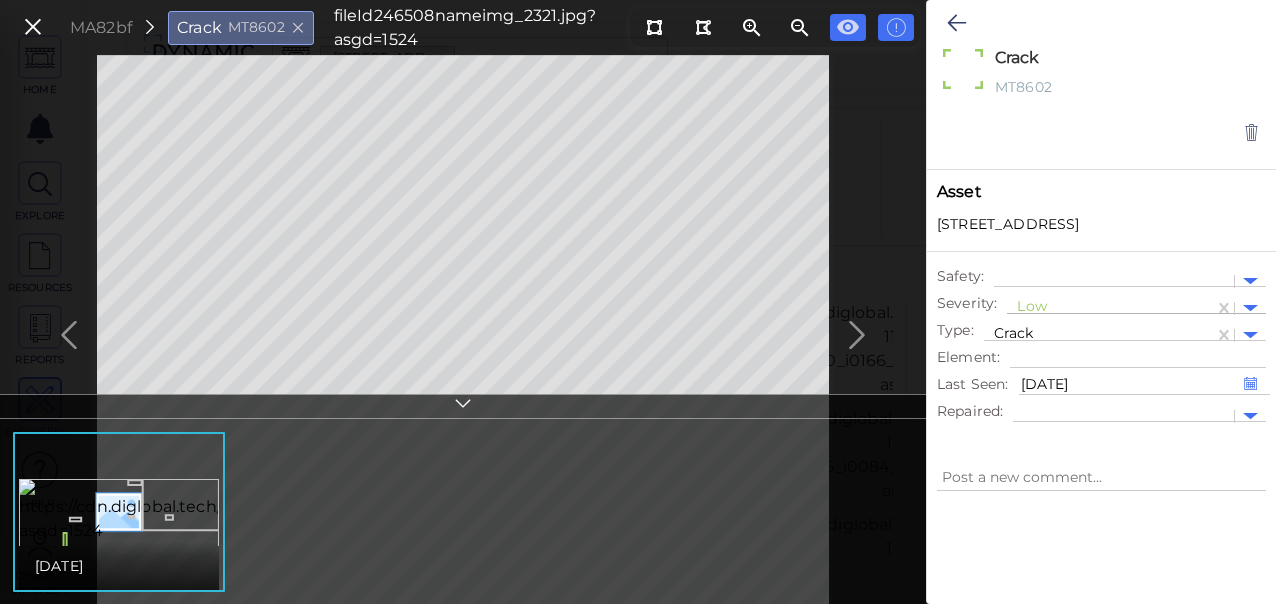 click at bounding box center [1110, 308] 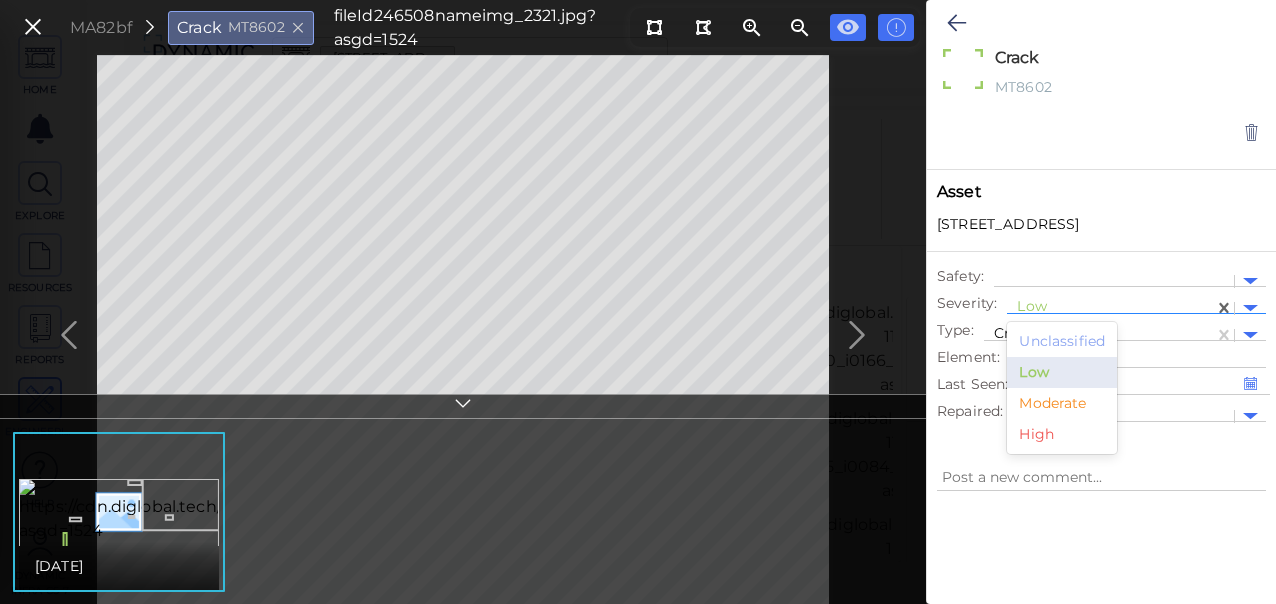 click on "Moderate" at bounding box center [1062, 403] 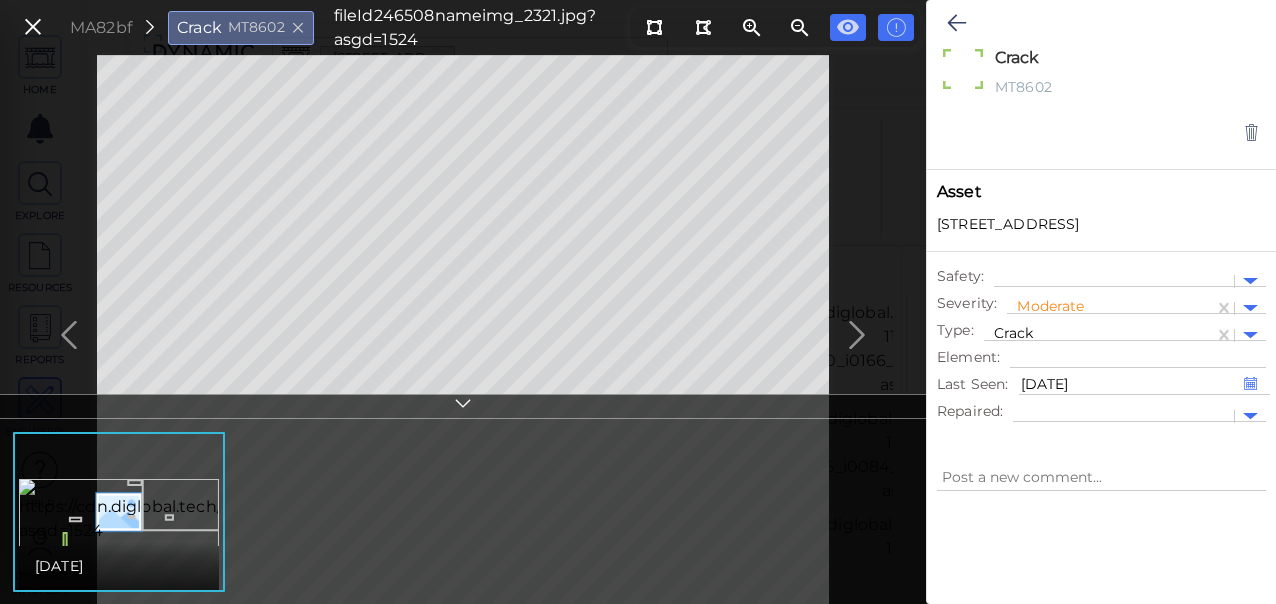 type on "x" 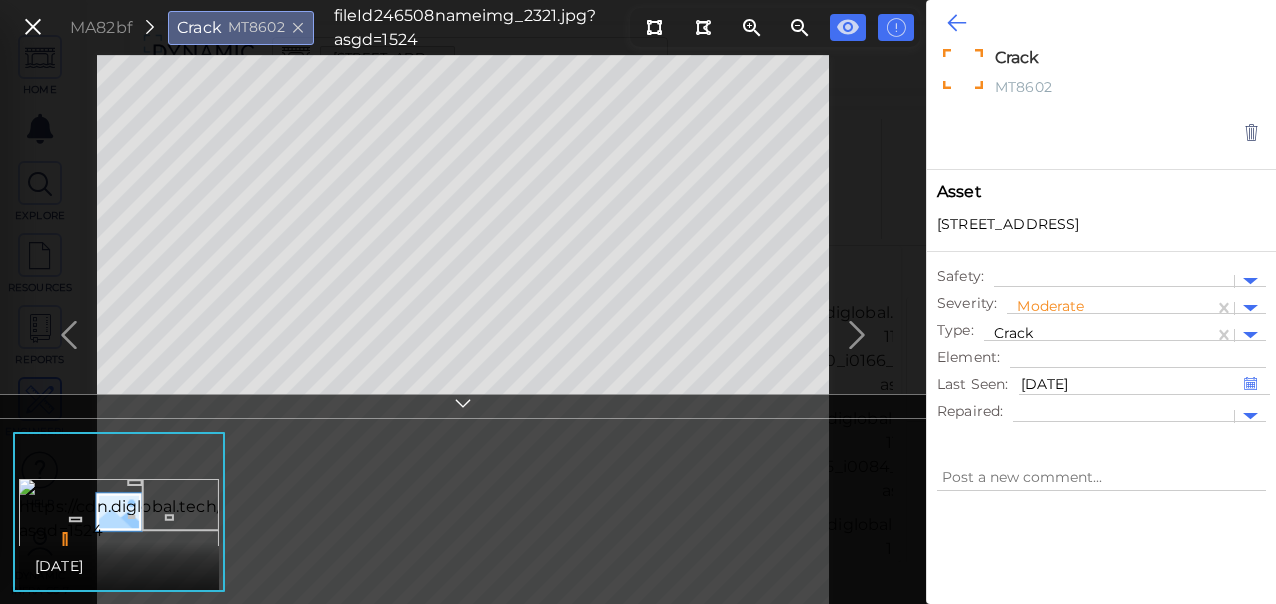 click at bounding box center (956, 23) 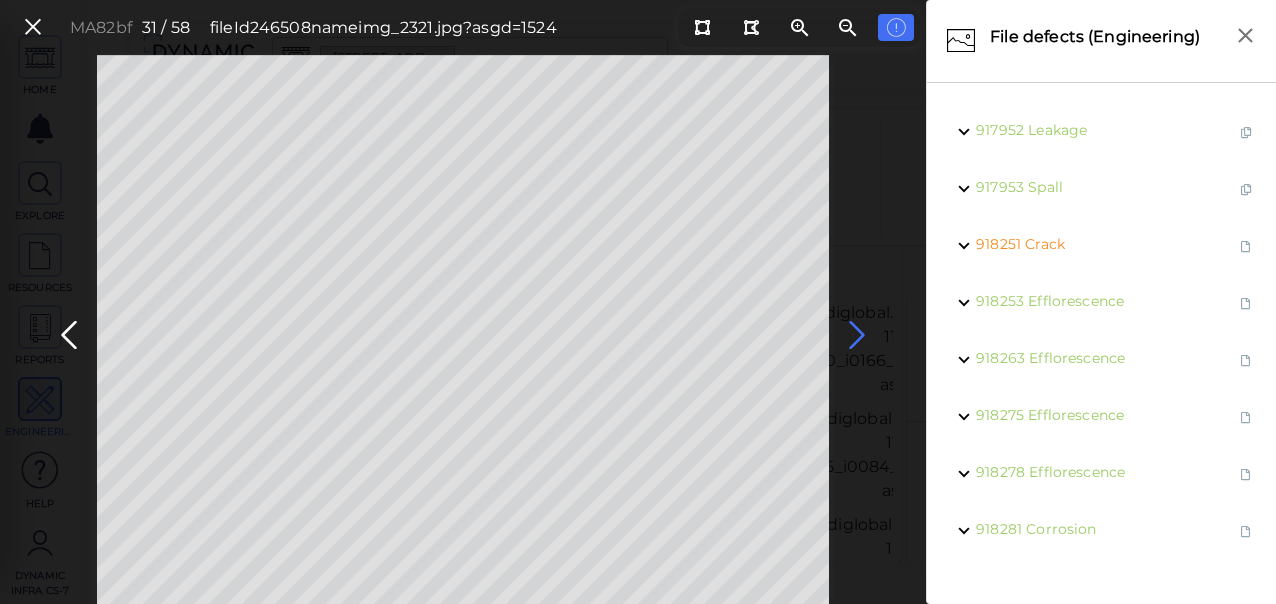click at bounding box center (857, 335) 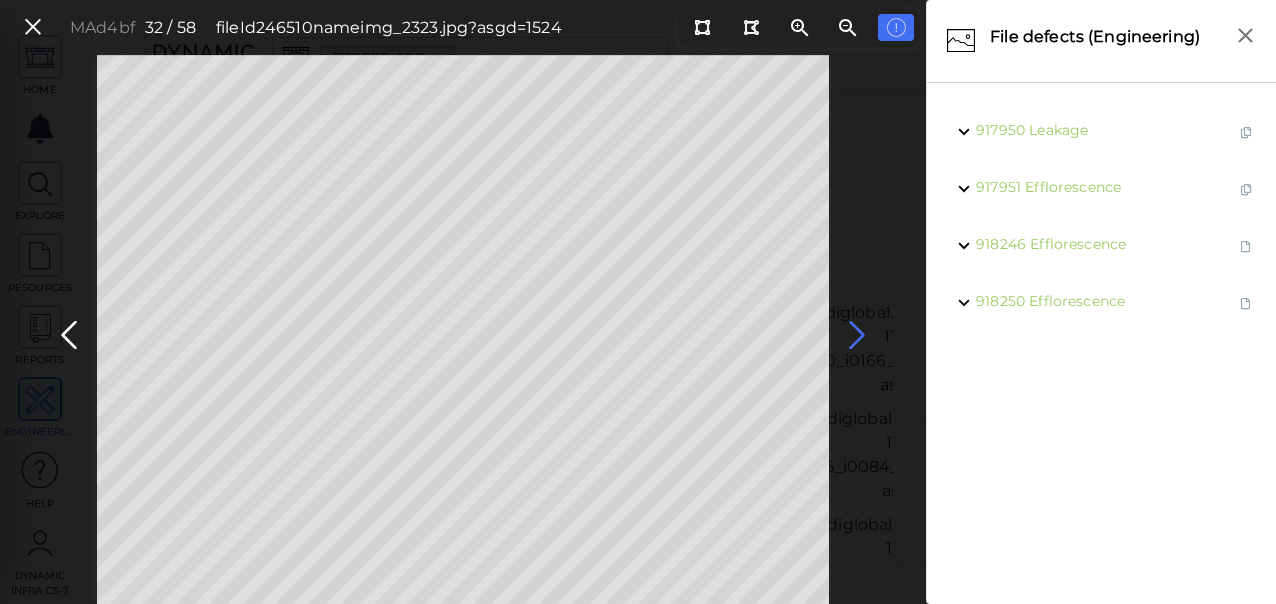 click at bounding box center (857, 335) 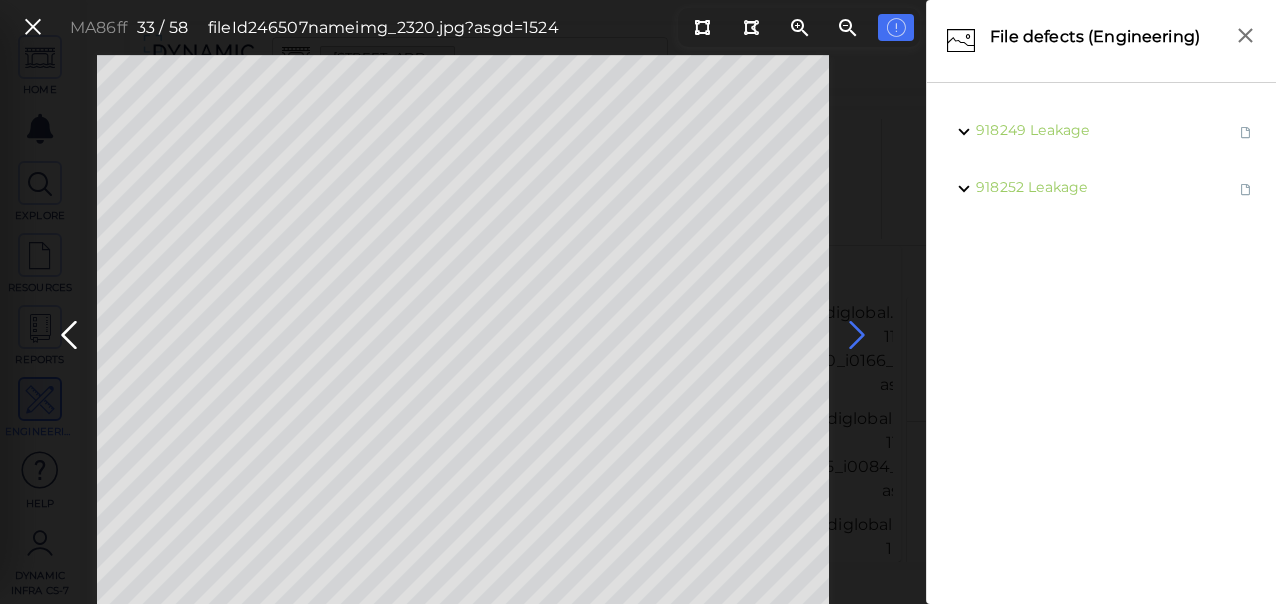 click at bounding box center [857, 335] 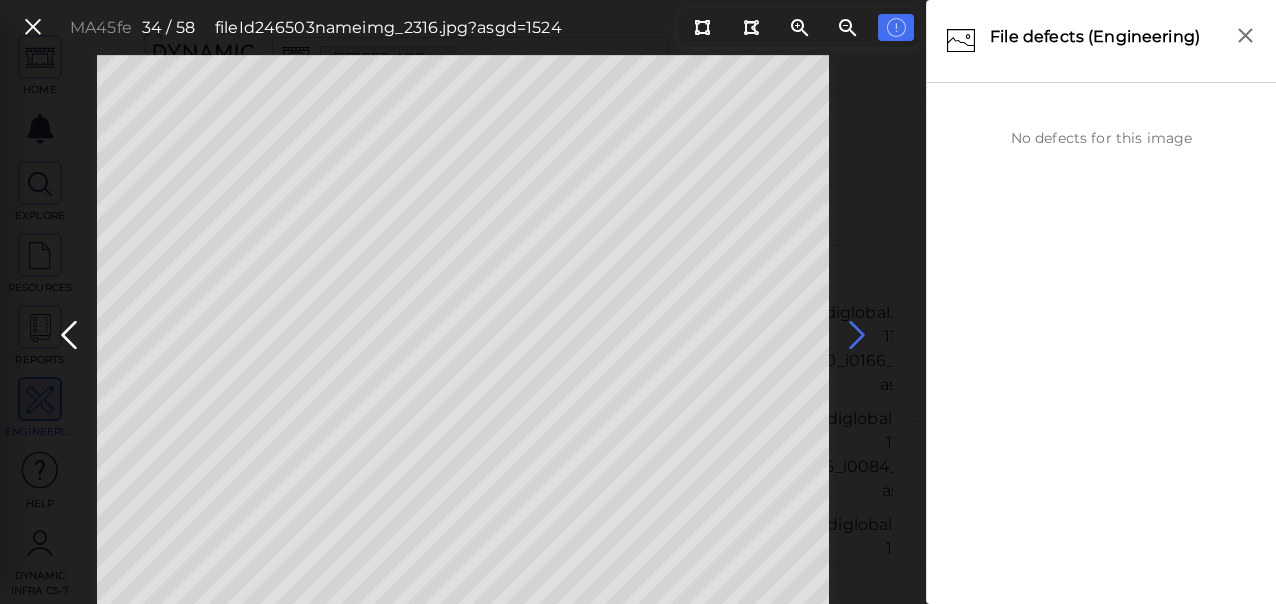 click at bounding box center (857, 335) 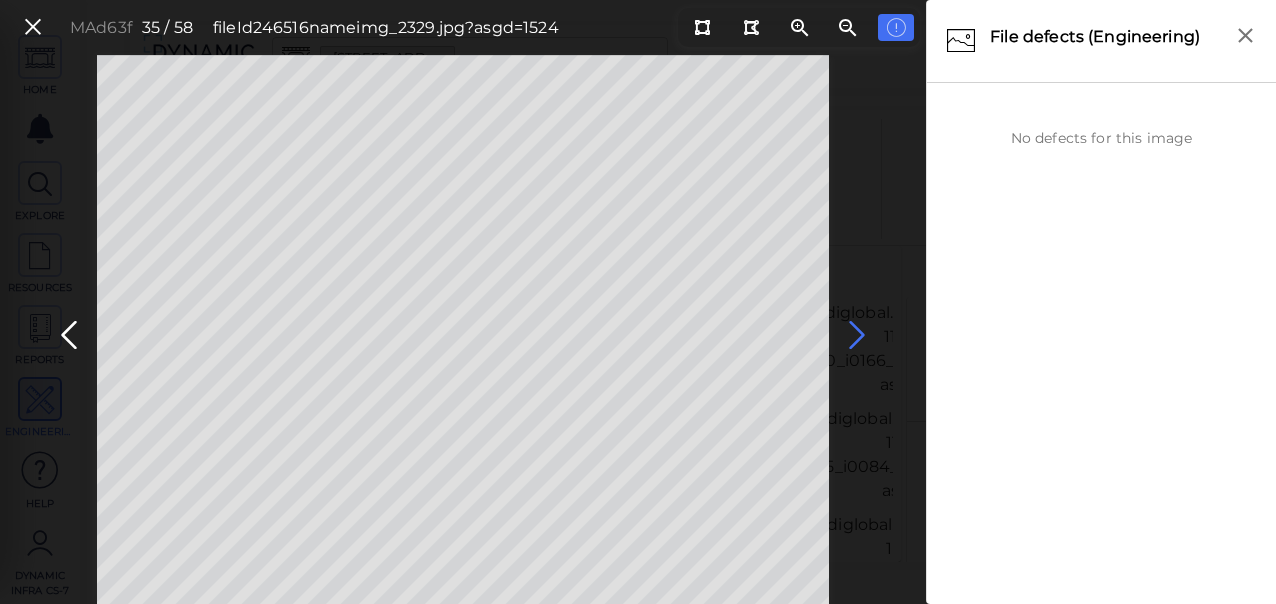 click at bounding box center (857, 335) 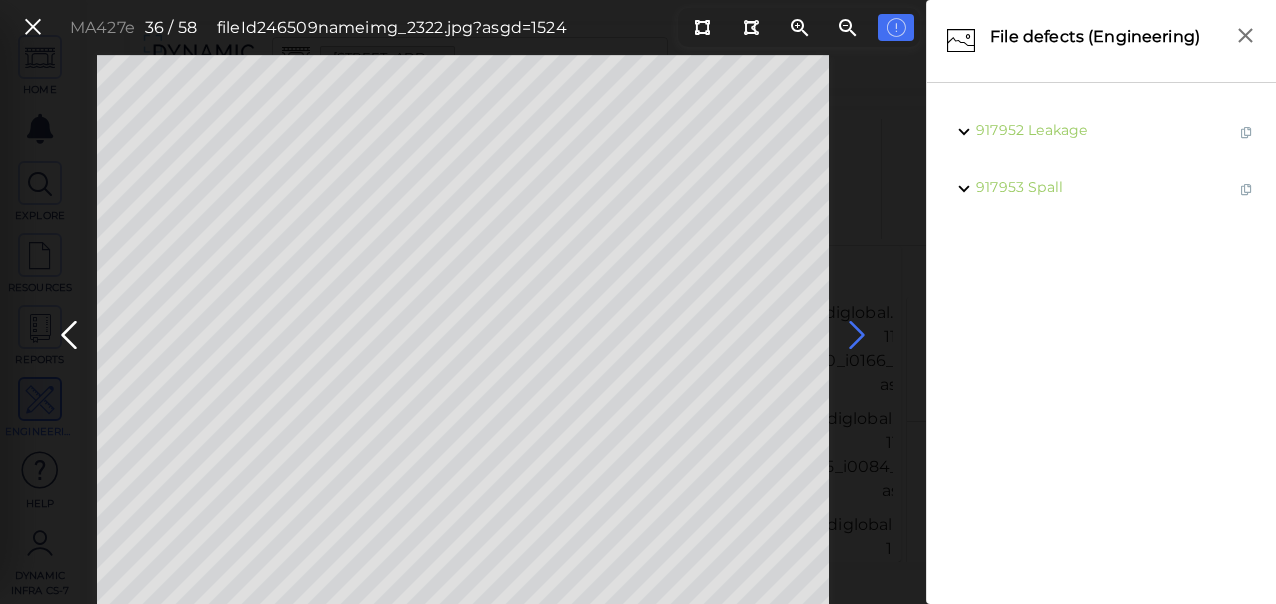 click at bounding box center (857, 335) 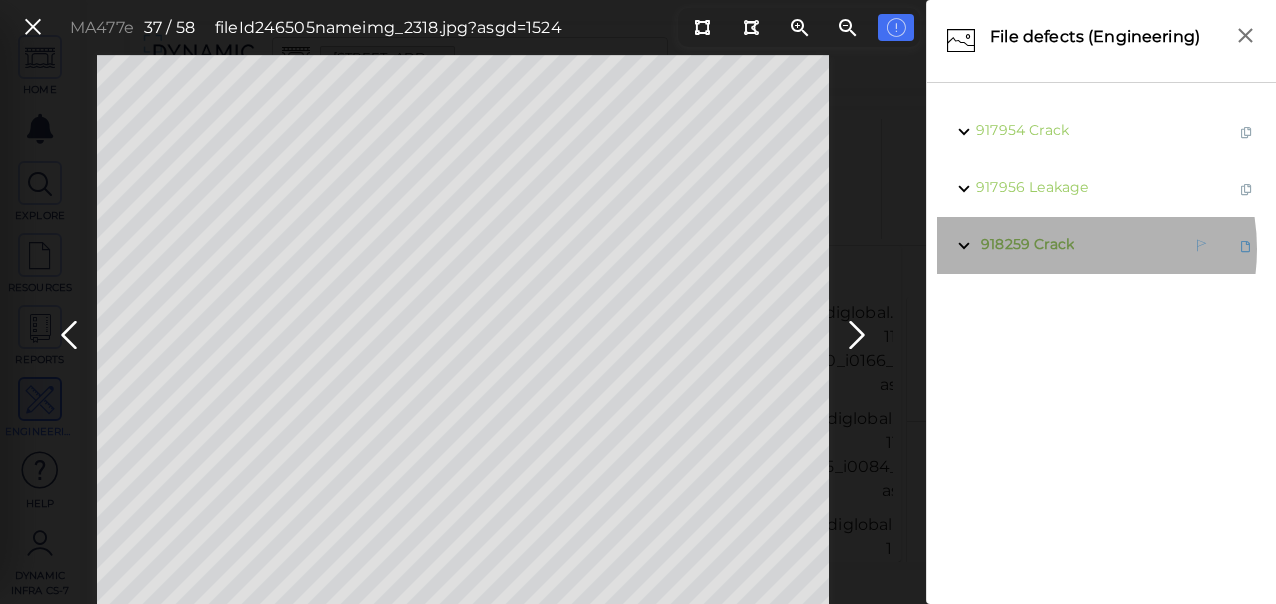 click on "Crack" at bounding box center [1054, 244] 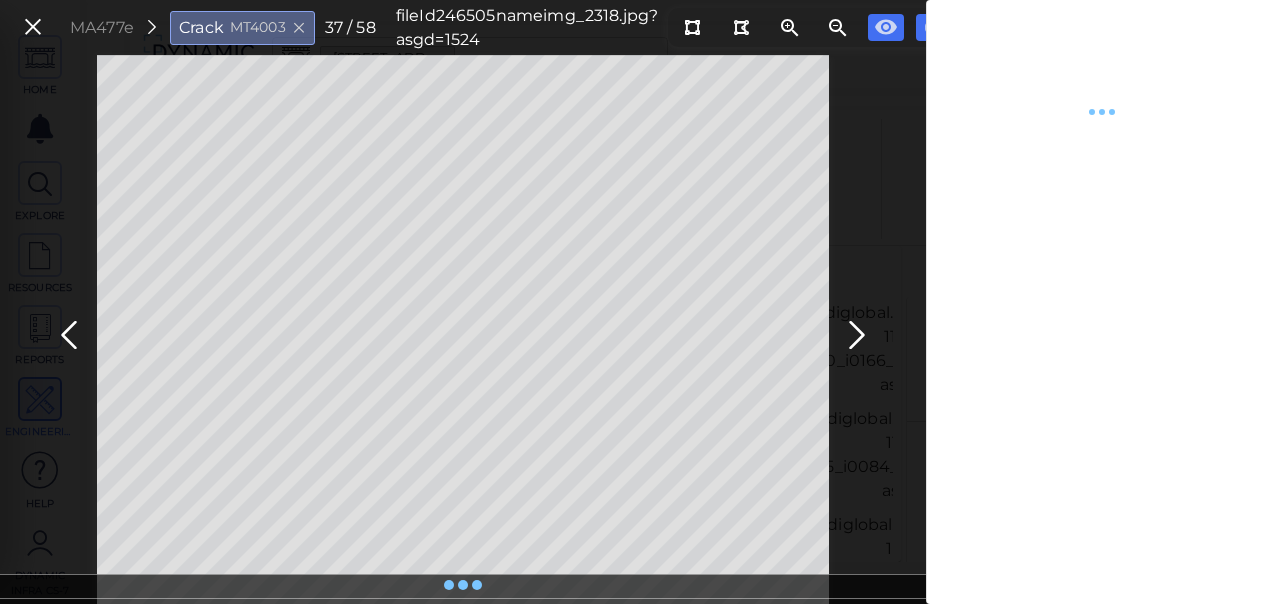 type on "x" 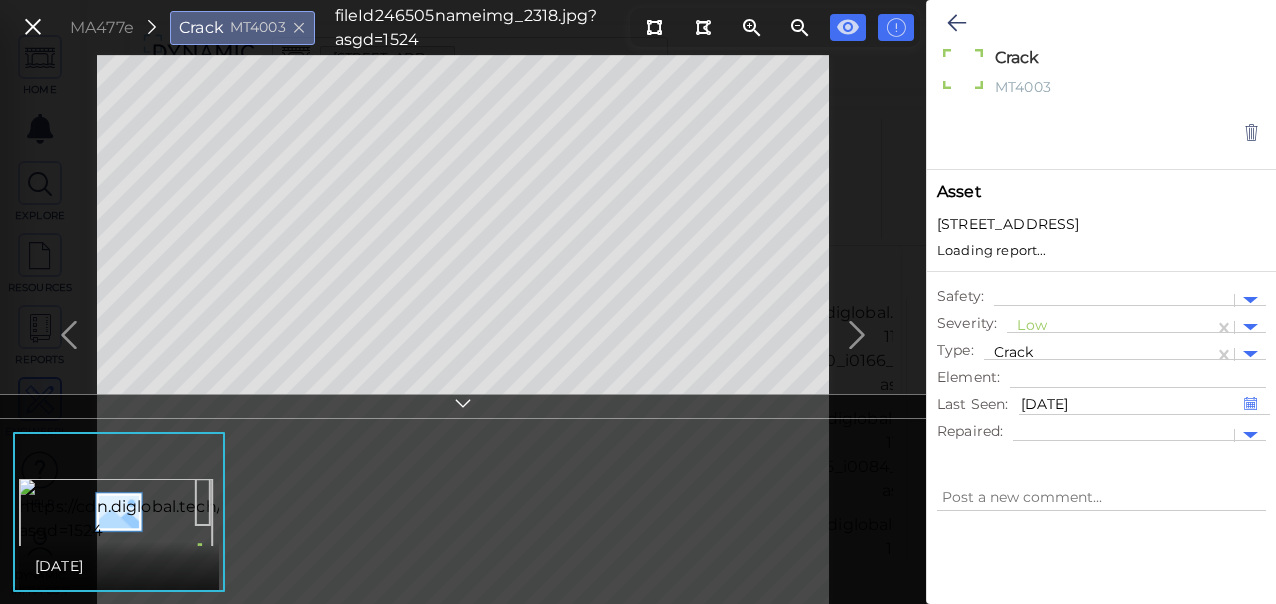 type on "x" 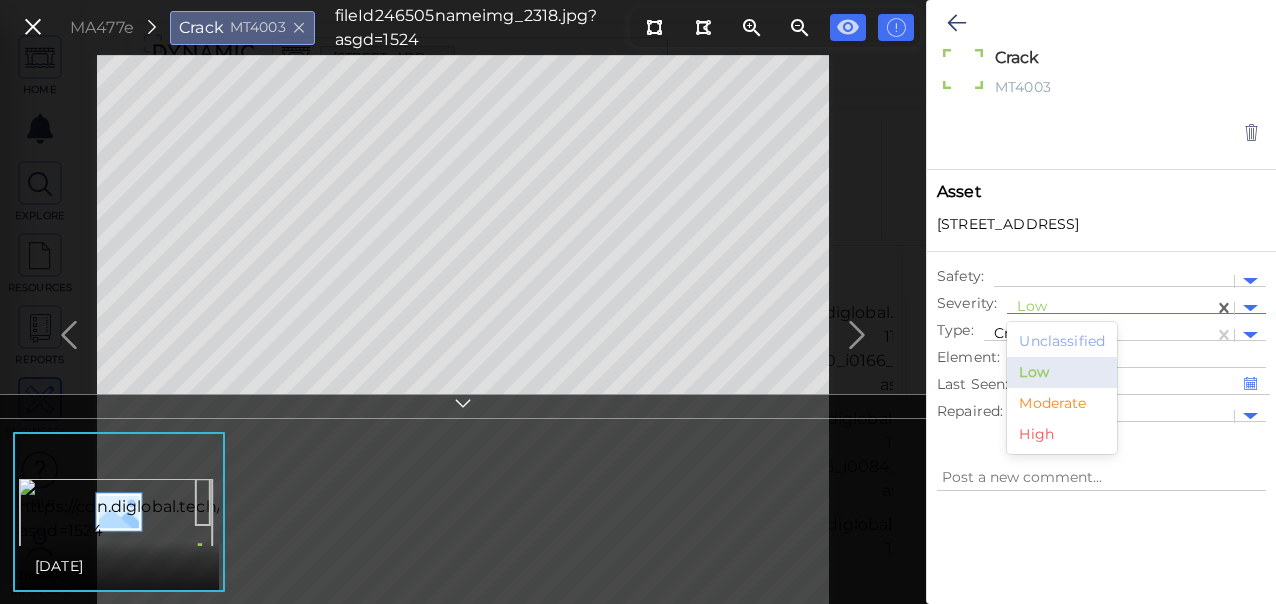 click at bounding box center (1110, 308) 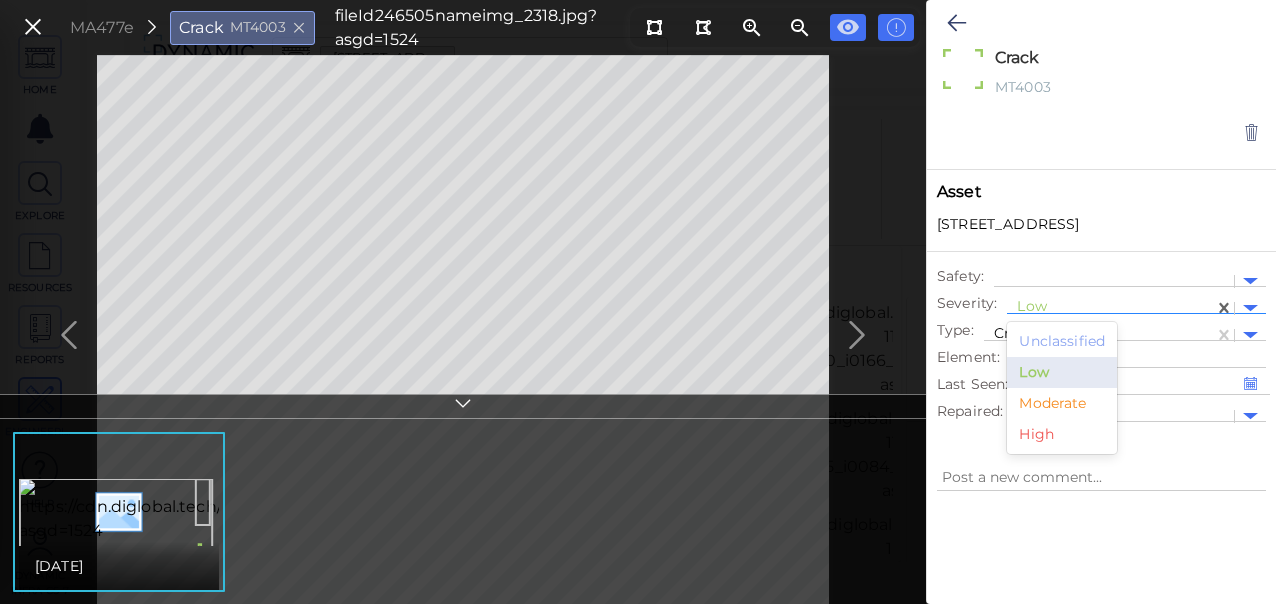 click on "Moderate" at bounding box center (1062, 403) 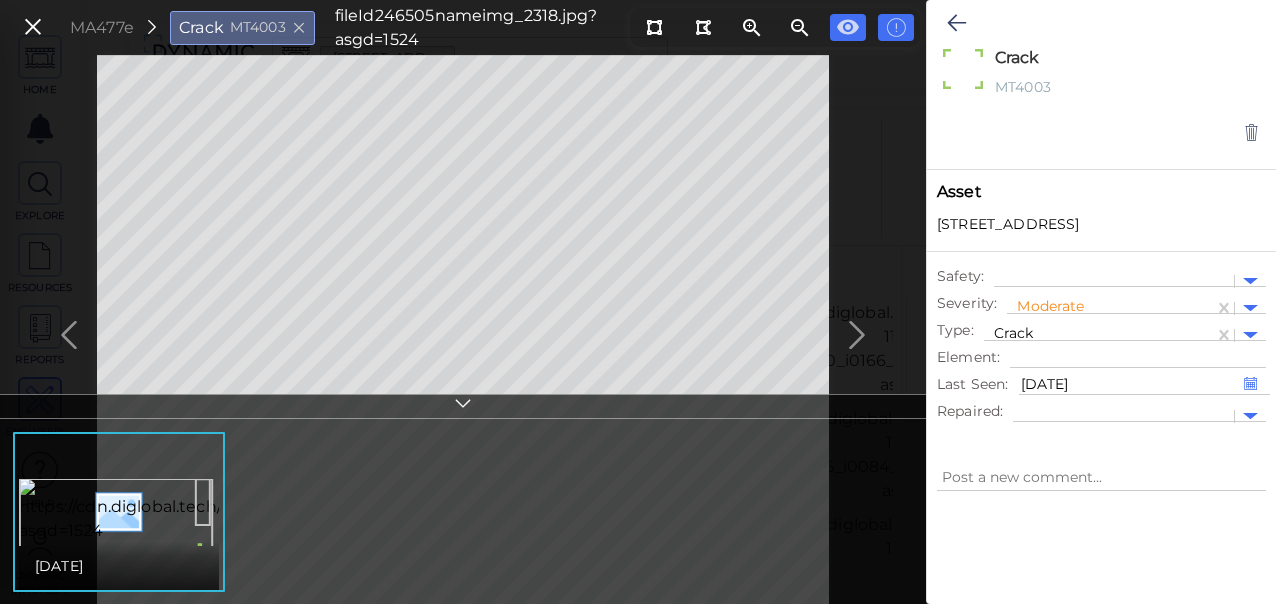 type on "x" 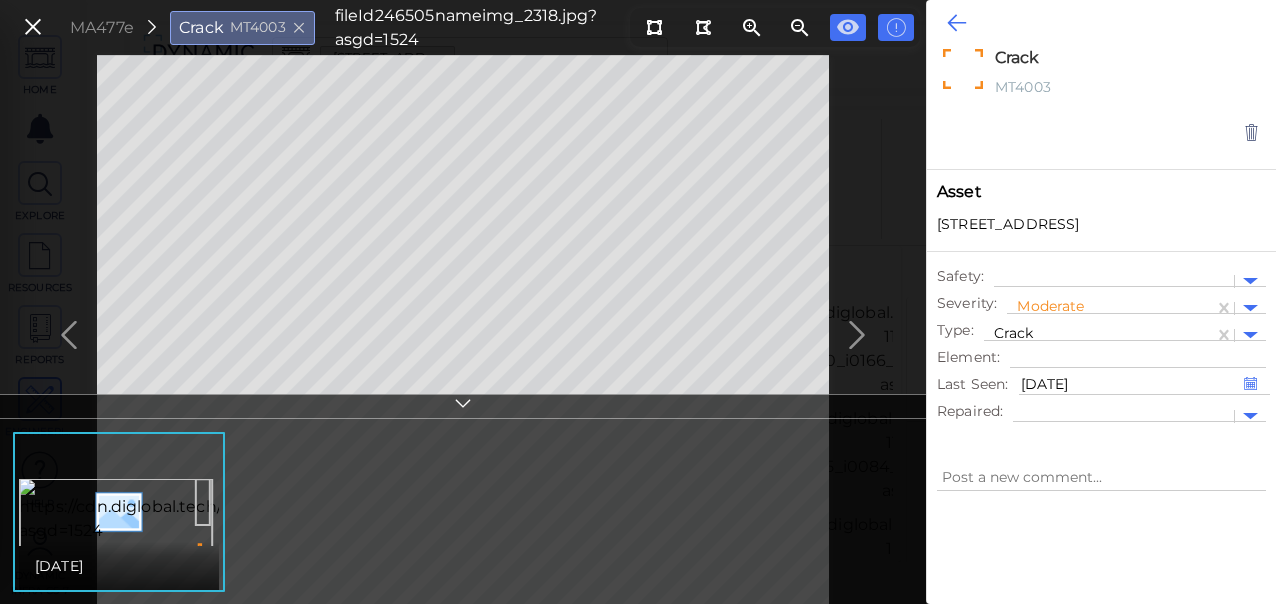 click at bounding box center (956, 23) 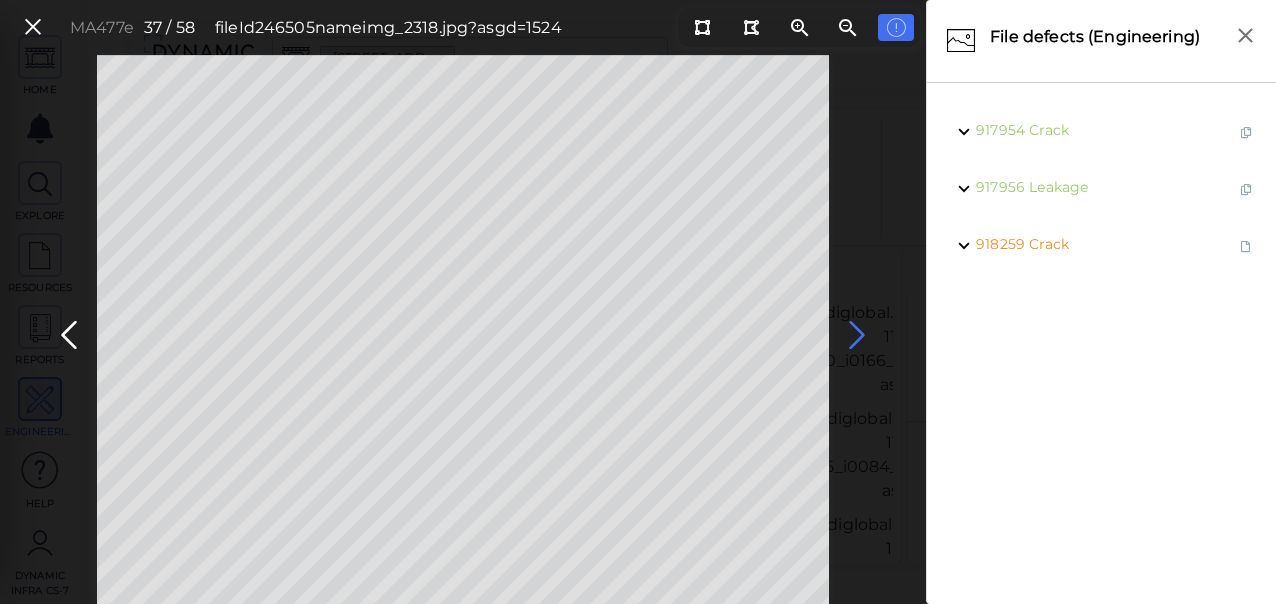 click at bounding box center [857, 335] 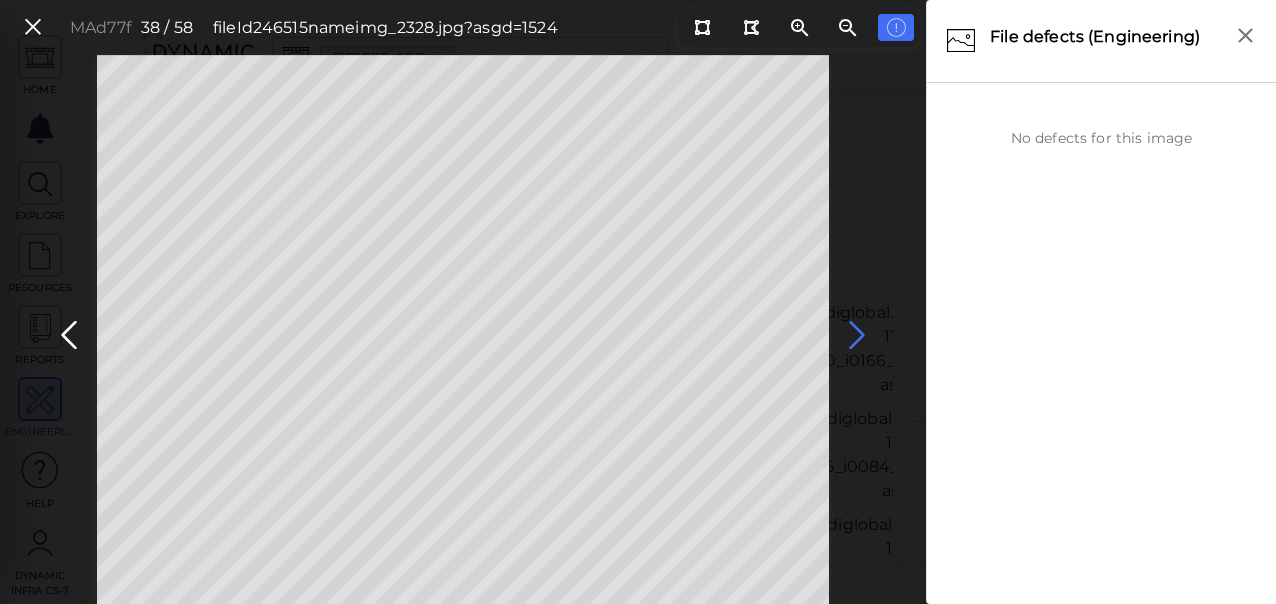 click at bounding box center [857, 335] 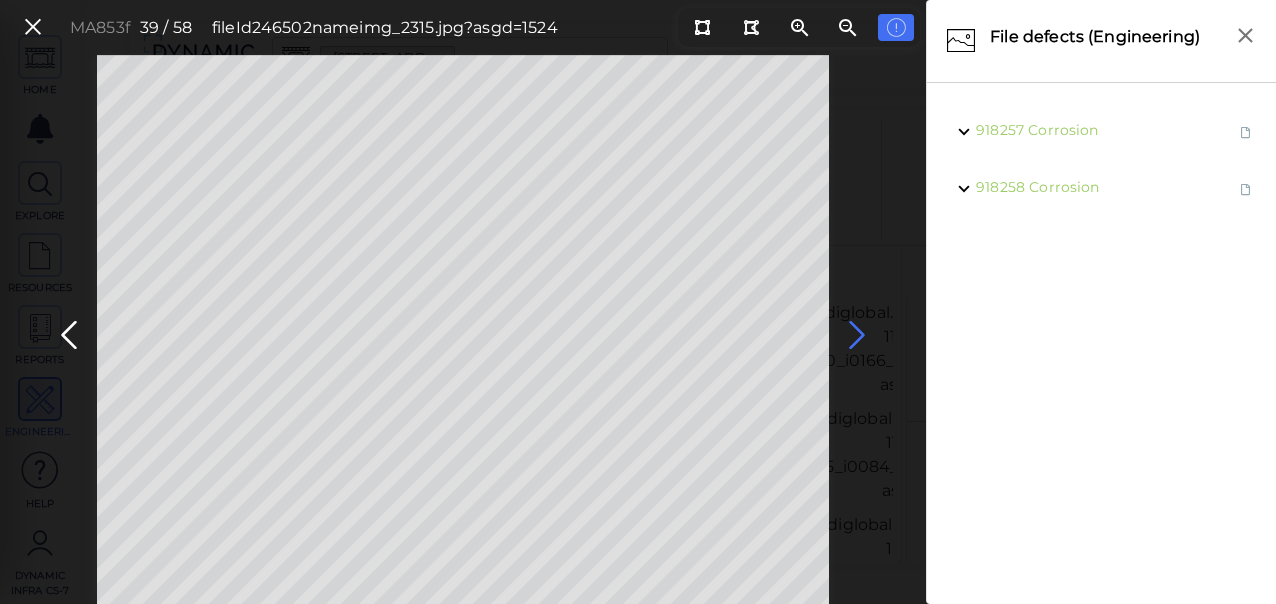 click at bounding box center (857, 335) 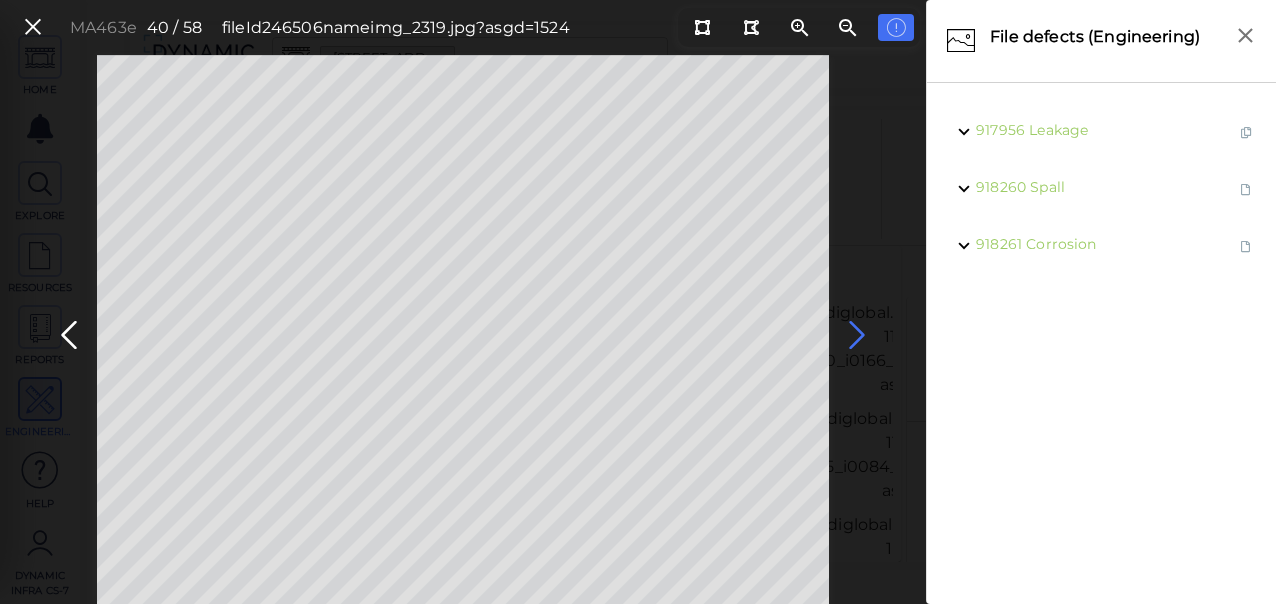 click at bounding box center [857, 335] 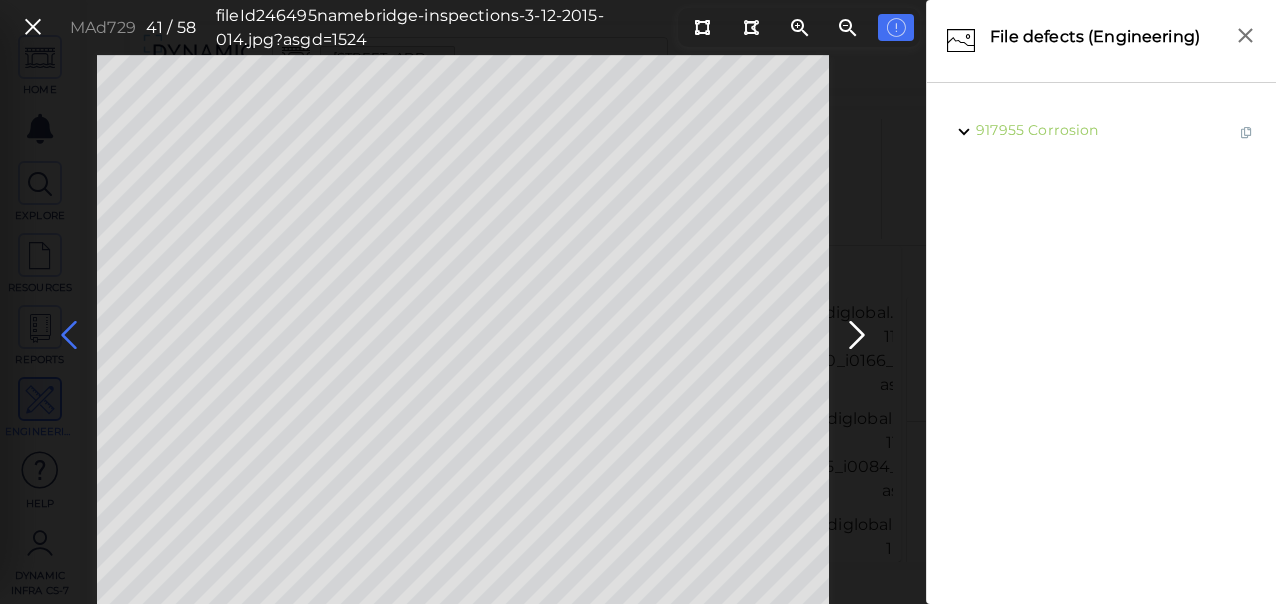 click at bounding box center [69, 335] 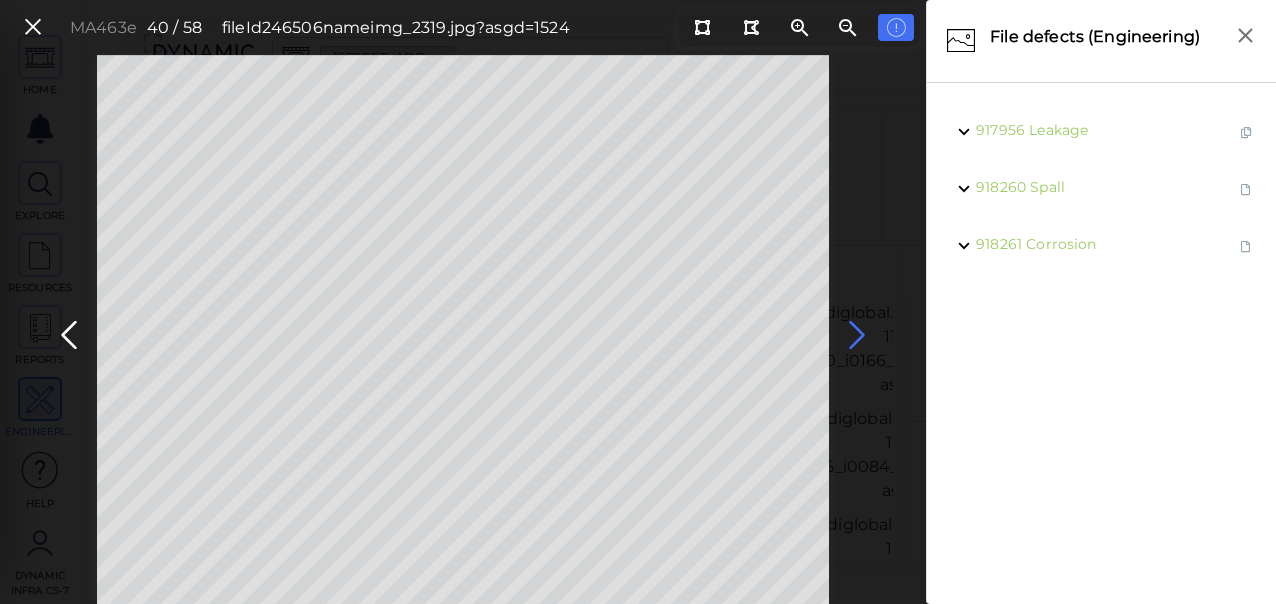 click at bounding box center (857, 335) 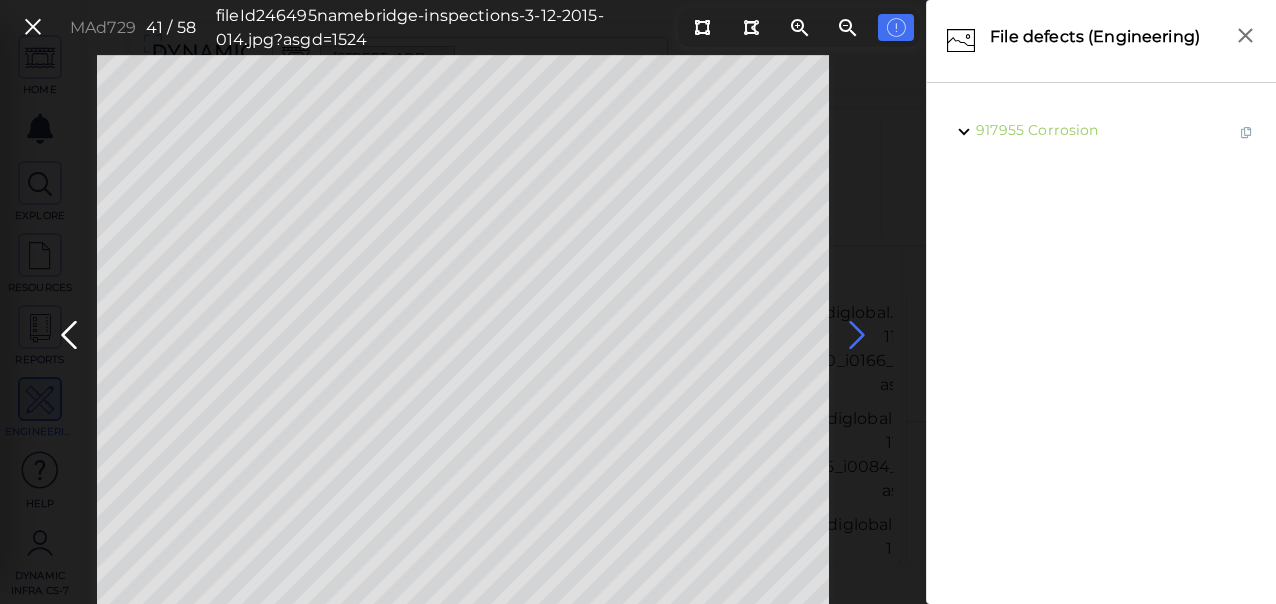 click at bounding box center (857, 335) 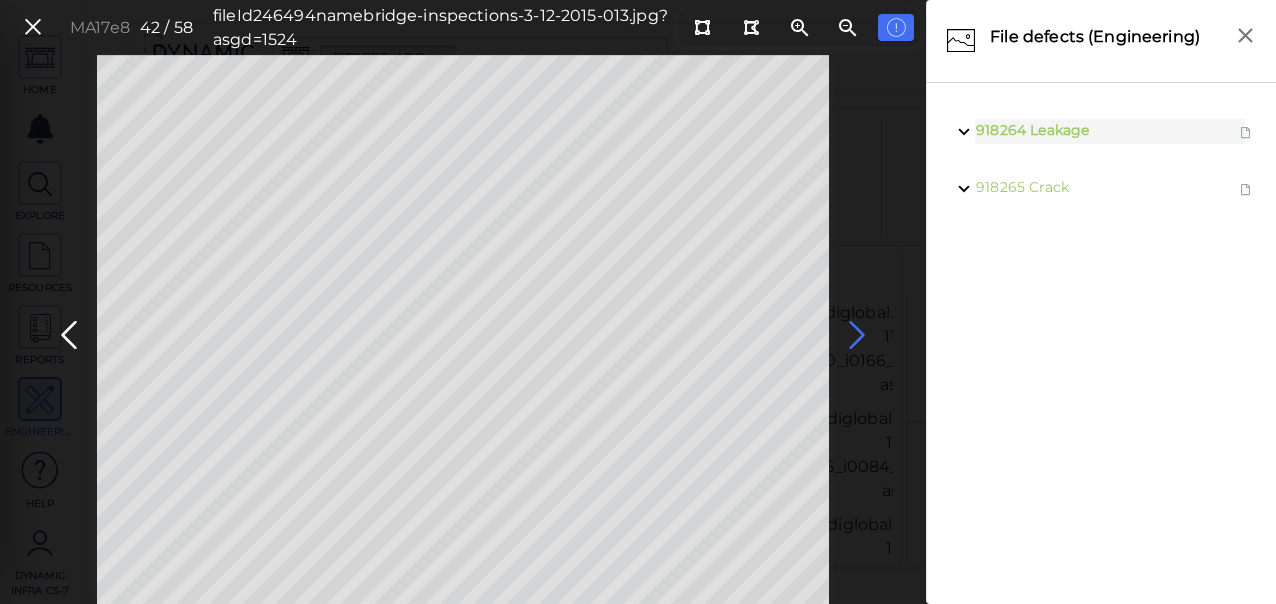 click at bounding box center [857, 335] 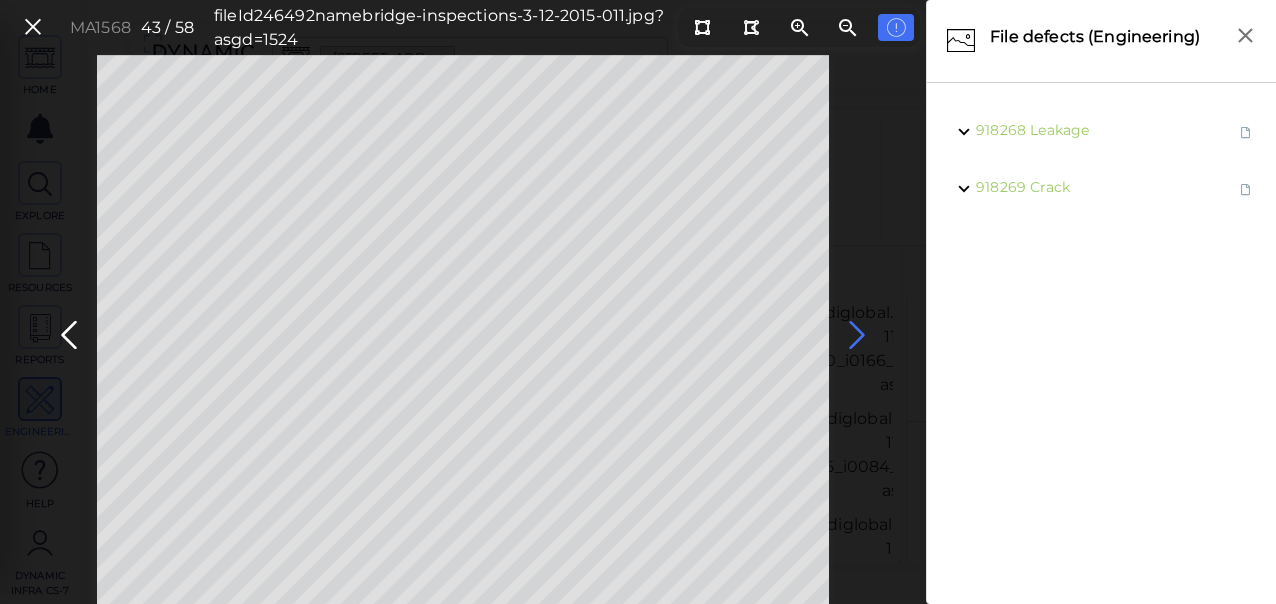 click at bounding box center [857, 335] 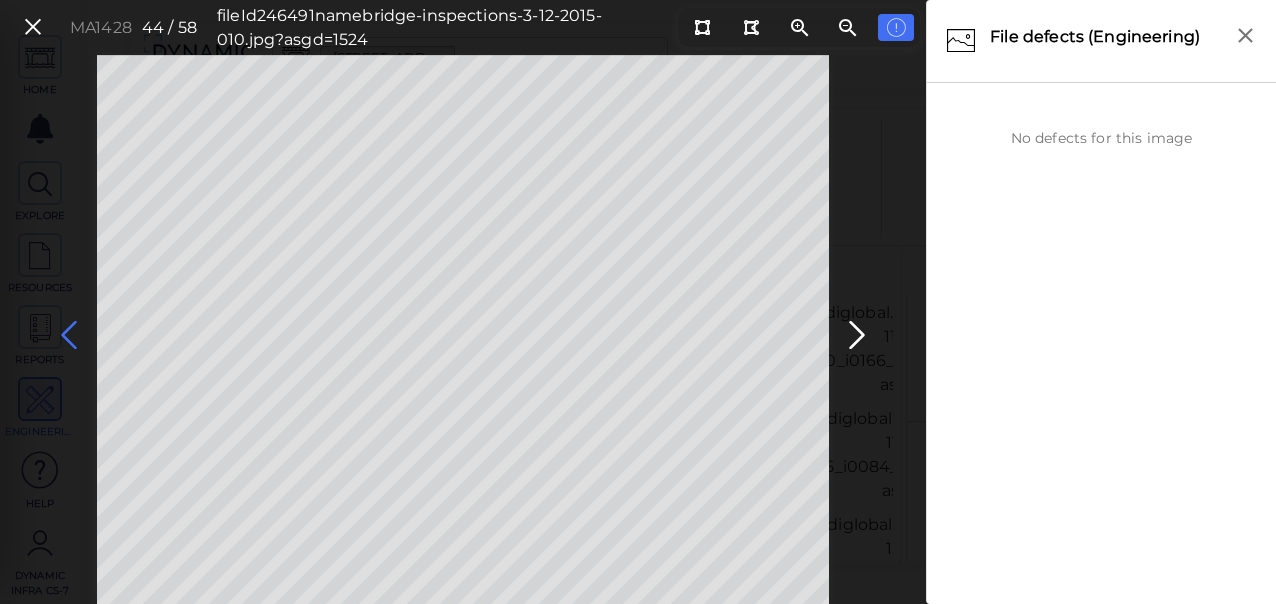 click at bounding box center (69, 335) 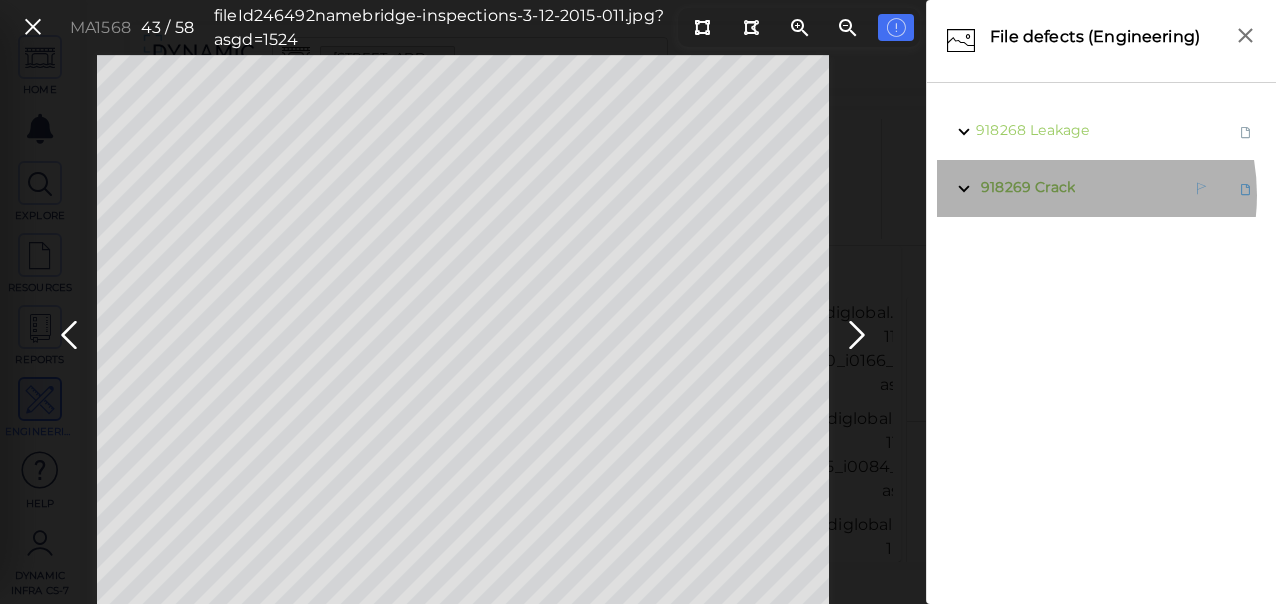 click on "Crack" at bounding box center (1055, 187) 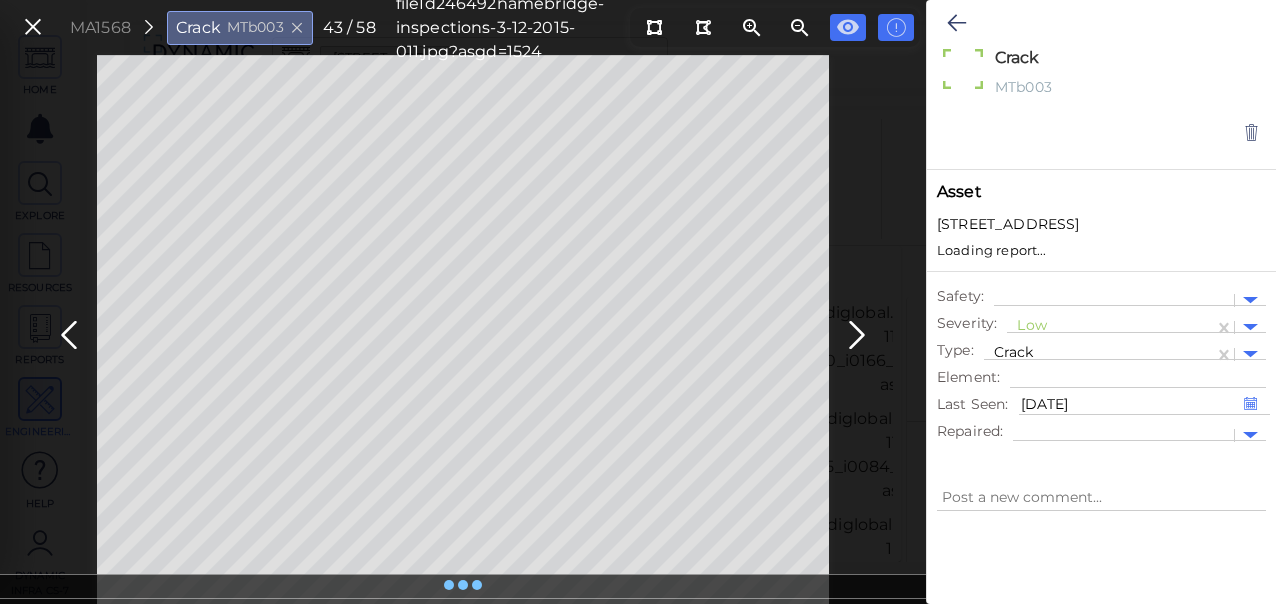 type on "x" 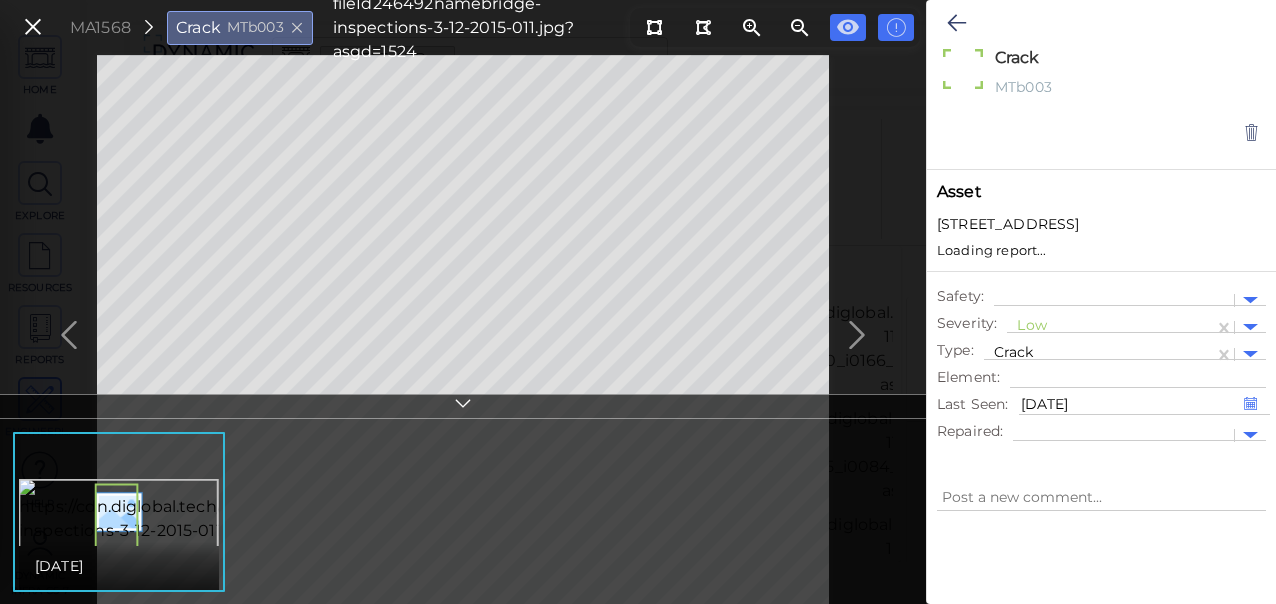 type on "x" 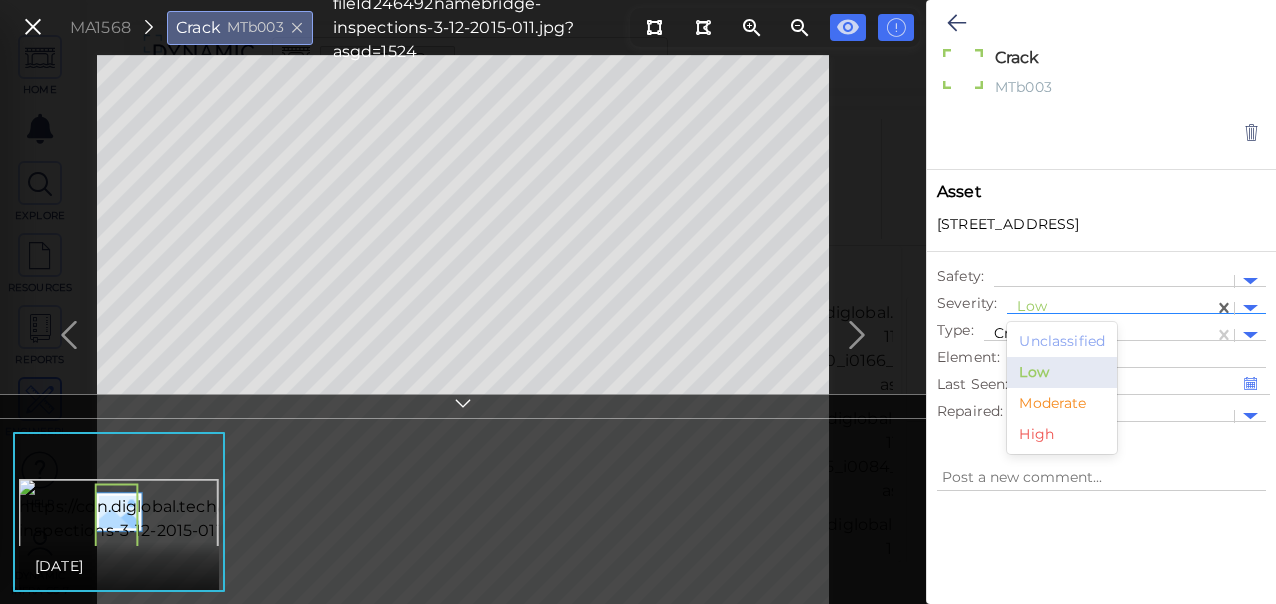 click at bounding box center [1110, 308] 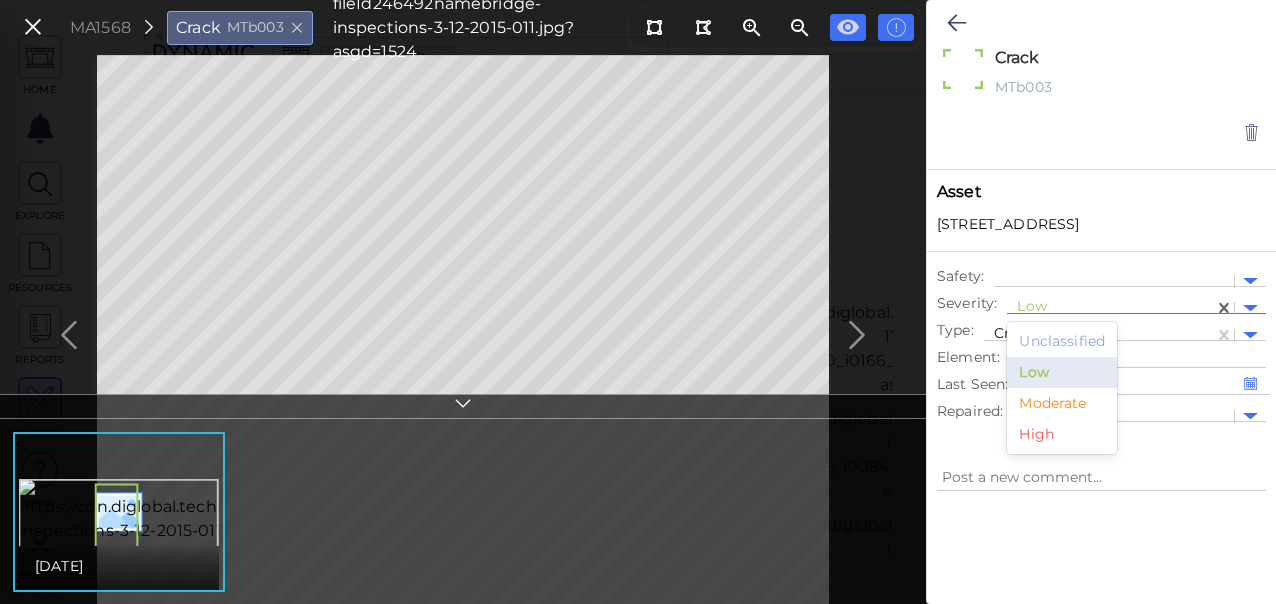 click on "Moderate" at bounding box center (1062, 403) 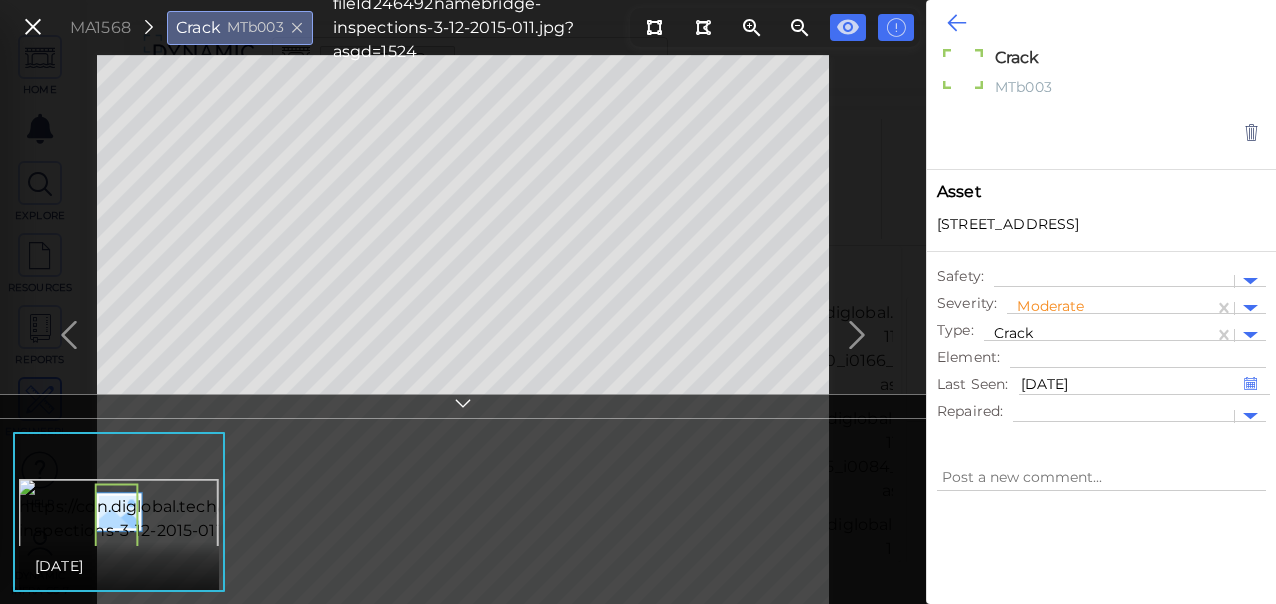type on "x" 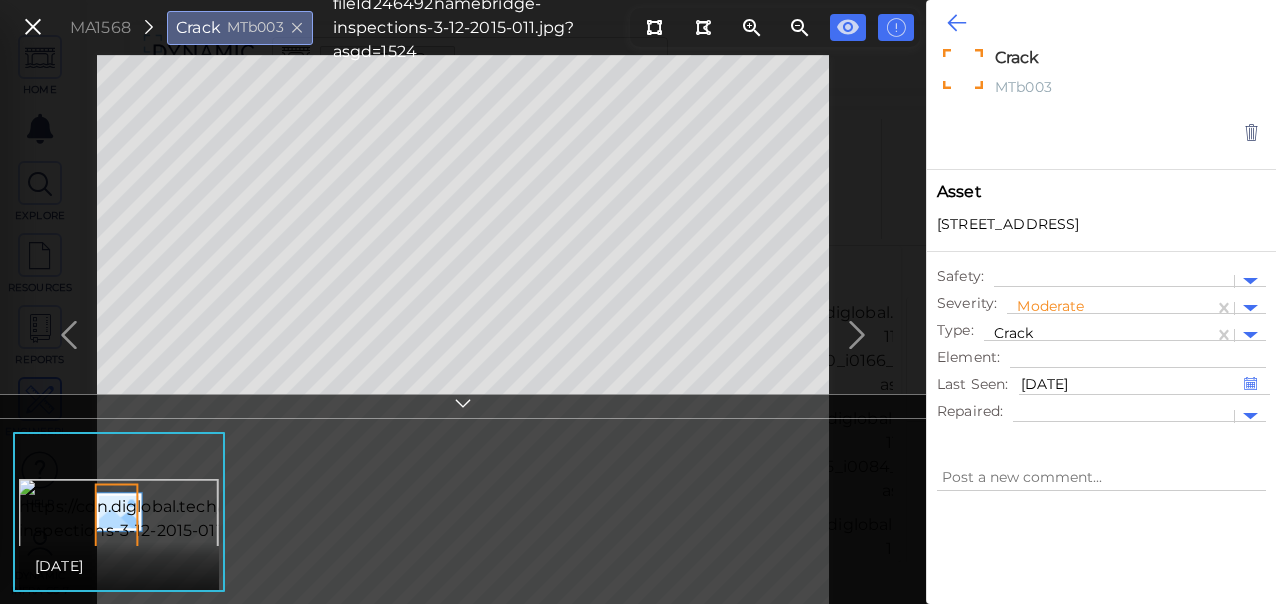 click at bounding box center [956, 23] 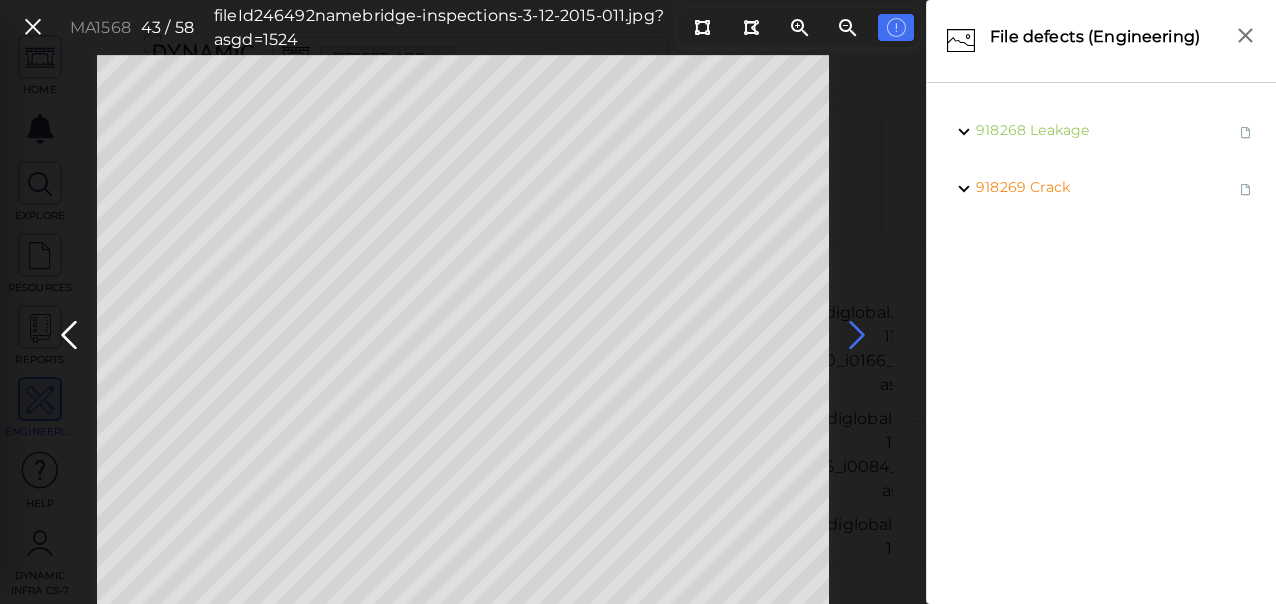 click at bounding box center [857, 335] 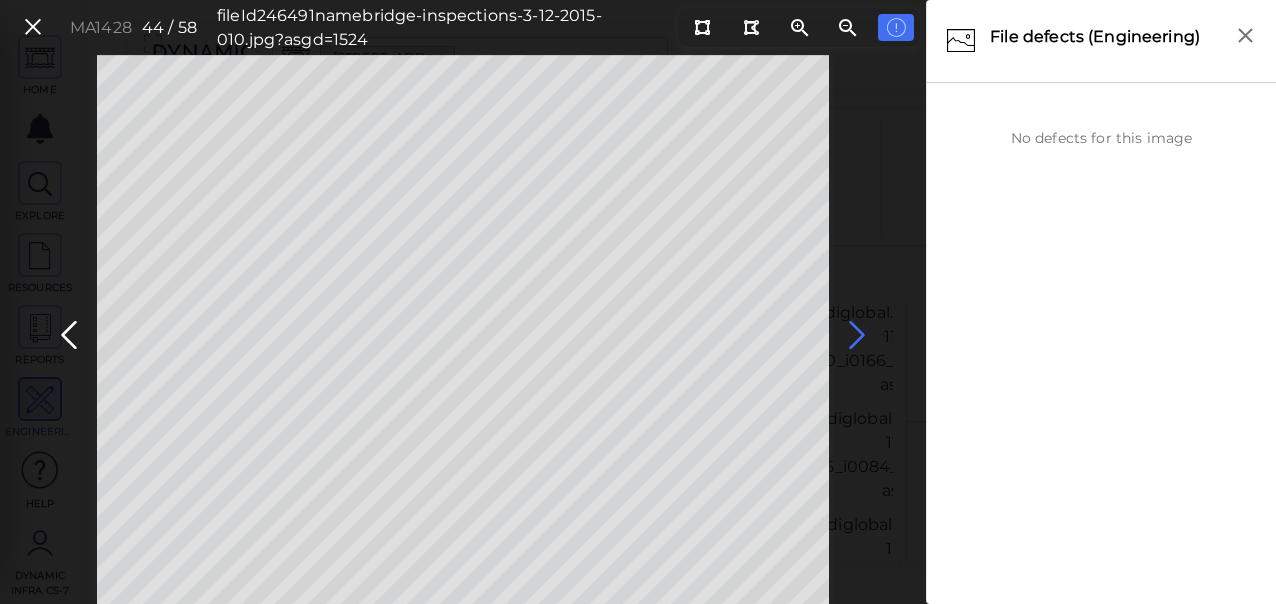 click at bounding box center [857, 335] 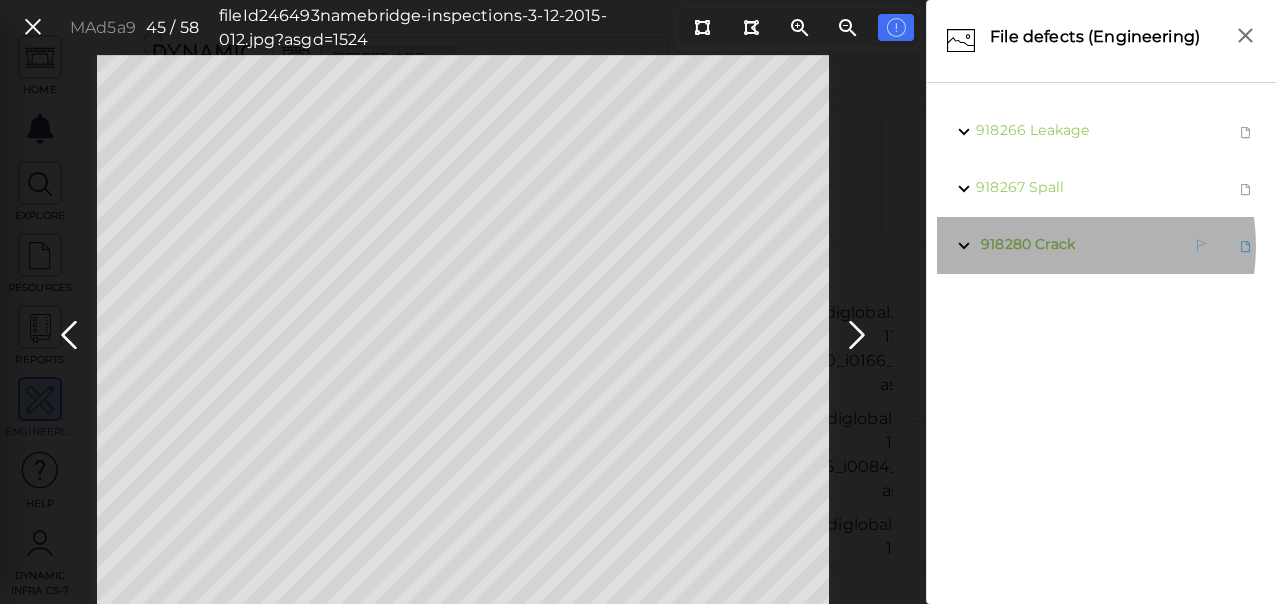 click on "Crack" at bounding box center [1055, 244] 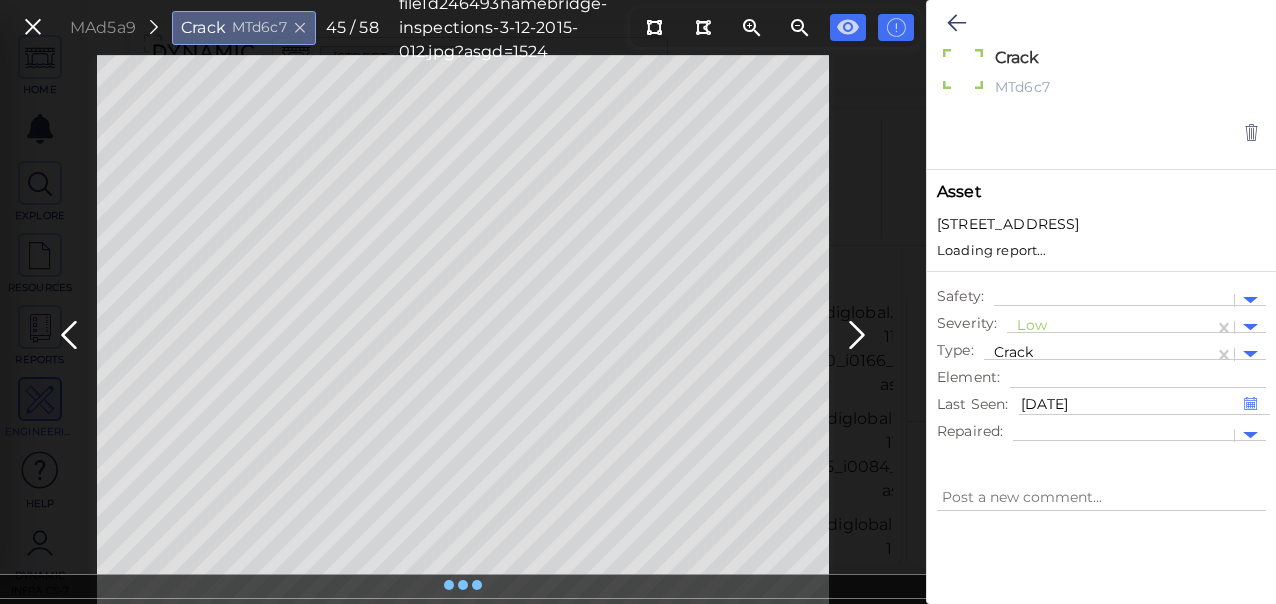 type on "x" 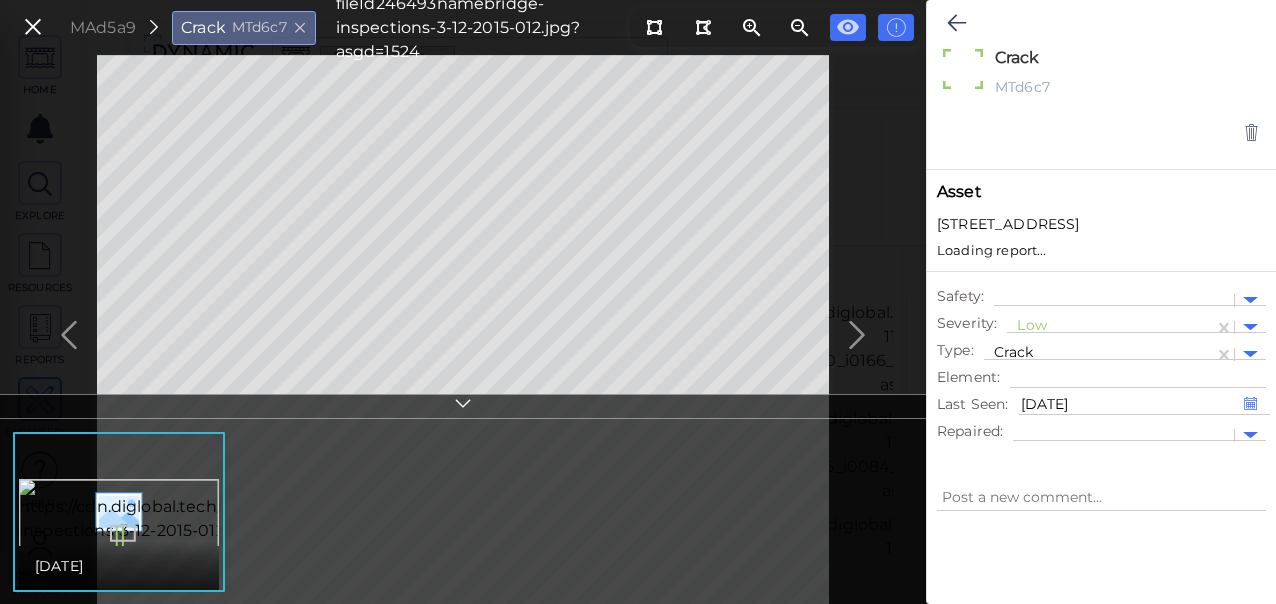 type on "x" 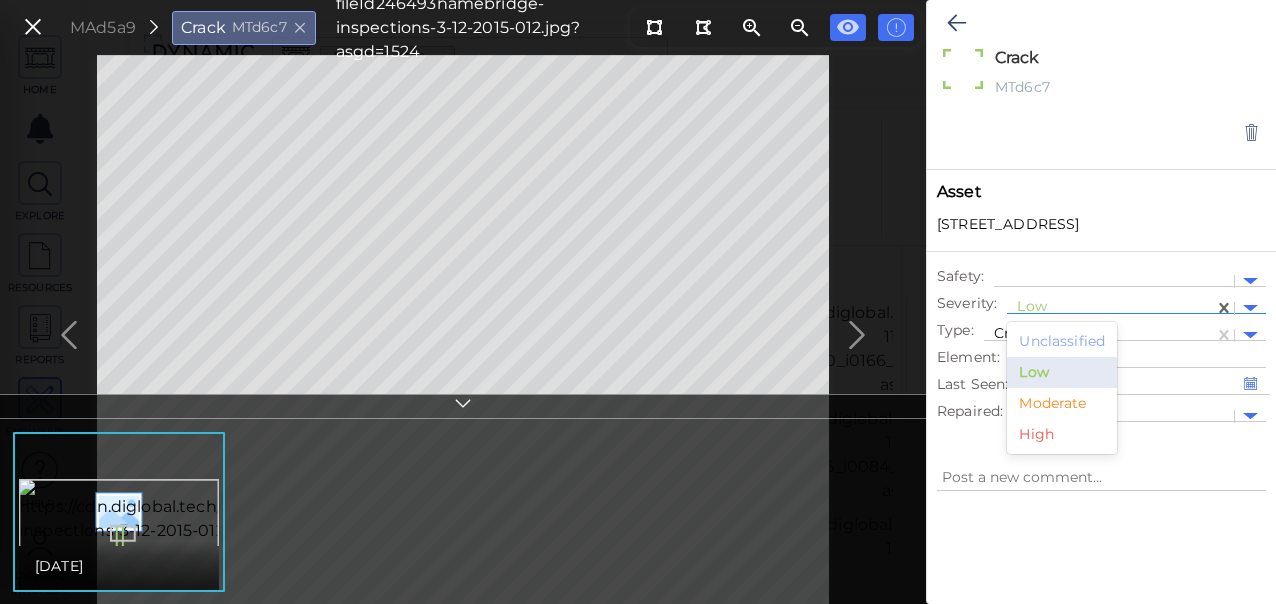 click at bounding box center (1110, 308) 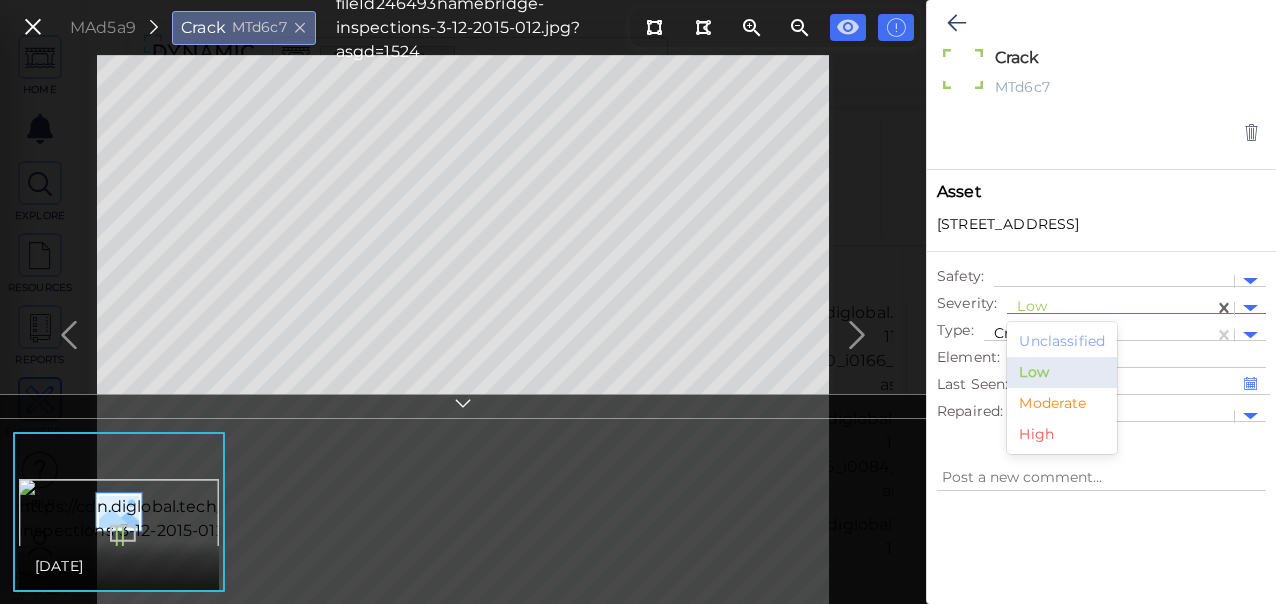 click on "Moderate" at bounding box center (1062, 403) 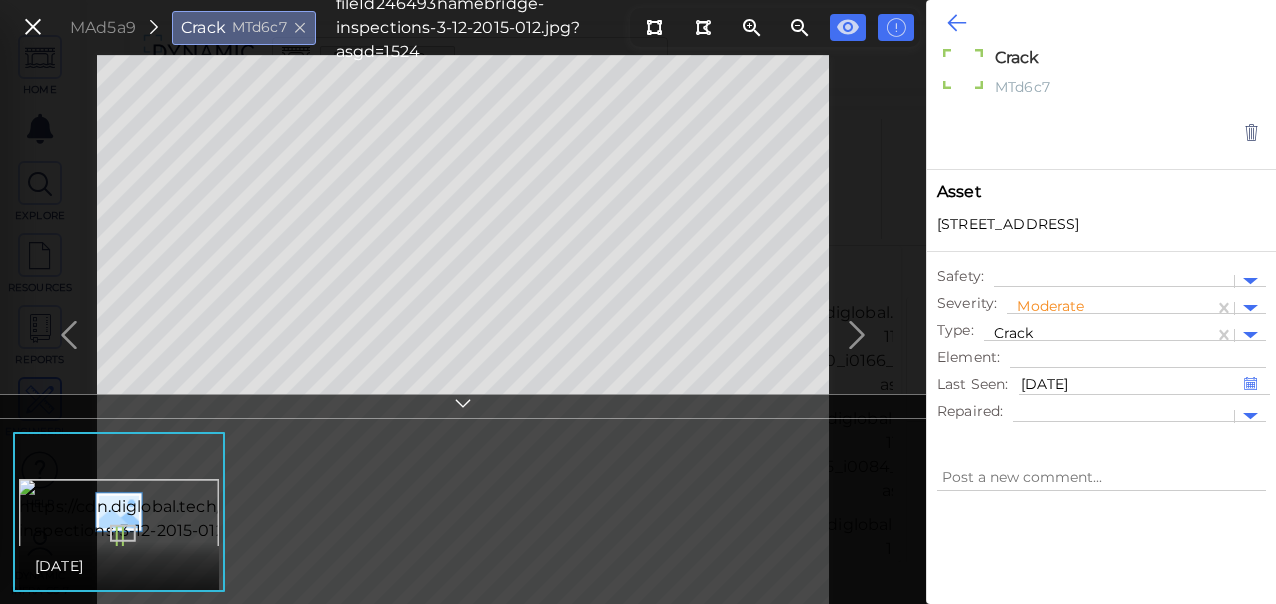 type on "x" 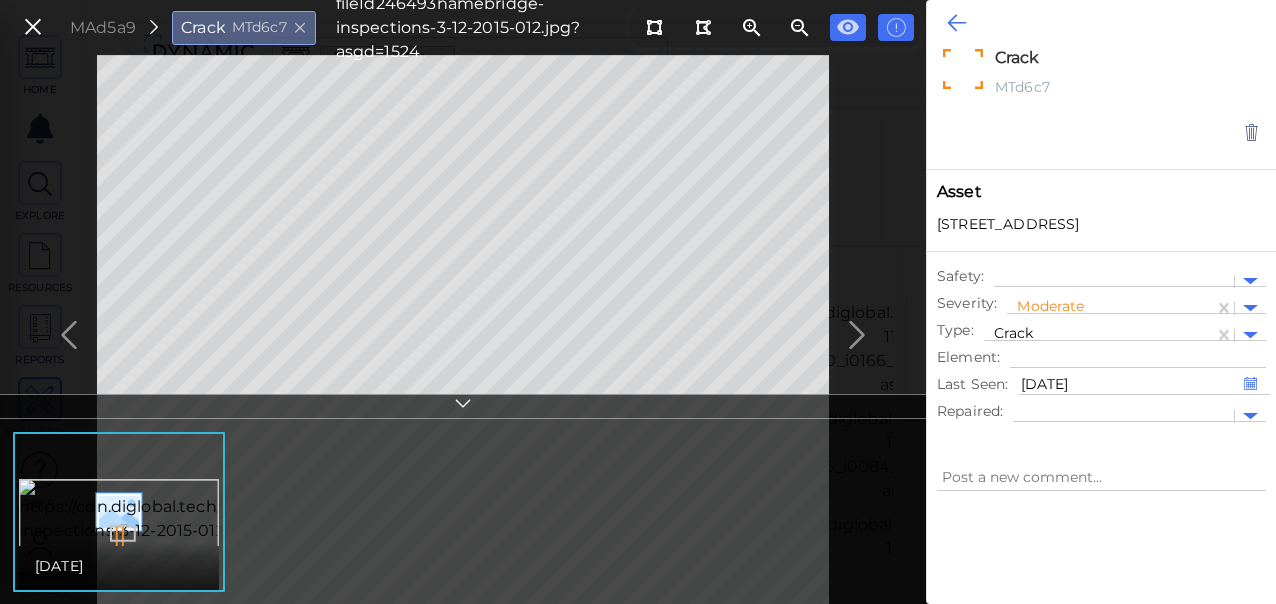 click at bounding box center (956, 23) 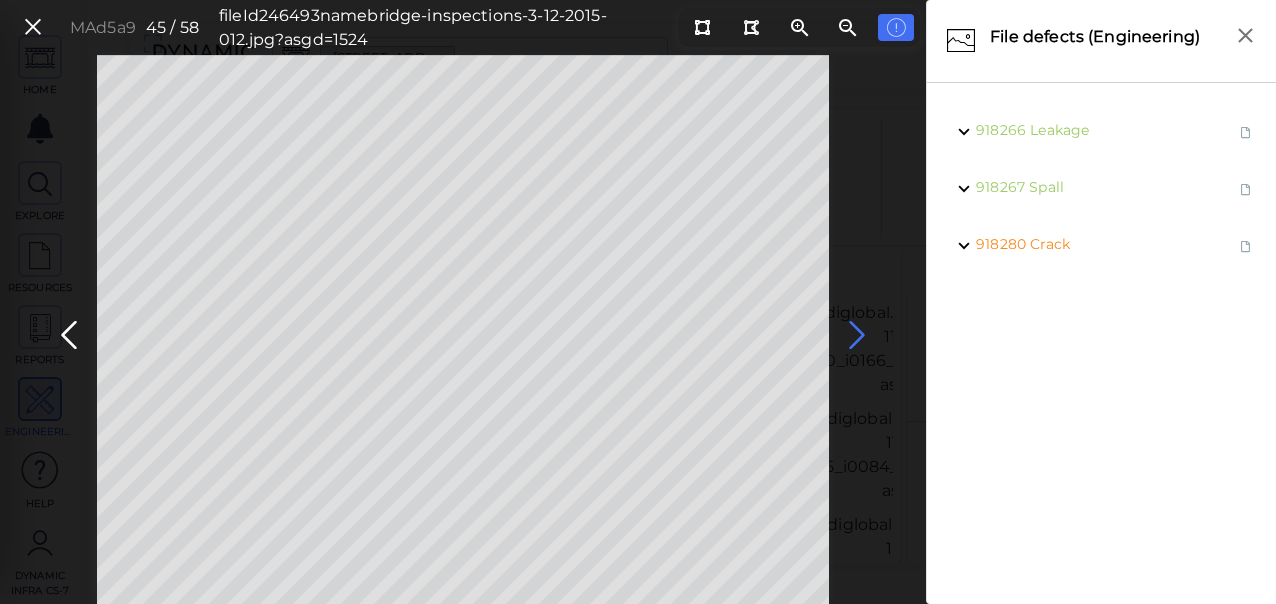 click at bounding box center (857, 335) 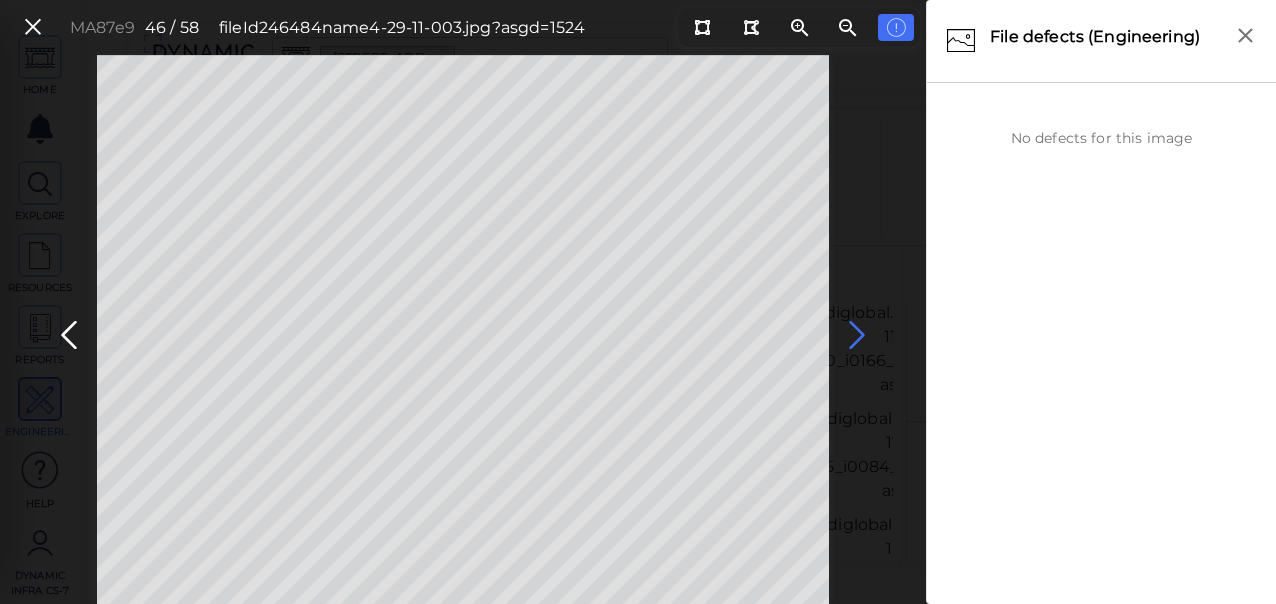 click at bounding box center [857, 335] 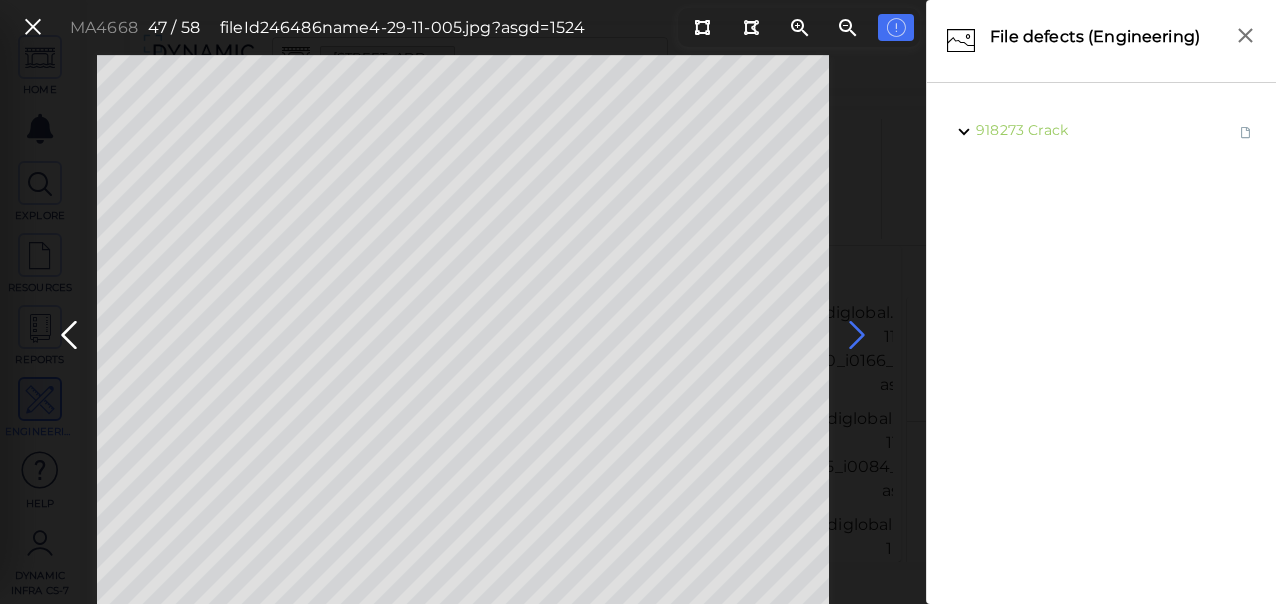 click at bounding box center [857, 335] 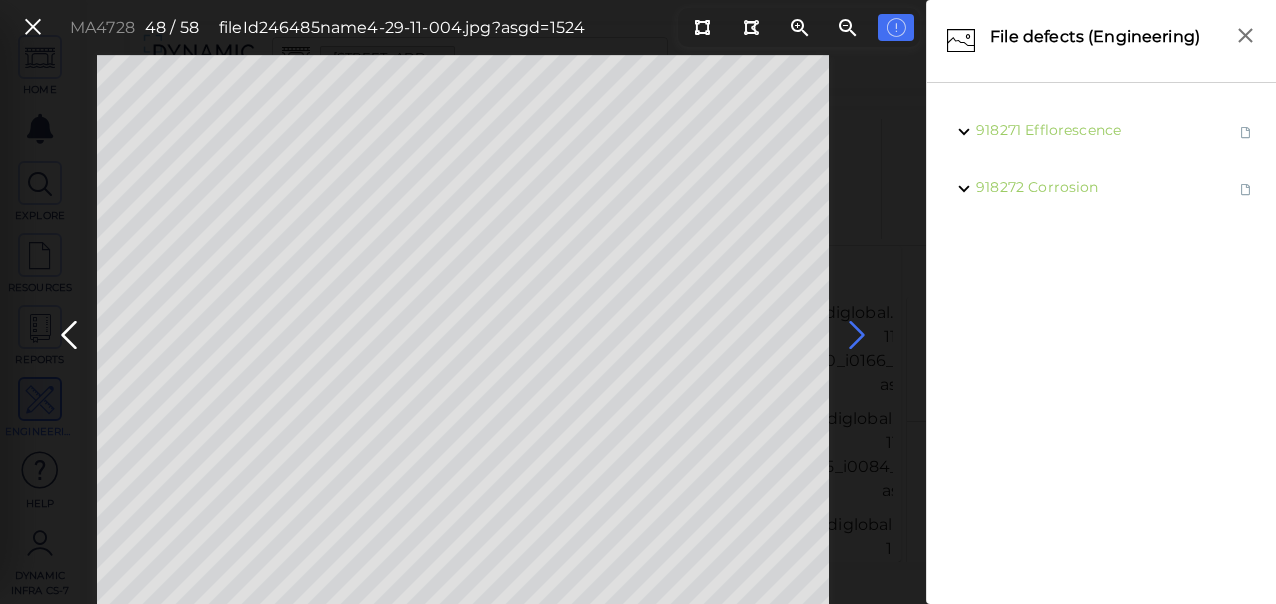 click at bounding box center (857, 335) 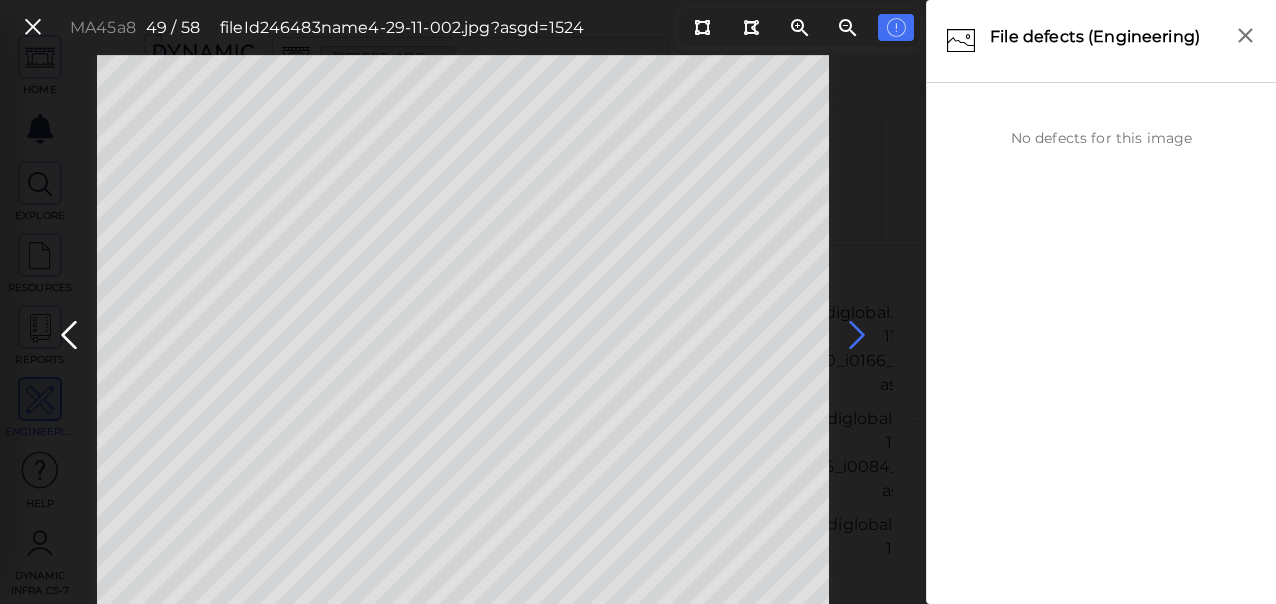 click at bounding box center (857, 335) 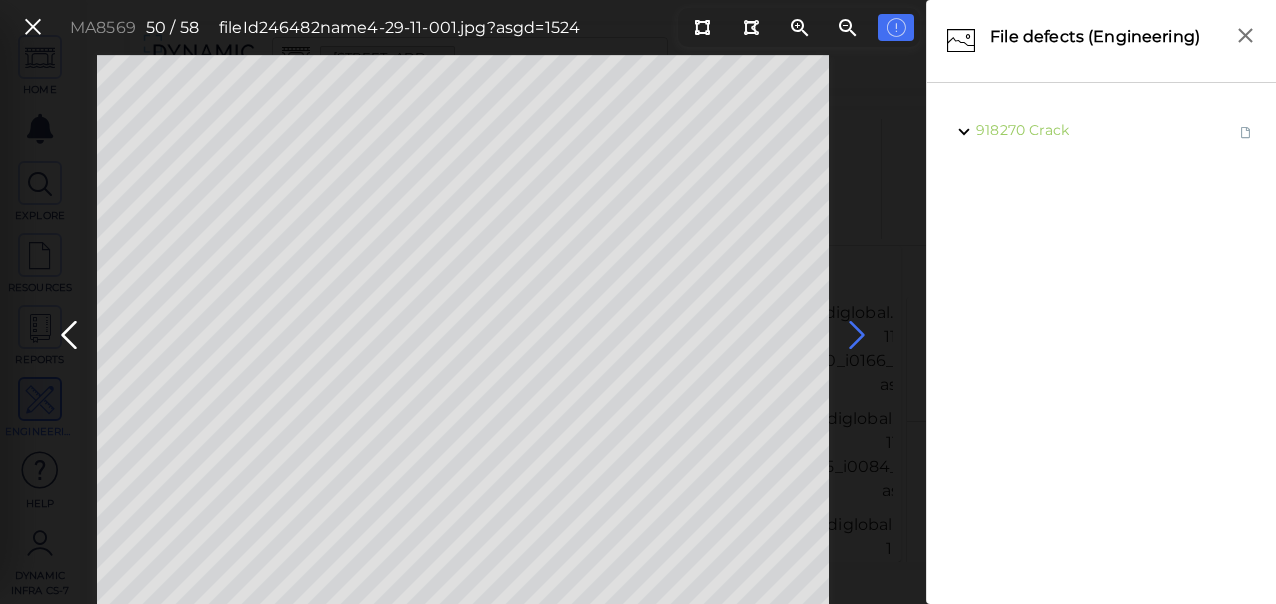 click at bounding box center [857, 335] 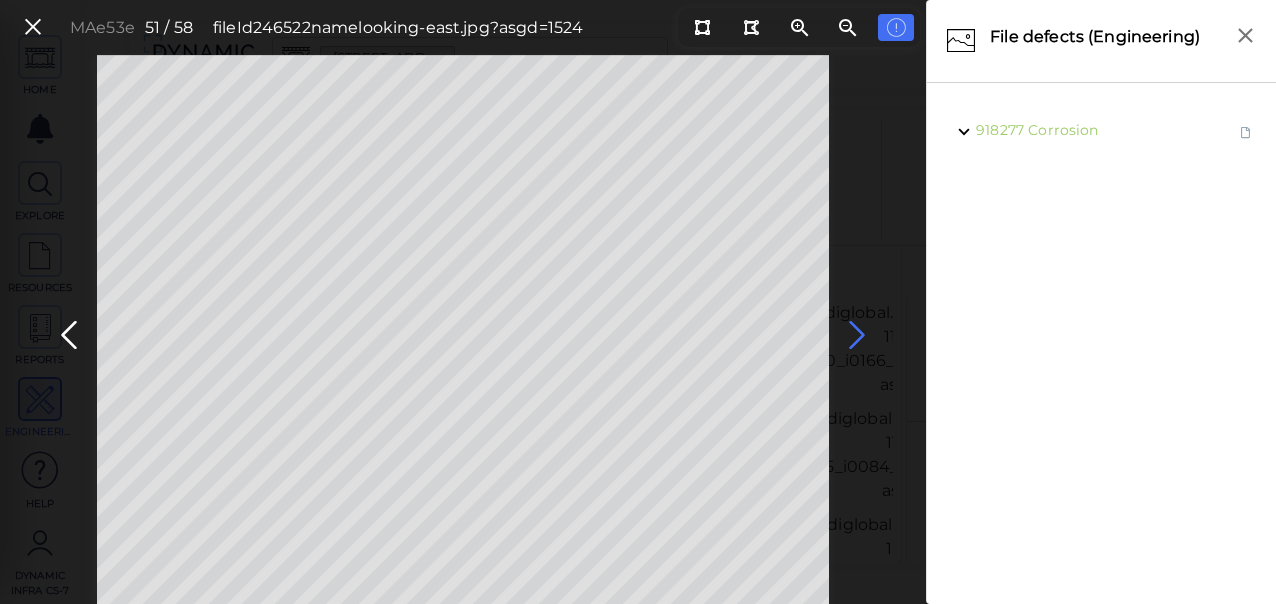 click at bounding box center (857, 335) 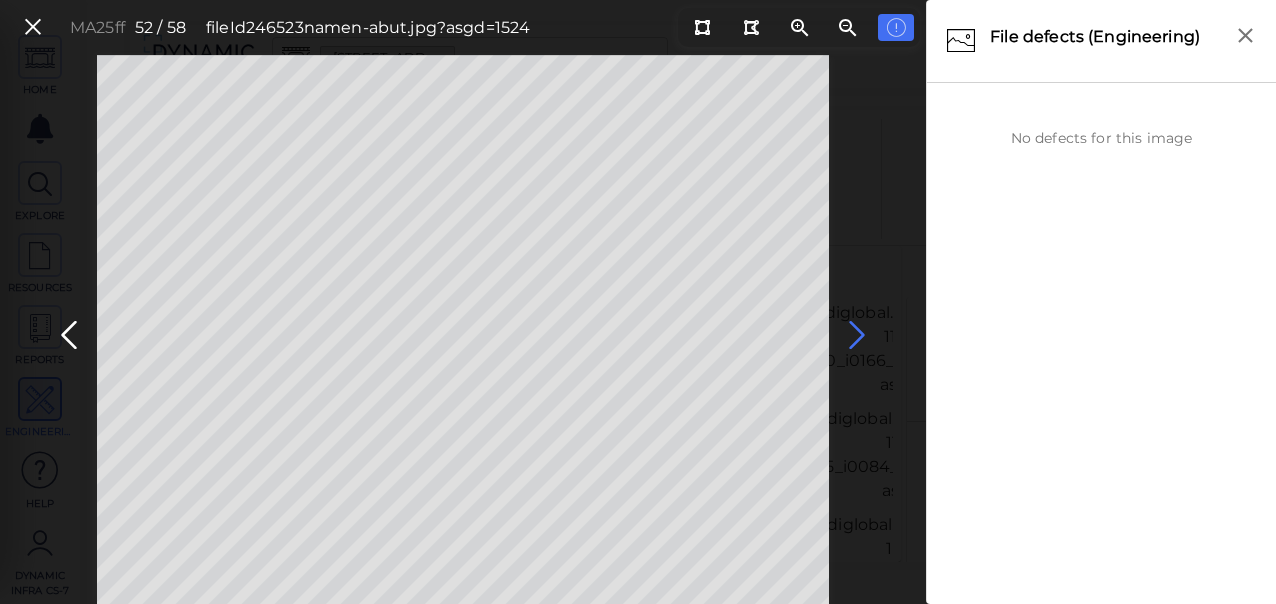 click at bounding box center (857, 335) 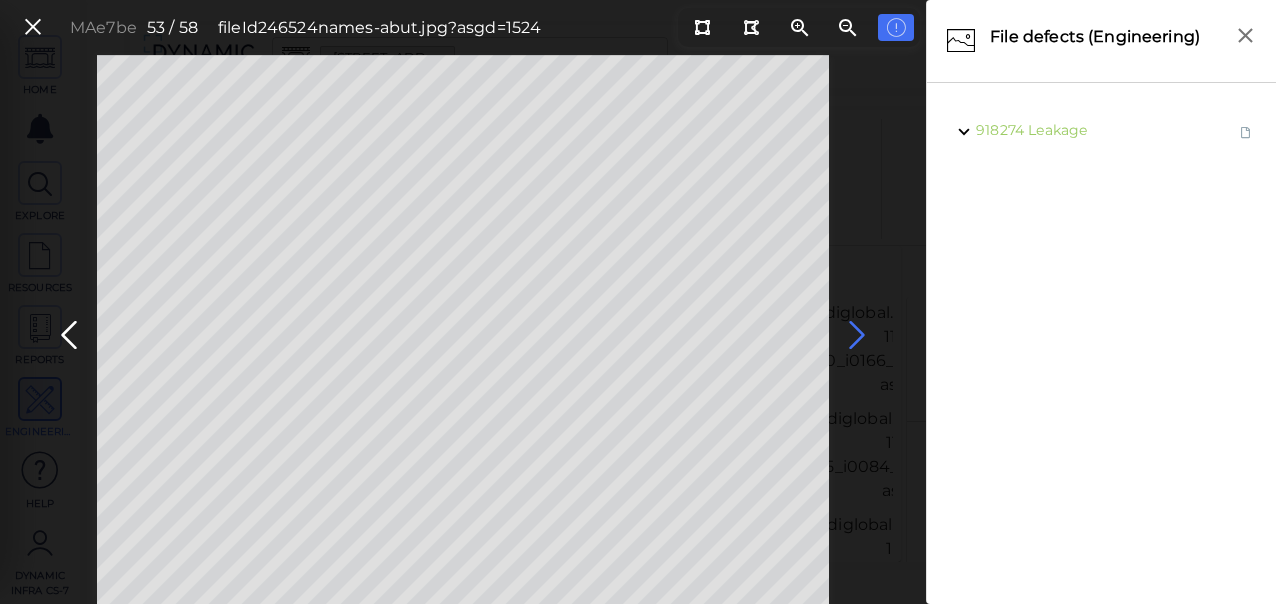 click at bounding box center (857, 335) 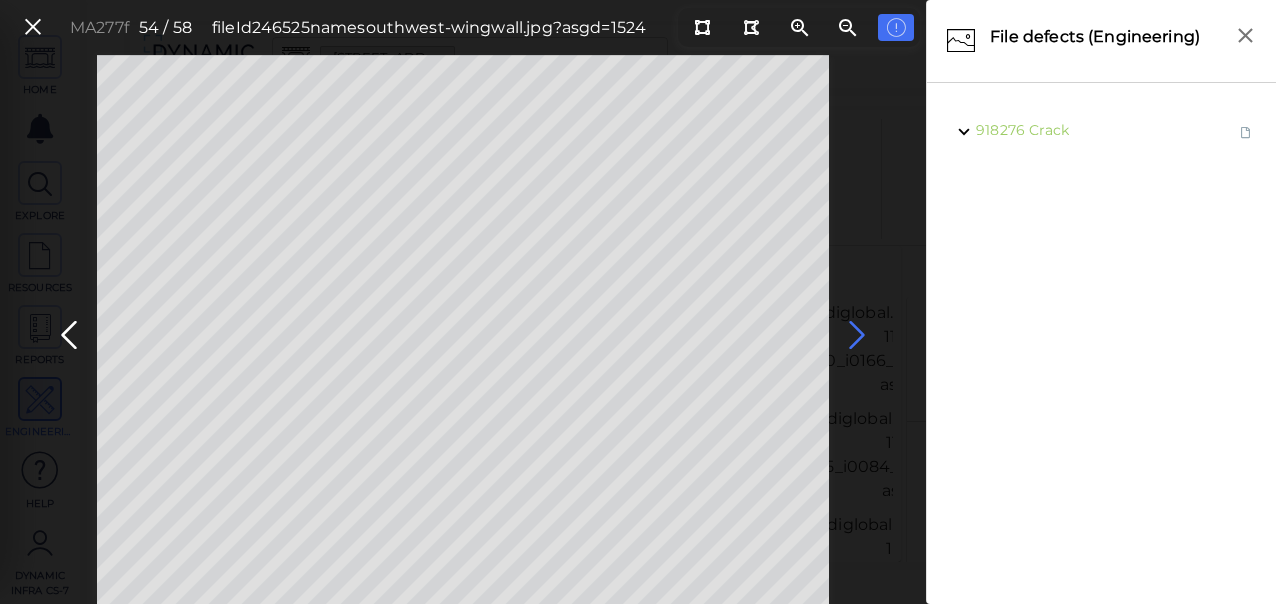 click at bounding box center [857, 335] 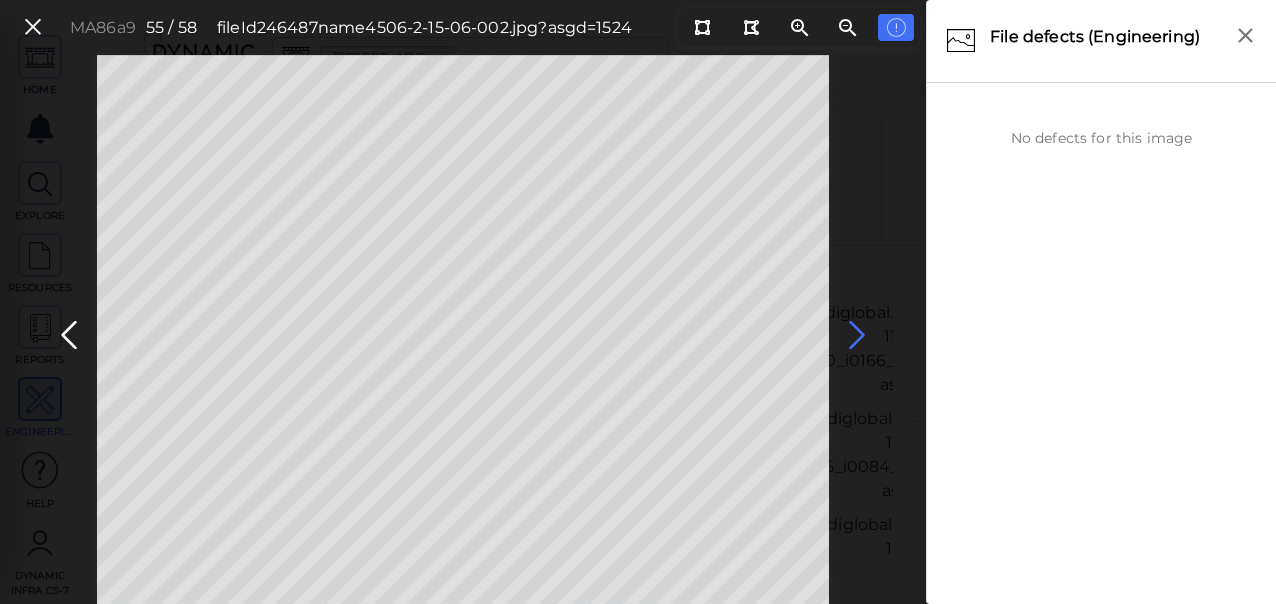 click at bounding box center [857, 335] 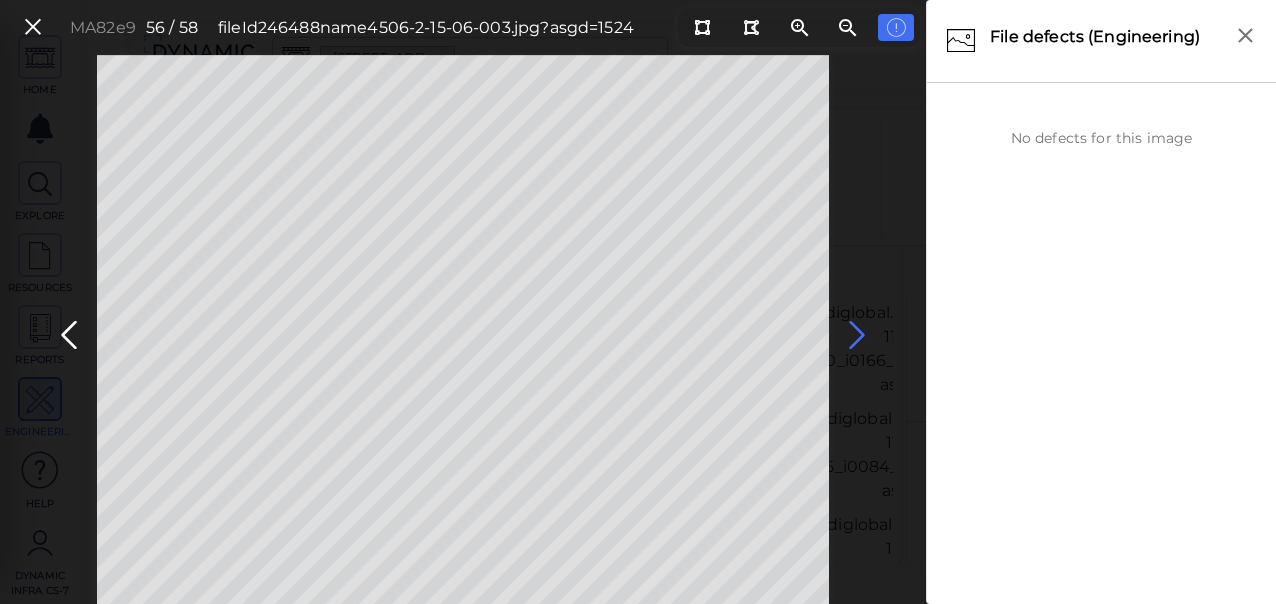 click at bounding box center [857, 335] 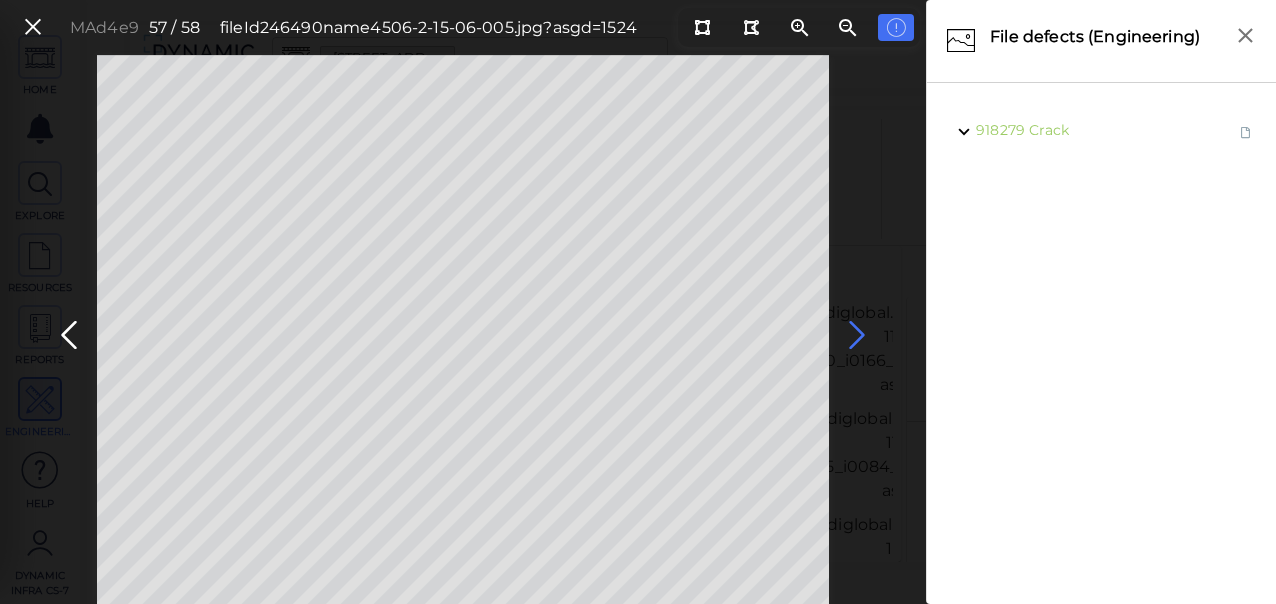 click at bounding box center (857, 335) 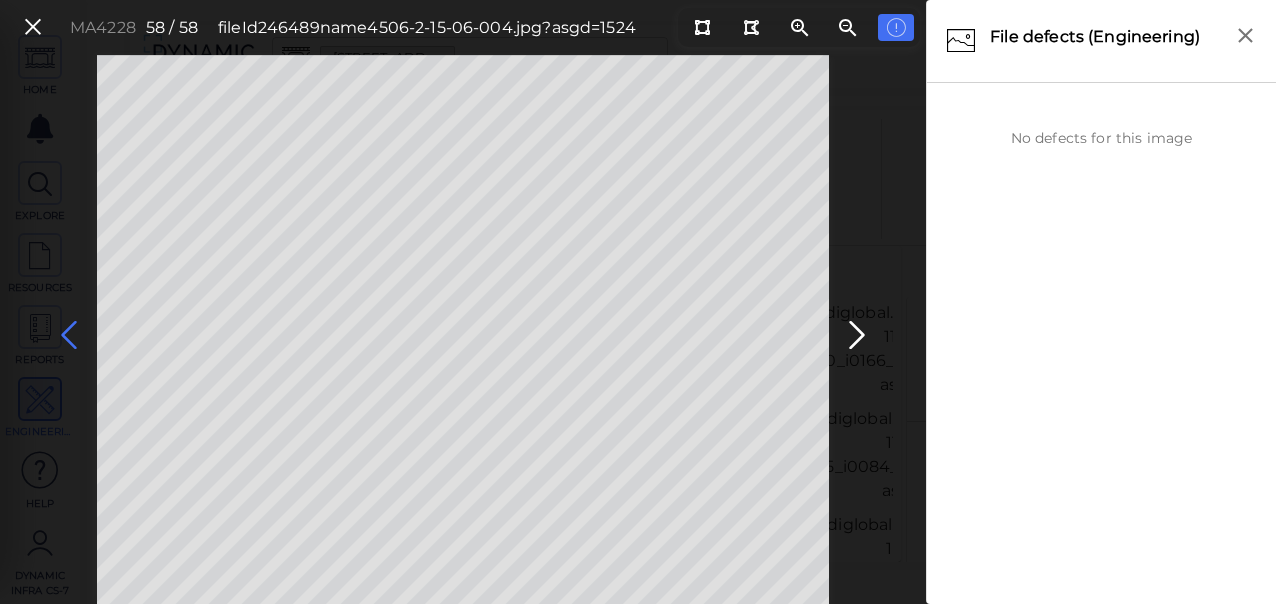 click at bounding box center [69, 335] 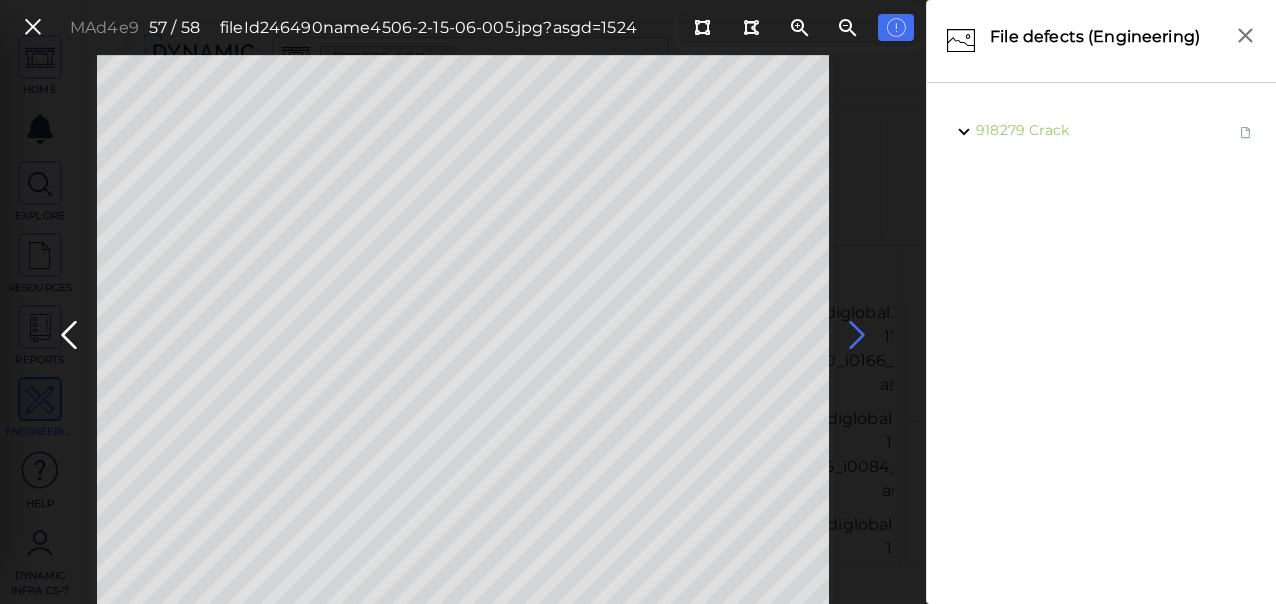 click at bounding box center (857, 335) 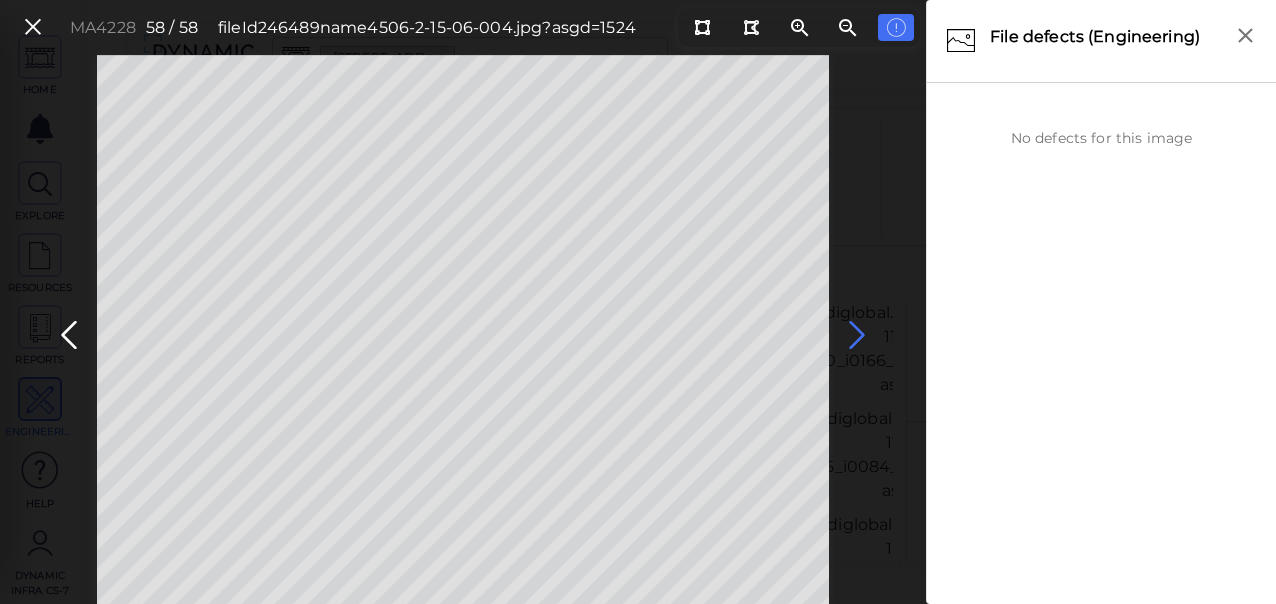 click at bounding box center (857, 335) 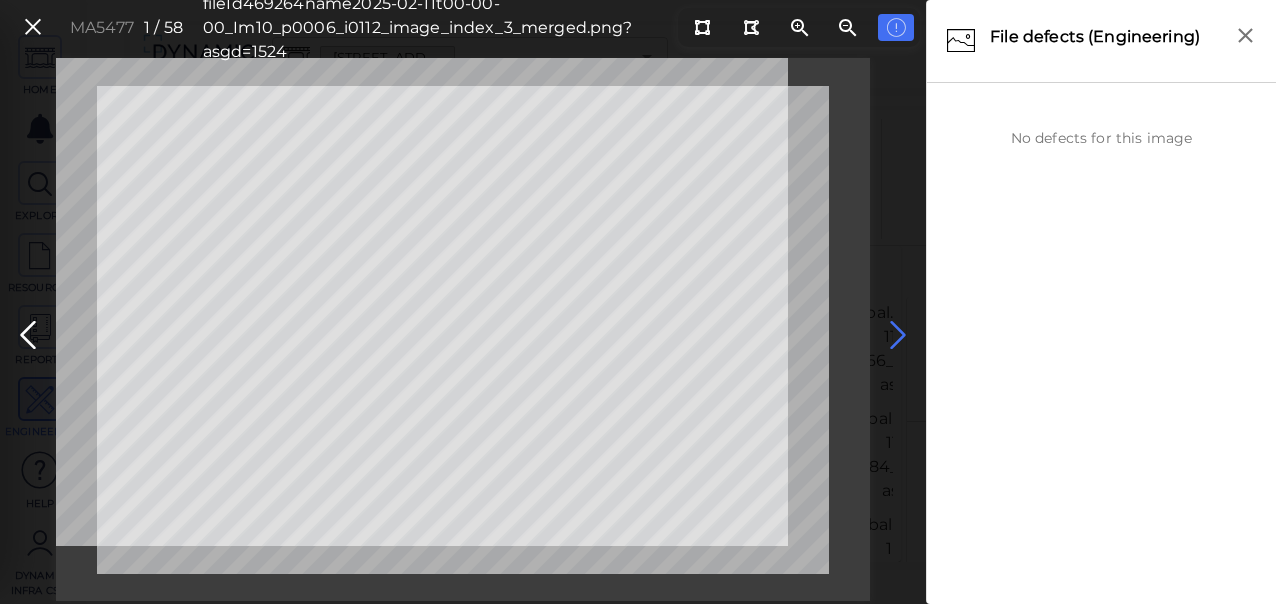 click at bounding box center [463, 329] 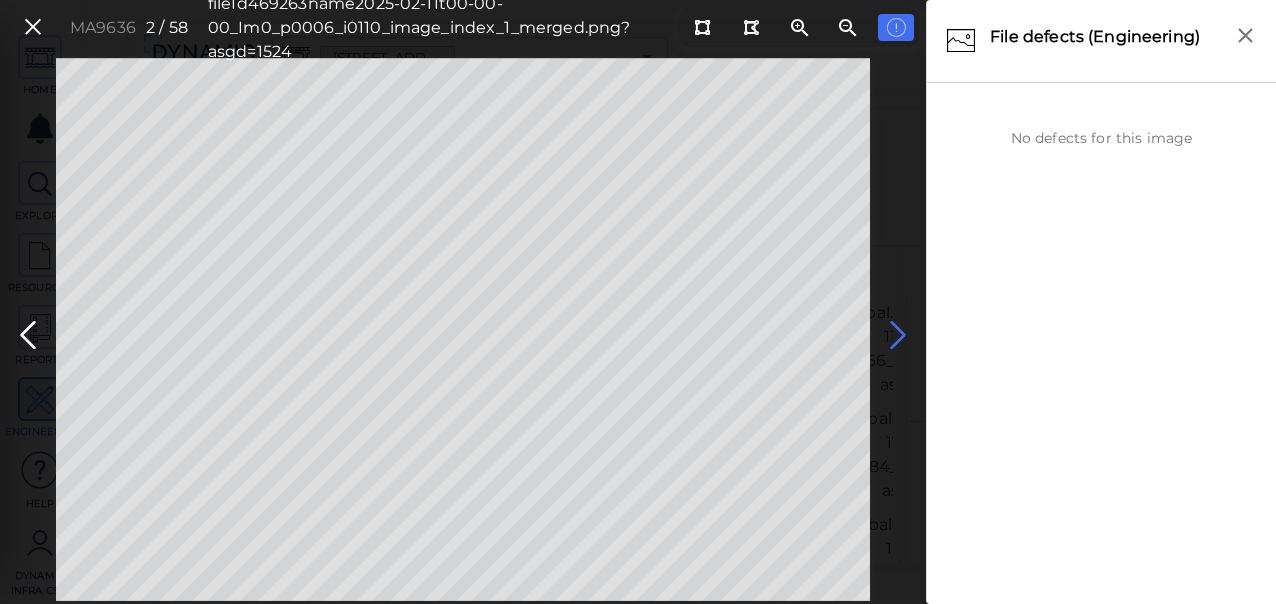 click at bounding box center (898, 335) 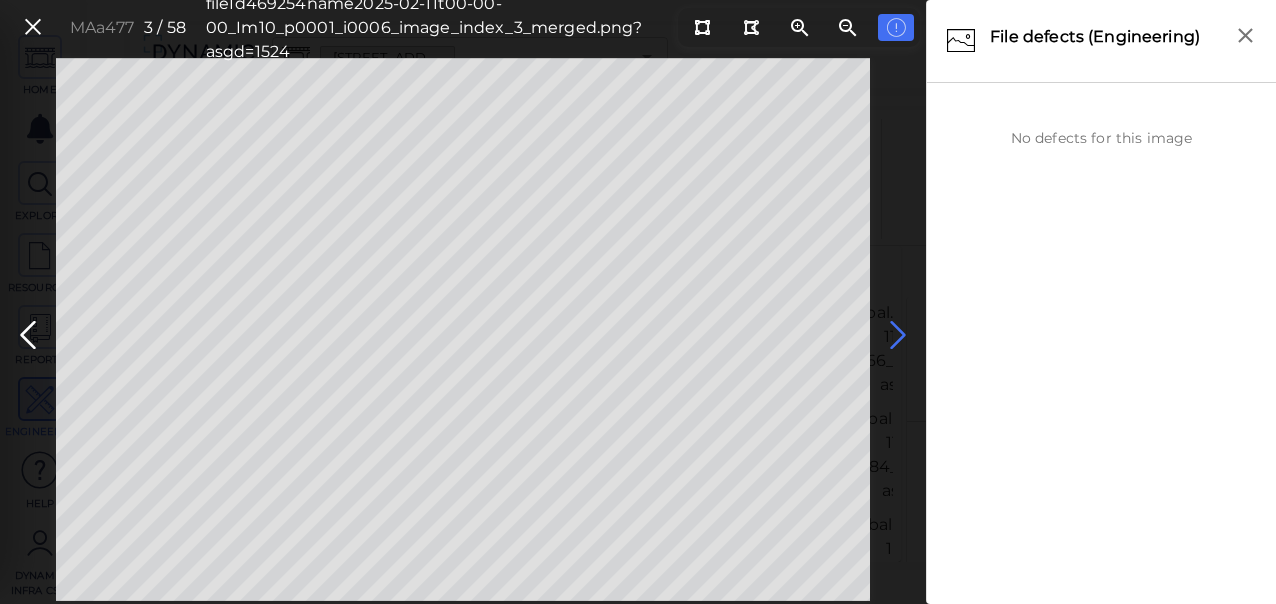 click at bounding box center [898, 335] 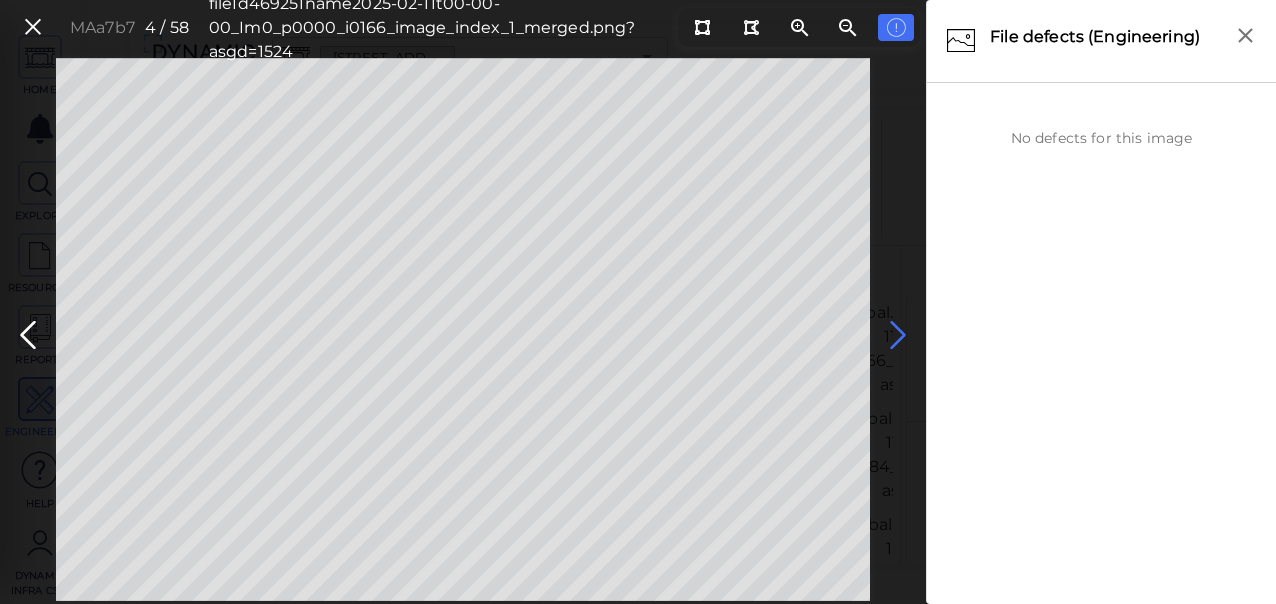 click at bounding box center (898, 335) 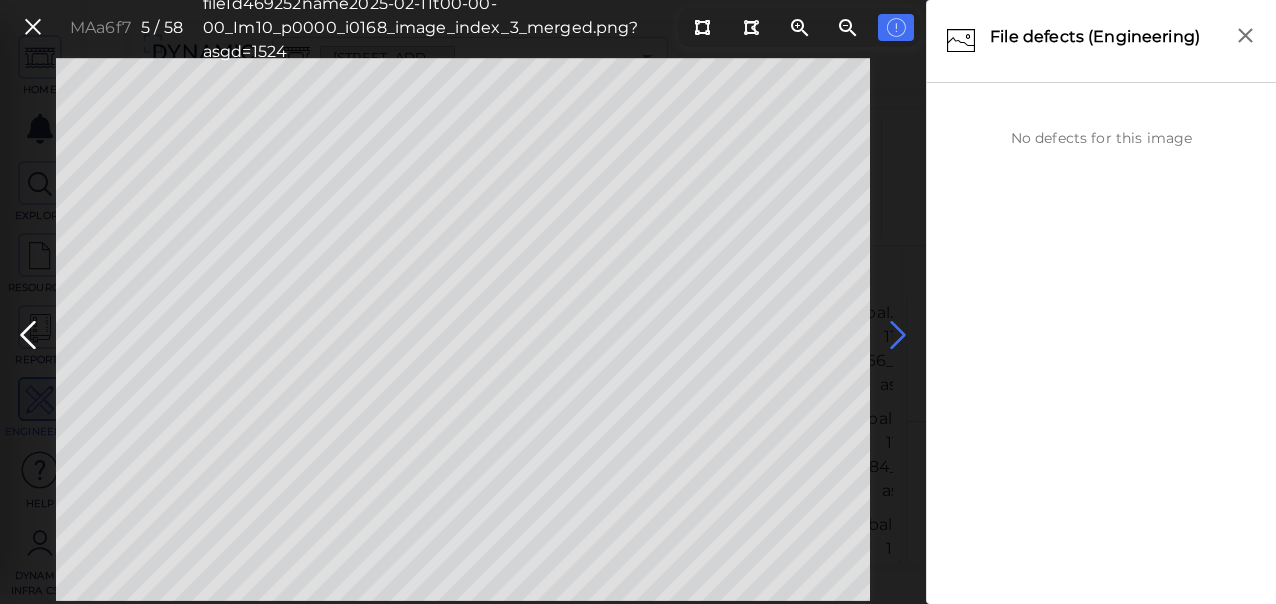 click at bounding box center [898, 335] 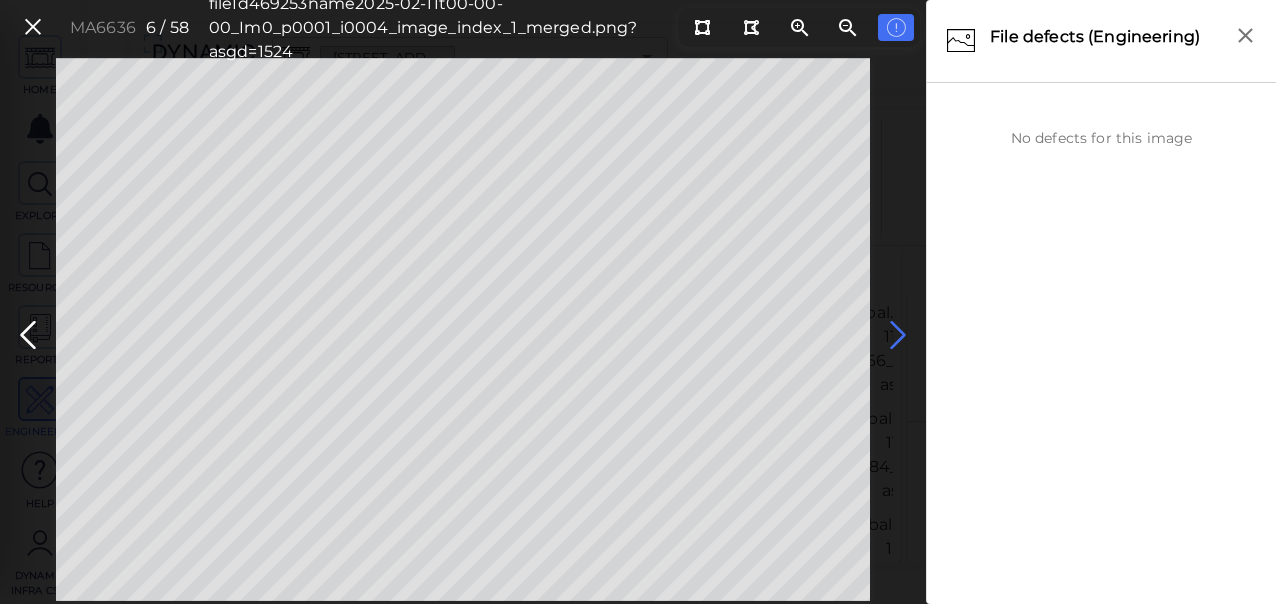 click at bounding box center (898, 335) 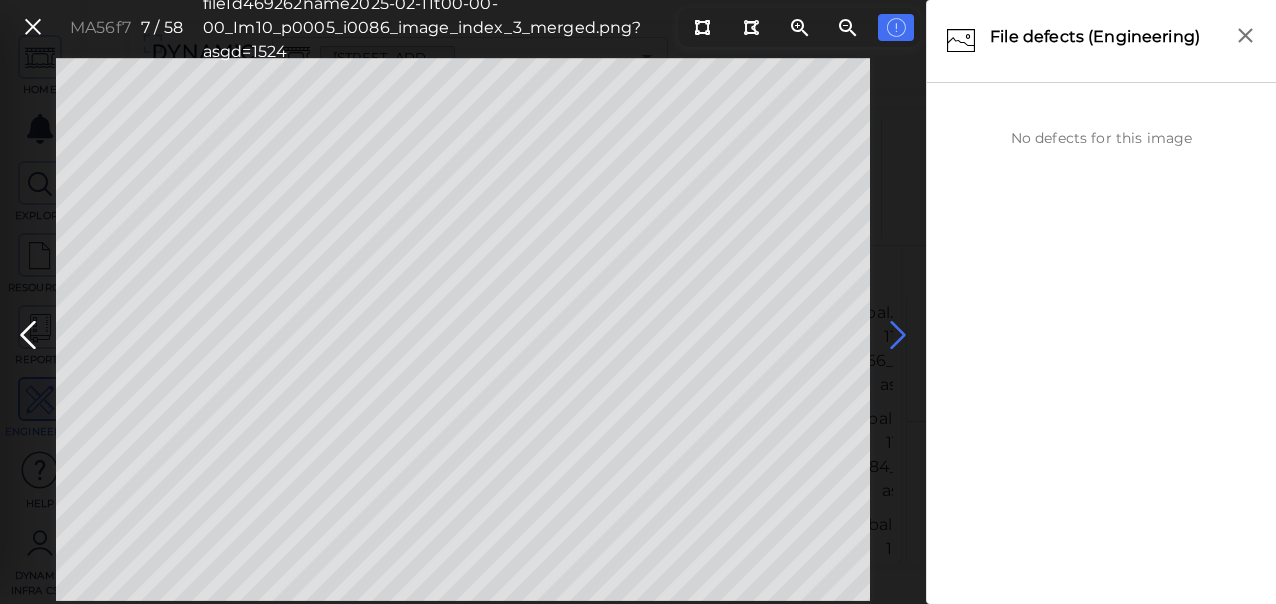 click at bounding box center (898, 335) 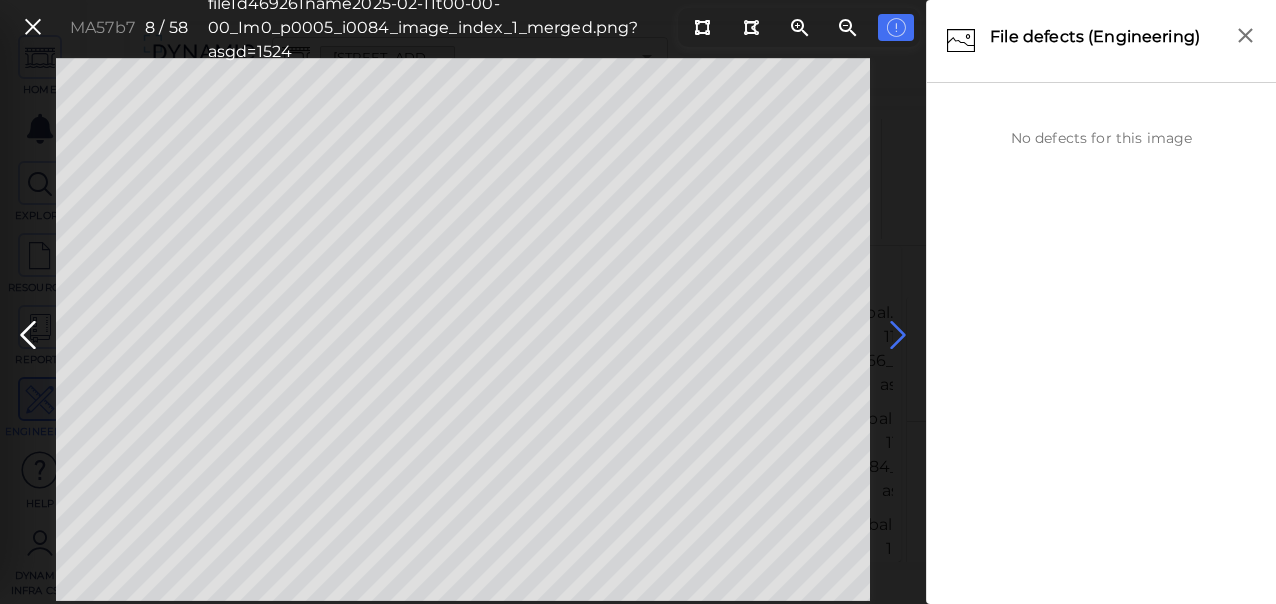 click at bounding box center (898, 335) 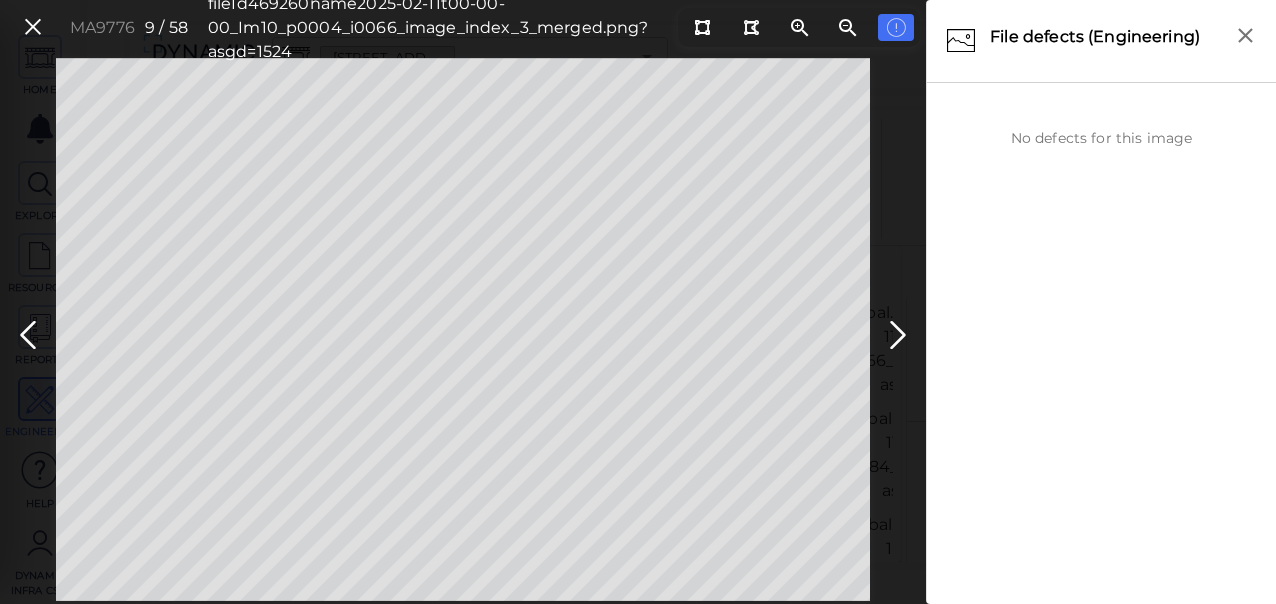 click on "MA9776   9 / 58   fileId  469260  name  2025-02-11t00-00-00_Im10_p0004_i0066_image_index_3_merged.png?asgd=1524" at bounding box center [463, 329] 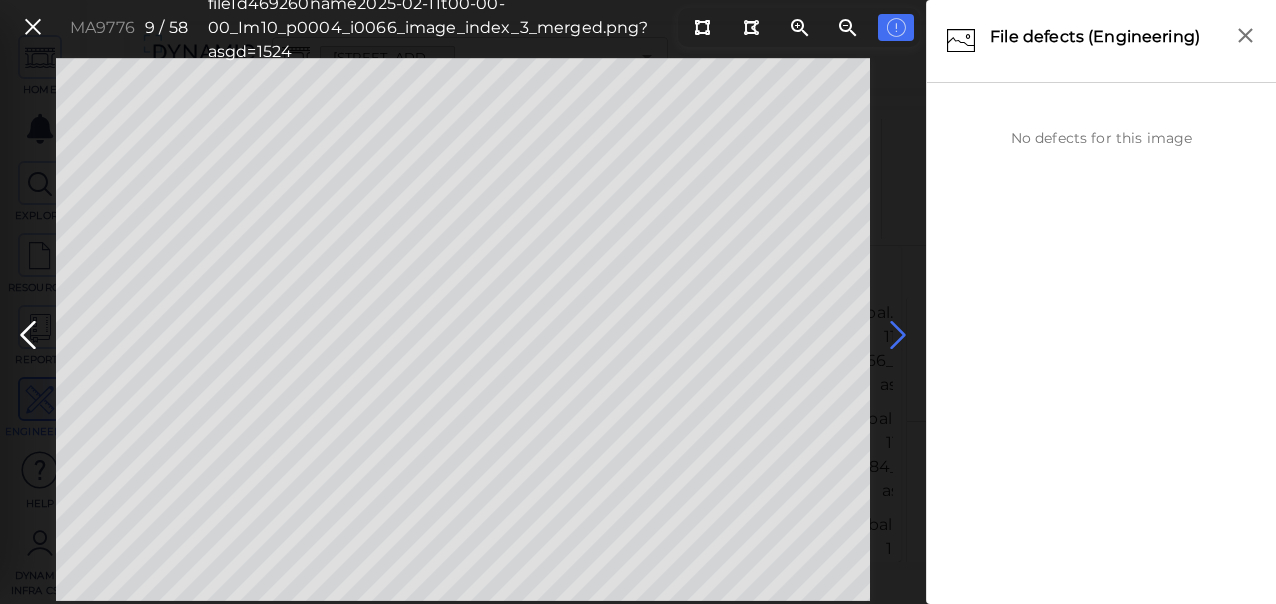 click at bounding box center [898, 335] 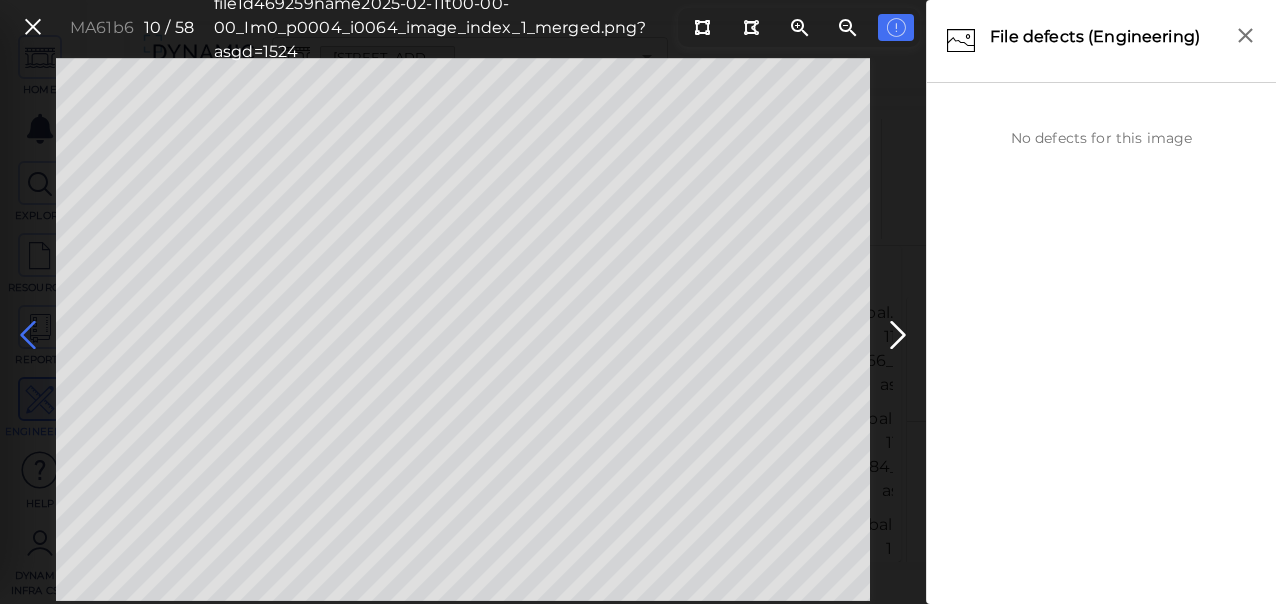 click at bounding box center [28, 335] 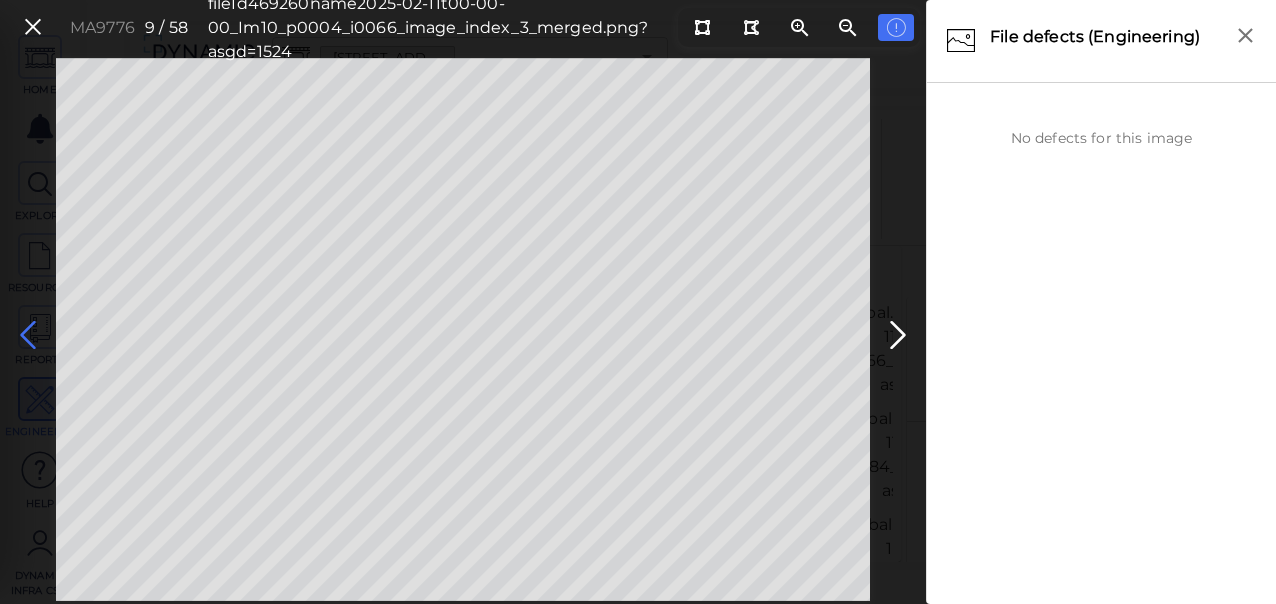 click at bounding box center [28, 335] 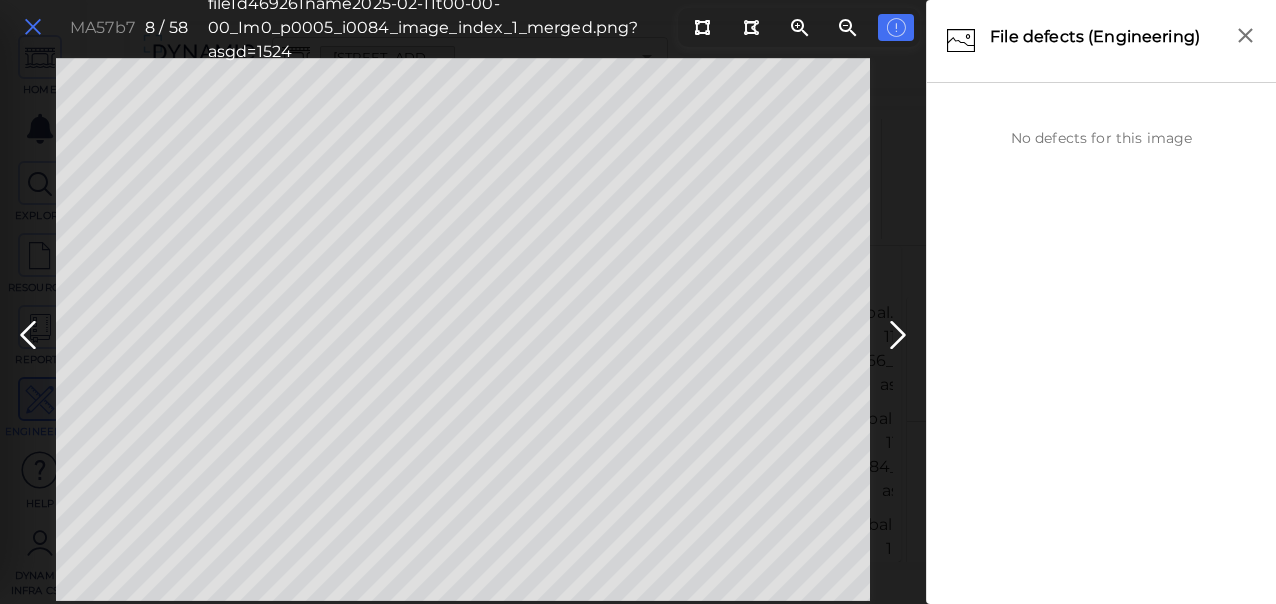 click at bounding box center [33, 27] 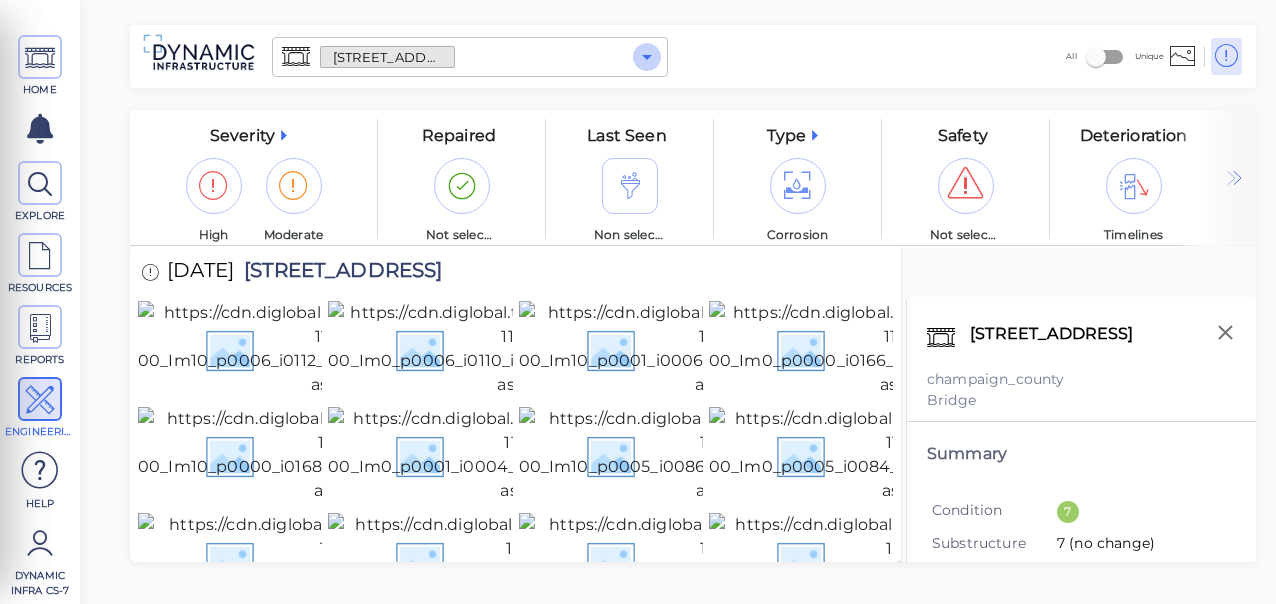 click 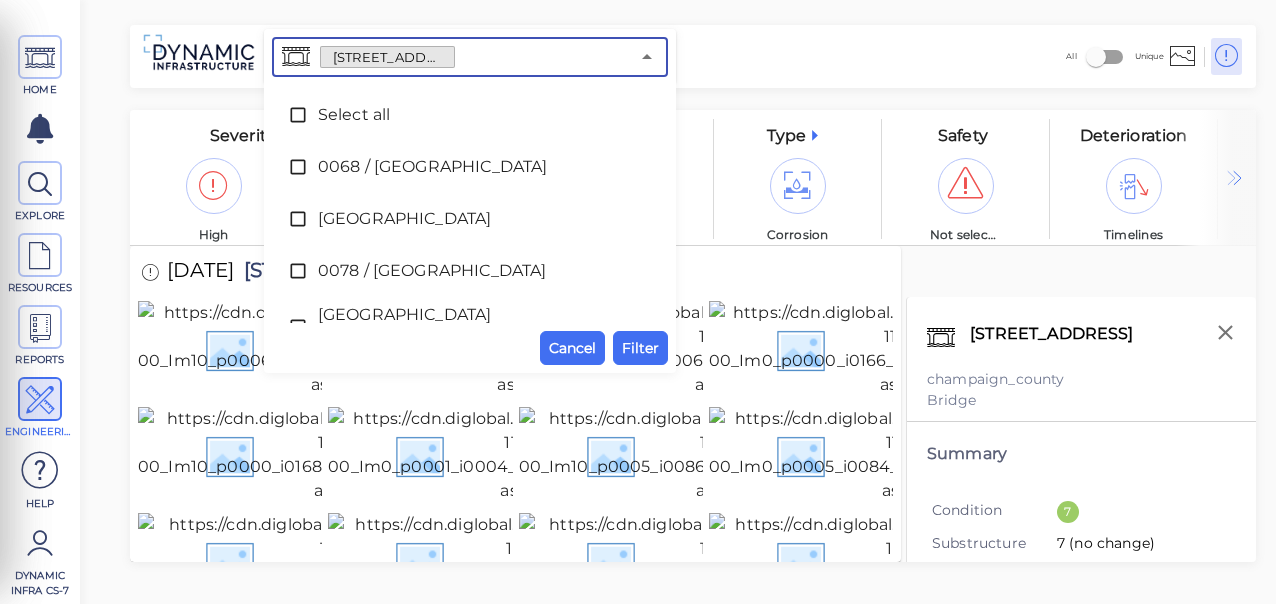 scroll, scrollTop: 2313, scrollLeft: 0, axis: vertical 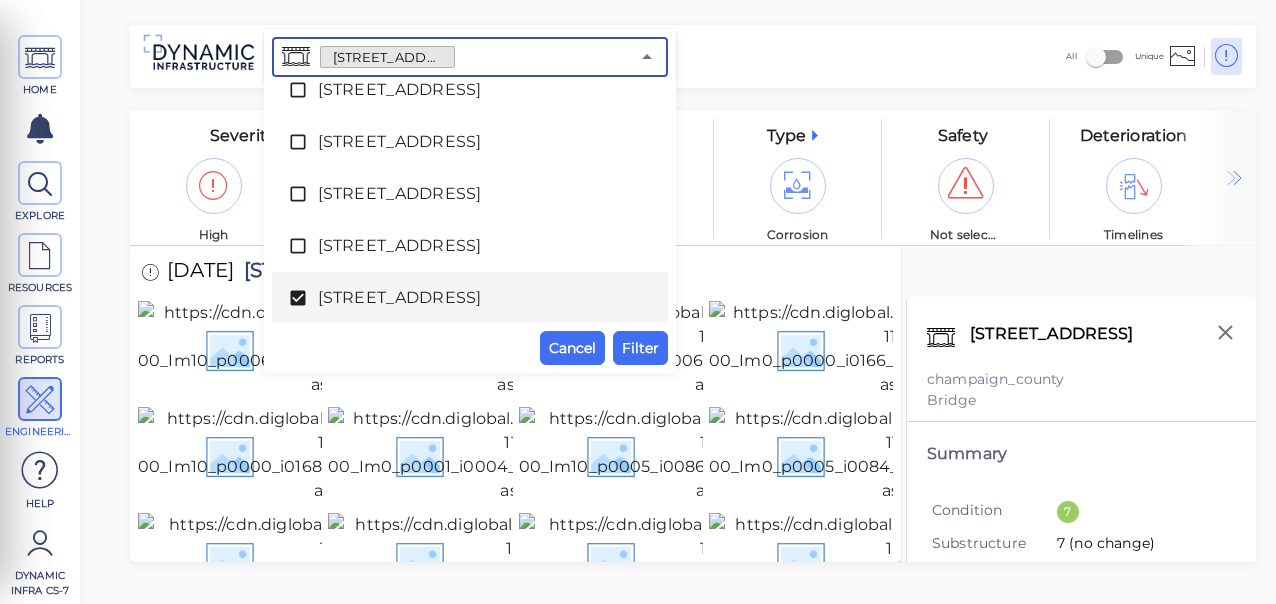 click 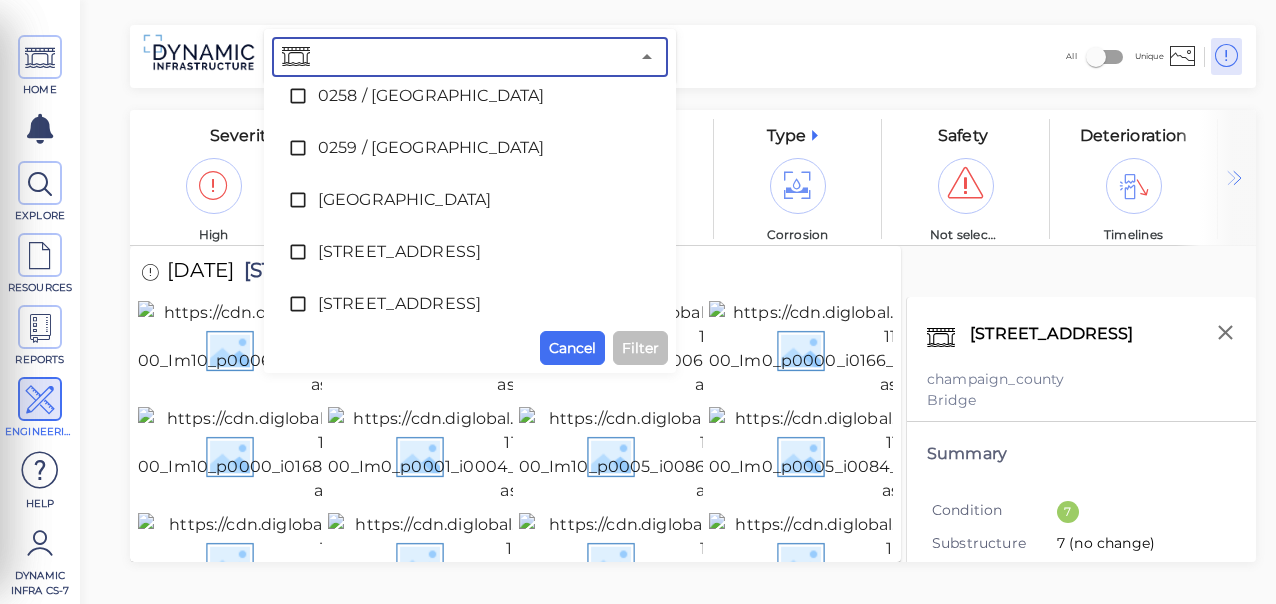 scroll, scrollTop: 622, scrollLeft: 0, axis: vertical 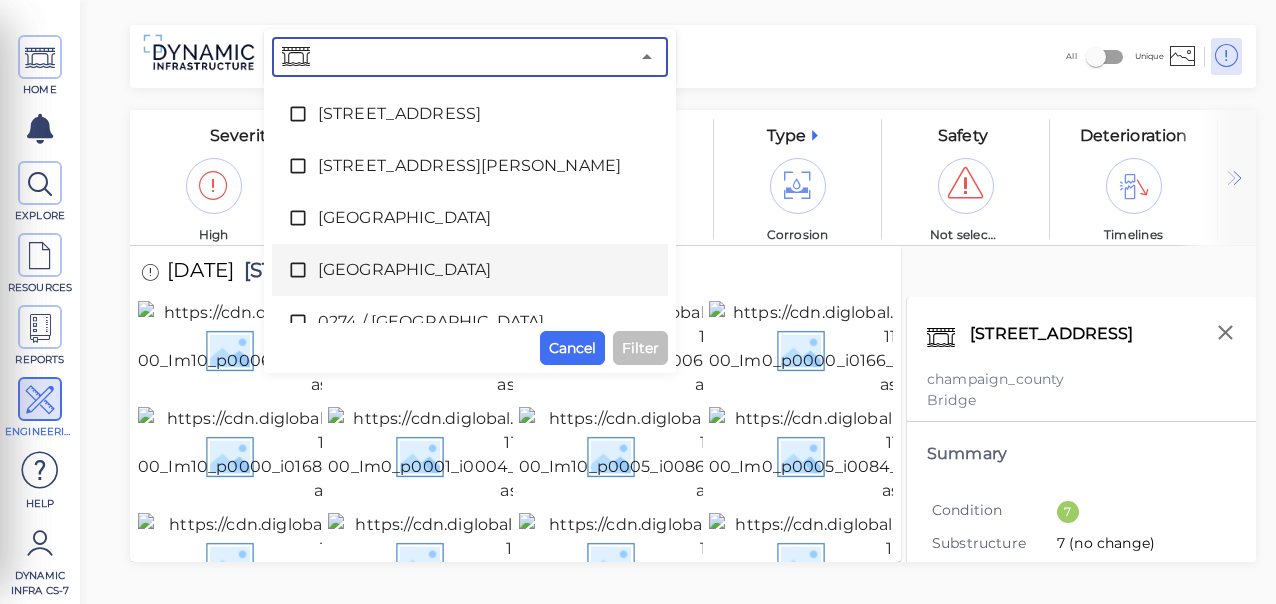 click 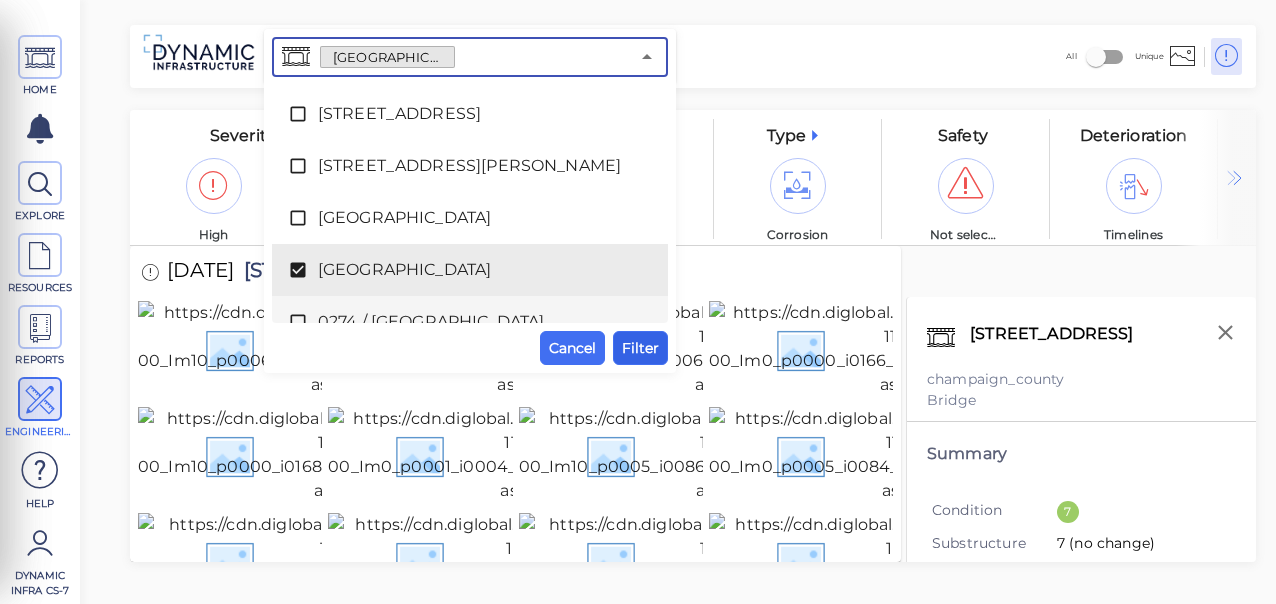 click on "Filter" at bounding box center [640, 348] 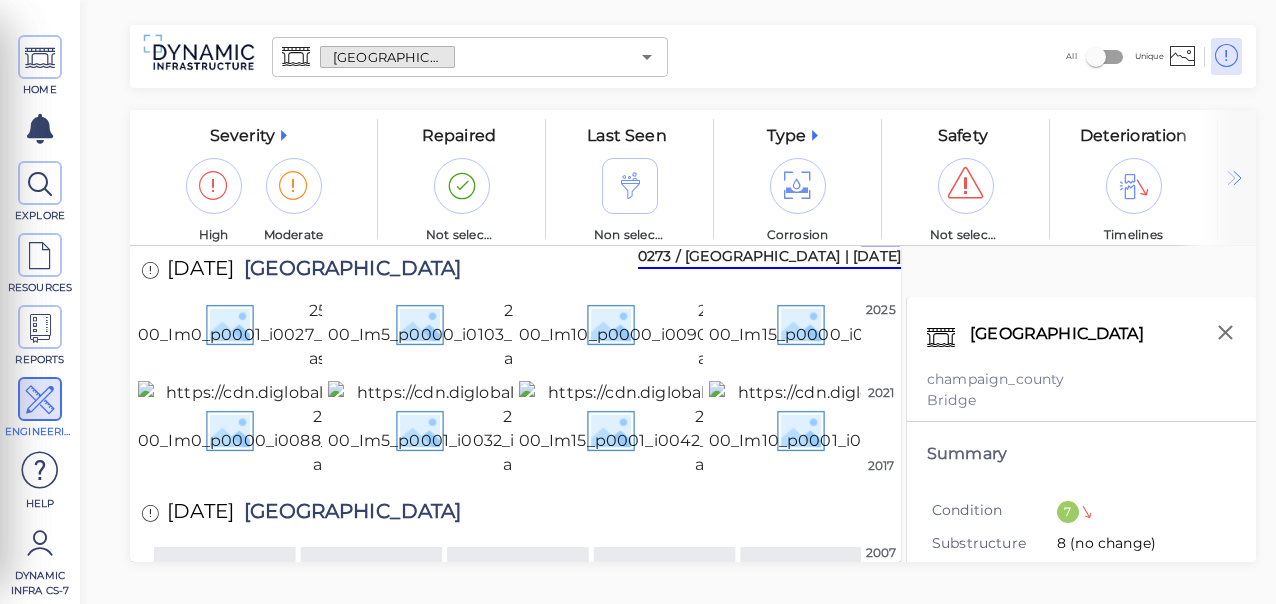 scroll, scrollTop: 0, scrollLeft: 0, axis: both 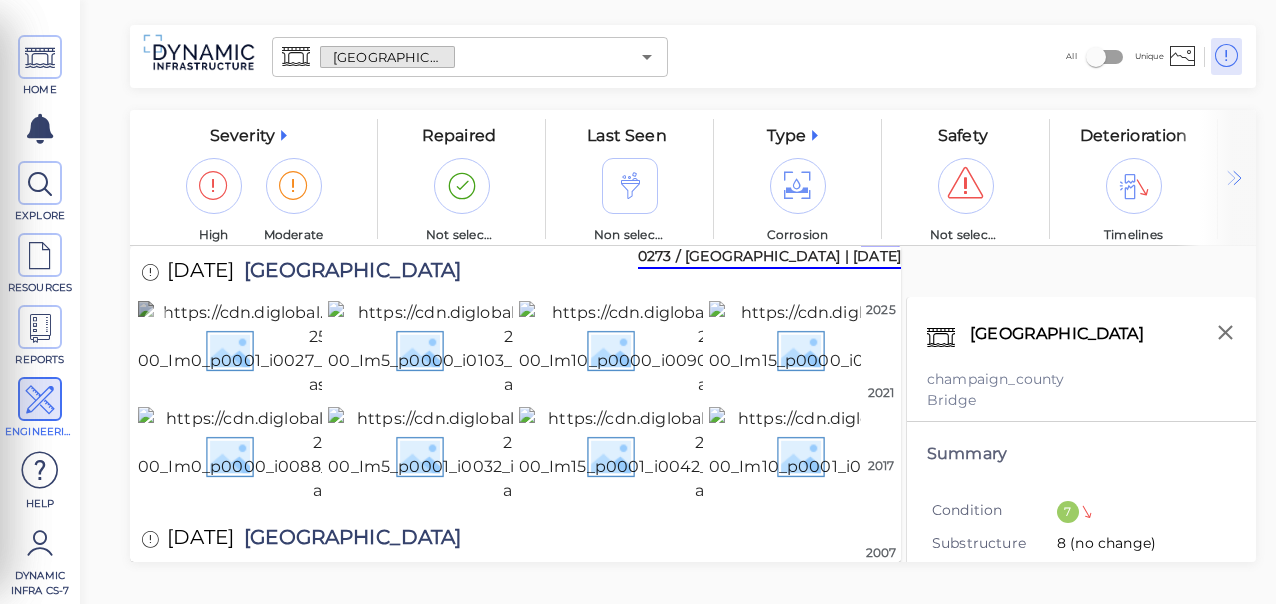 click at bounding box center [350, 349] 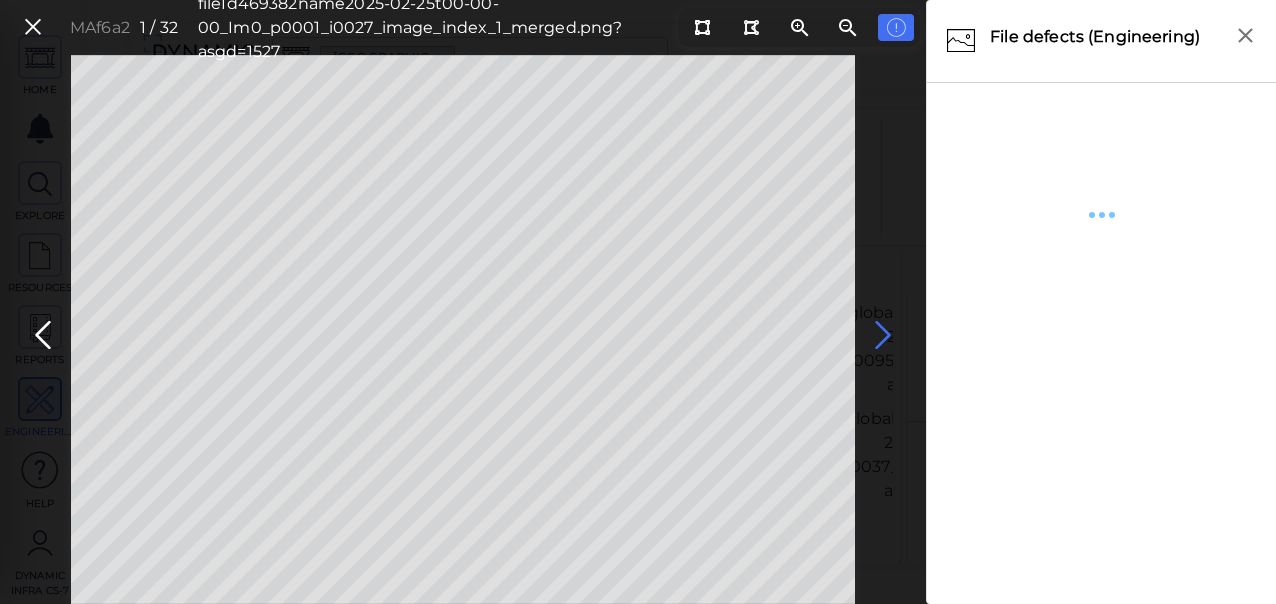 click at bounding box center [883, 335] 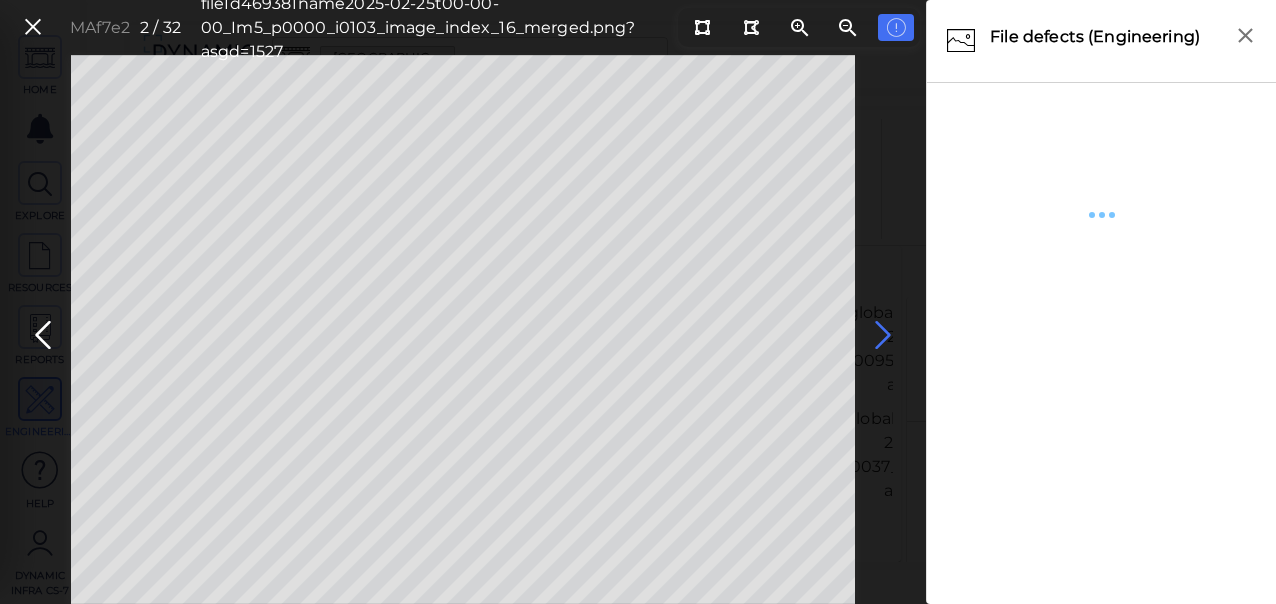 click at bounding box center [883, 335] 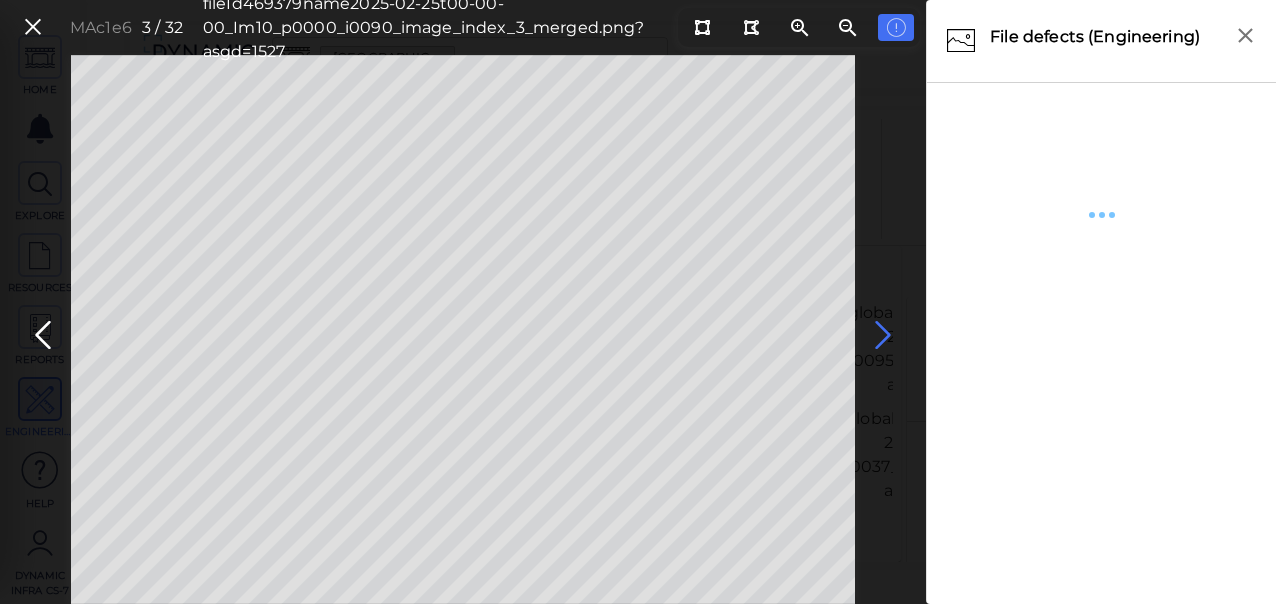 click at bounding box center (883, 335) 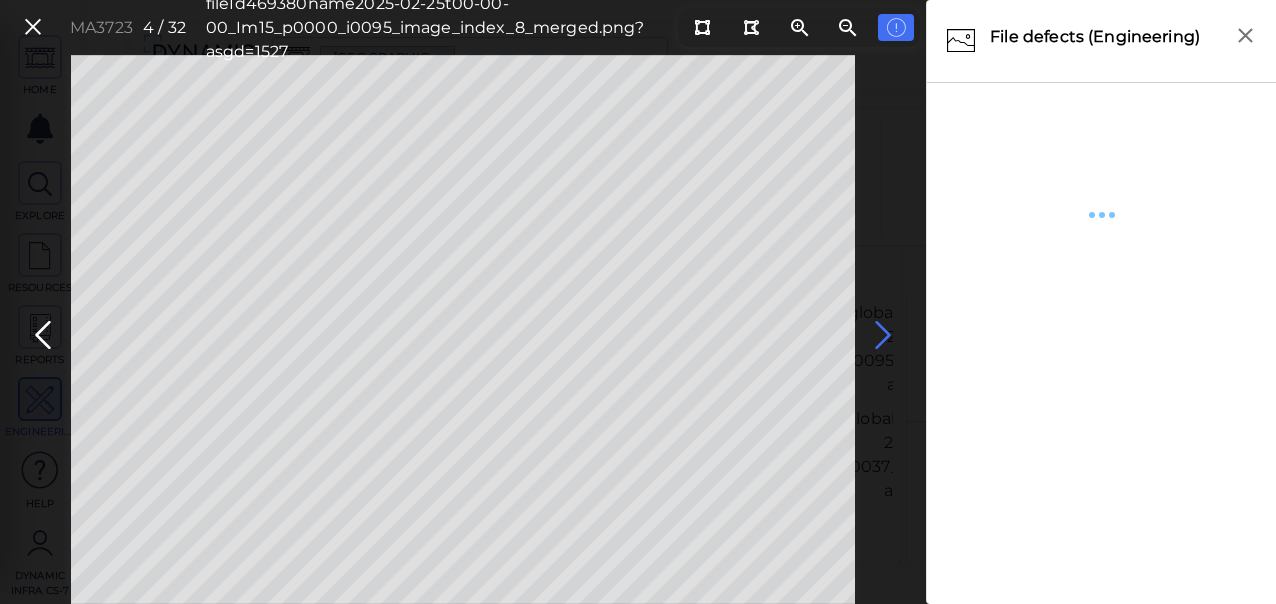 click at bounding box center (883, 335) 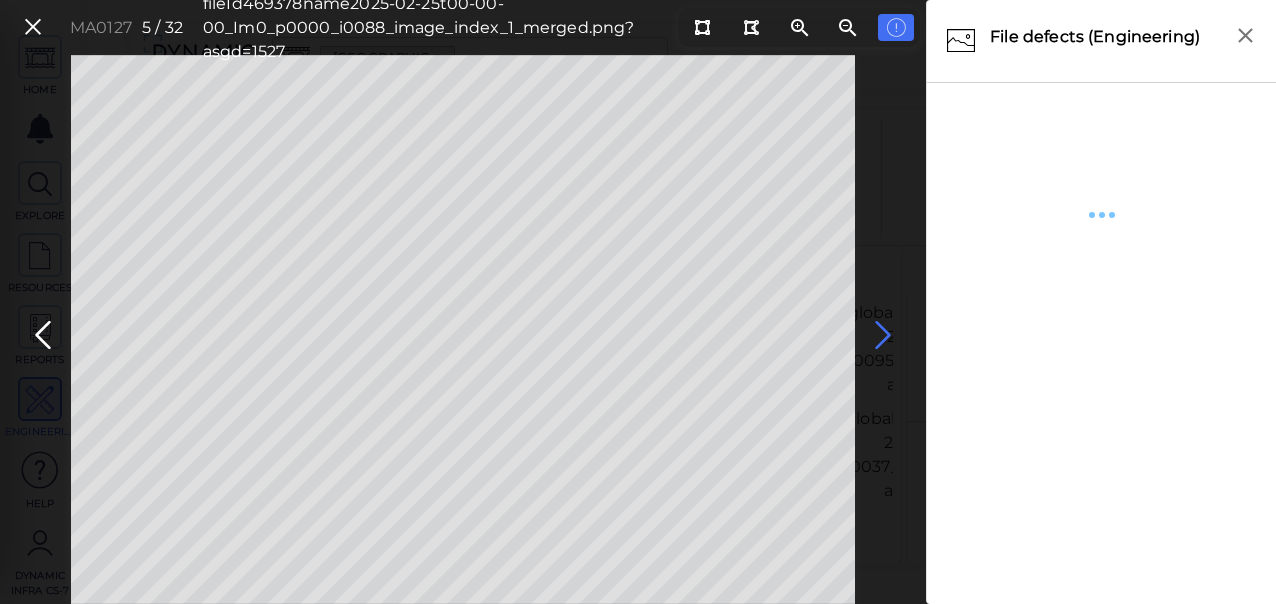 click at bounding box center (883, 335) 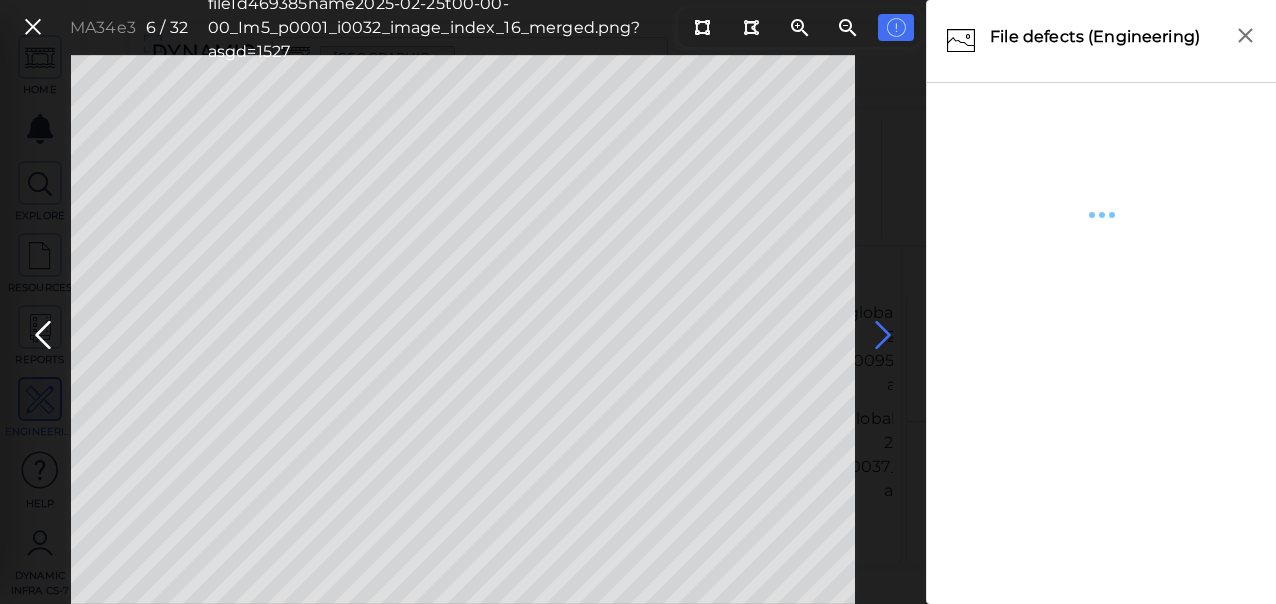 click at bounding box center (883, 335) 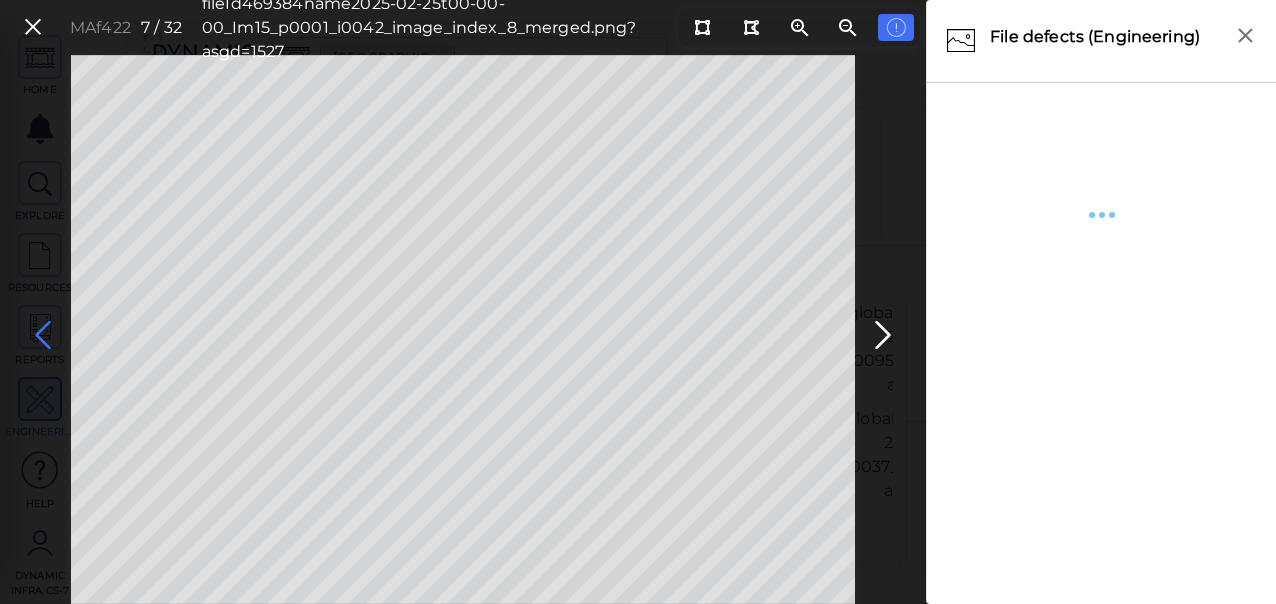 click at bounding box center (43, 335) 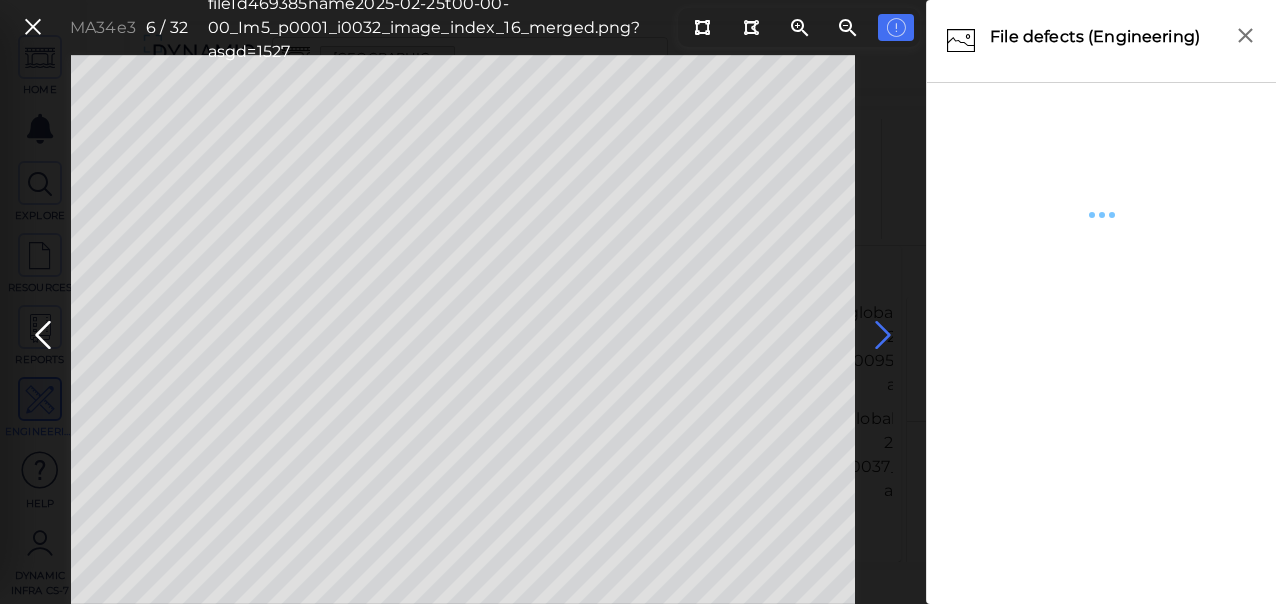 click at bounding box center [883, 335] 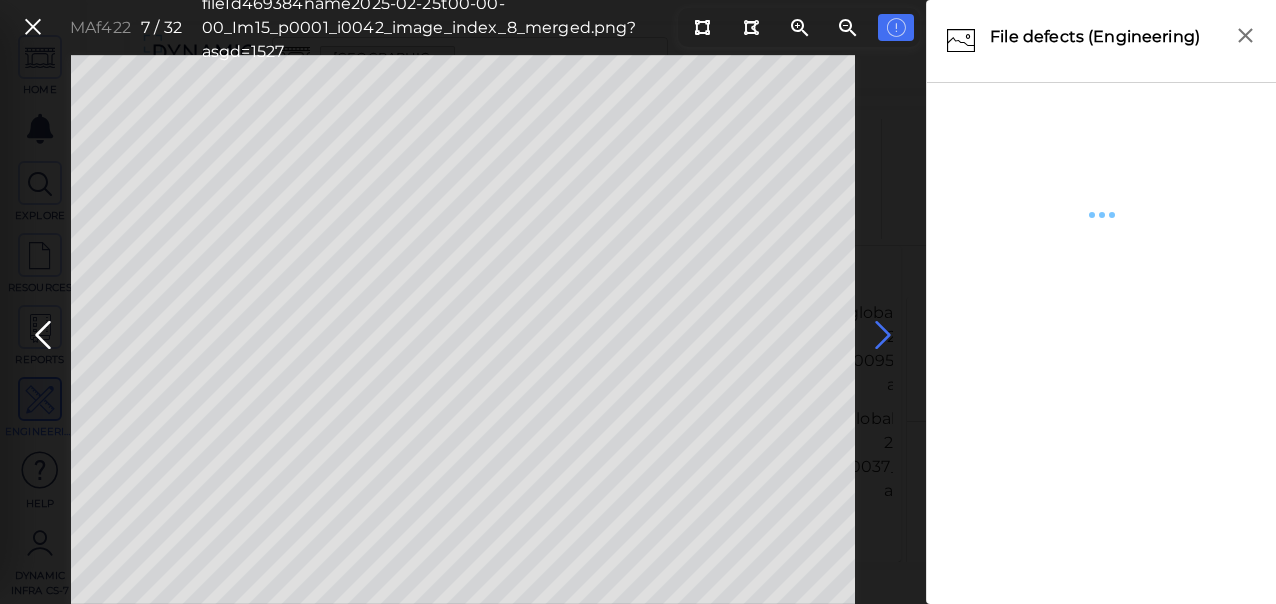 click at bounding box center [883, 335] 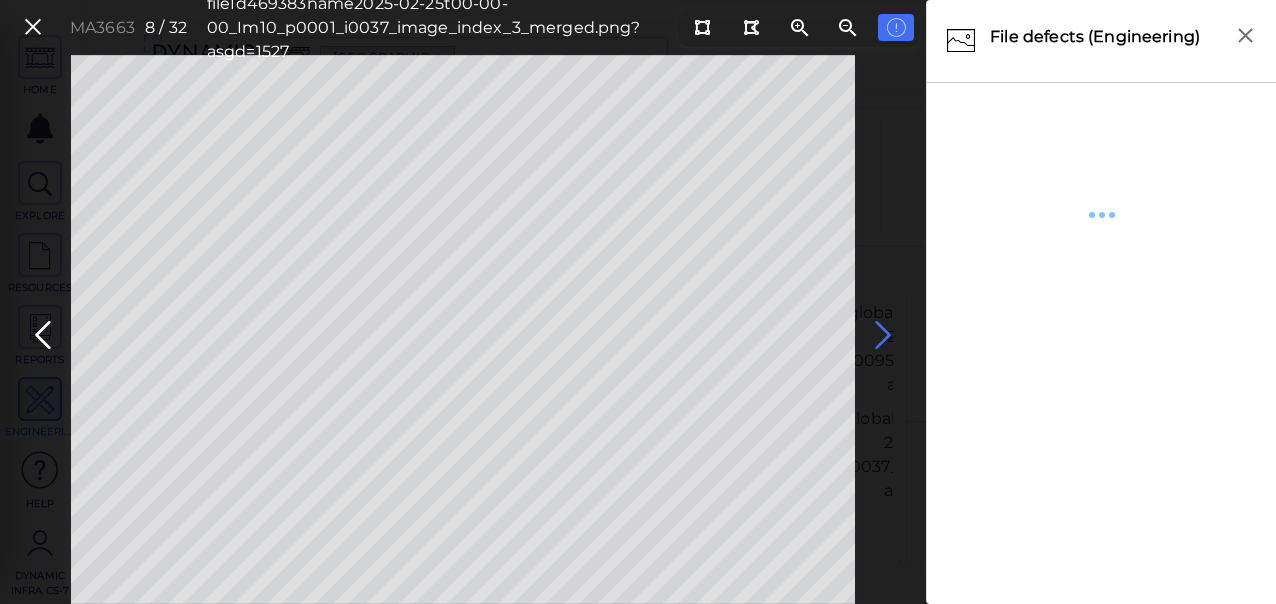 click at bounding box center [883, 335] 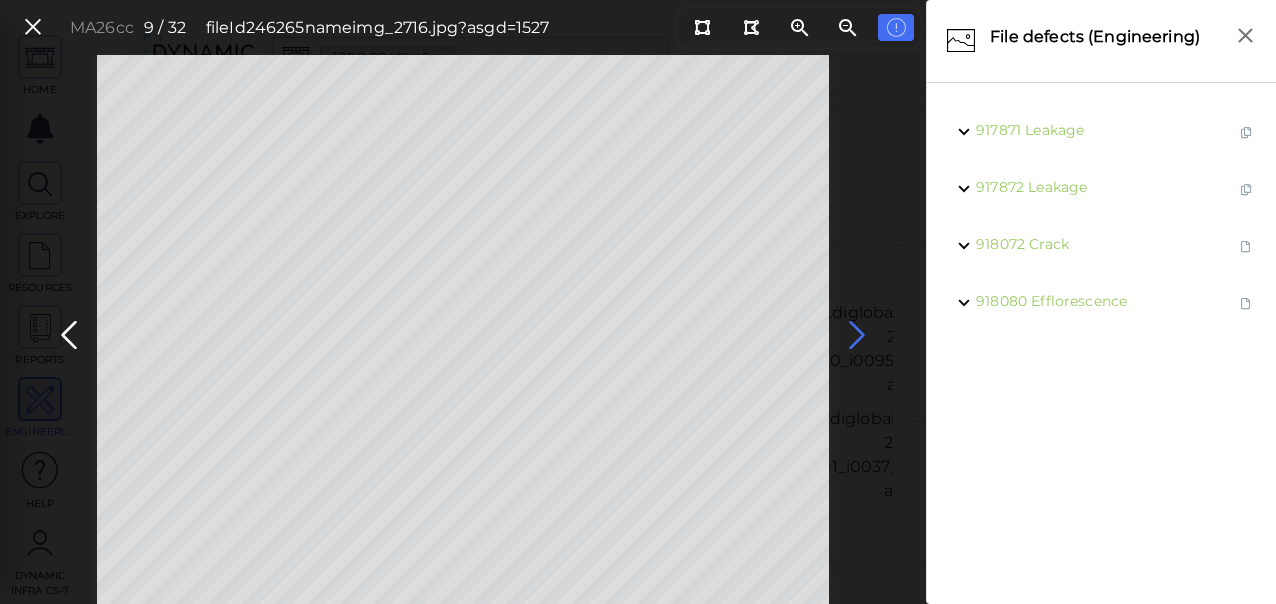 click at bounding box center [857, 335] 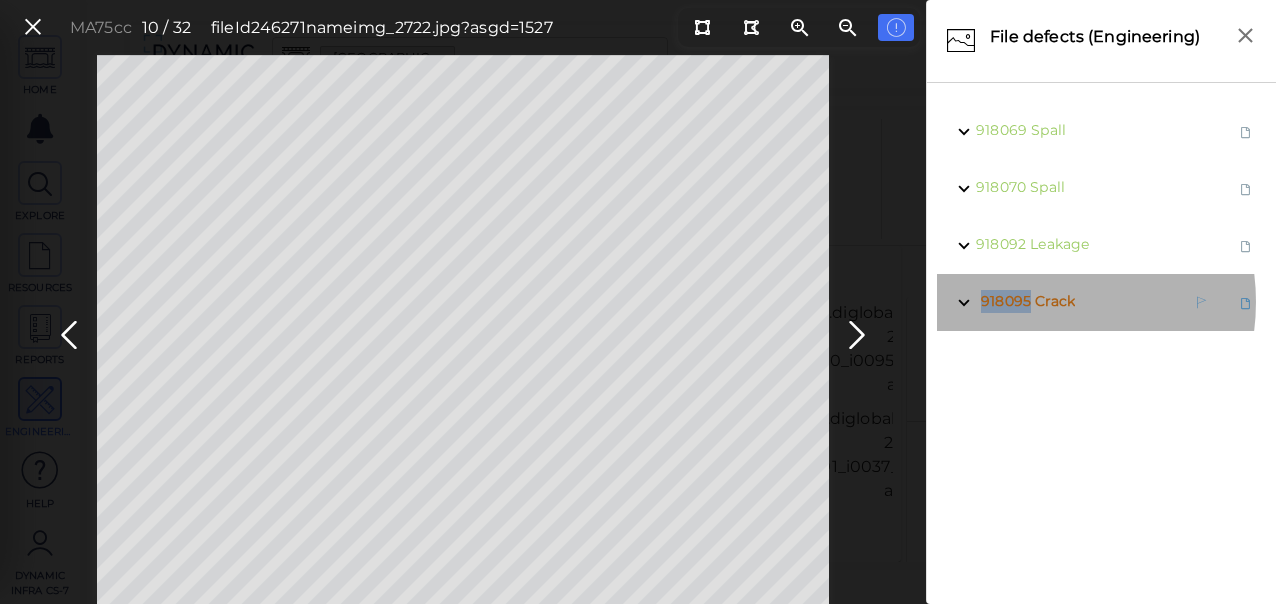 click on "918095" at bounding box center (1006, 301) 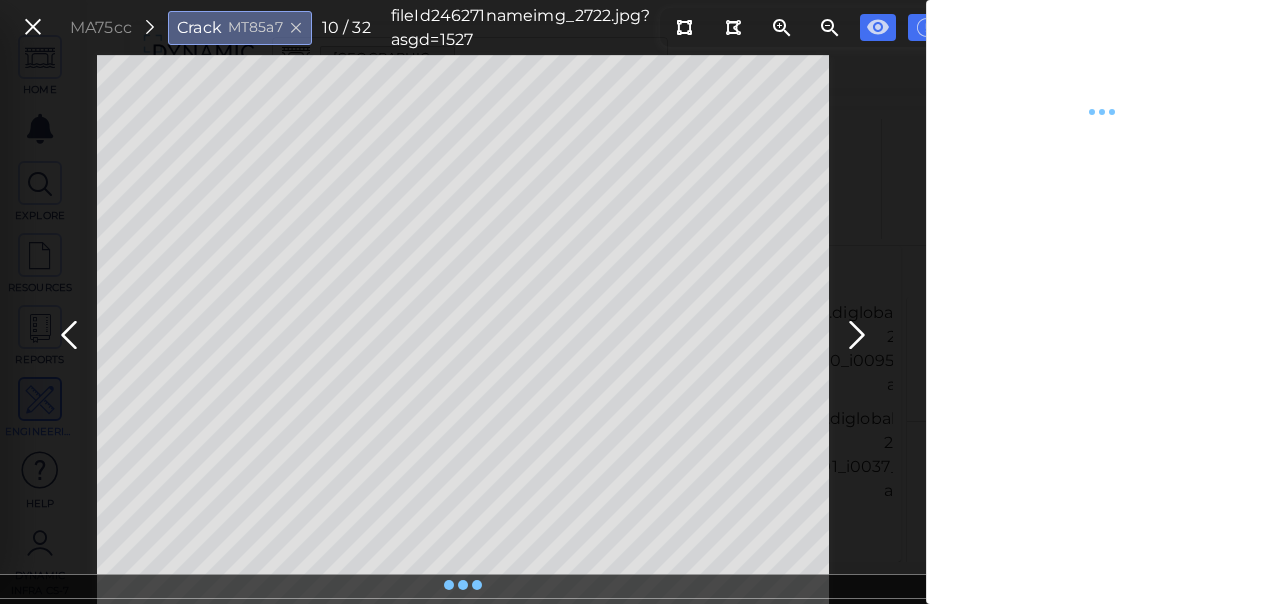 type on "x" 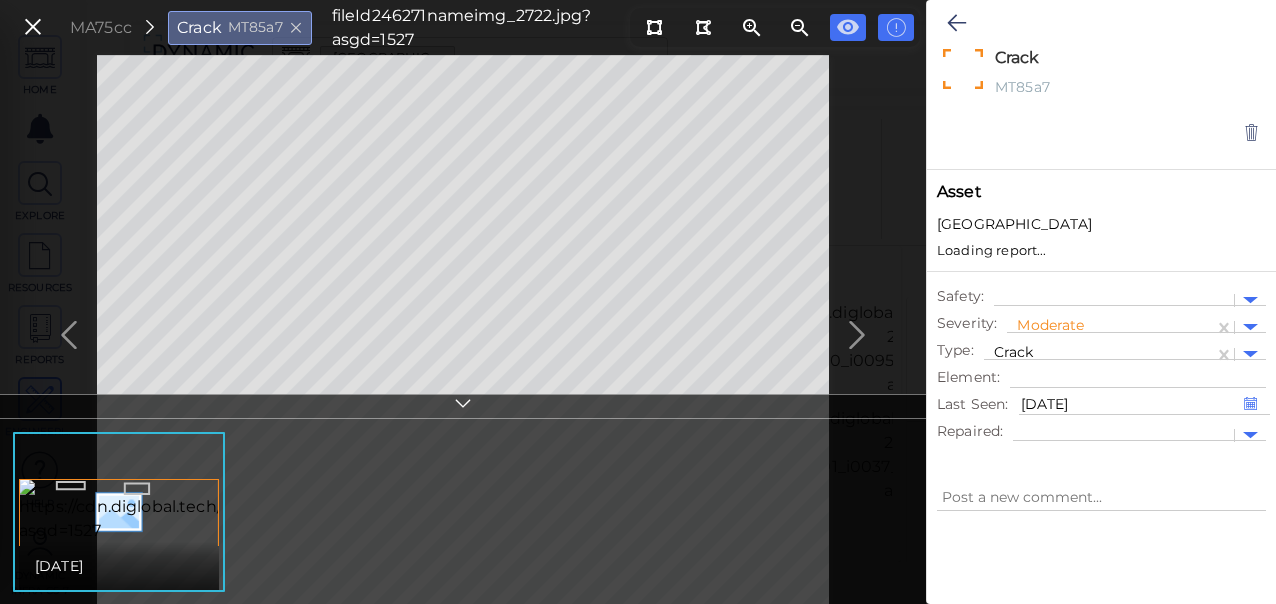 type on "x" 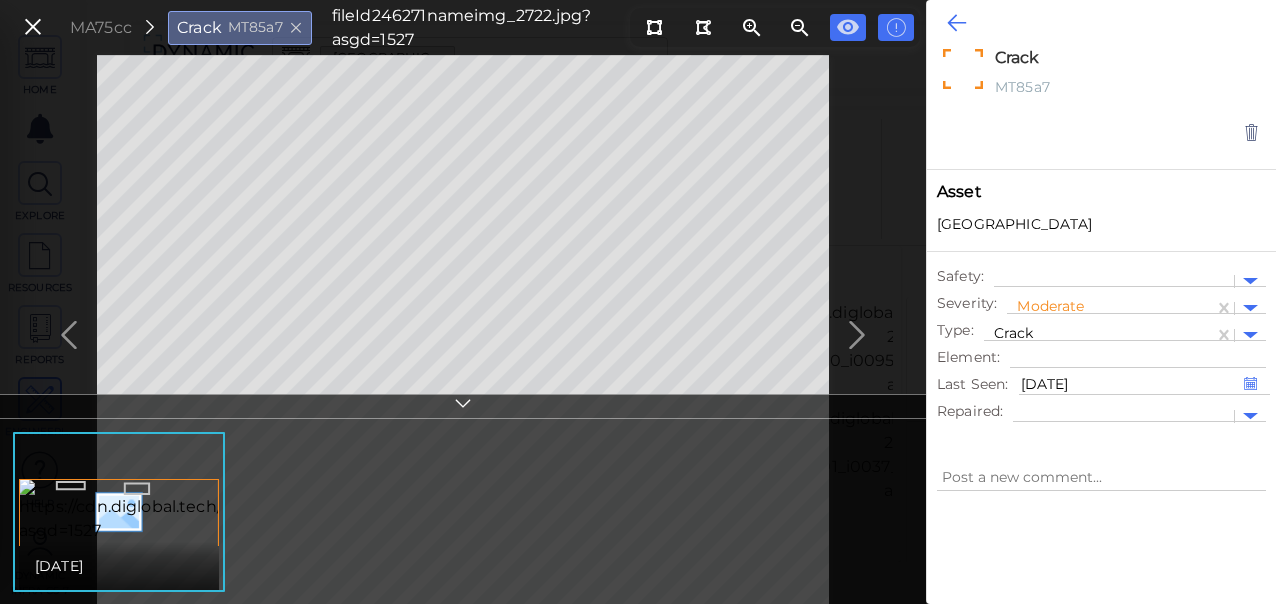 click at bounding box center (956, 23) 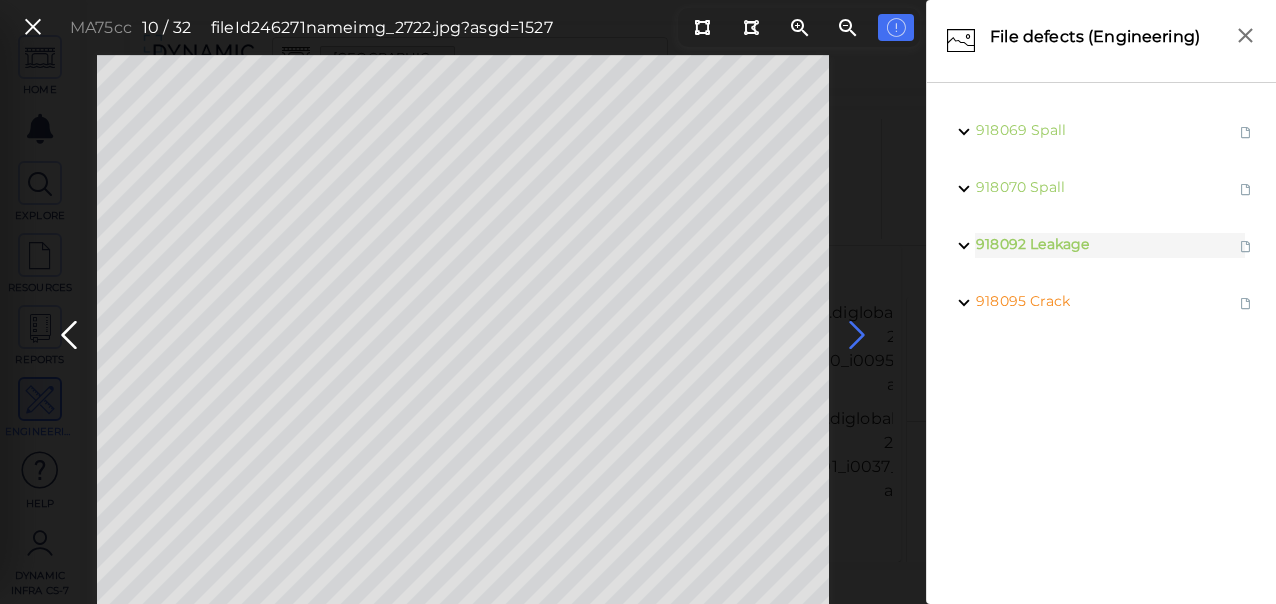 click at bounding box center (857, 335) 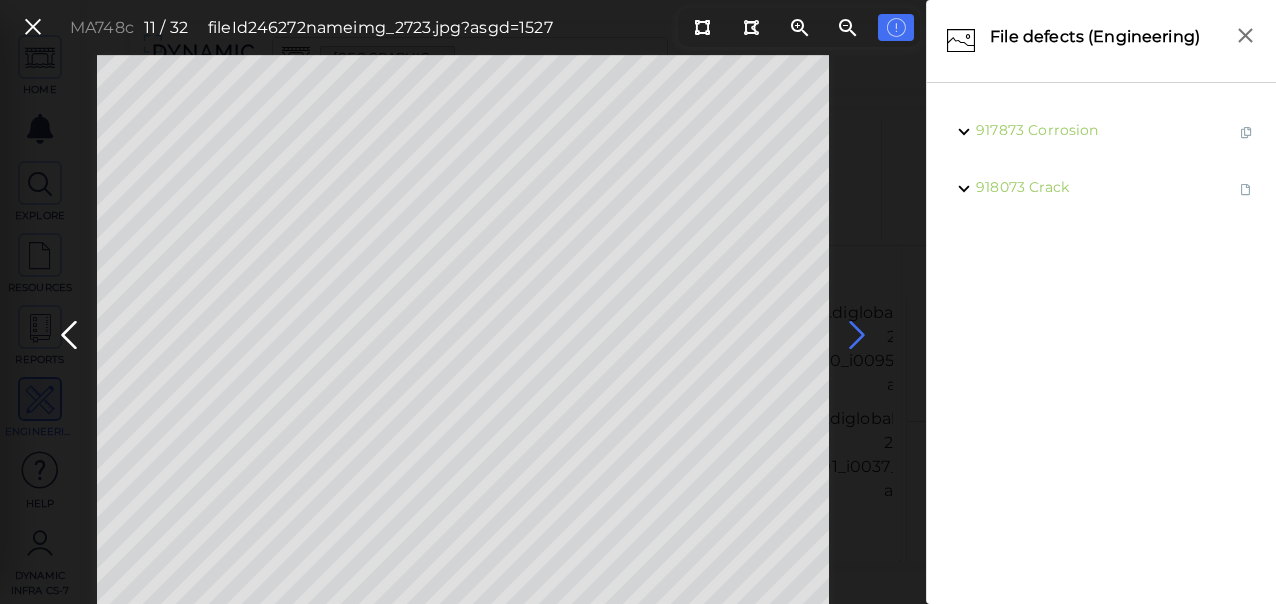 click at bounding box center (857, 335) 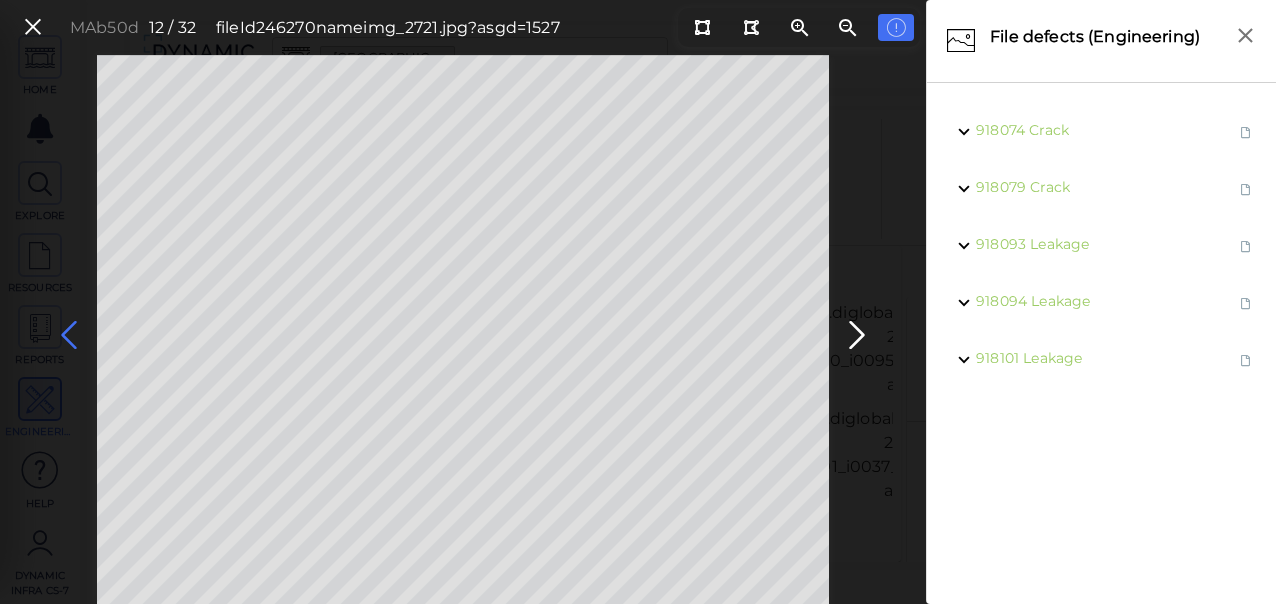 click at bounding box center [69, 335] 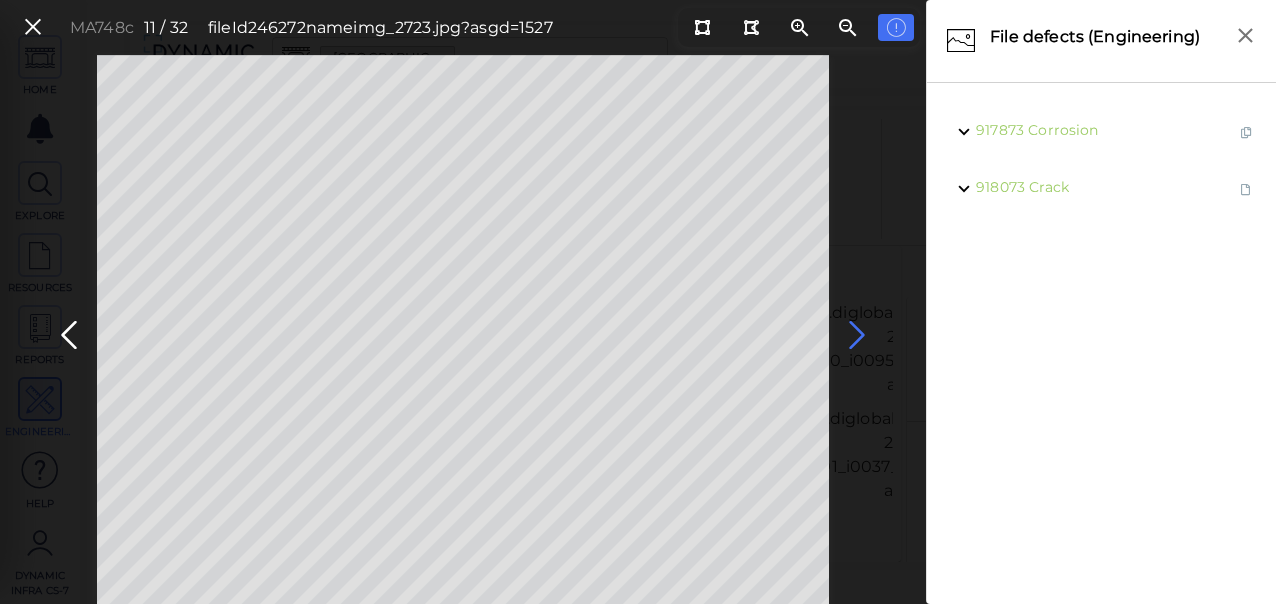 click at bounding box center [857, 335] 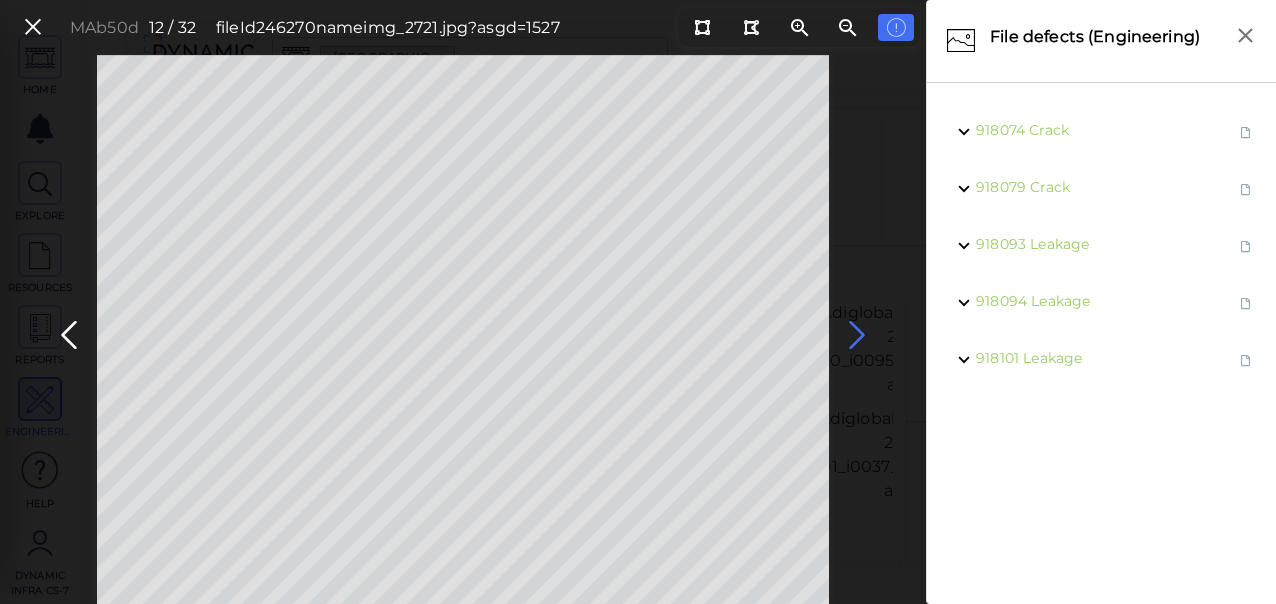 click at bounding box center (857, 335) 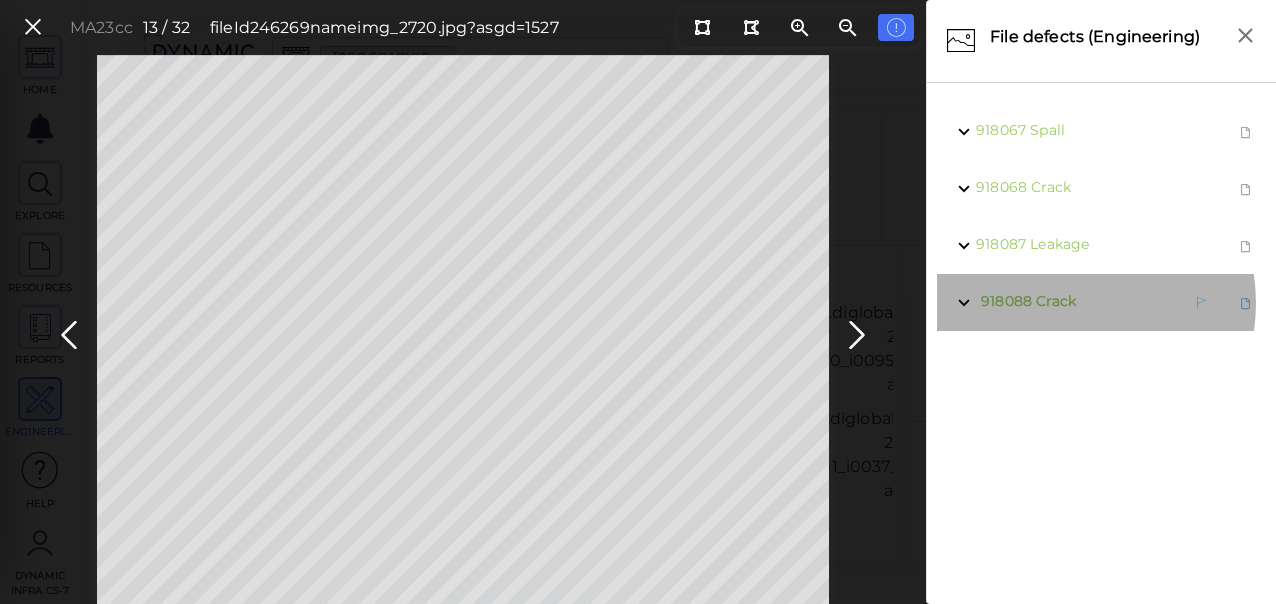 click on "Crack" at bounding box center (1056, 301) 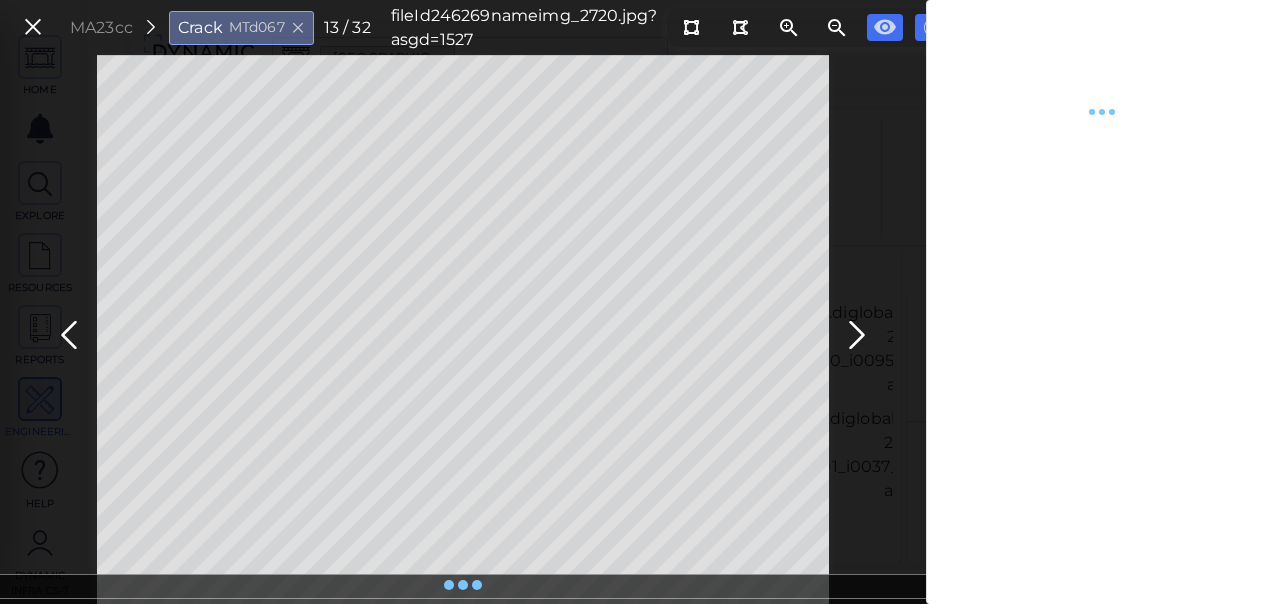 type on "x" 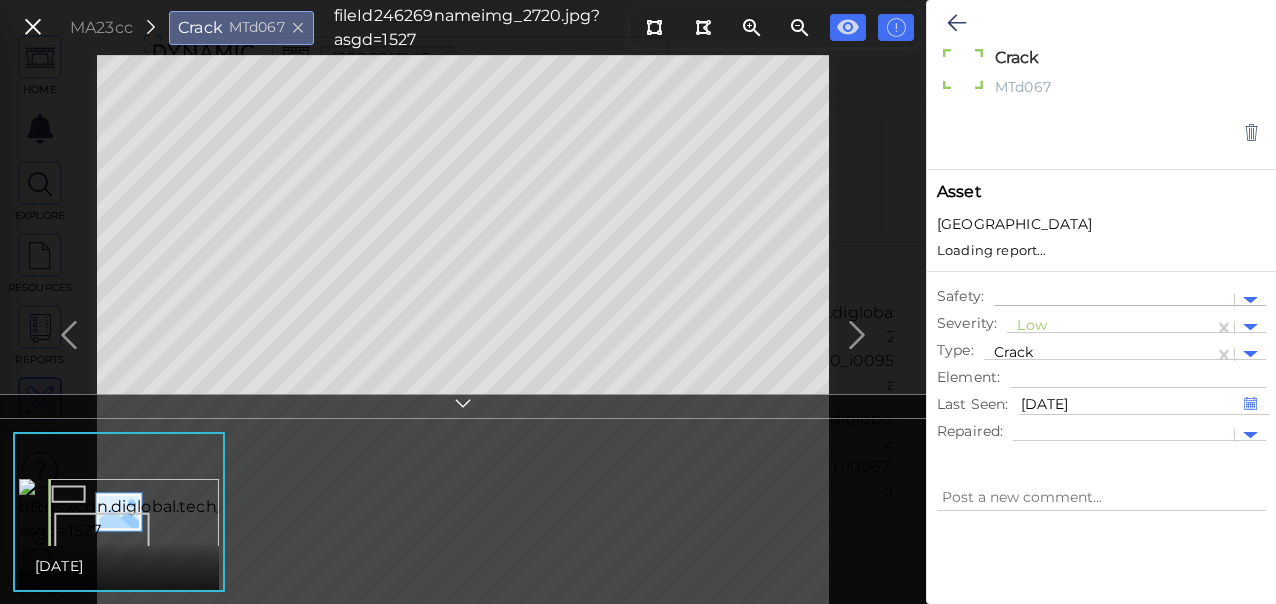 type on "x" 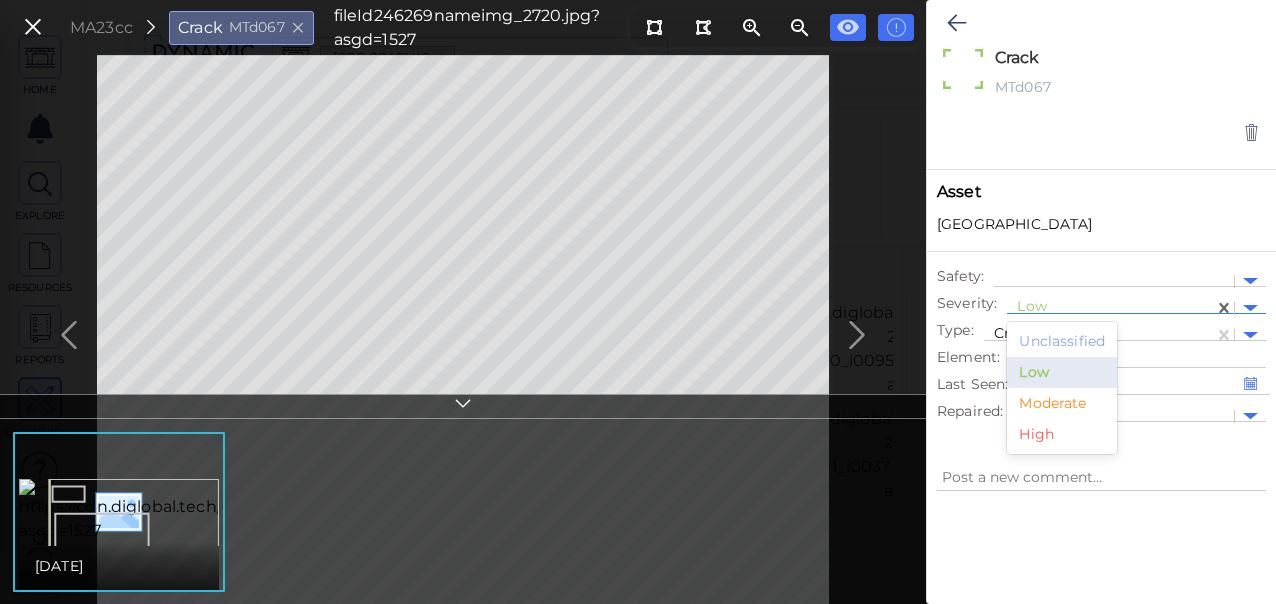 click at bounding box center [1110, 308] 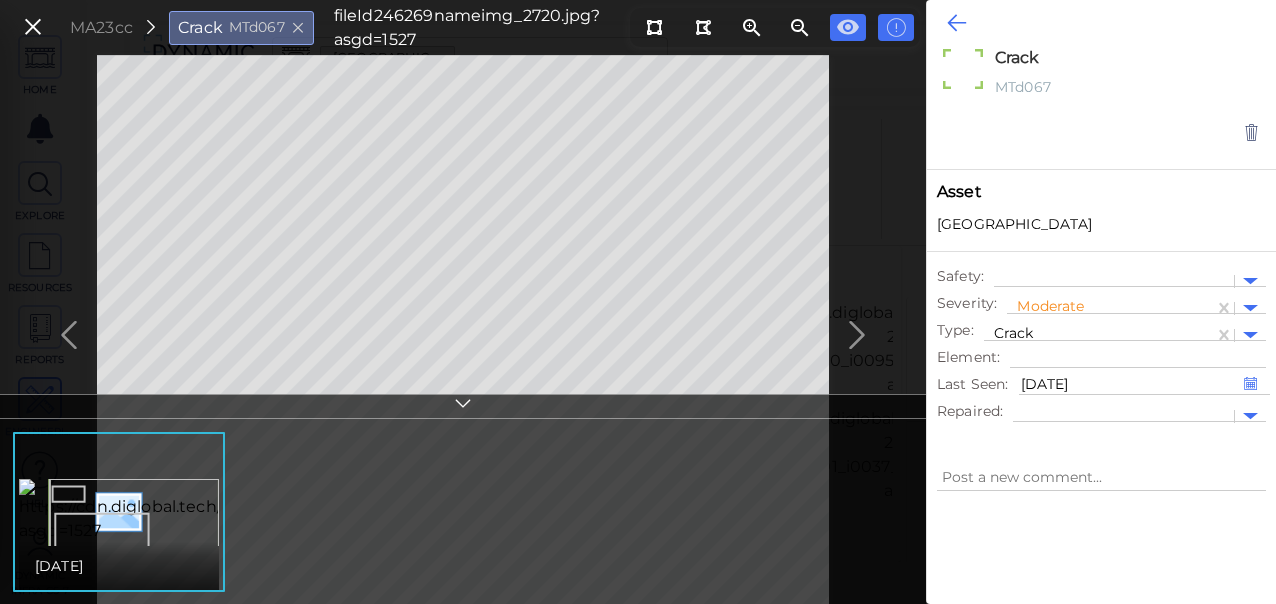 type on "x" 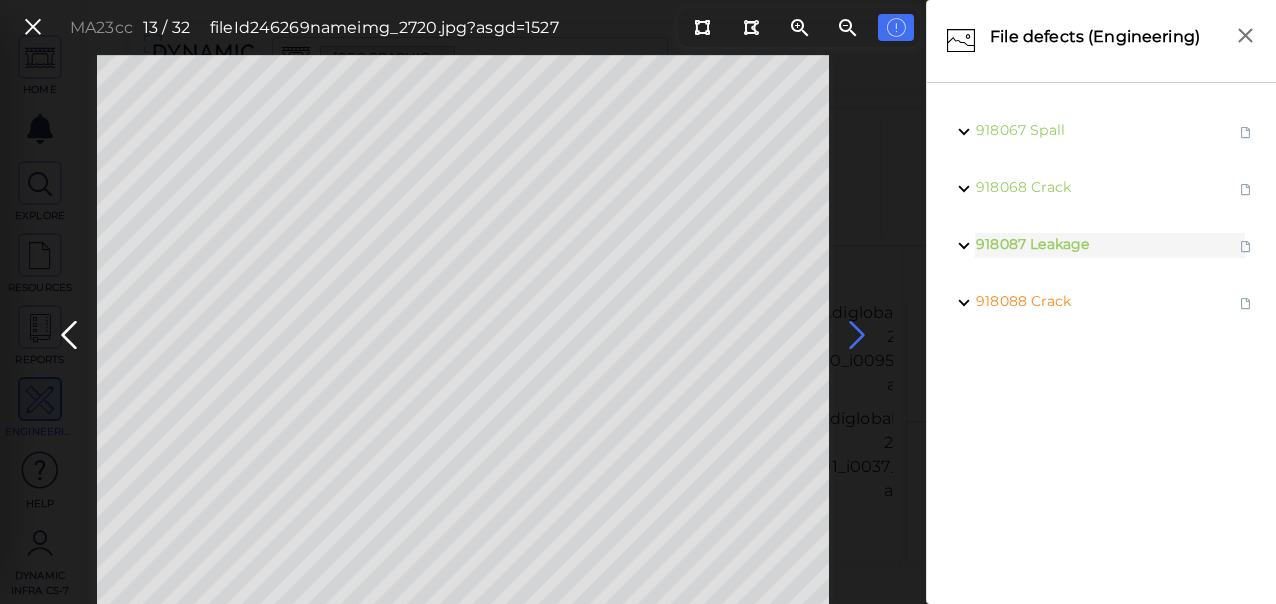 click at bounding box center (857, 335) 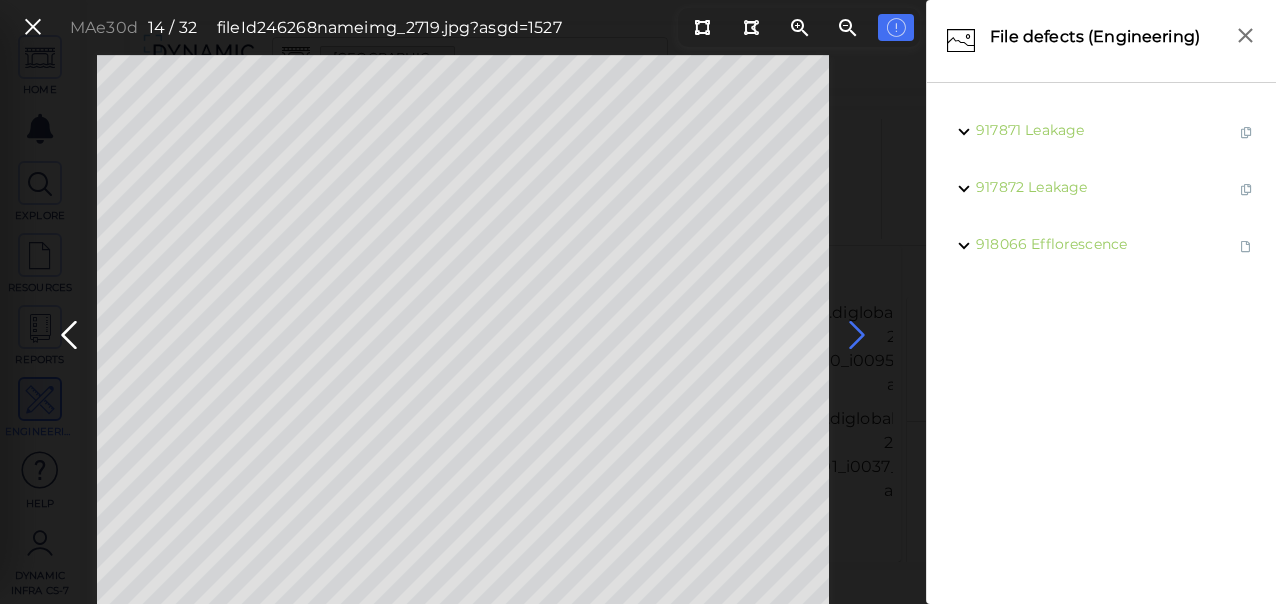 click at bounding box center (857, 335) 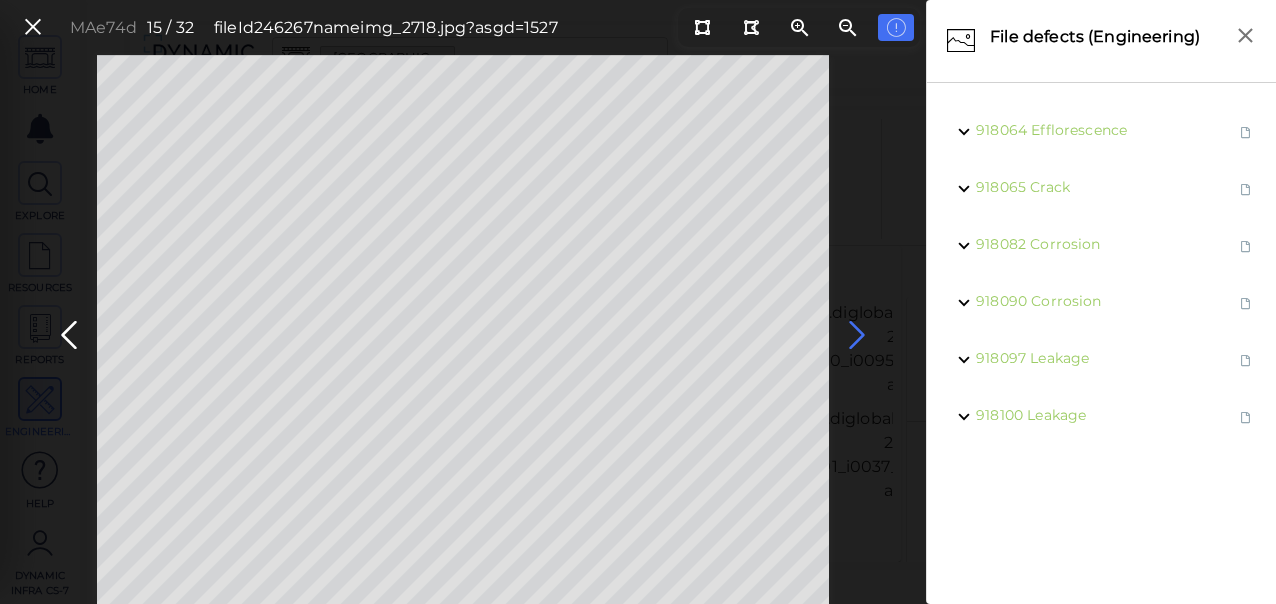 click at bounding box center (857, 335) 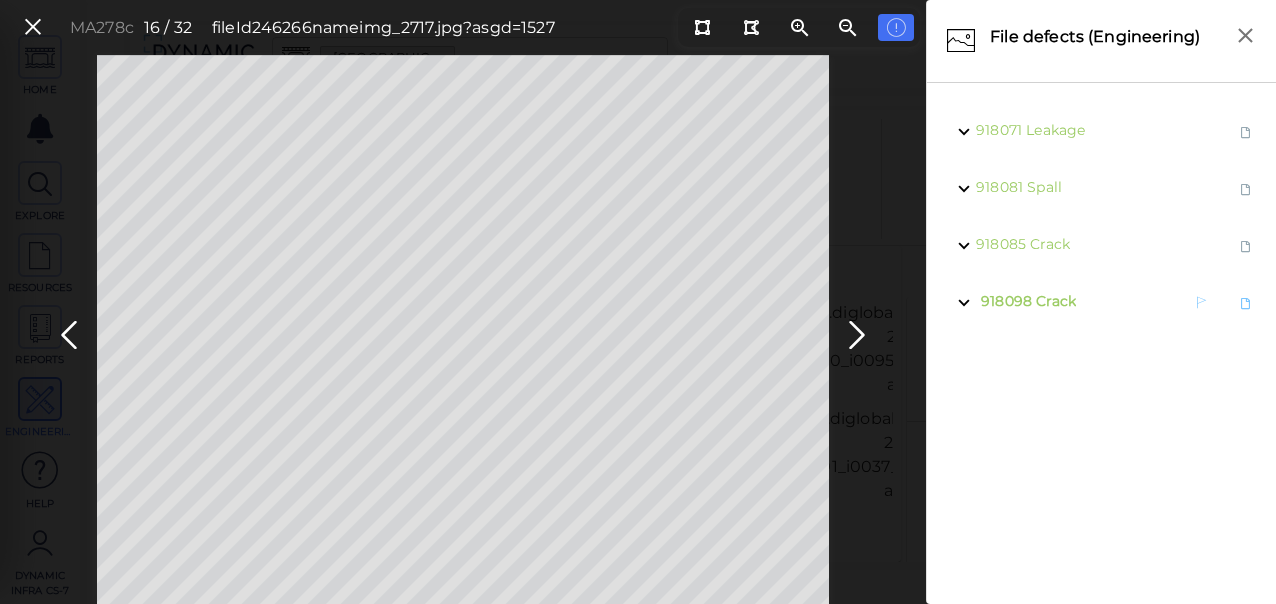 click on "918098   Crack" at bounding box center [1026, 302] 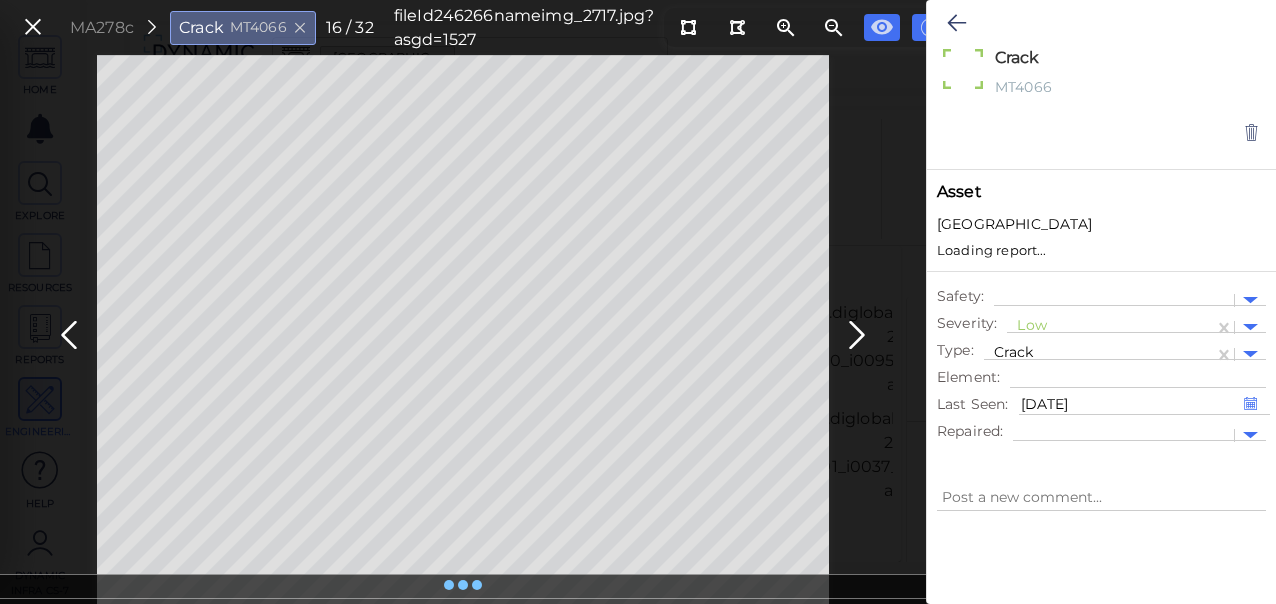 type on "x" 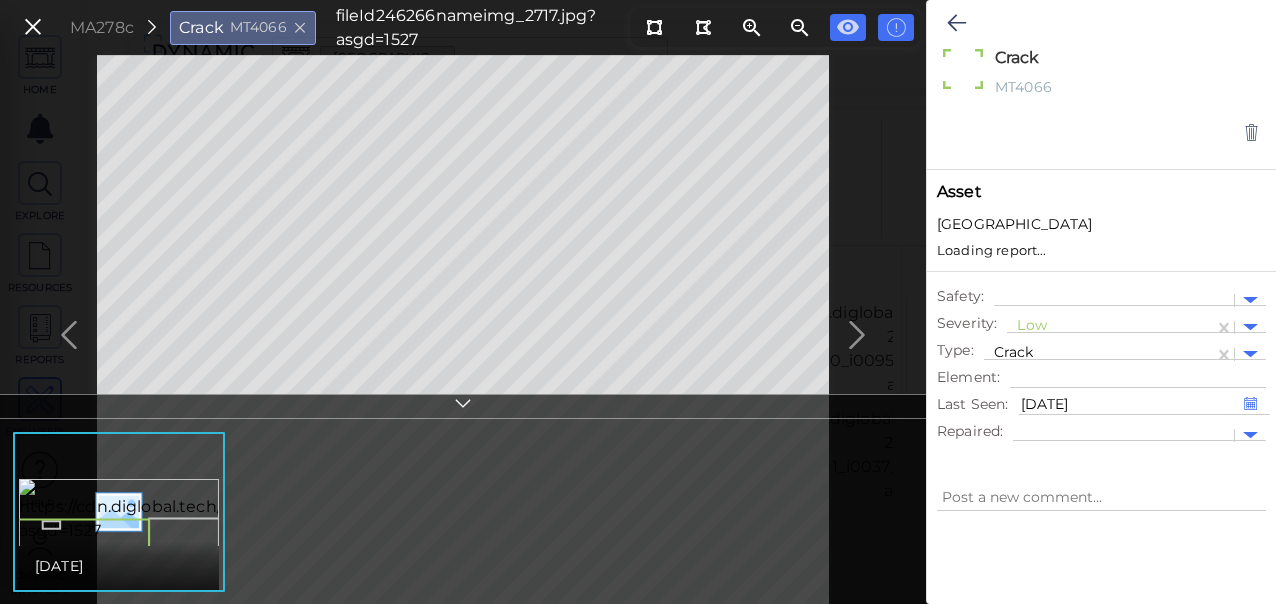 type on "x" 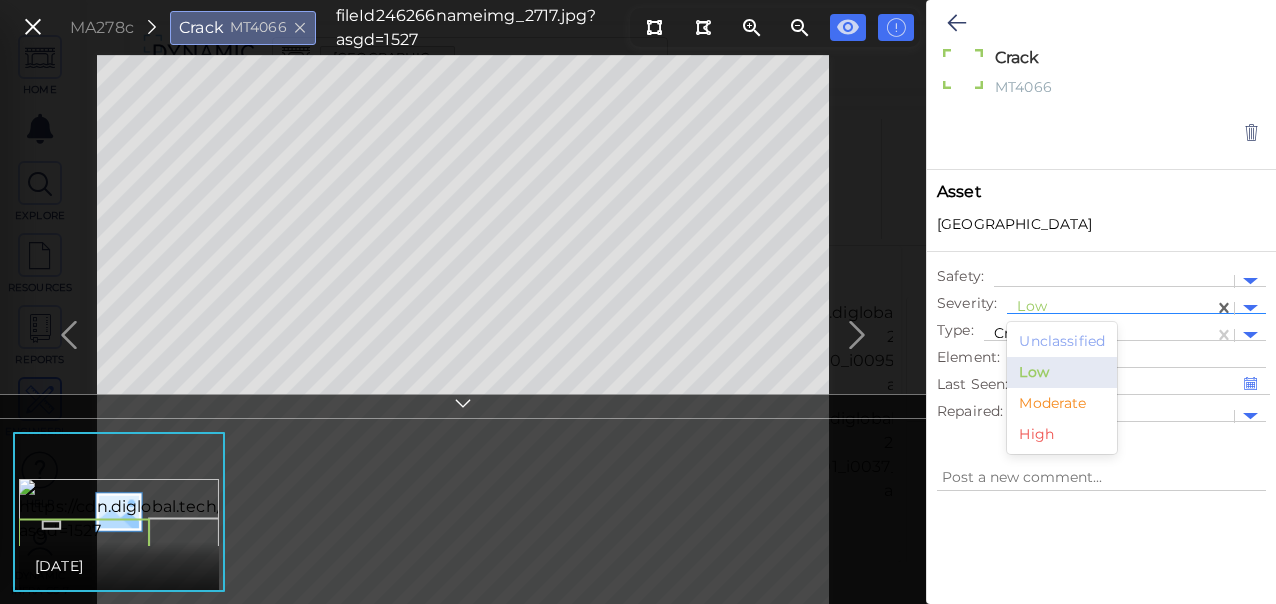 click at bounding box center [1110, 308] 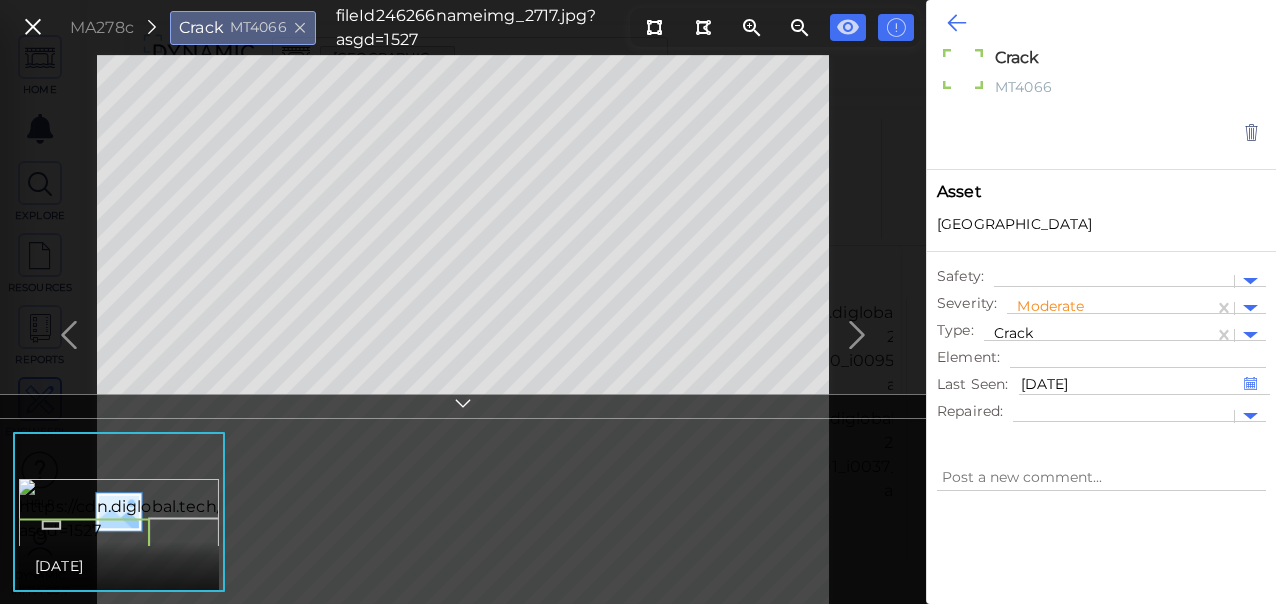 type on "x" 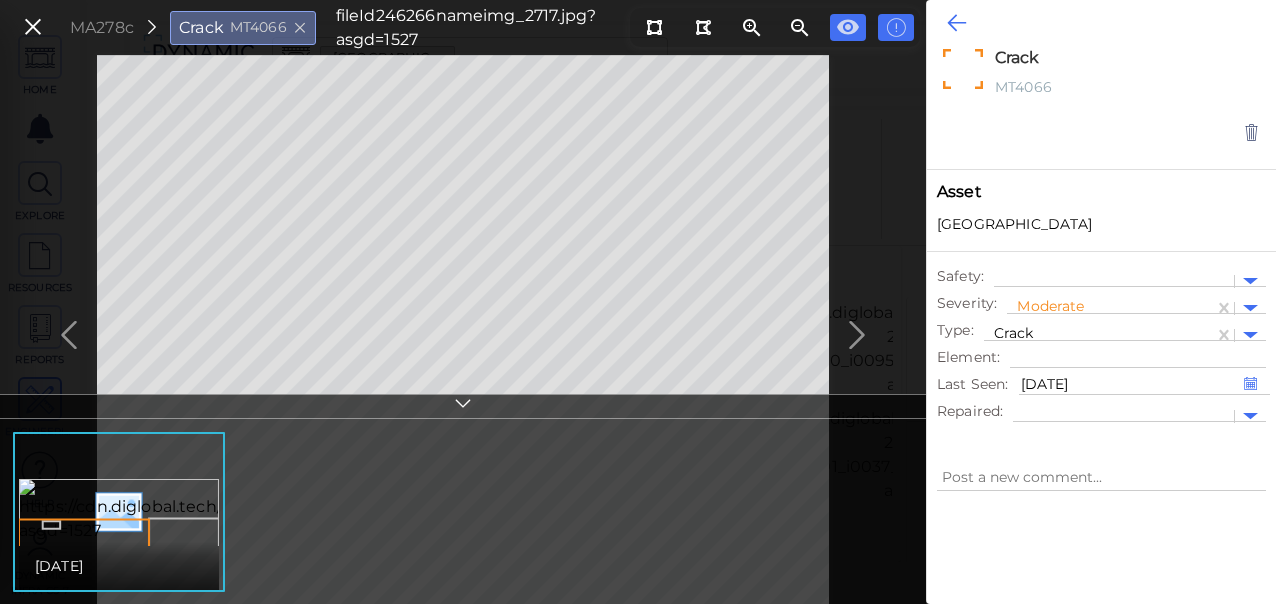 click at bounding box center [956, 23] 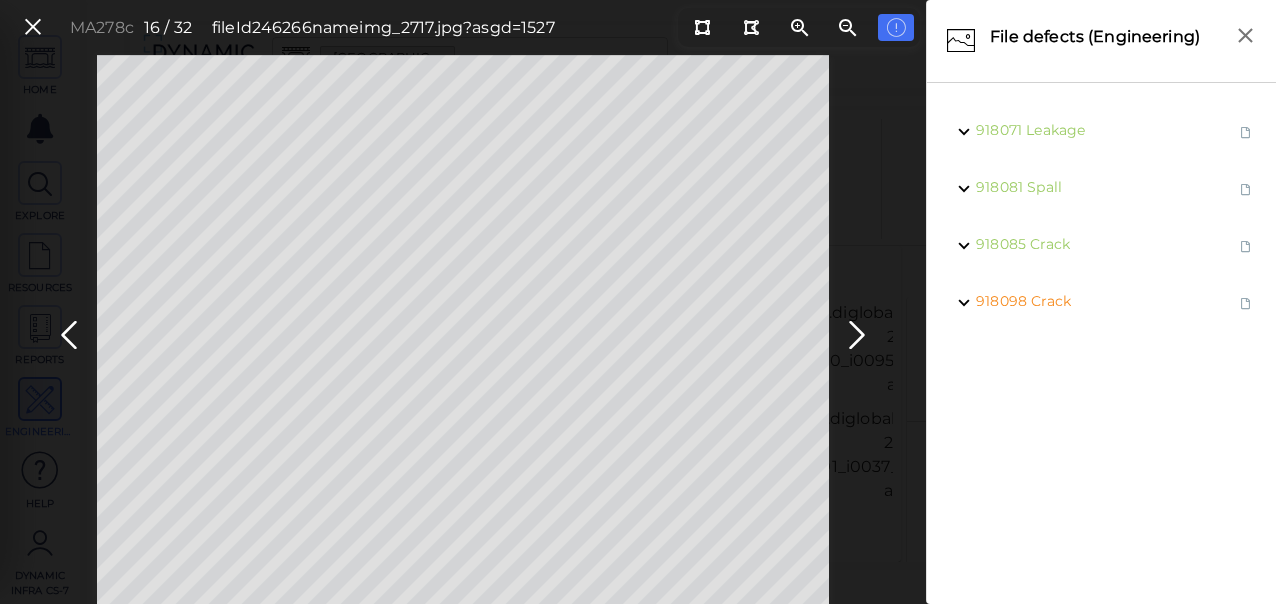 click on "MA278c   16 / 32   fileId  246266  name  img_2717.jpg?asgd=1527" at bounding box center (463, 329) 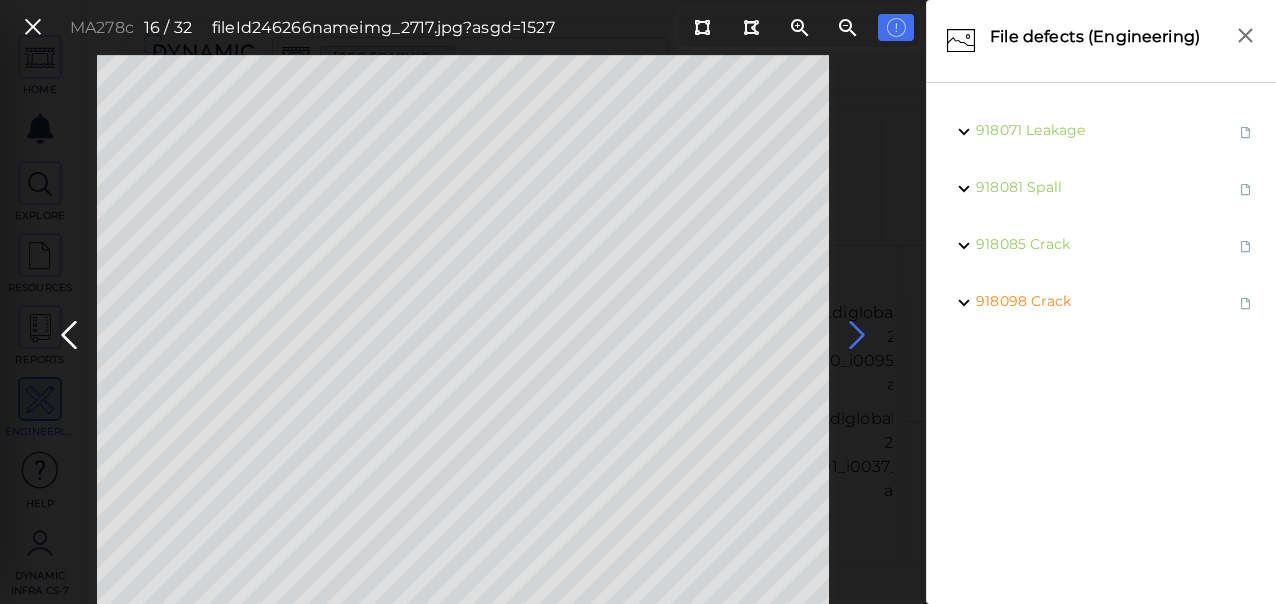 click at bounding box center (857, 335) 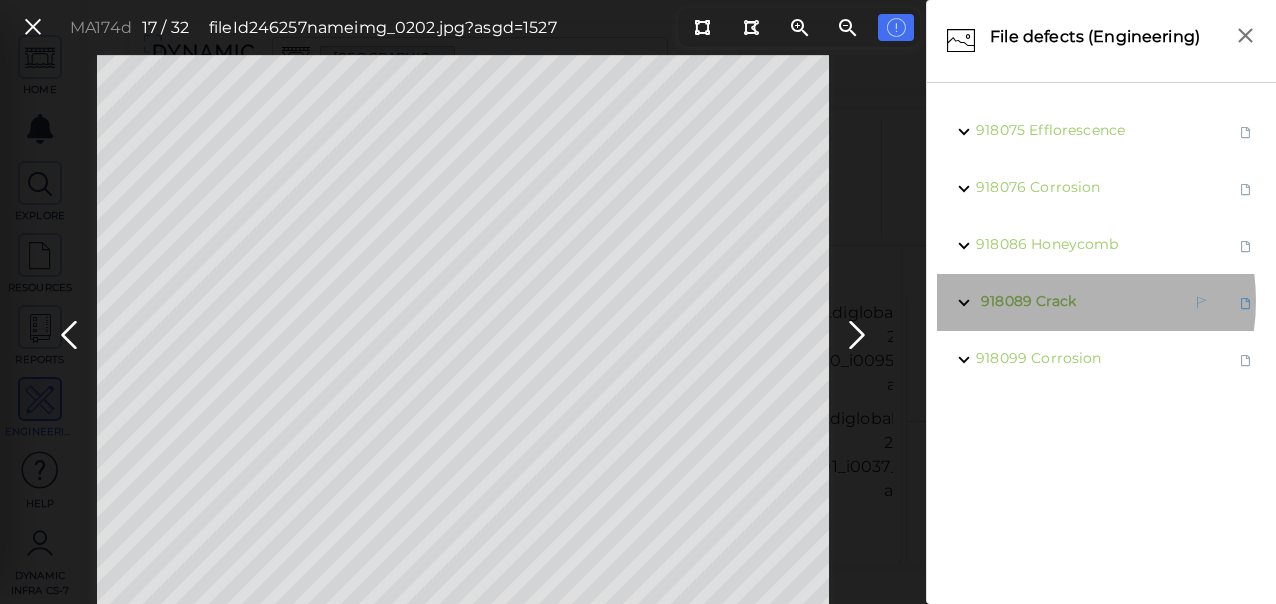 click on "Crack" at bounding box center (1056, 301) 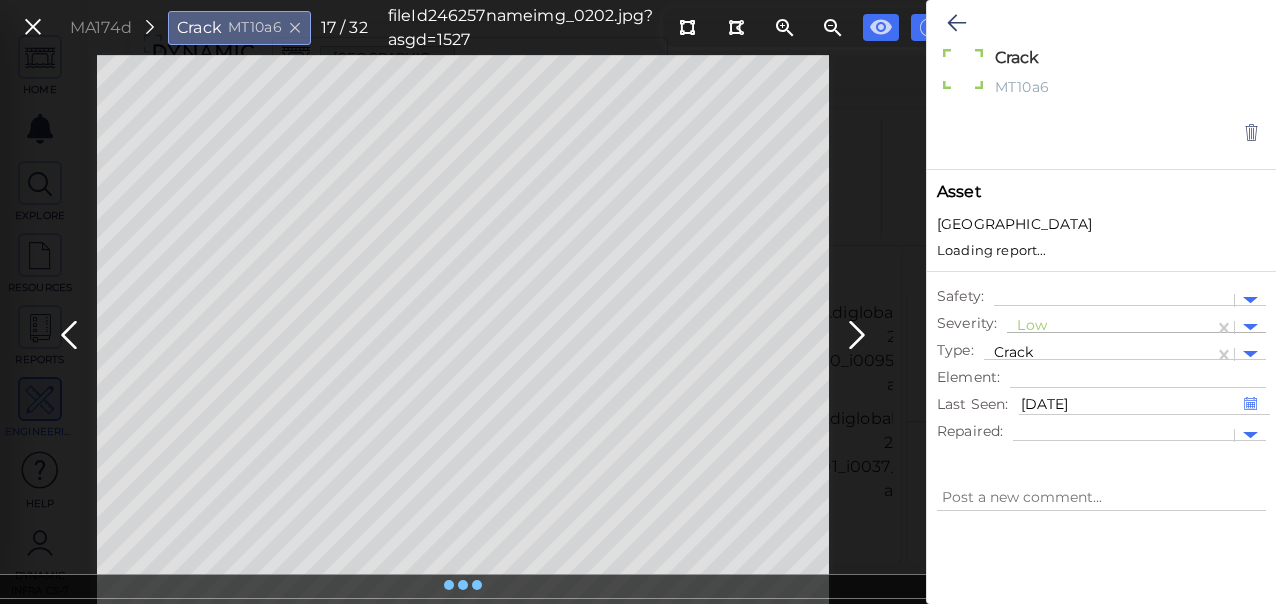type on "x" 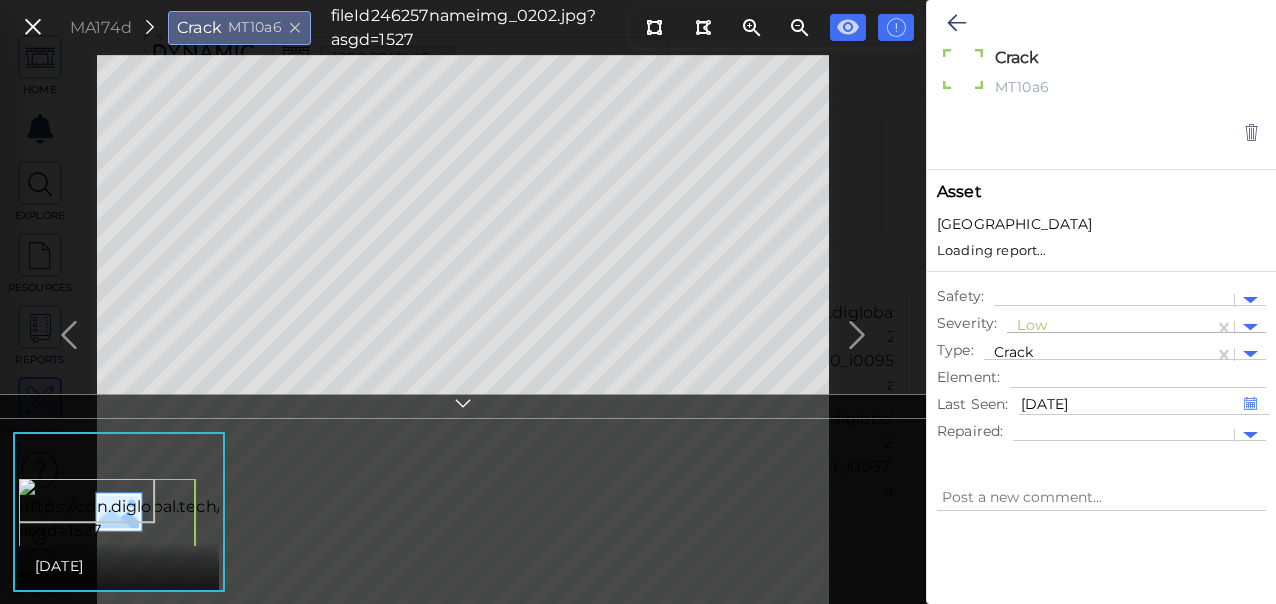 type on "x" 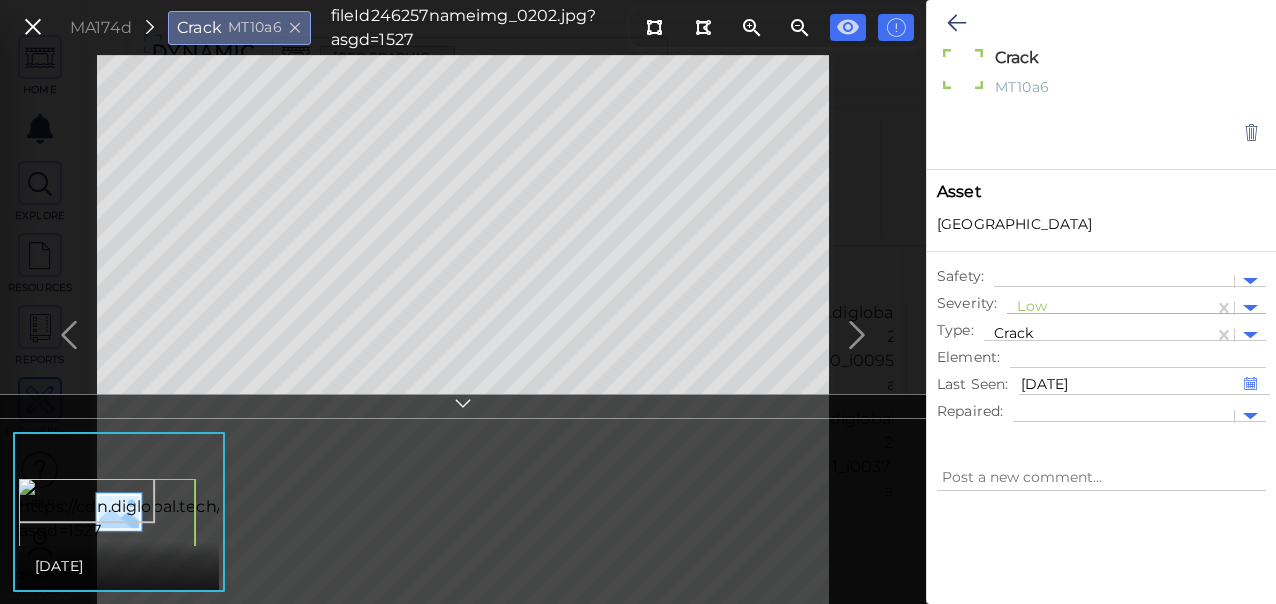 click at bounding box center (1110, 308) 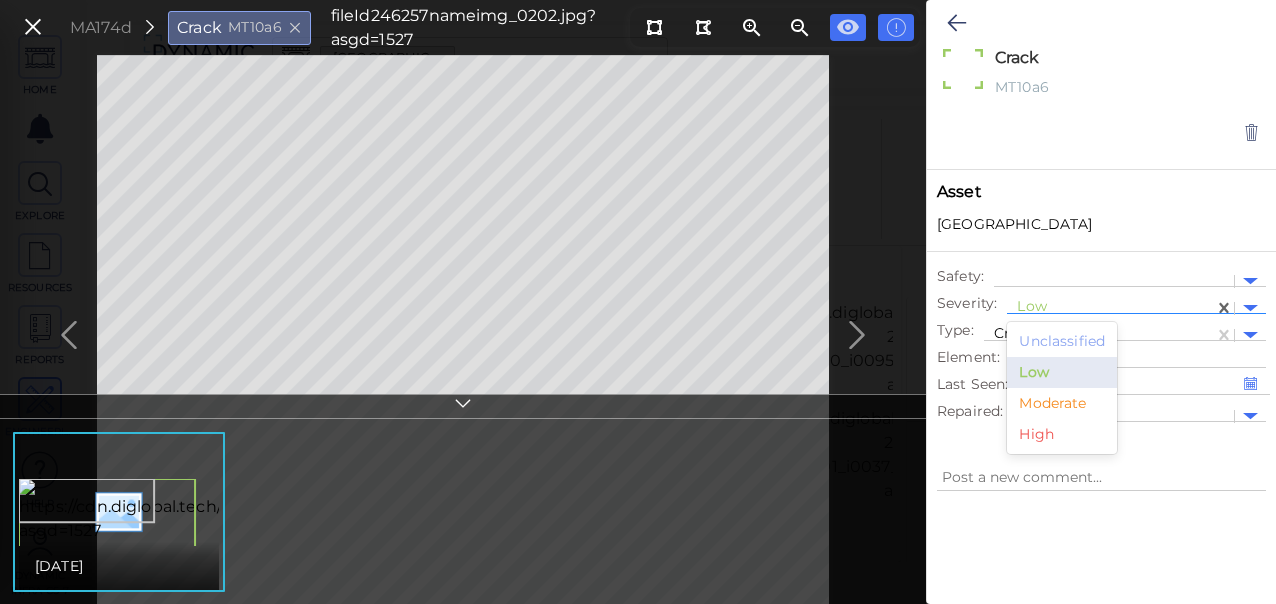 click on "Moderate" at bounding box center [1062, 403] 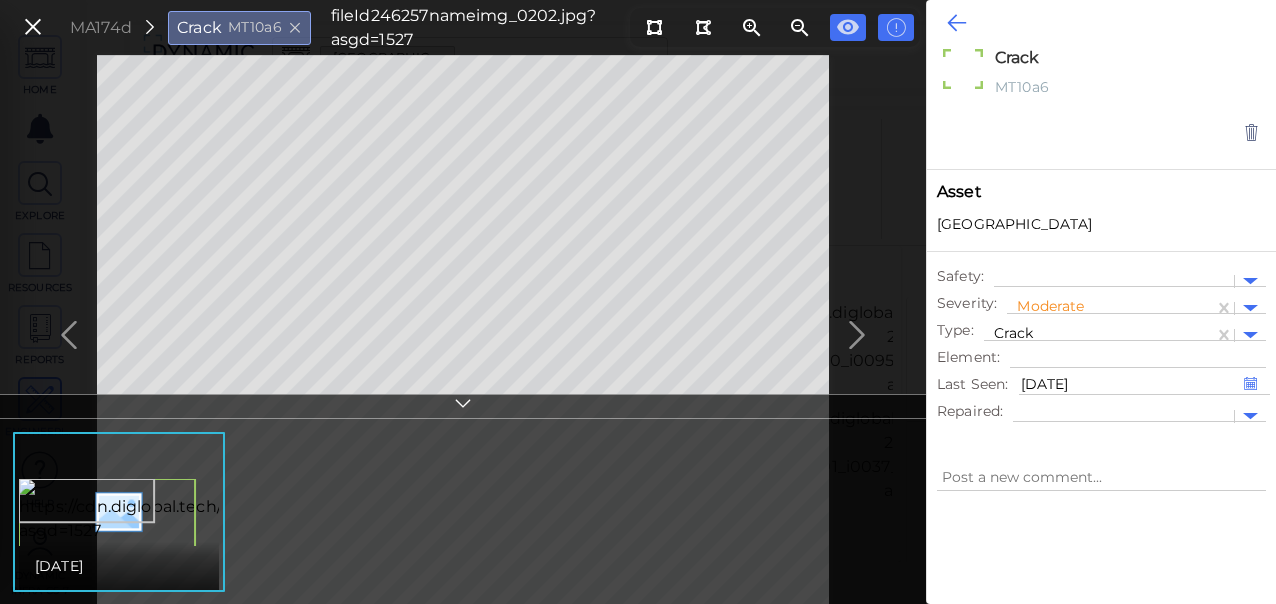 click at bounding box center [956, 23] 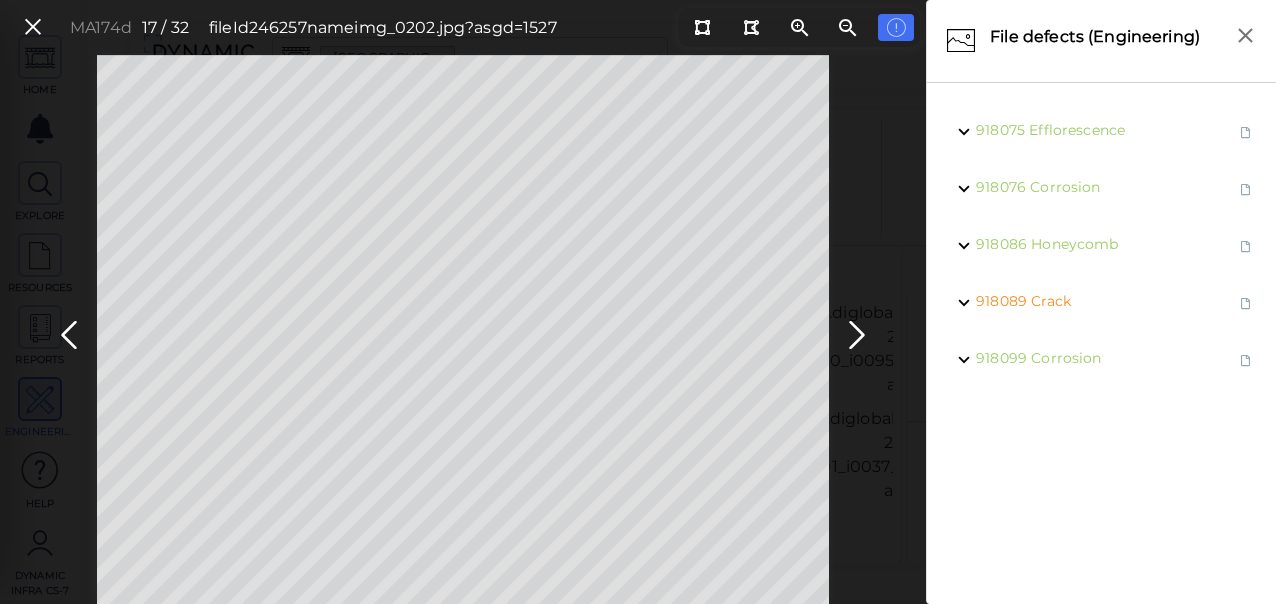 click at bounding box center (857, 335) 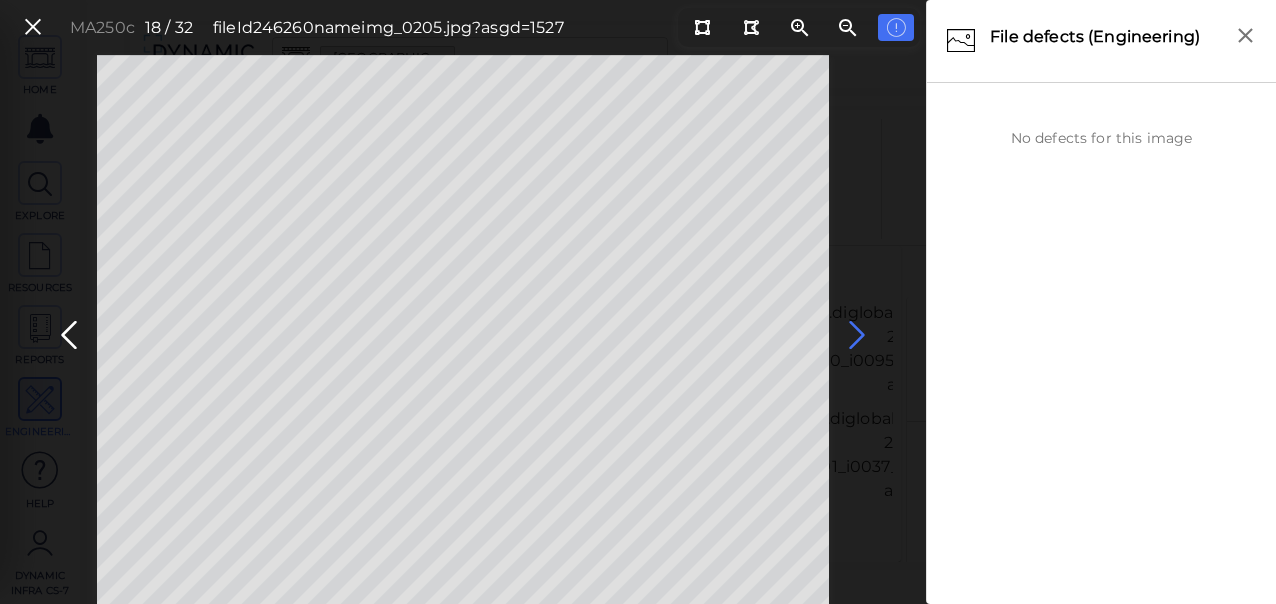 click at bounding box center [857, 335] 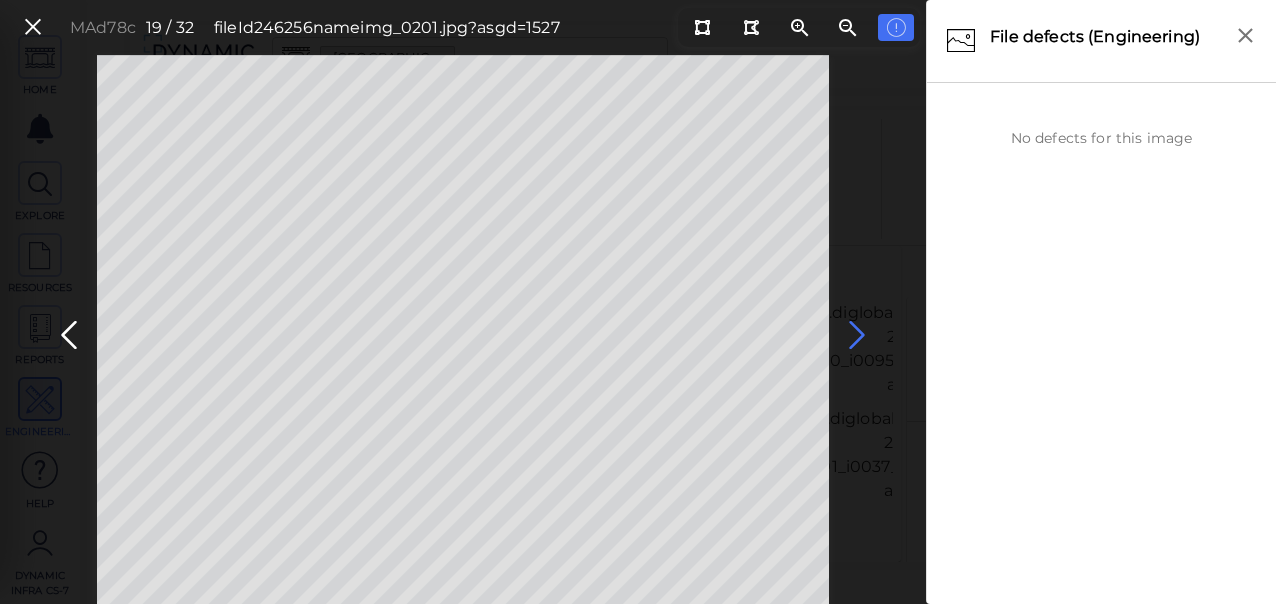 click at bounding box center (857, 335) 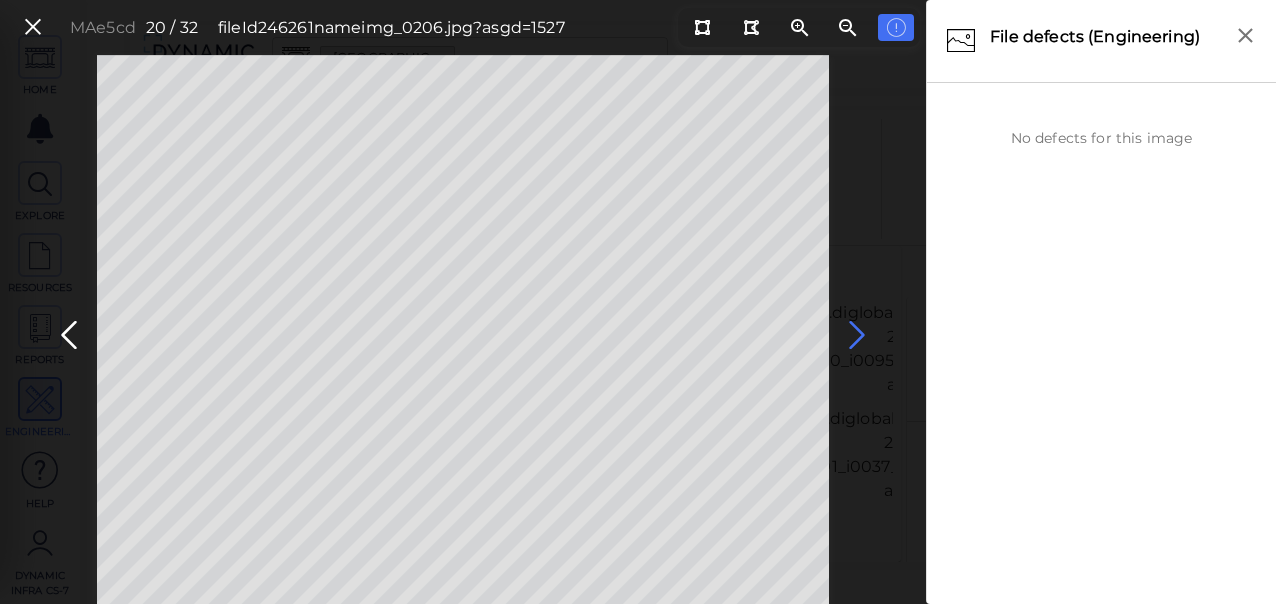 click at bounding box center (857, 335) 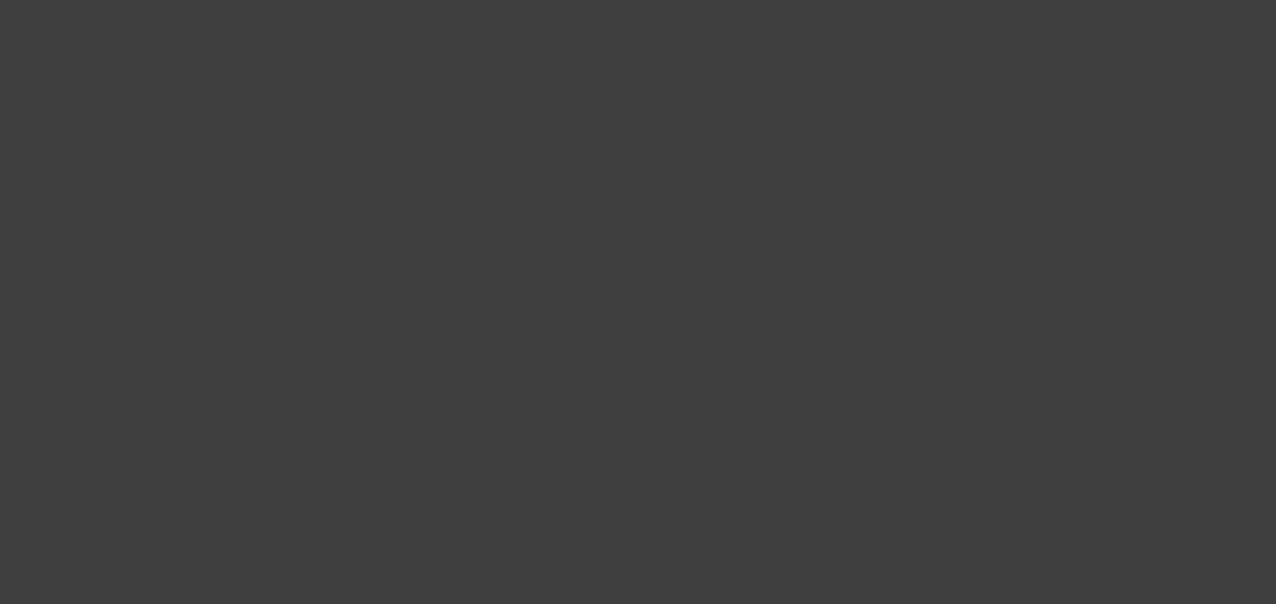 scroll, scrollTop: 0, scrollLeft: 0, axis: both 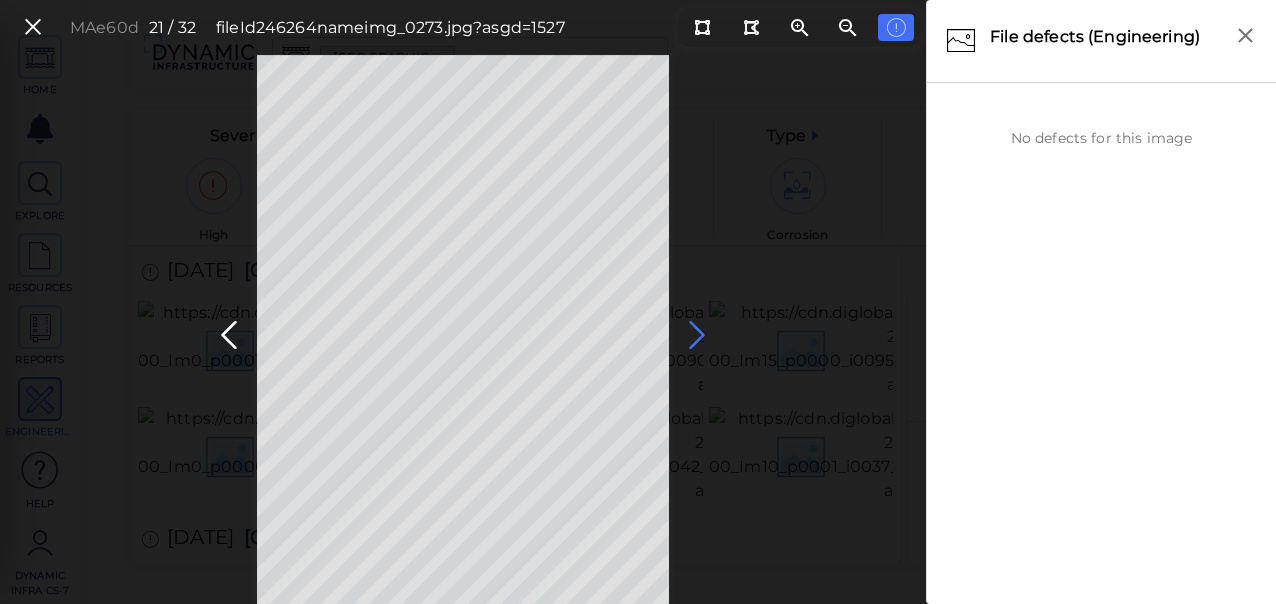 click at bounding box center [697, 335] 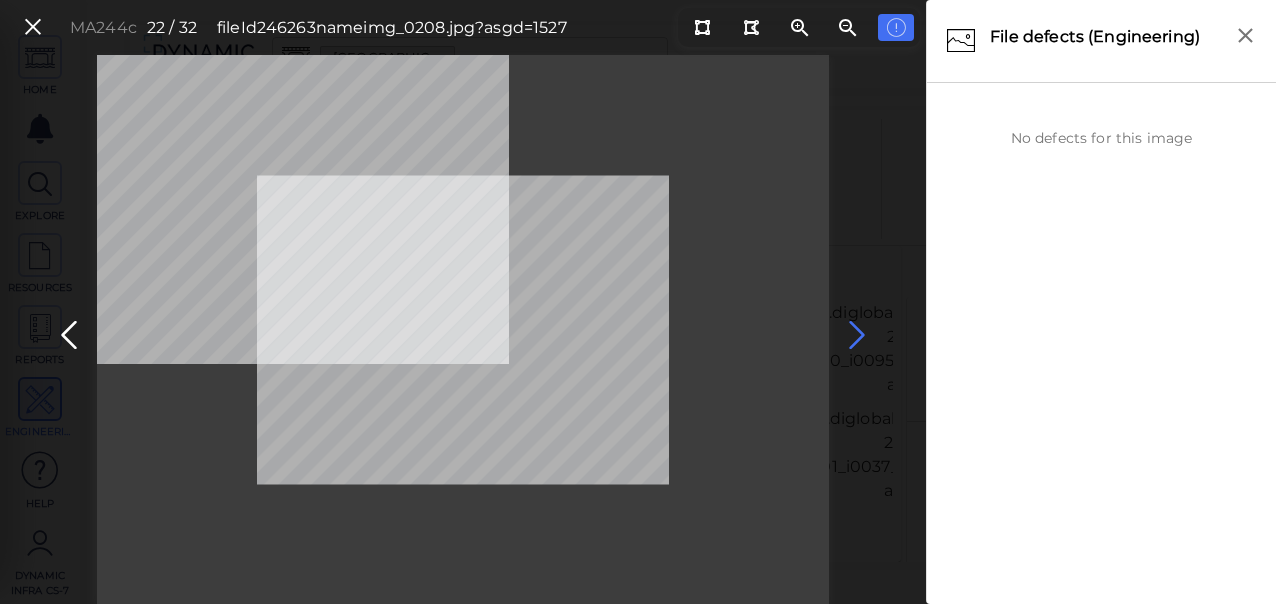 click at bounding box center (857, 335) 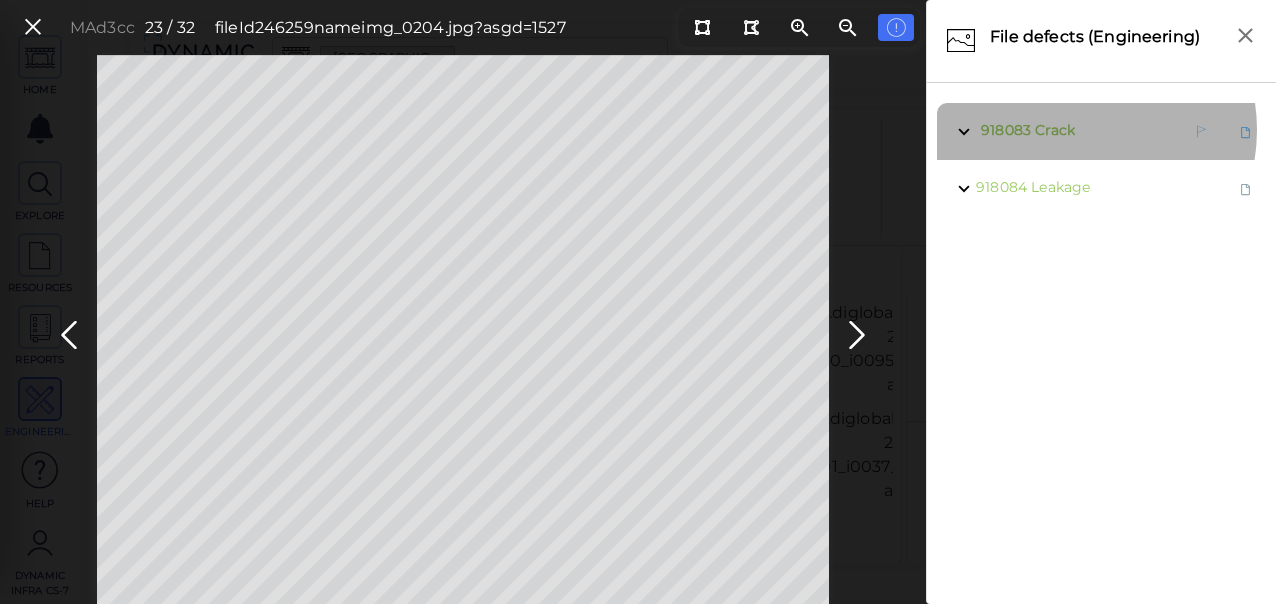 click on "Crack" at bounding box center (1055, 130) 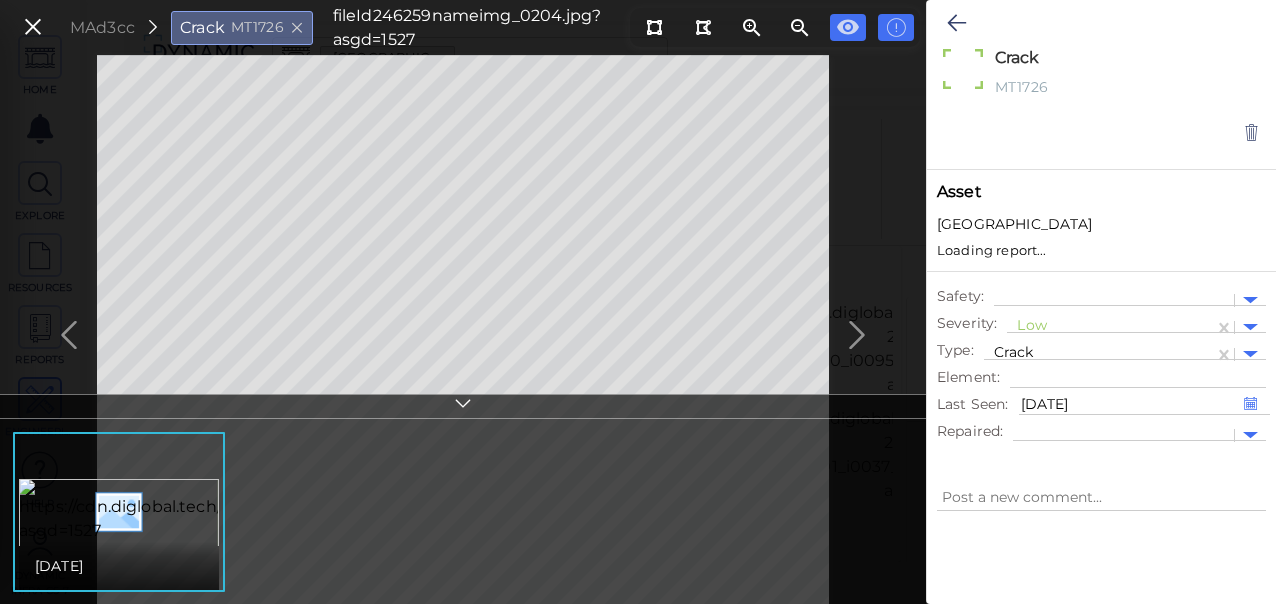 type on "x" 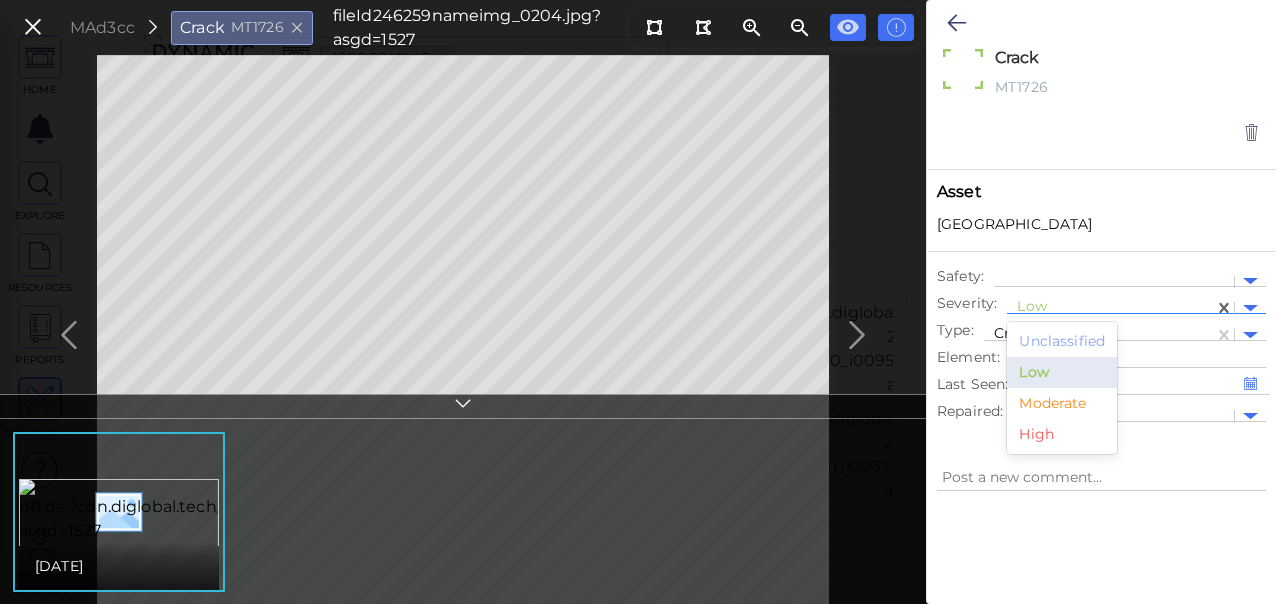 click at bounding box center [1110, 308] 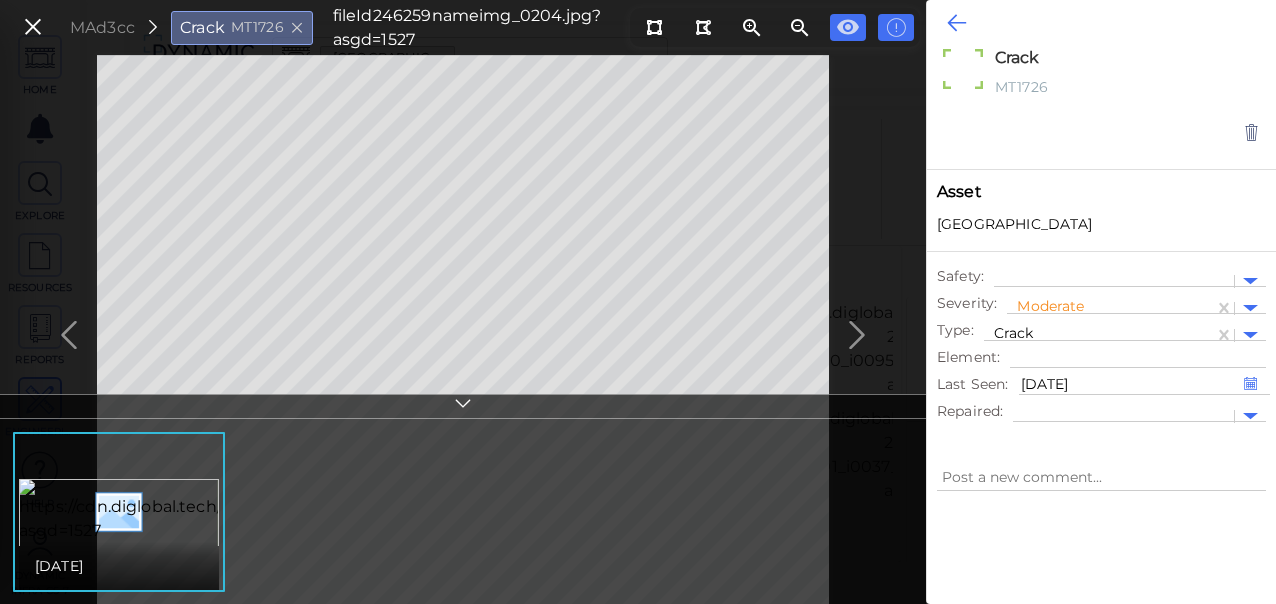 type on "x" 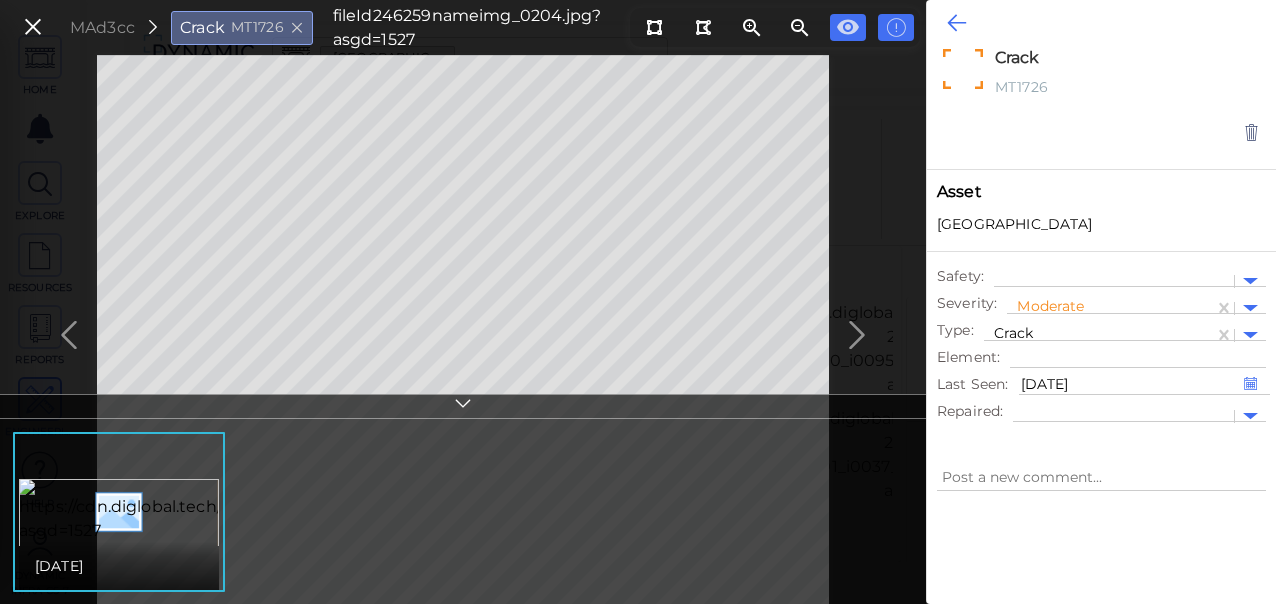 click at bounding box center [956, 23] 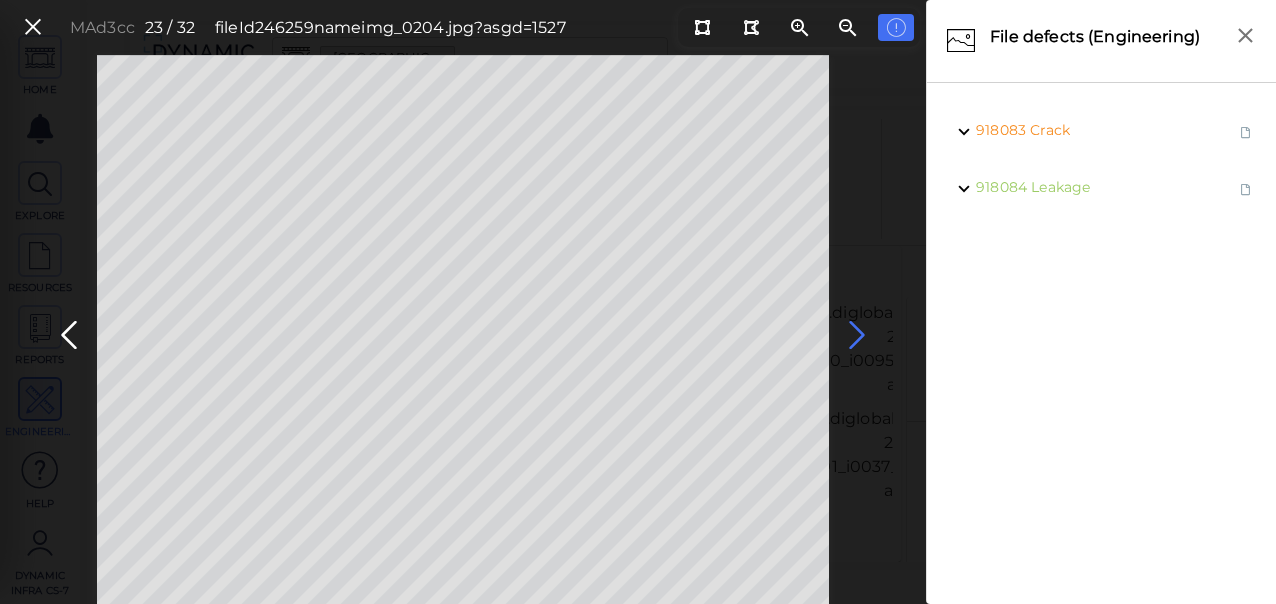 click at bounding box center [857, 335] 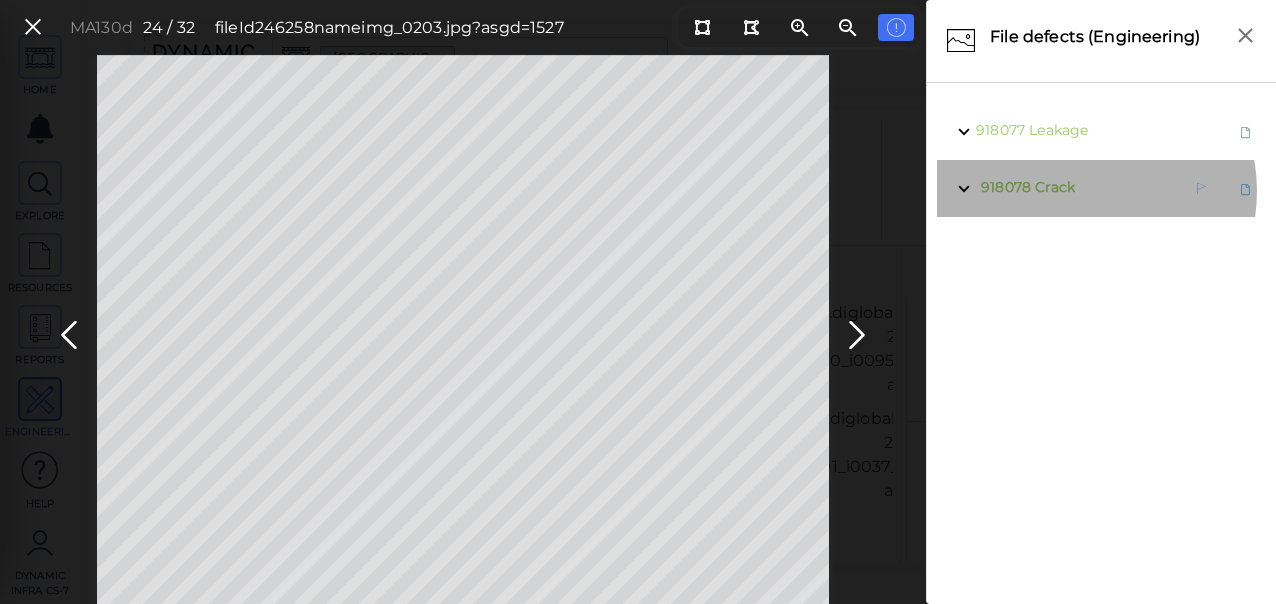 click on "918078   Crack" at bounding box center (1070, 188) 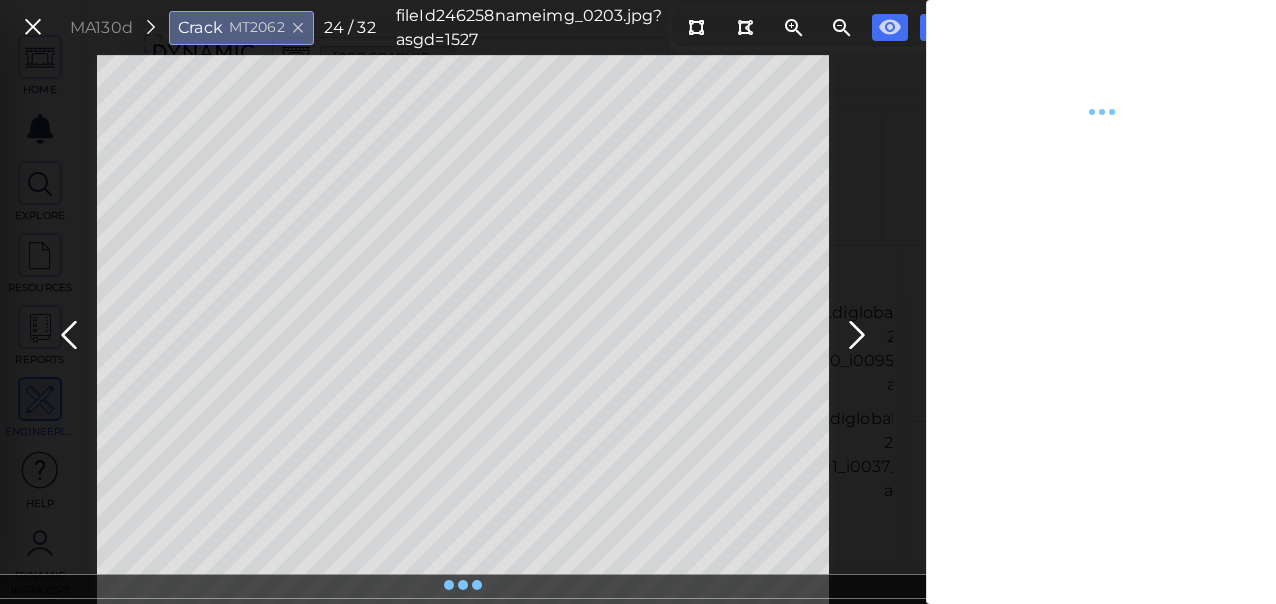 type on "x" 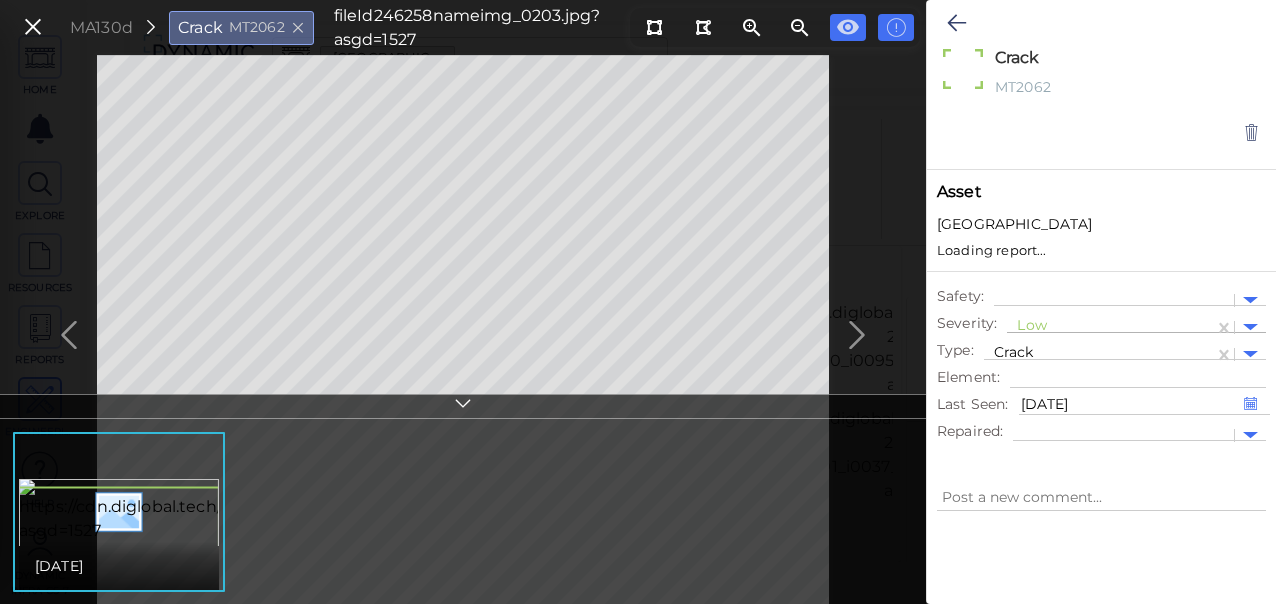 type on "x" 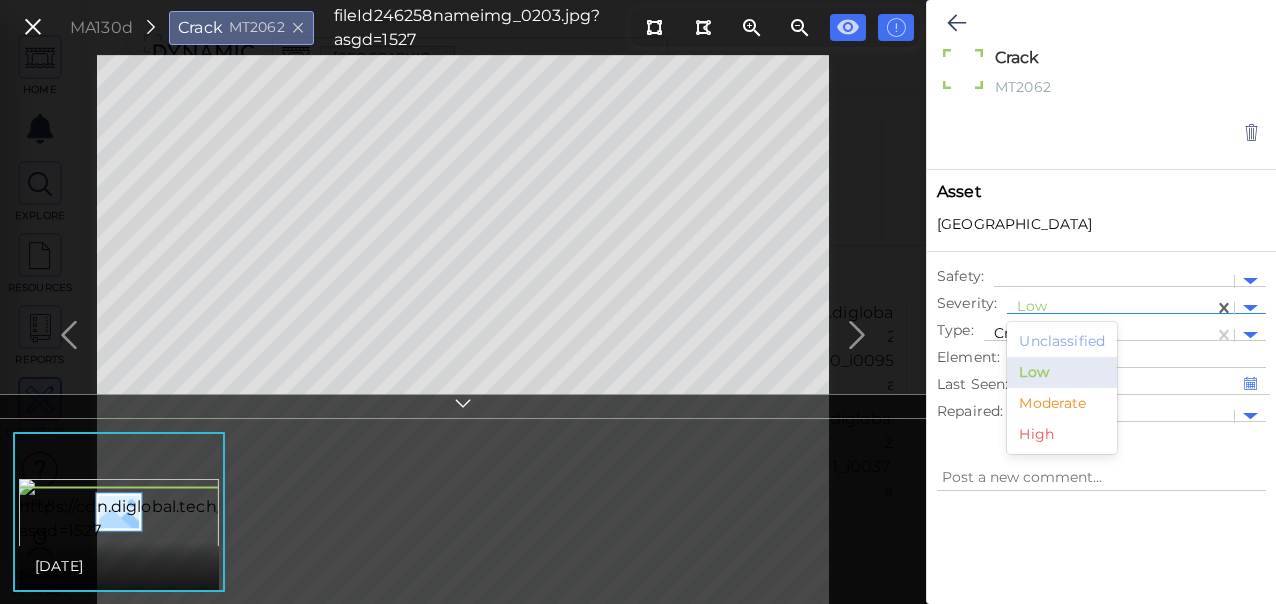 click at bounding box center (1110, 308) 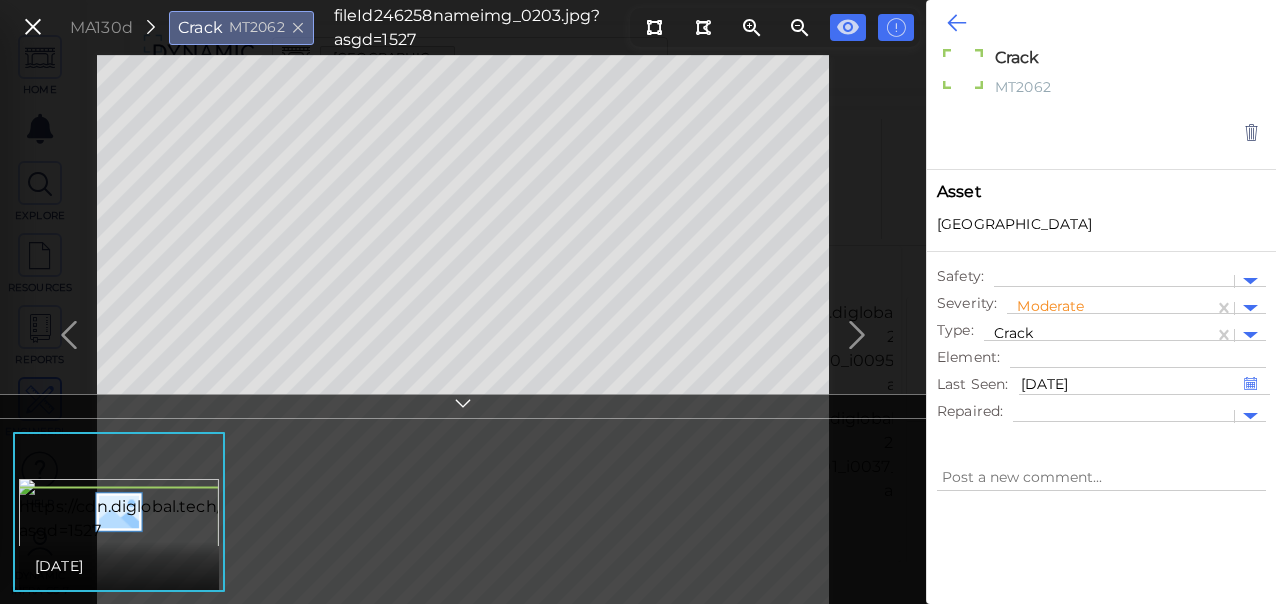 type on "x" 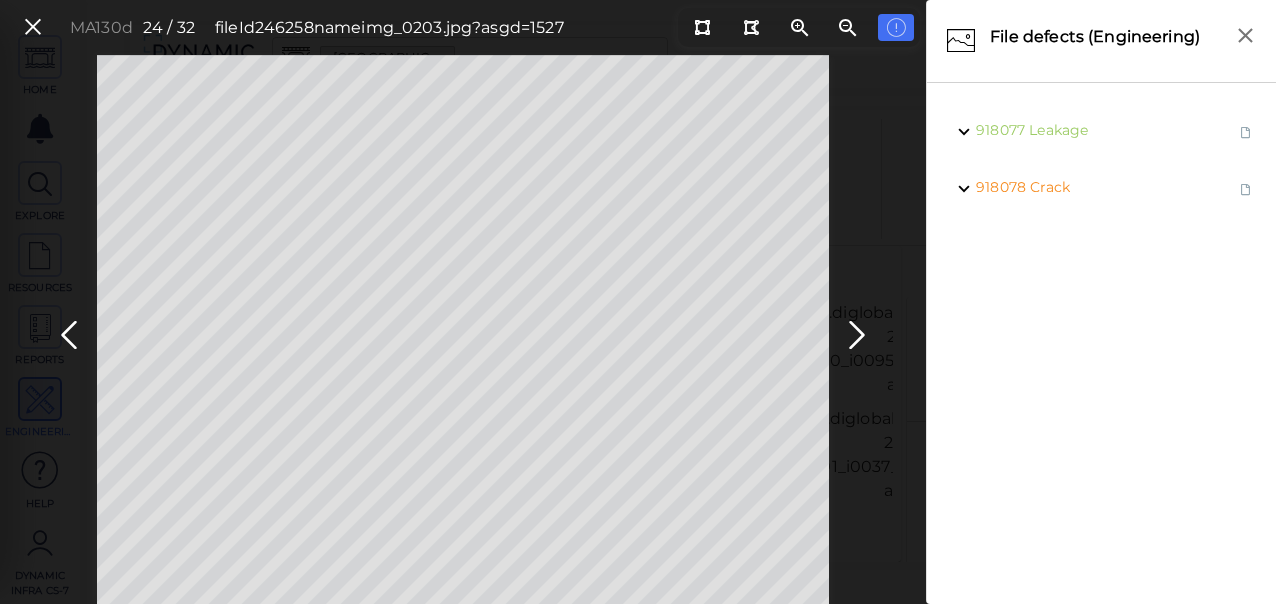 click at bounding box center (857, 335) 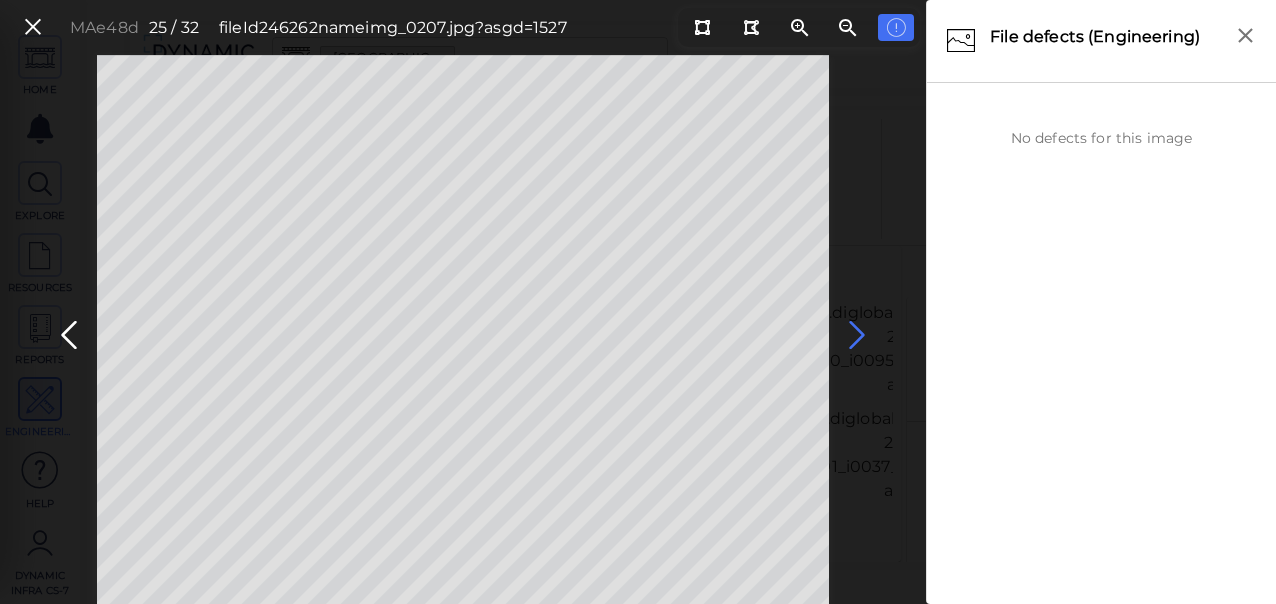 click at bounding box center [857, 335] 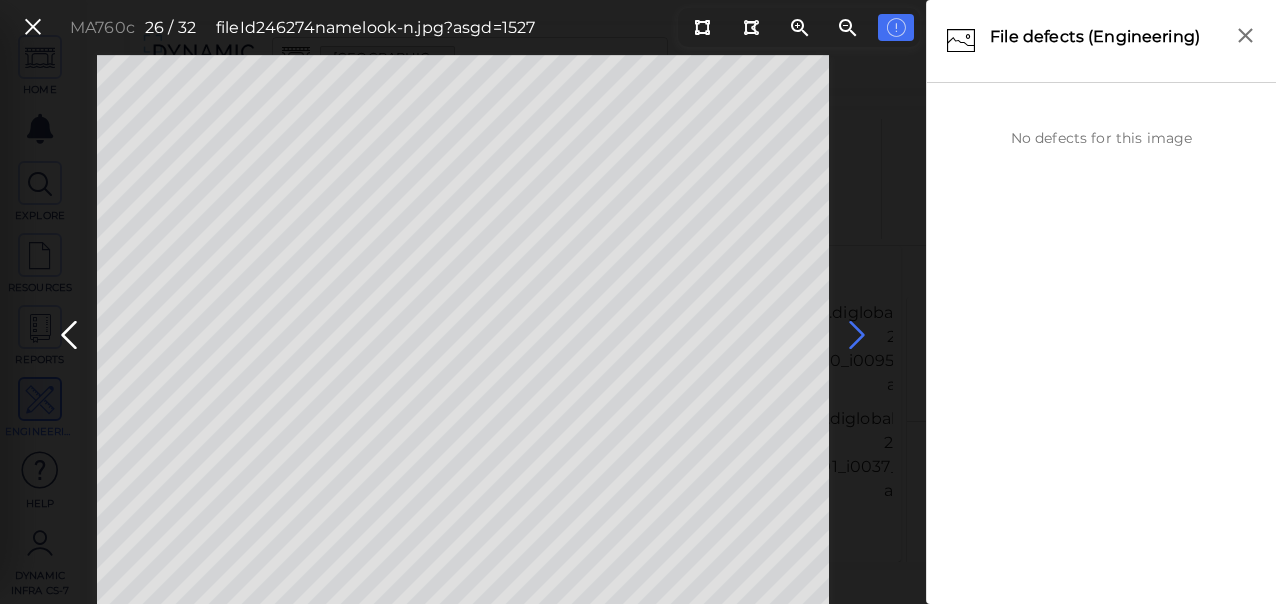 click at bounding box center [857, 335] 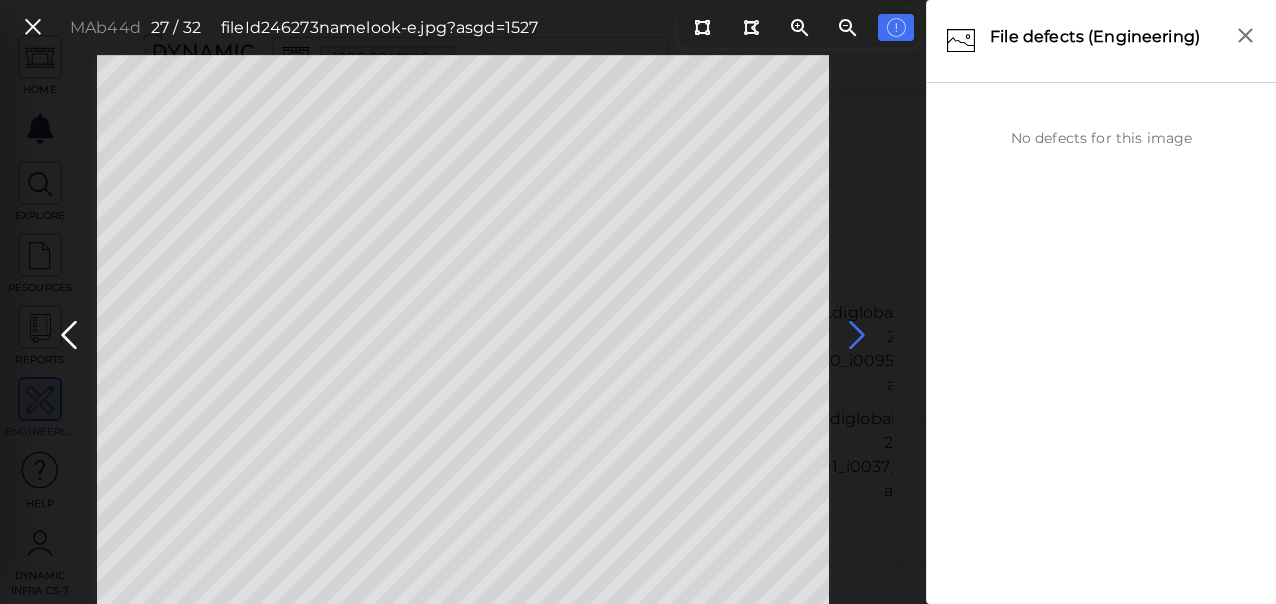 click at bounding box center [857, 335] 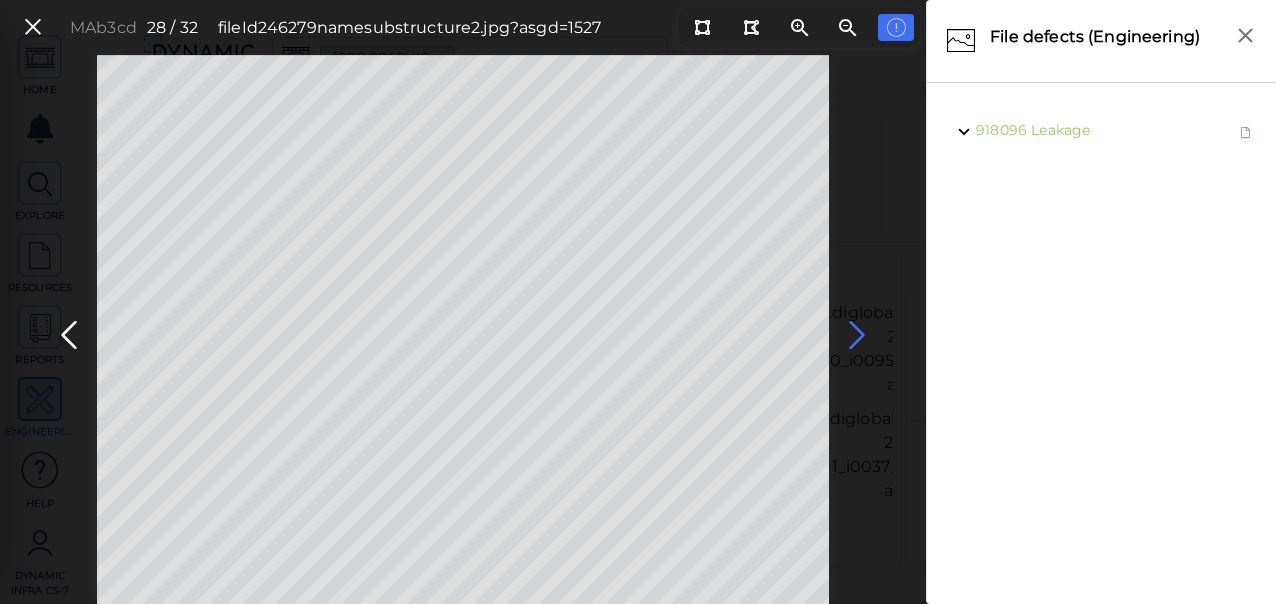 click at bounding box center [857, 335] 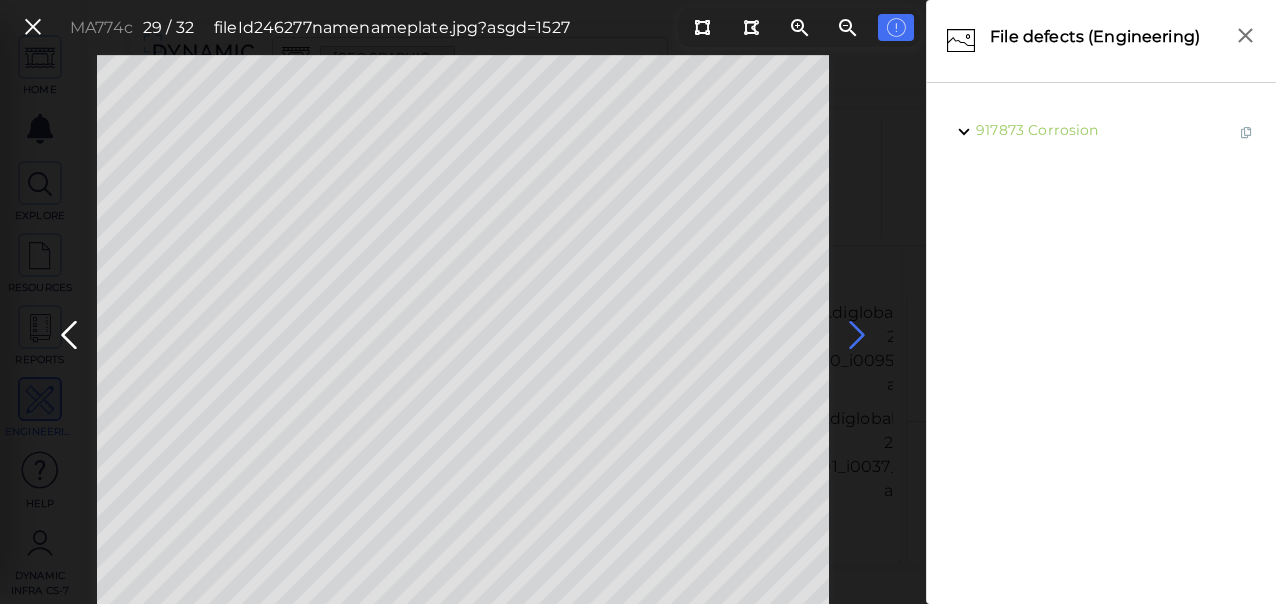 click at bounding box center (857, 335) 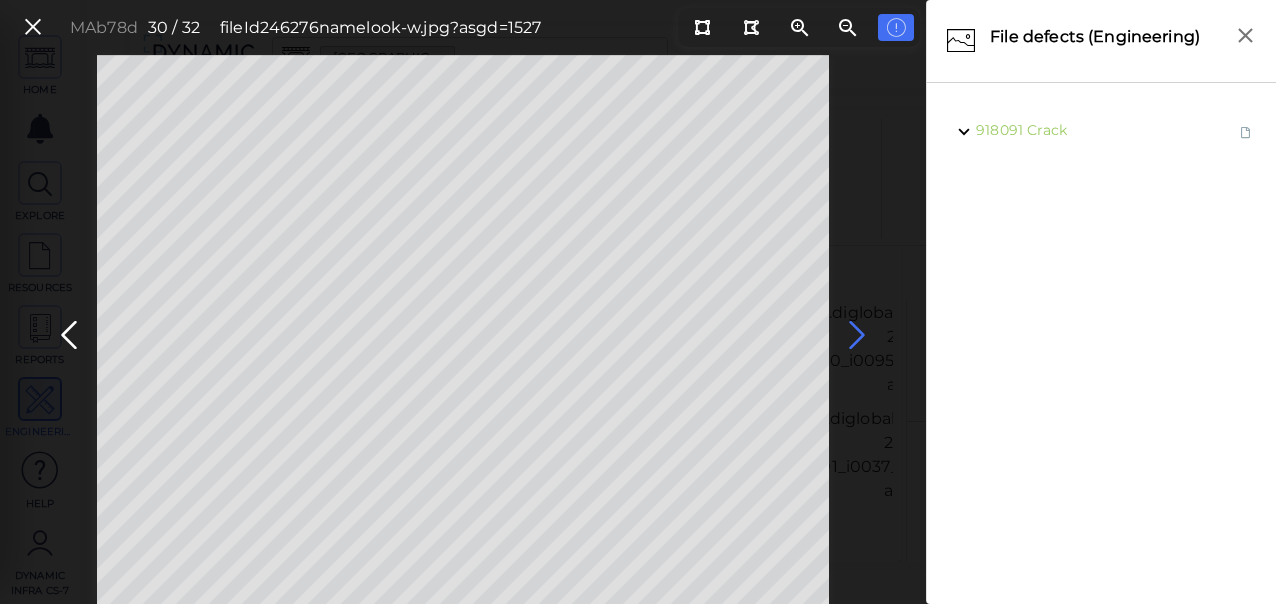 click at bounding box center [857, 335] 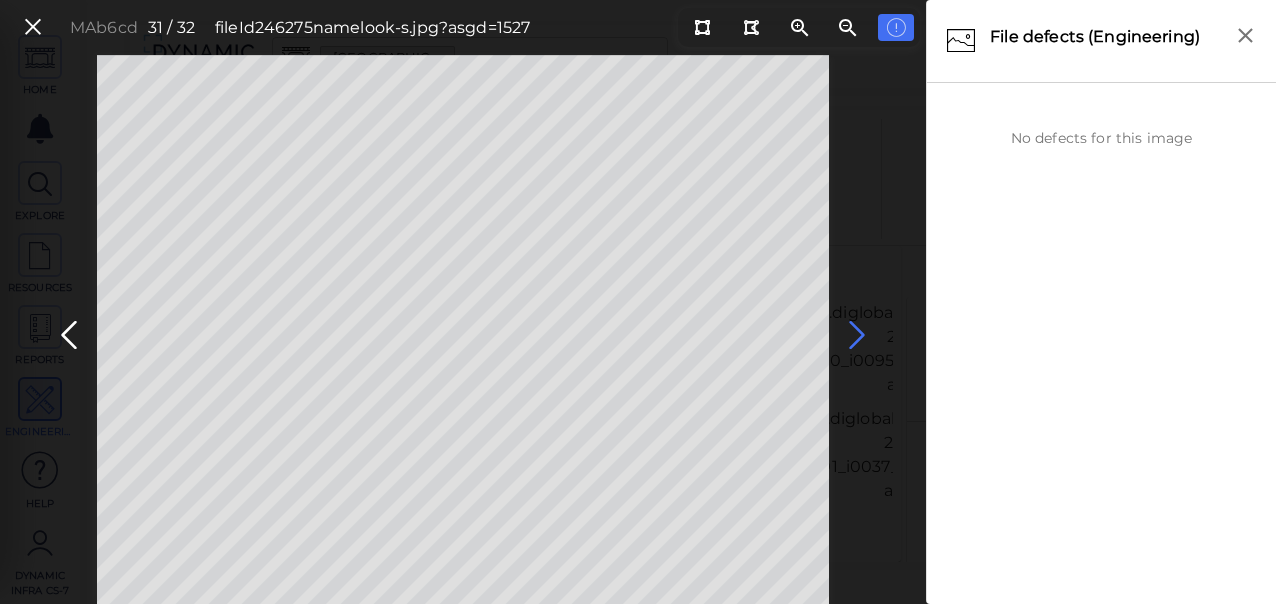 click at bounding box center (857, 335) 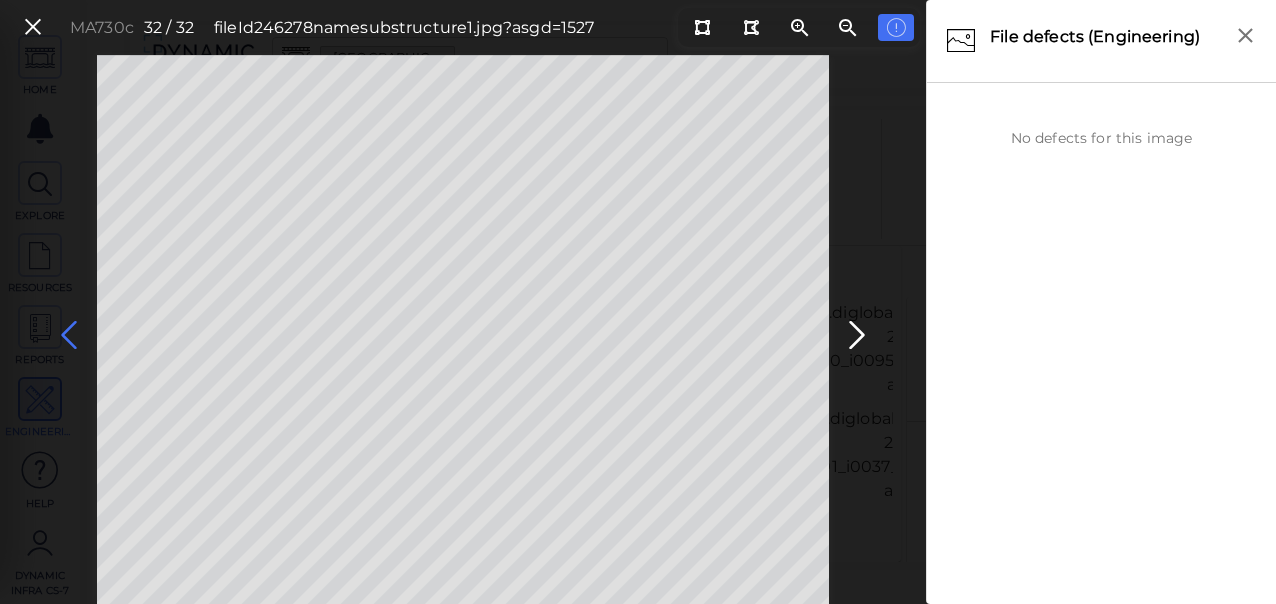 click at bounding box center (69, 335) 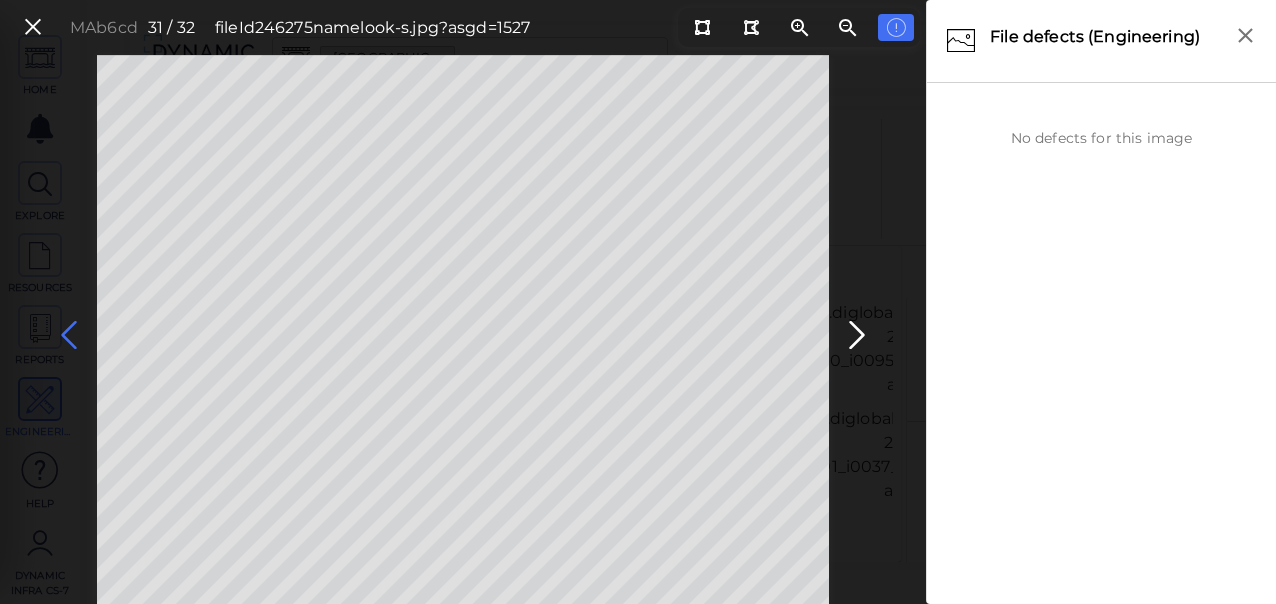 click at bounding box center (69, 335) 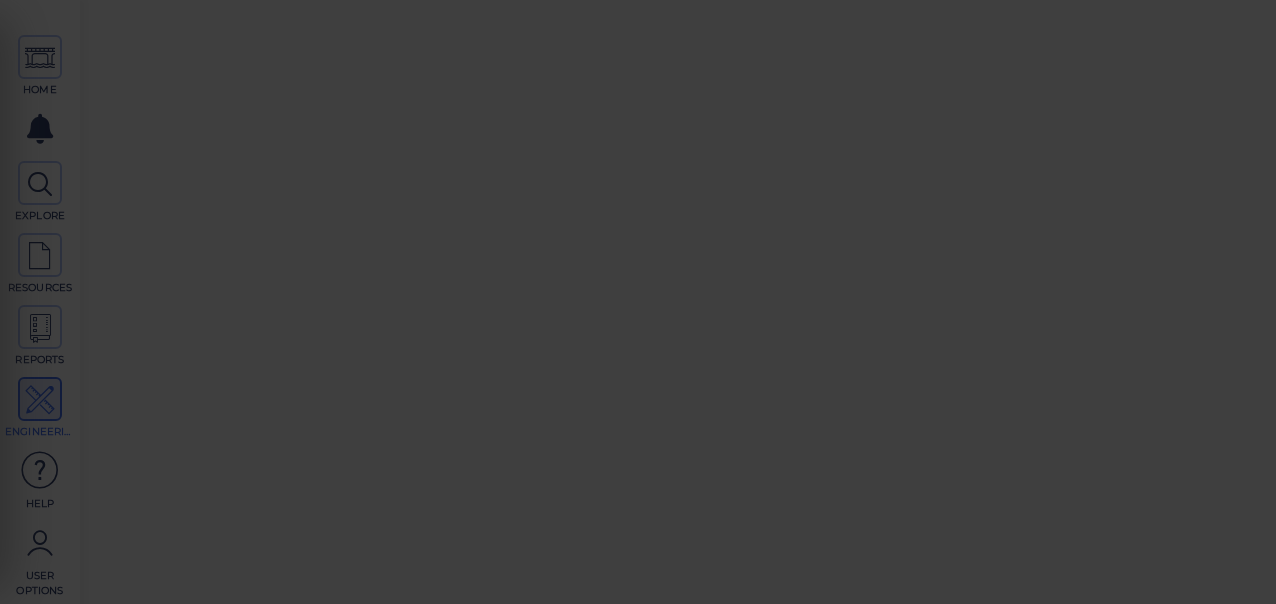 scroll, scrollTop: 0, scrollLeft: 0, axis: both 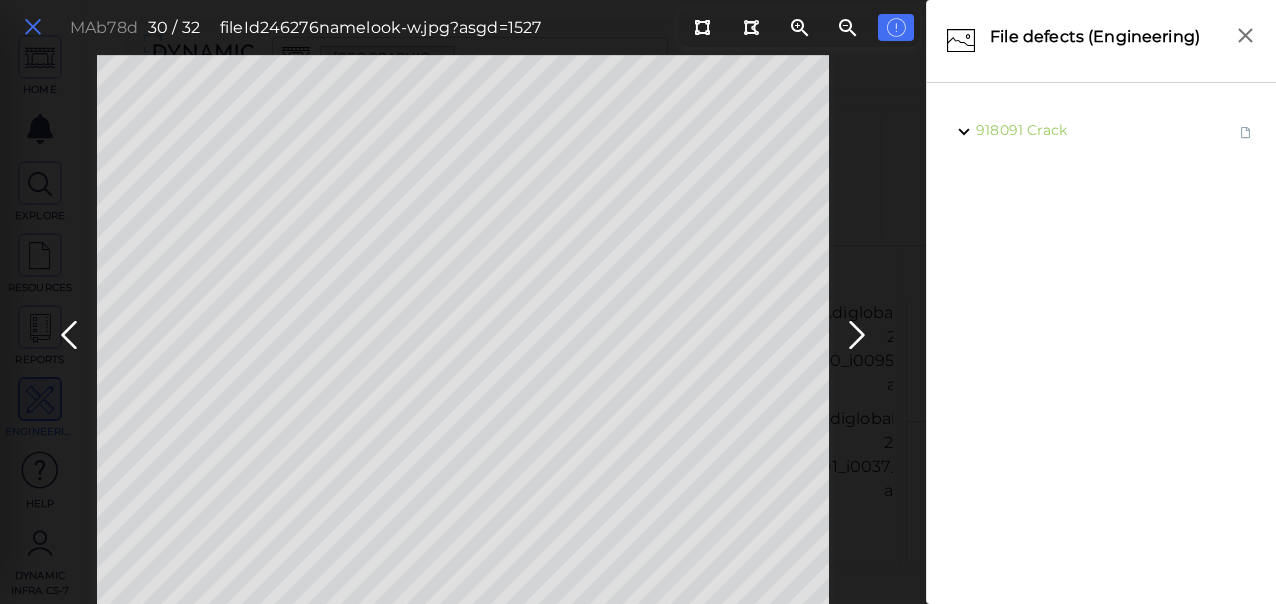 click at bounding box center (33, 27) 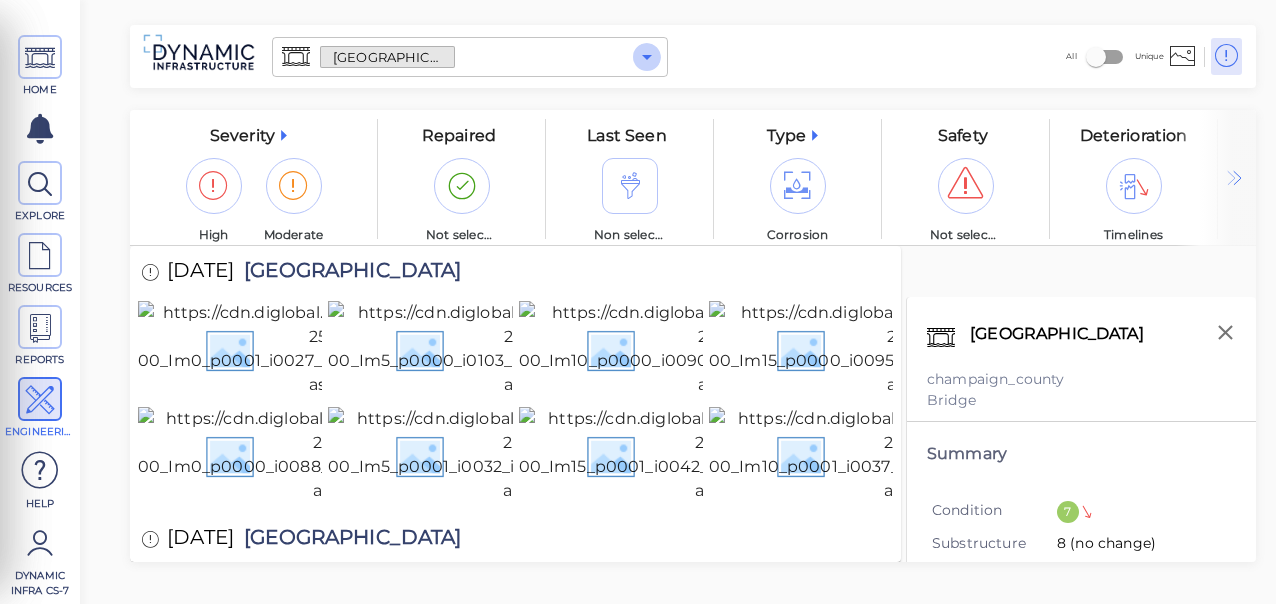 click 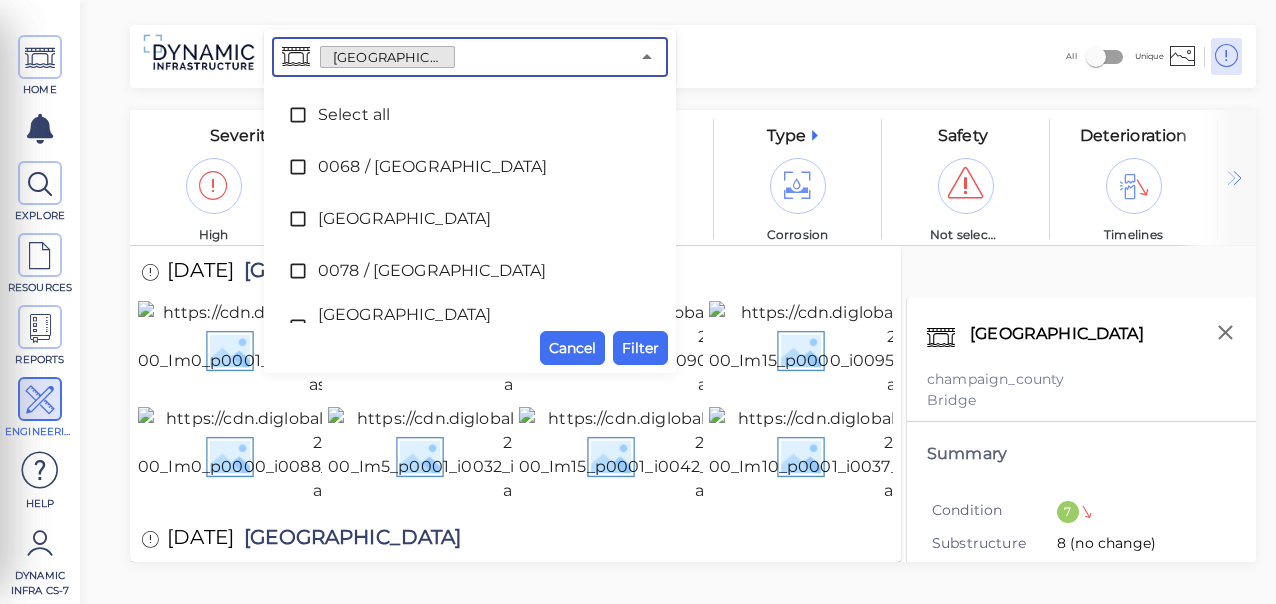 scroll, scrollTop: 805, scrollLeft: 0, axis: vertical 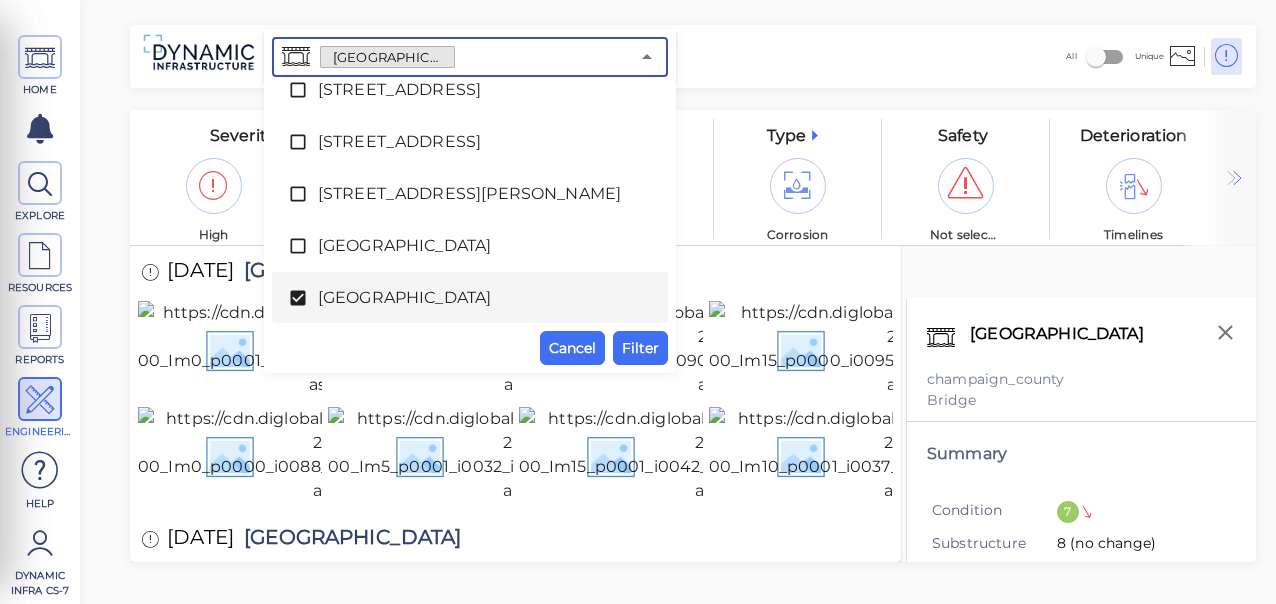 click 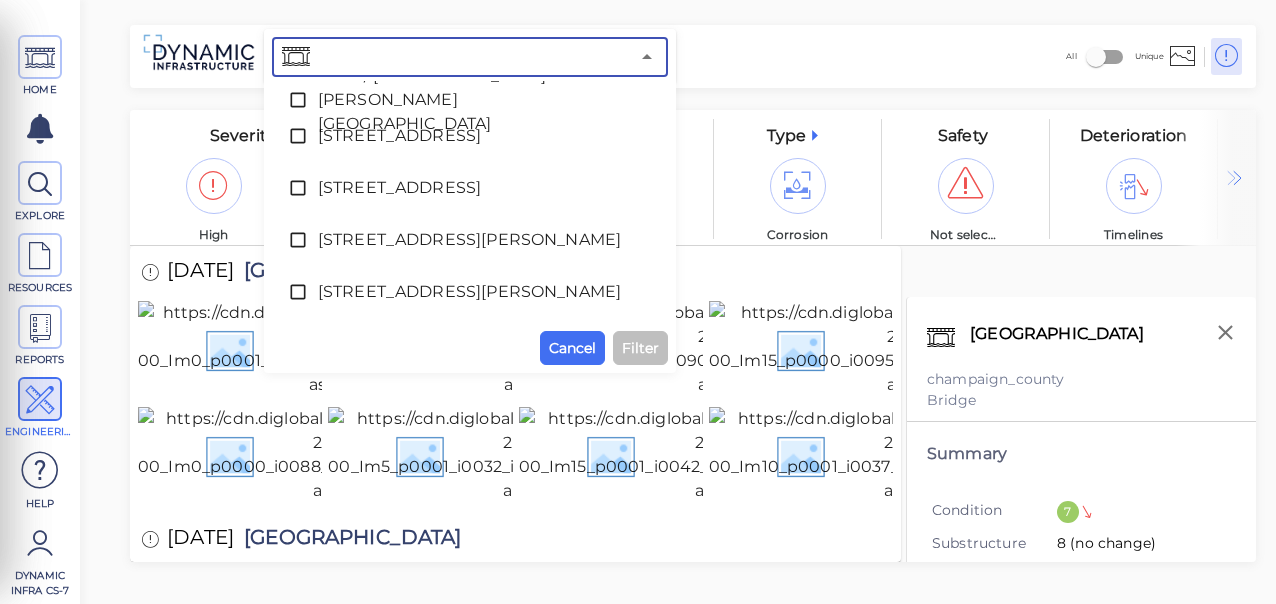 scroll, scrollTop: 2074, scrollLeft: 0, axis: vertical 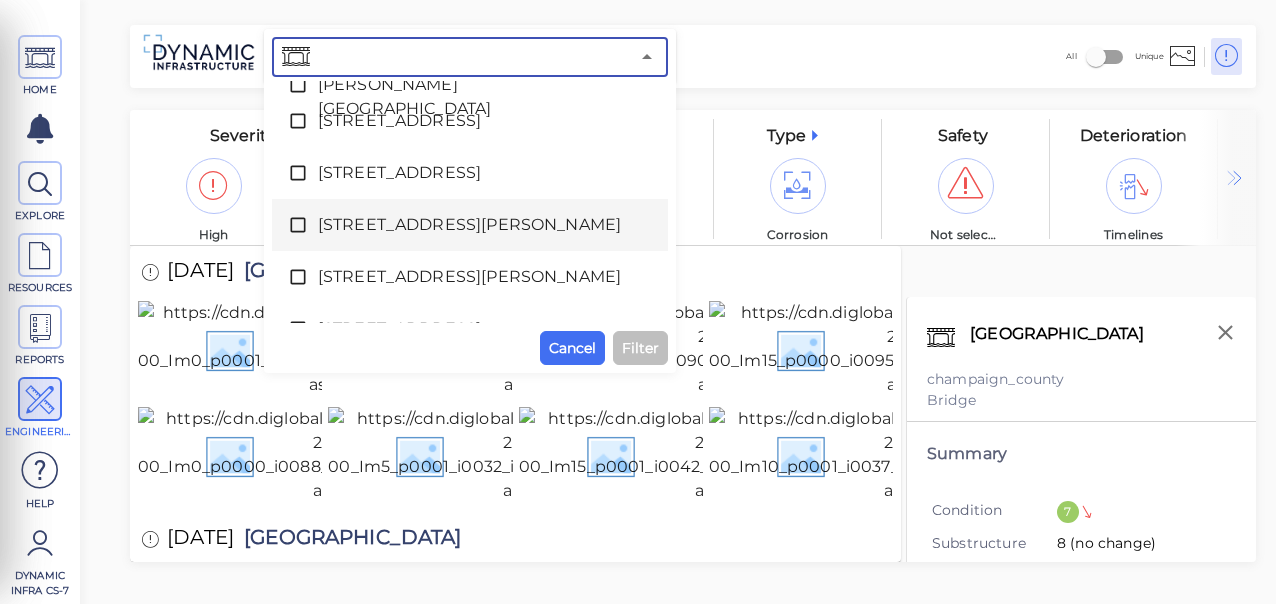 click 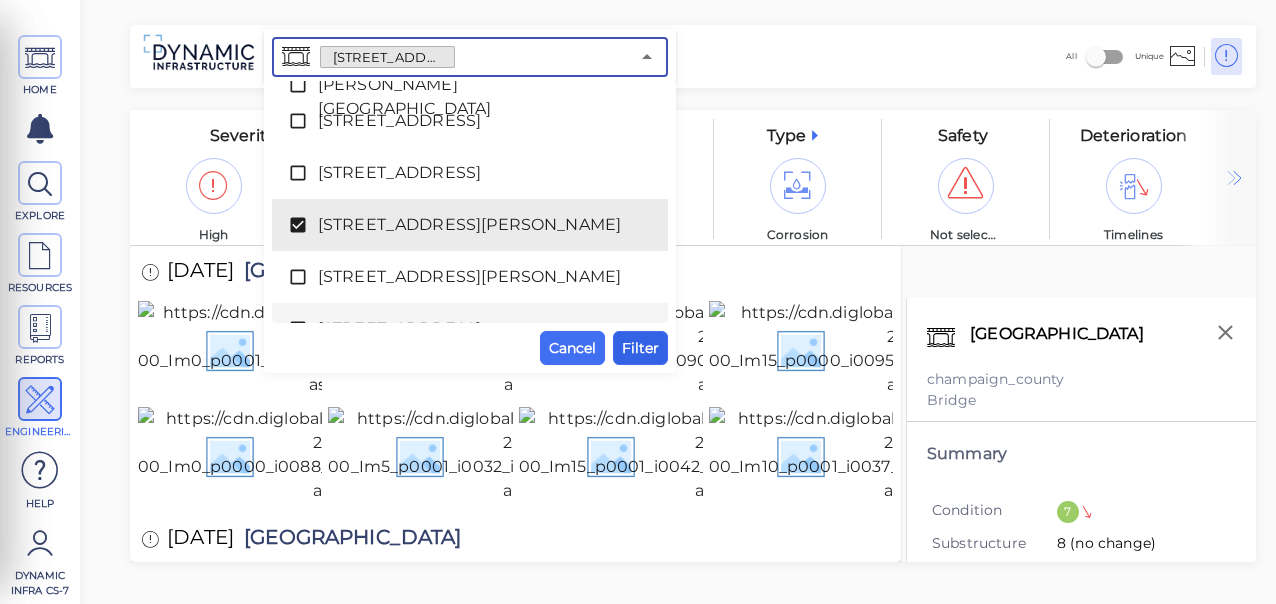 click on "Filter" at bounding box center [640, 348] 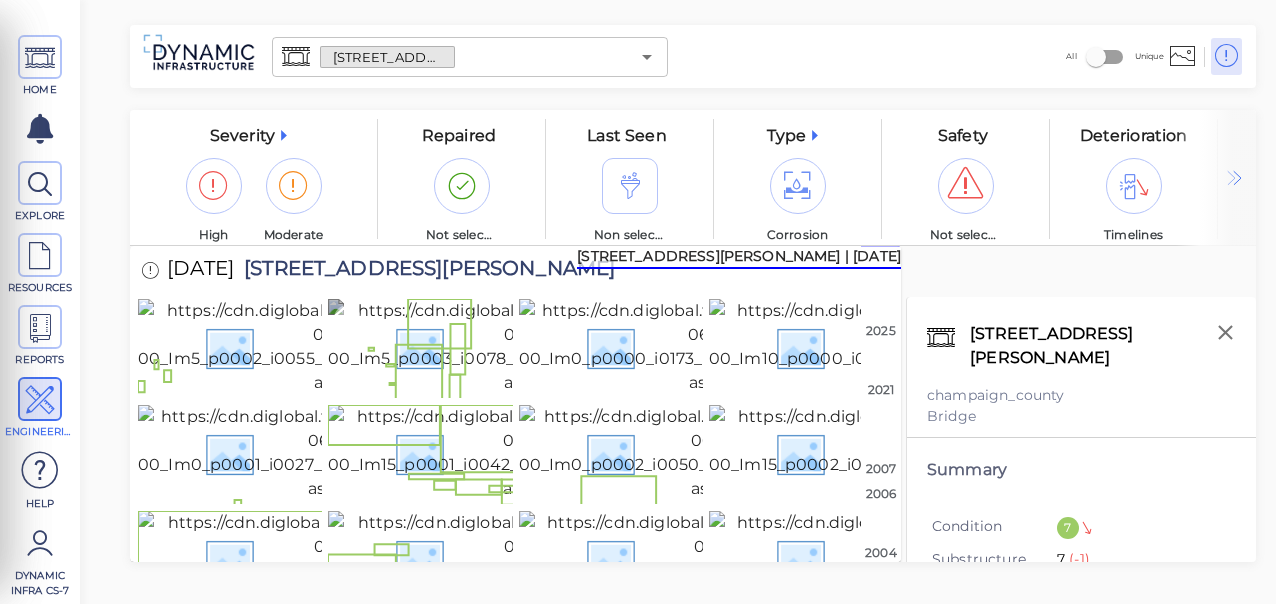 scroll, scrollTop: 0, scrollLeft: 0, axis: both 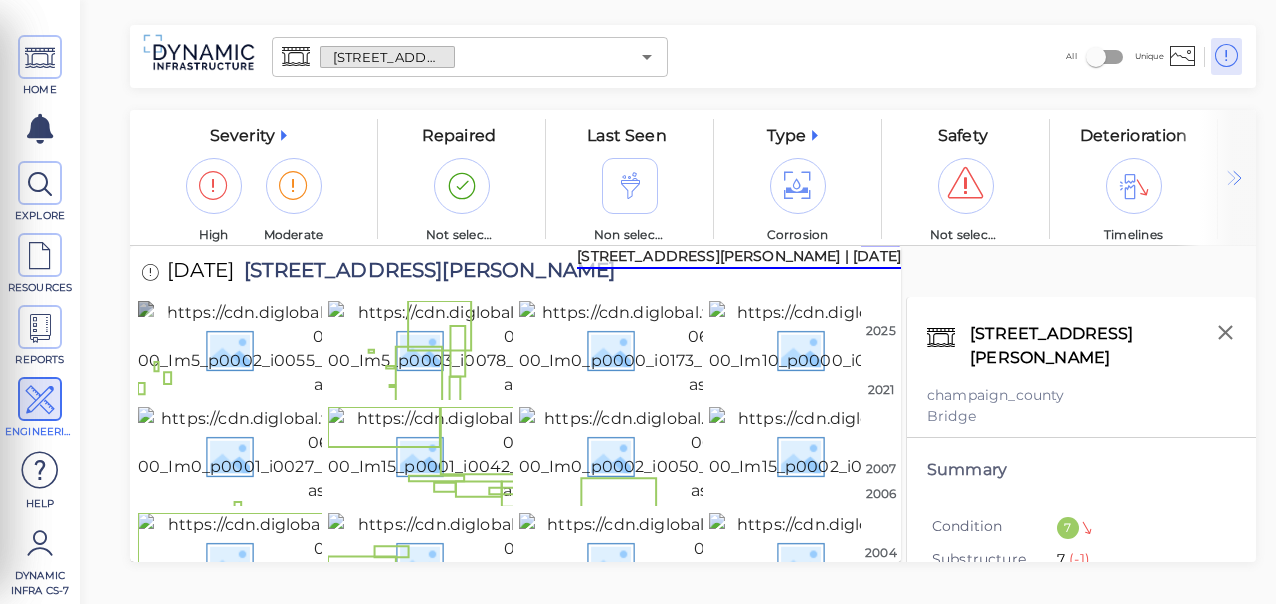 click at bounding box center [356, 349] 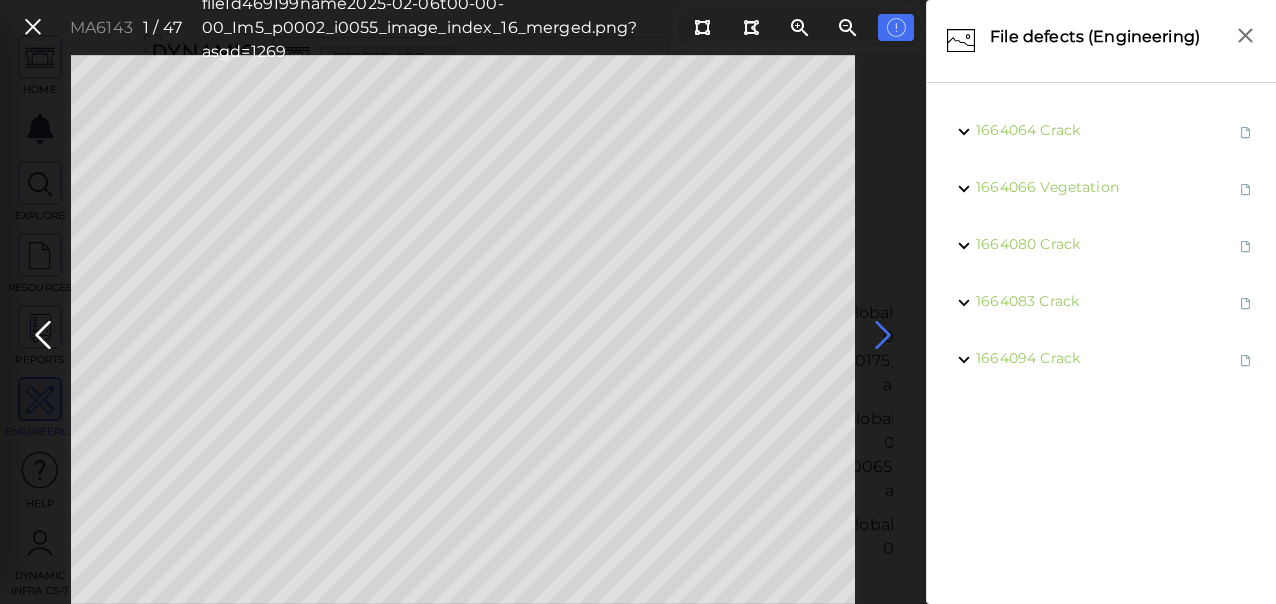 click at bounding box center (883, 335) 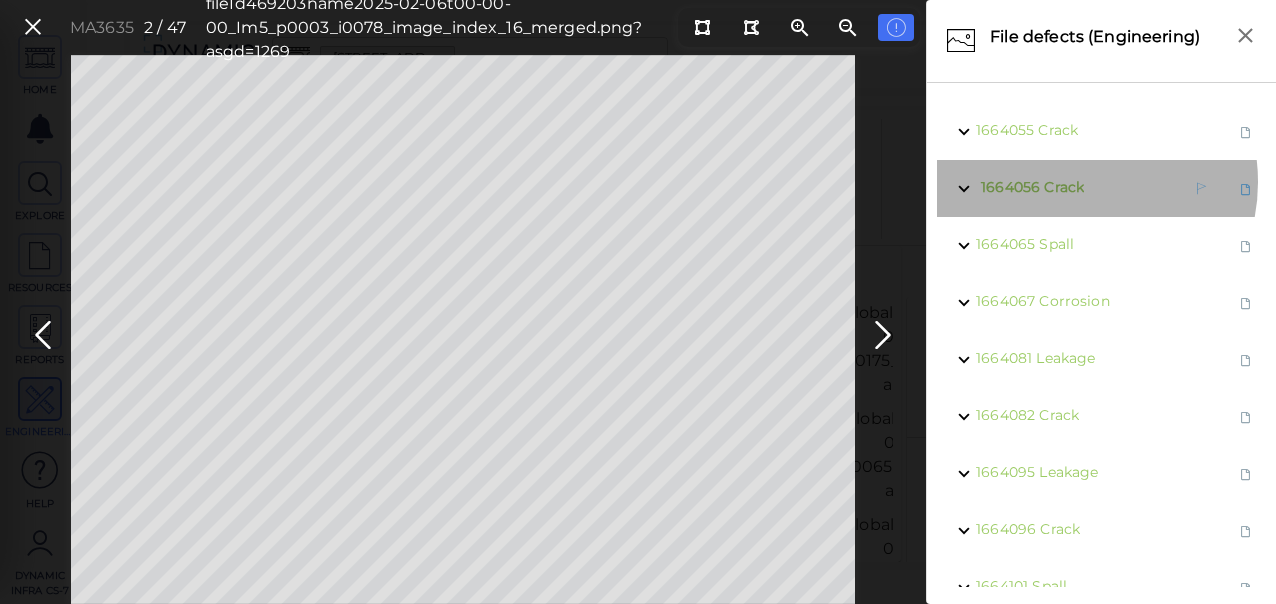 click on "Crack" at bounding box center (1064, 187) 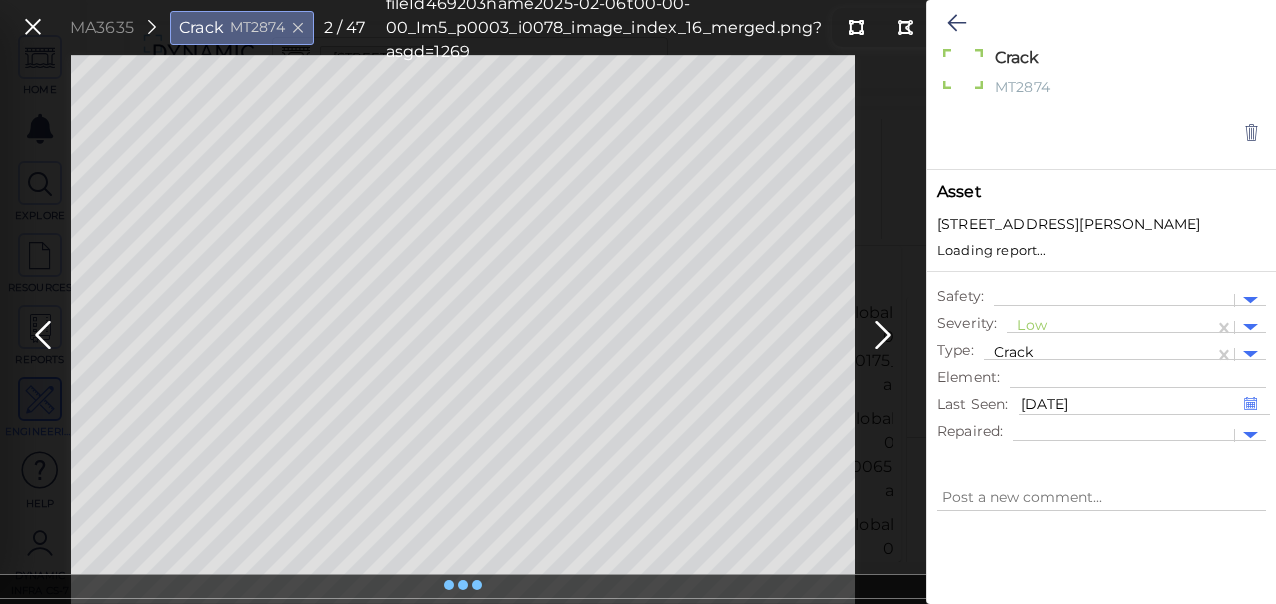 type on "x" 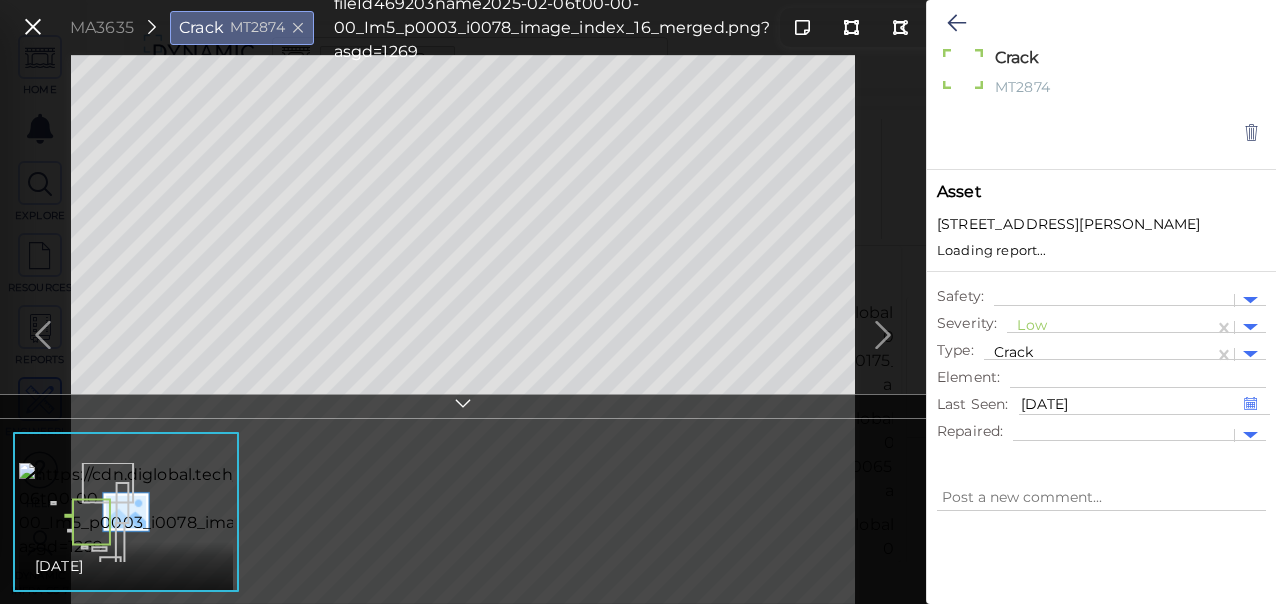 type on "x" 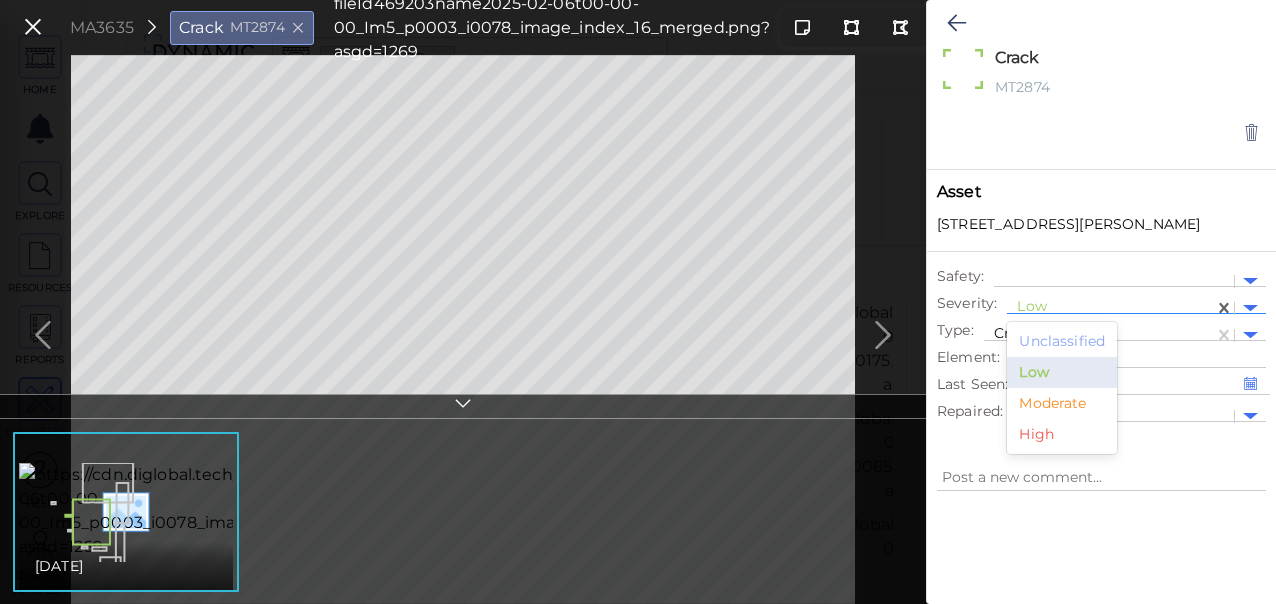 click at bounding box center (1110, 308) 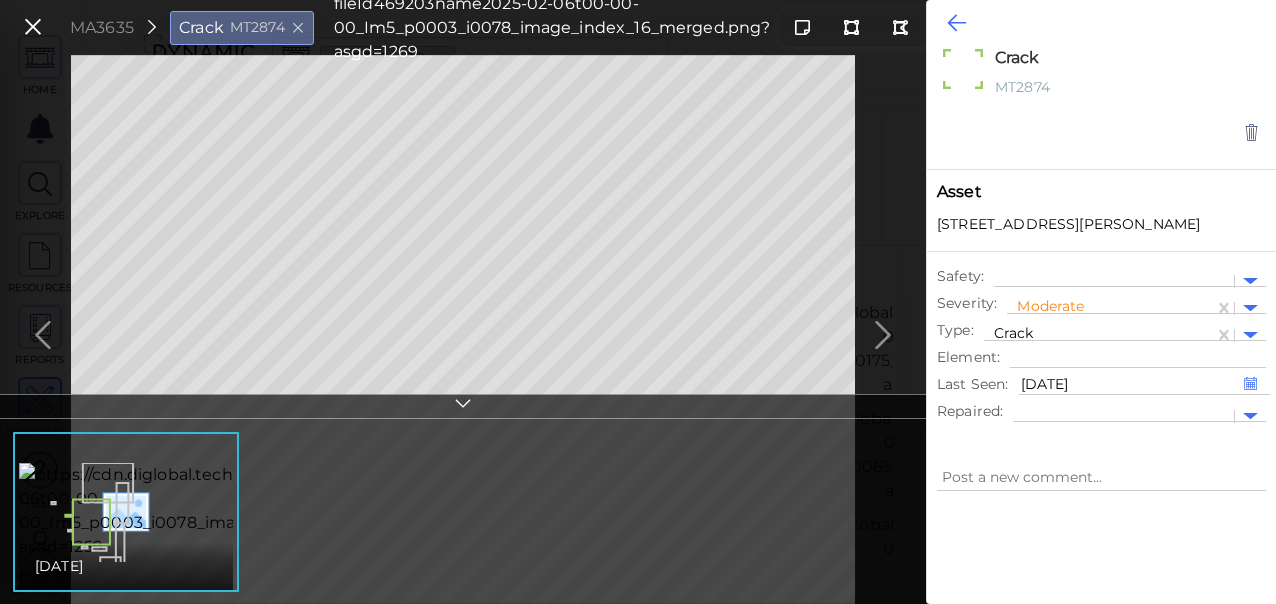click at bounding box center (956, 23) 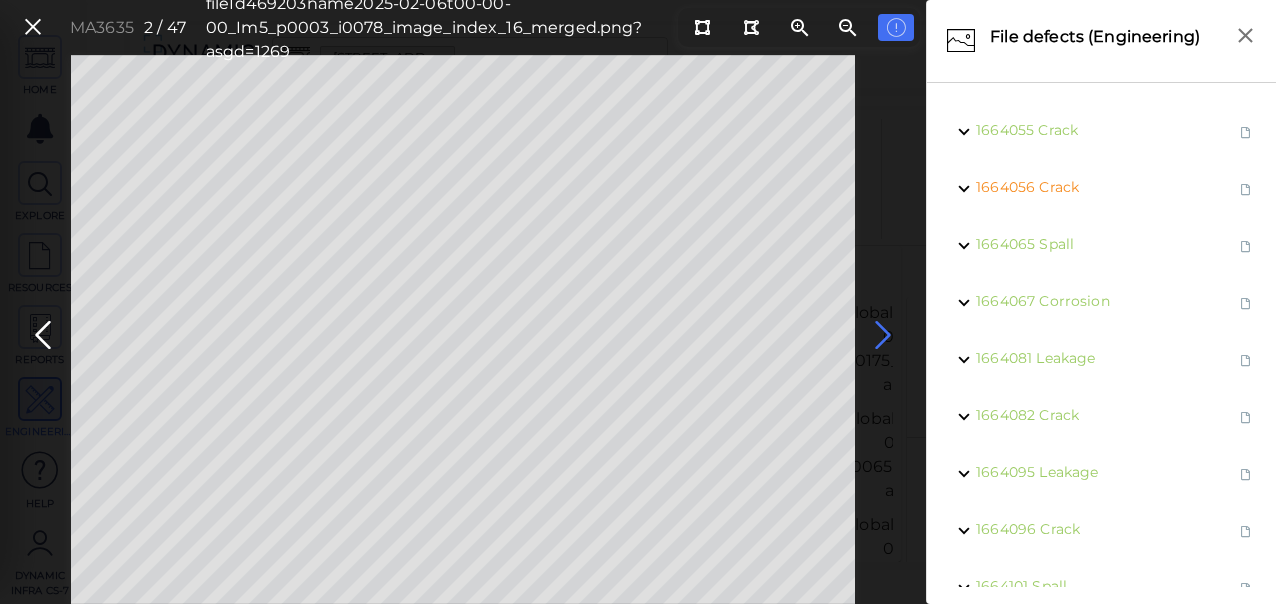 click at bounding box center (883, 335) 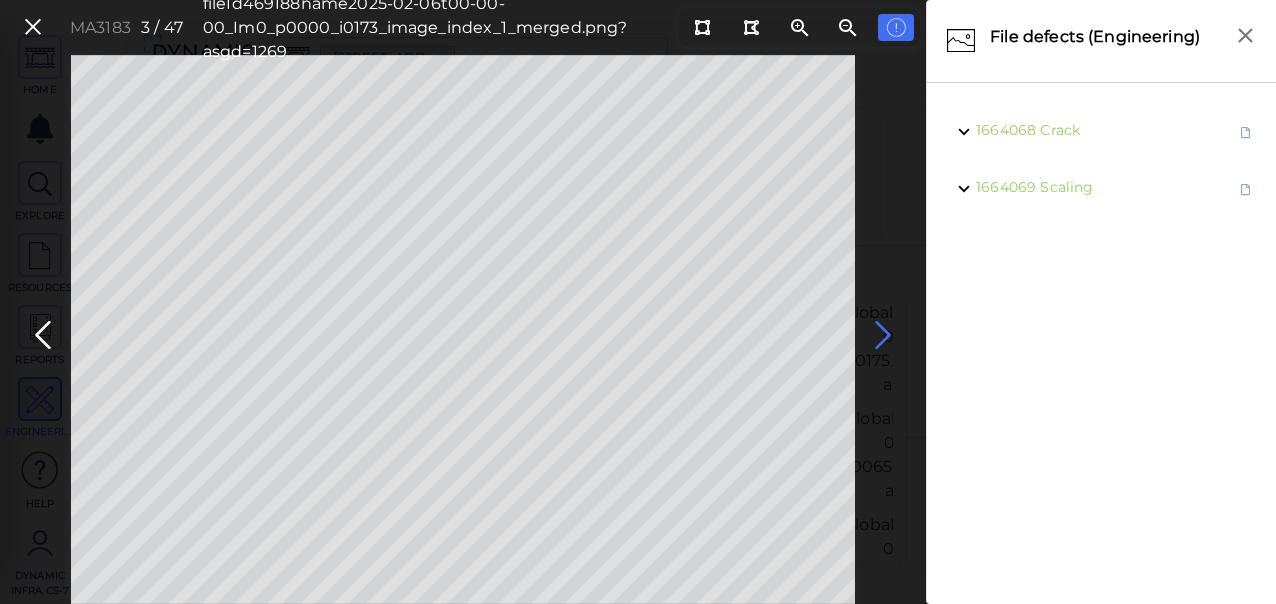 click at bounding box center (883, 335) 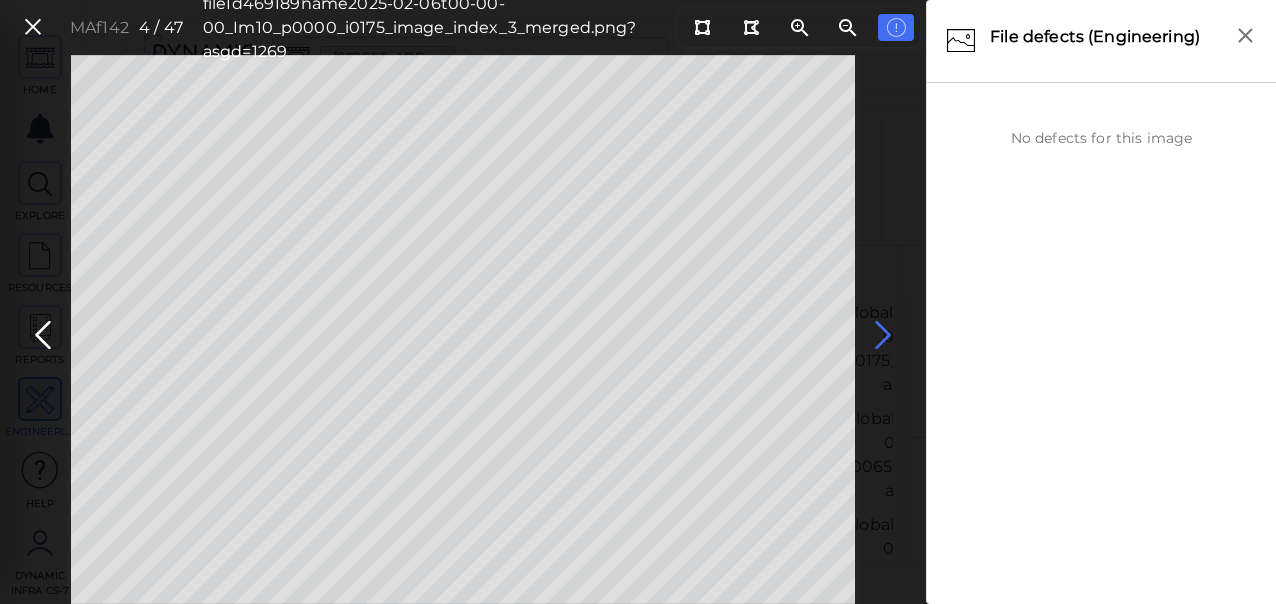 click at bounding box center (883, 335) 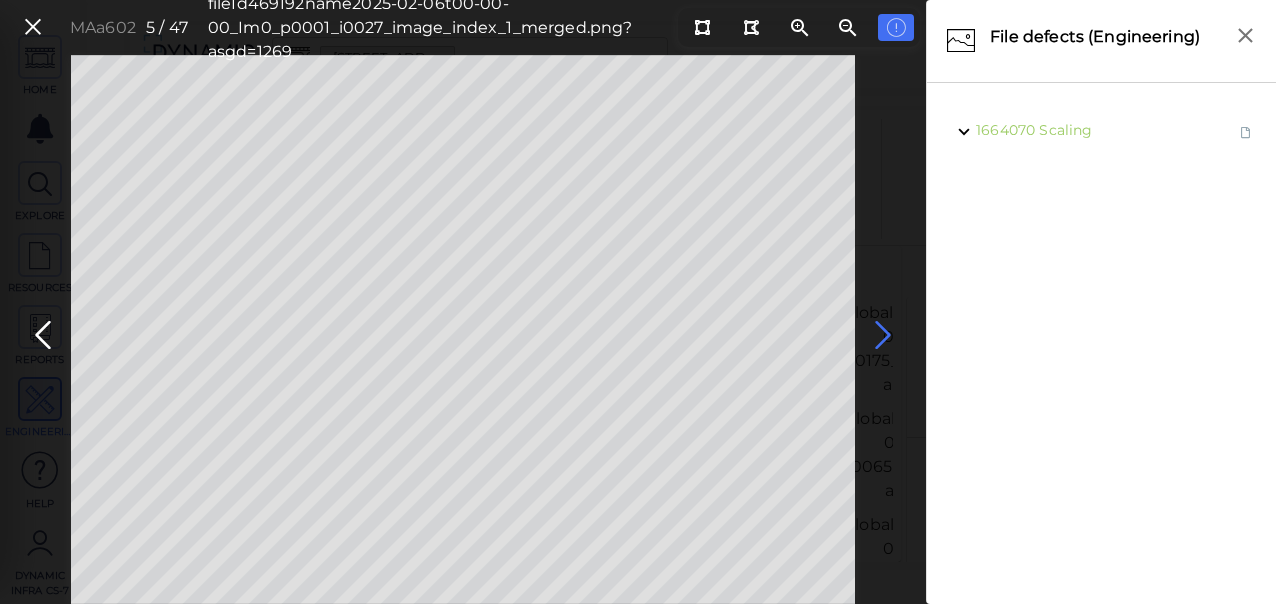 click at bounding box center [883, 335] 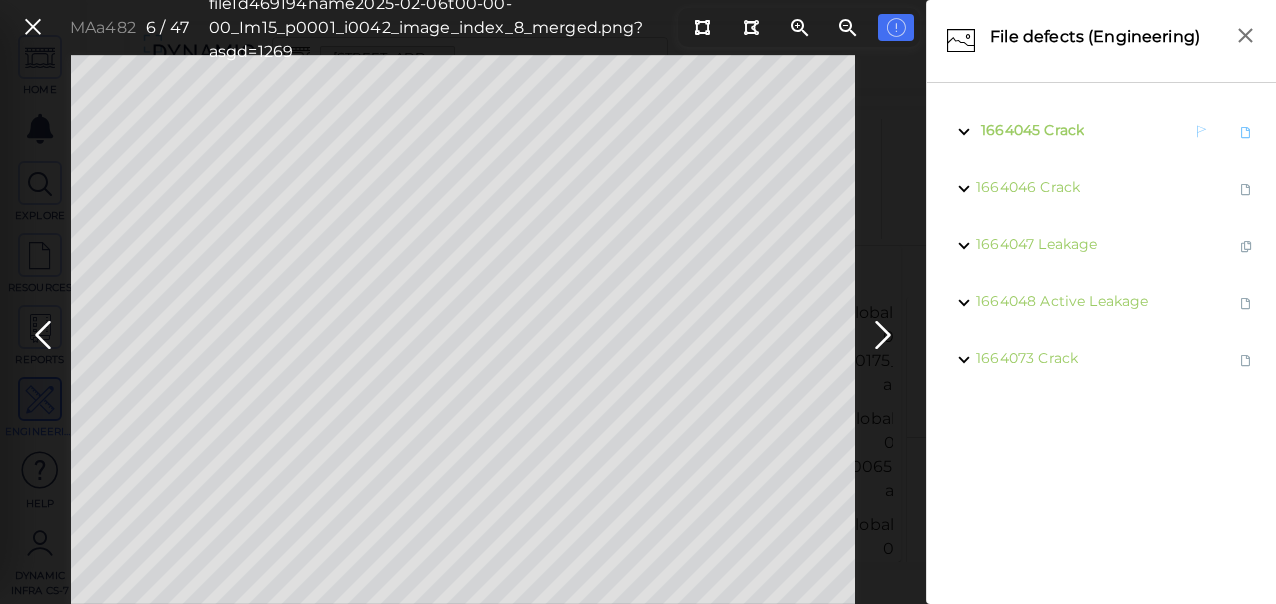 click on "1664045   Crack" at bounding box center (1030, 131) 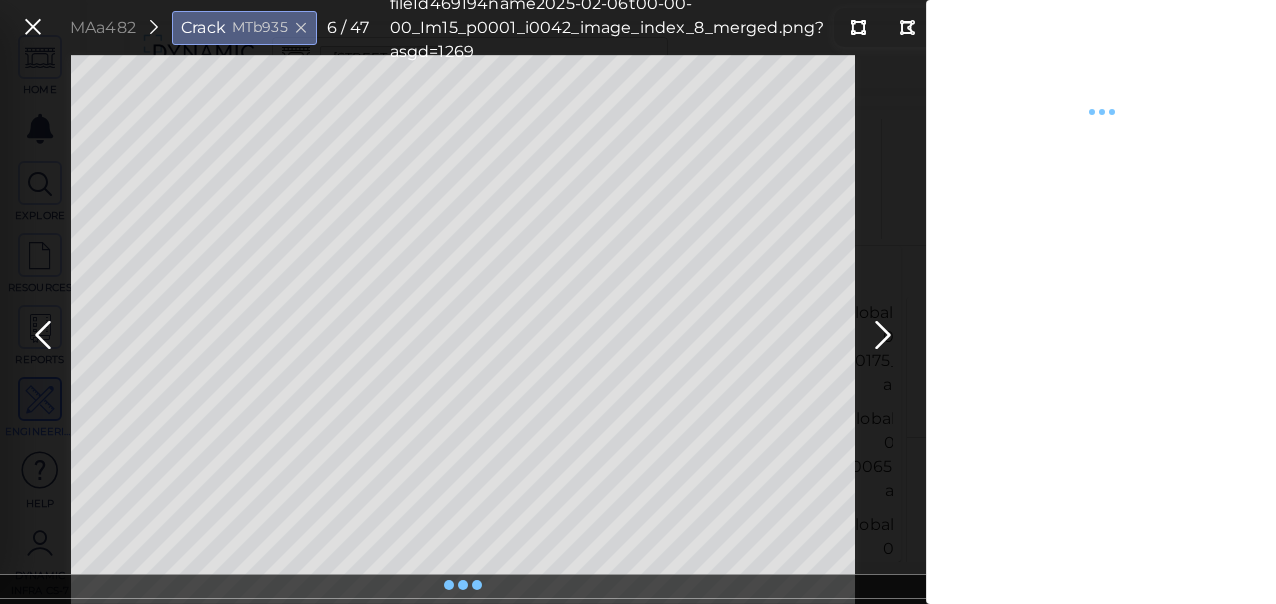 type on "x" 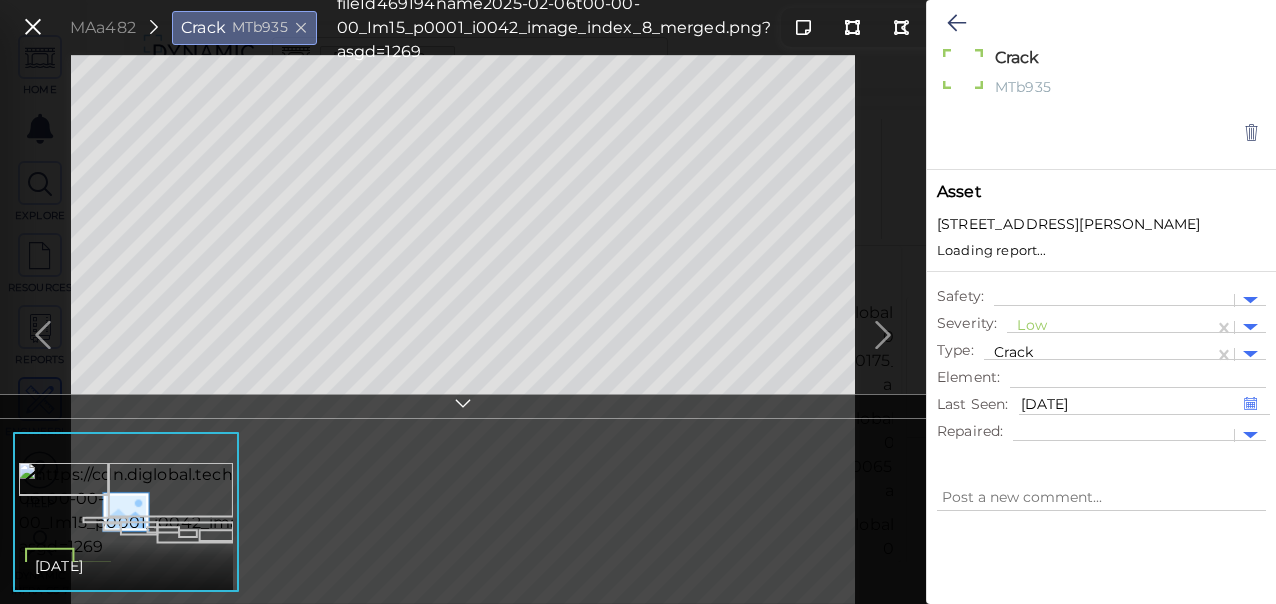 type on "x" 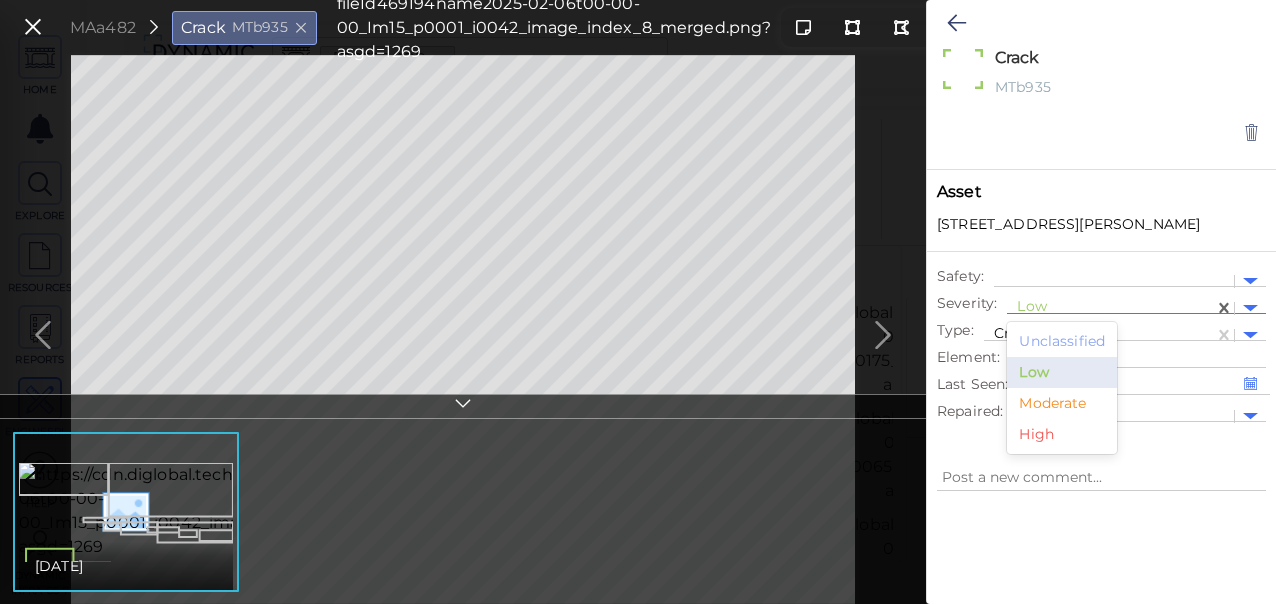 click at bounding box center (1110, 308) 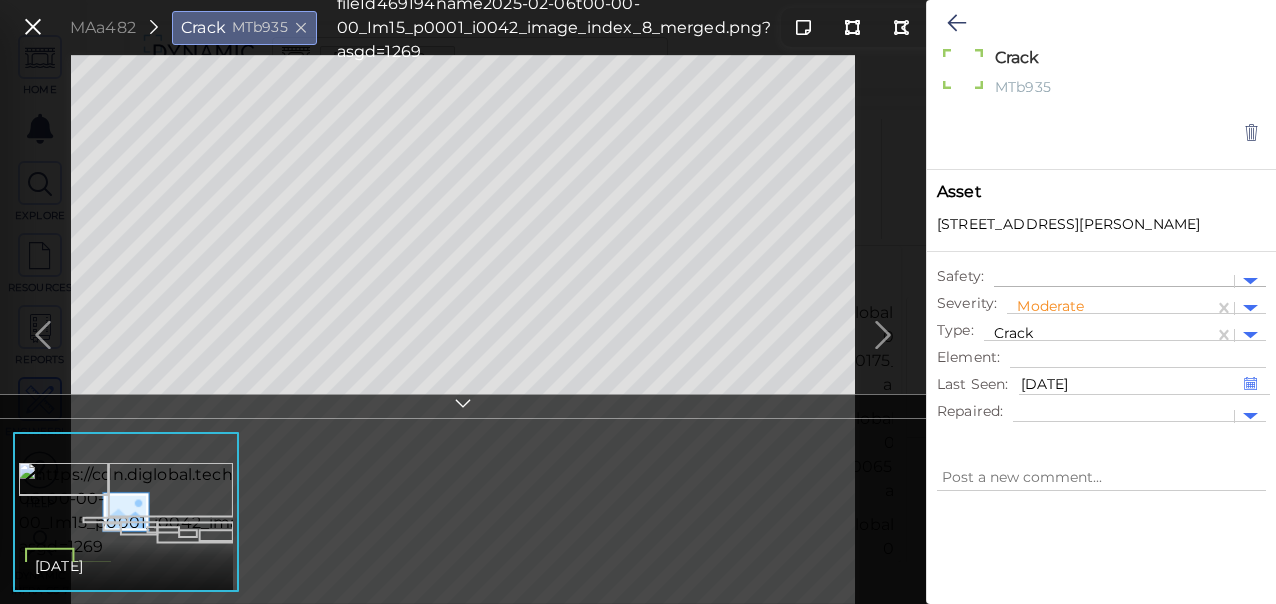 type on "x" 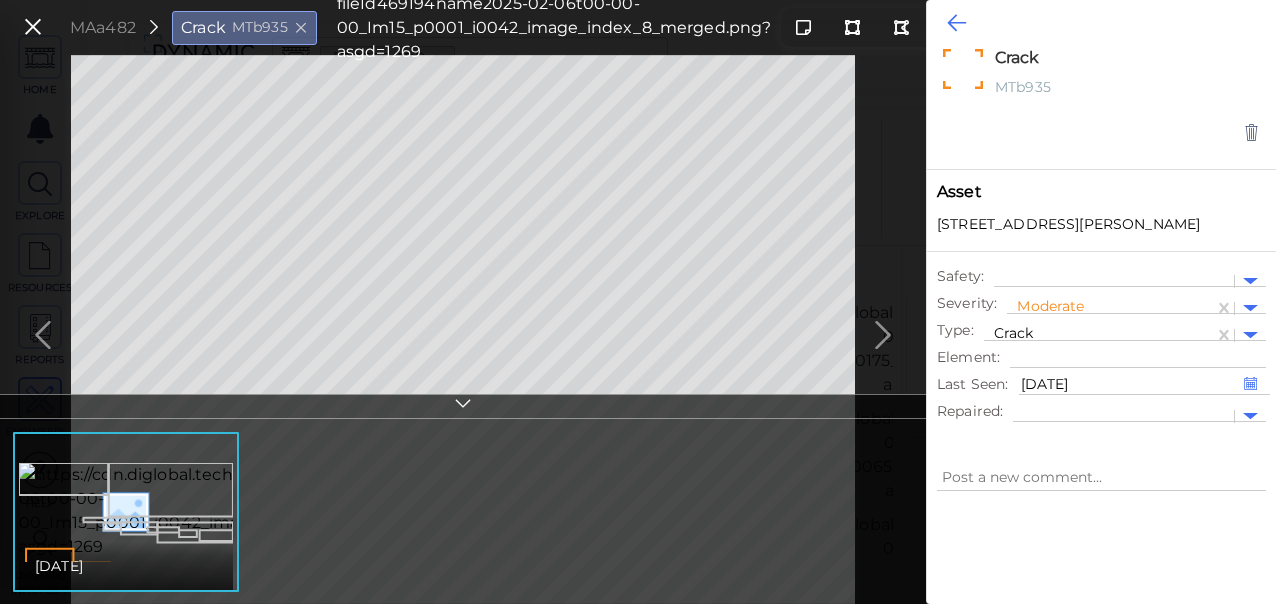 click at bounding box center [956, 23] 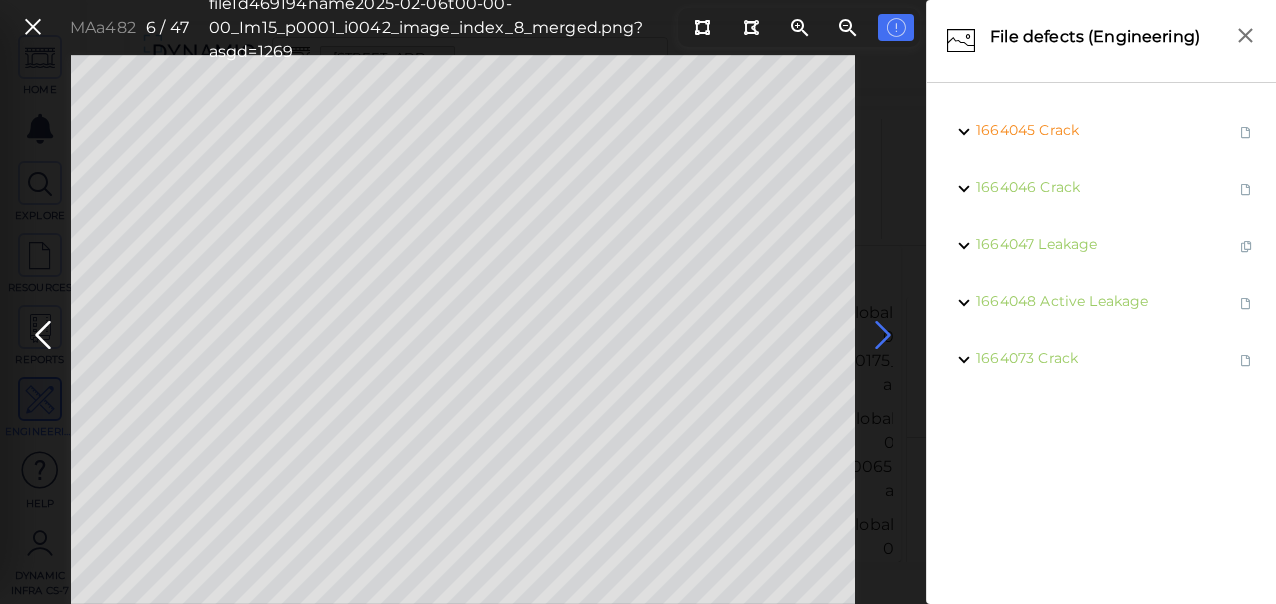 click at bounding box center [883, 335] 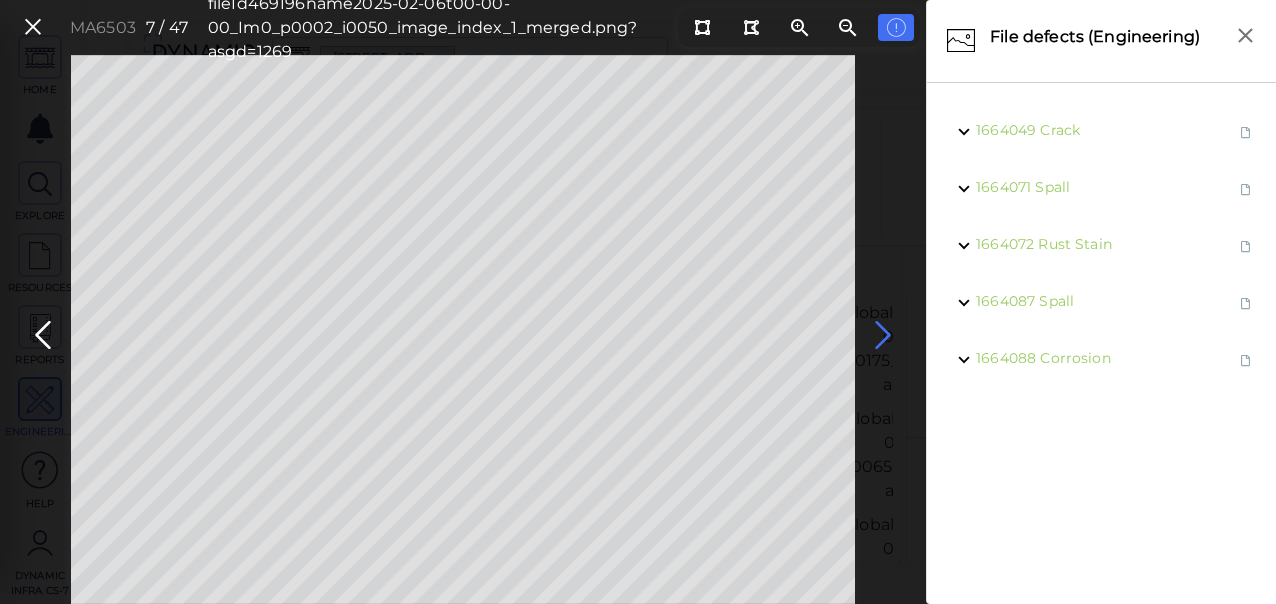 click at bounding box center (883, 335) 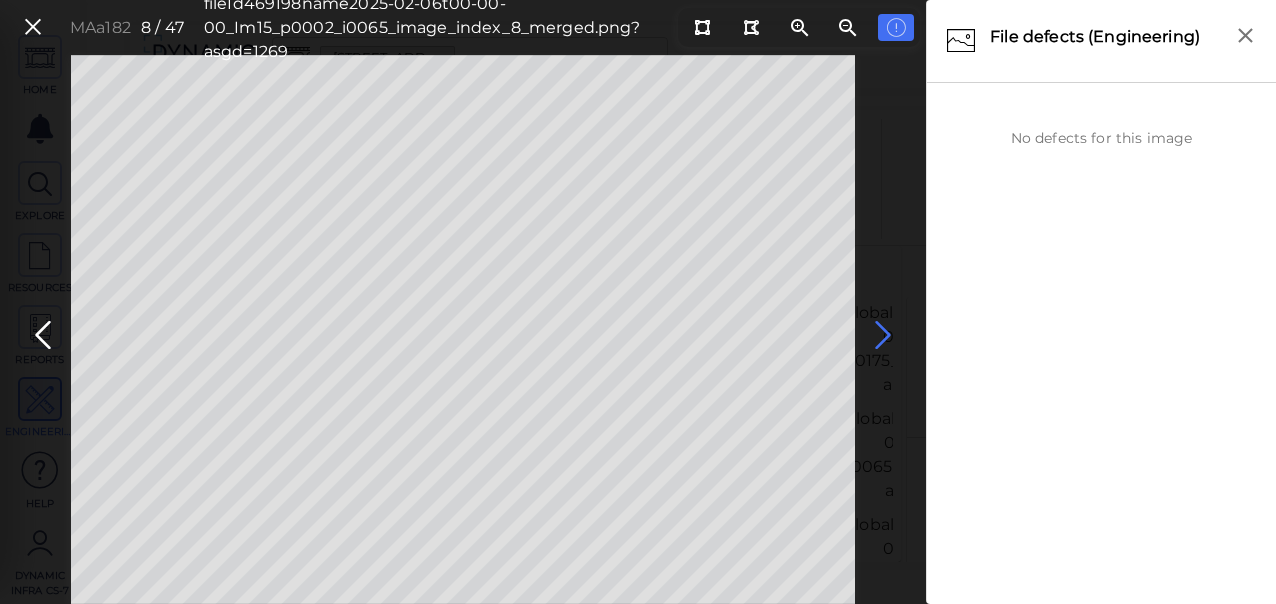 click at bounding box center (883, 335) 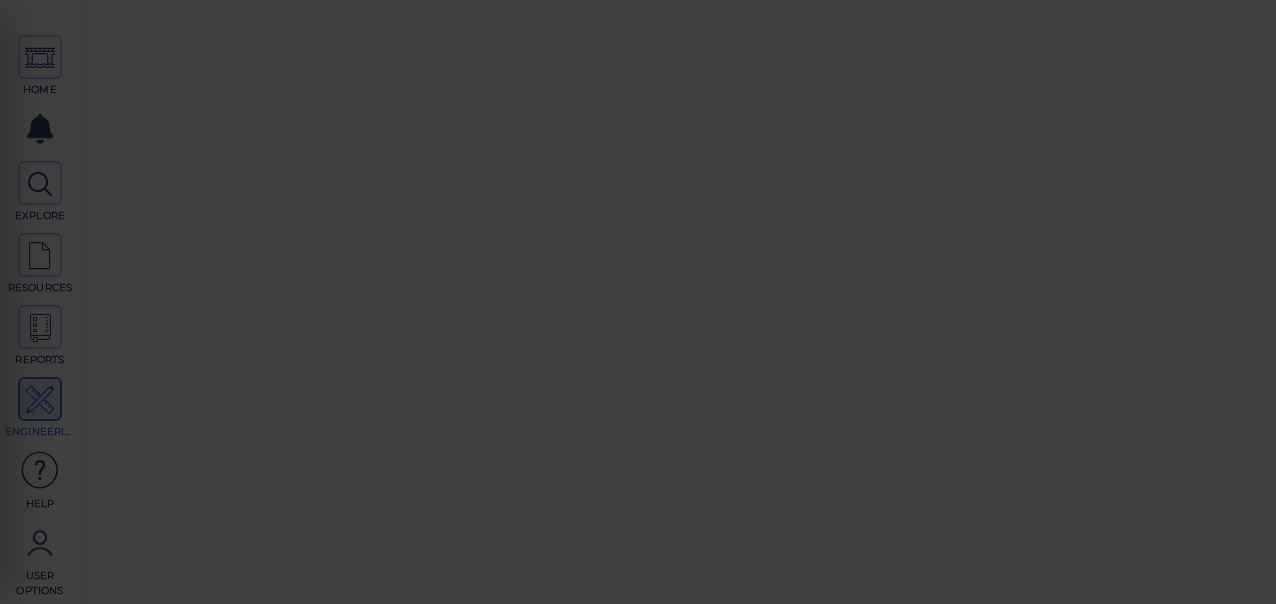 scroll, scrollTop: 0, scrollLeft: 0, axis: both 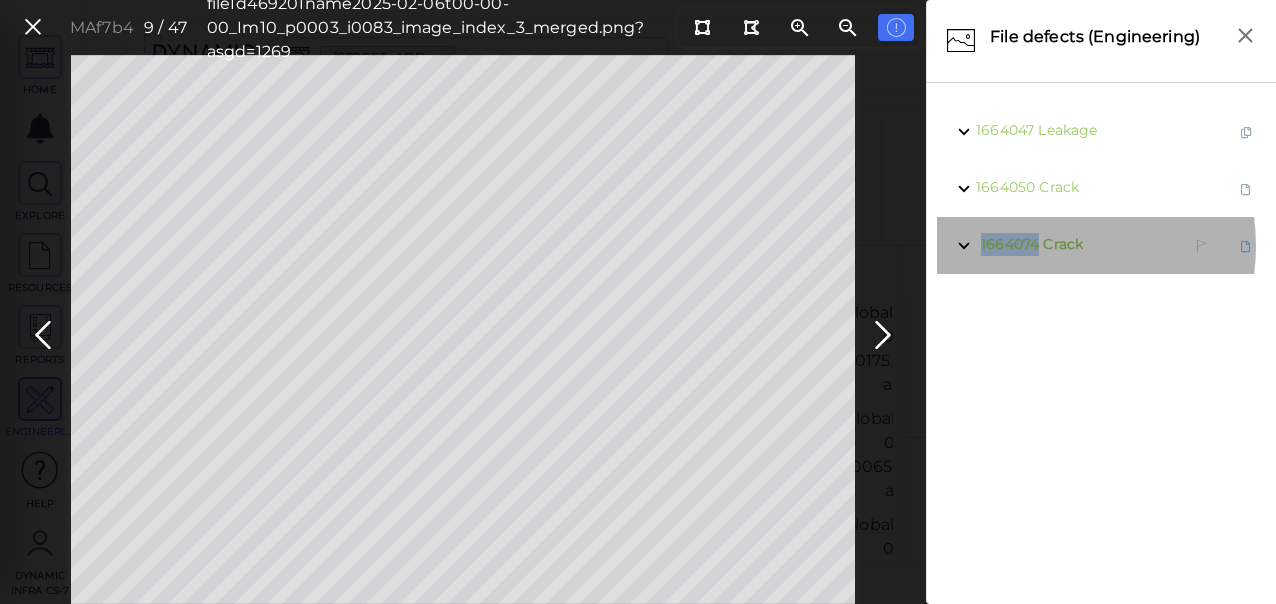 click on "1664074" at bounding box center (1010, 244) 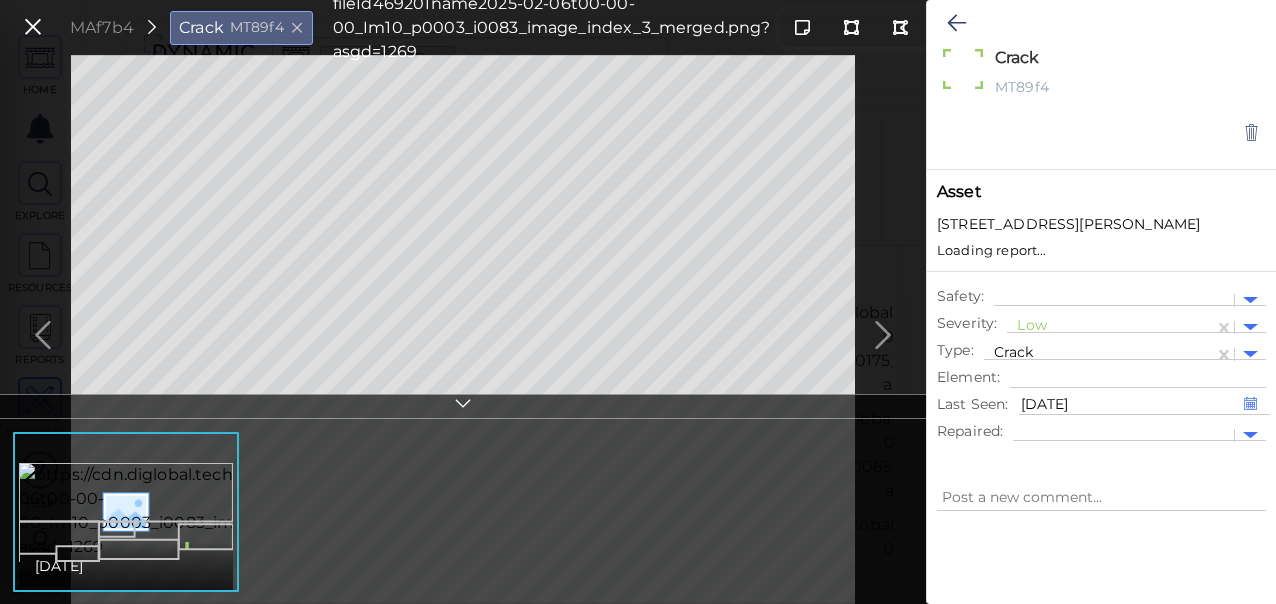 type on "x" 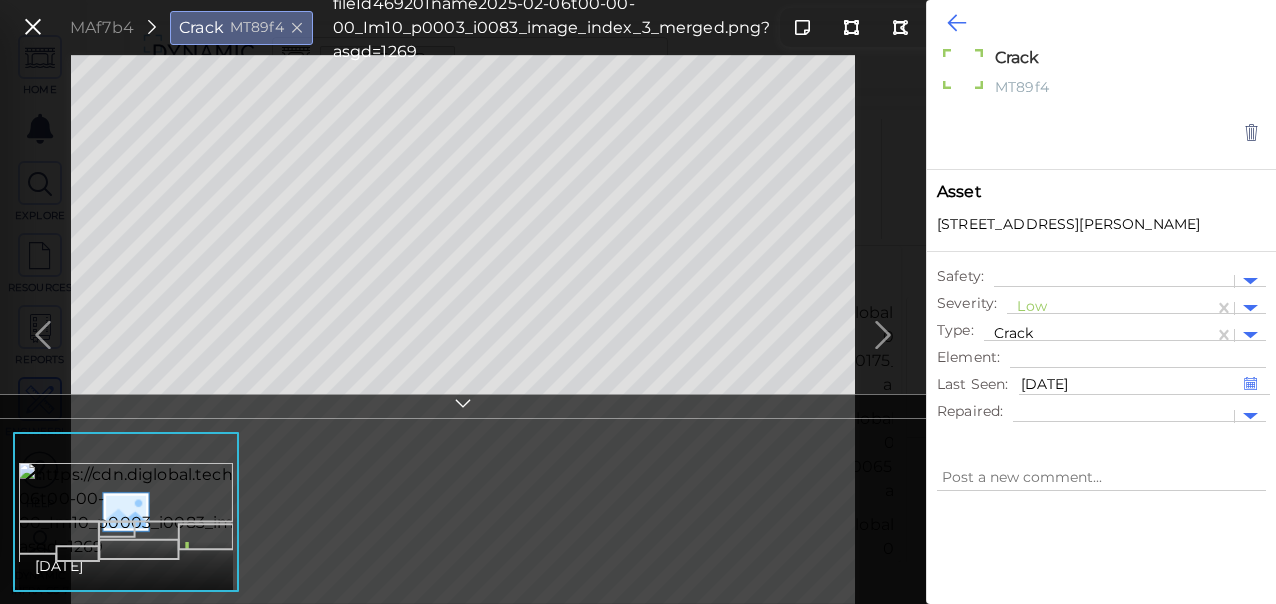 click at bounding box center (956, 23) 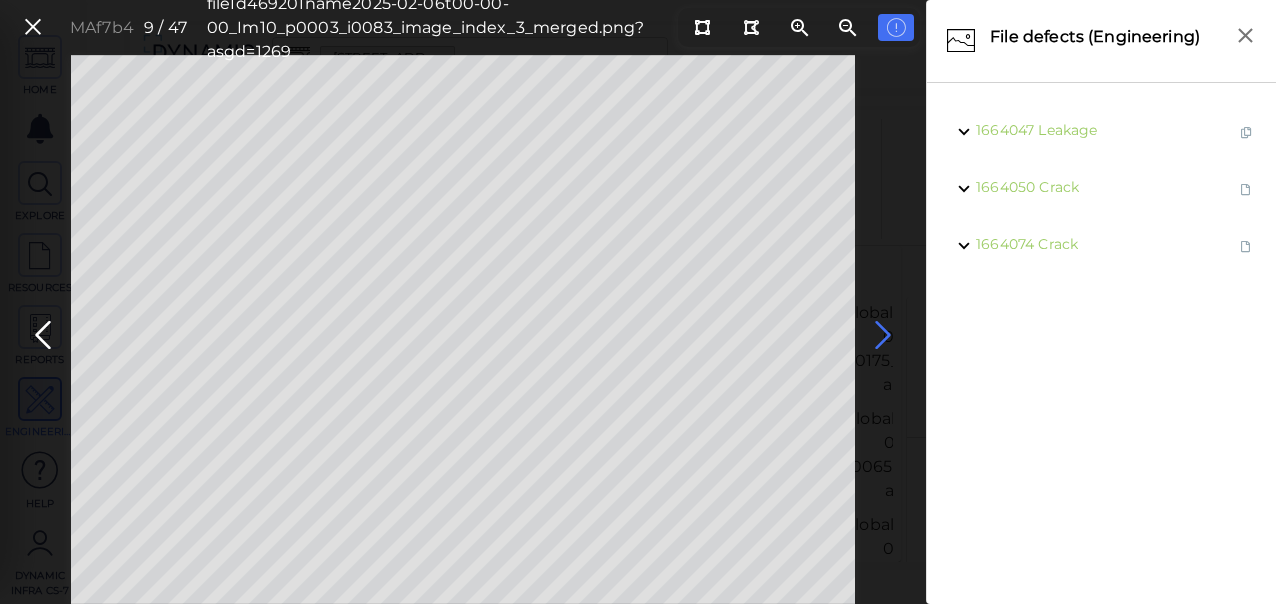 click at bounding box center (883, 335) 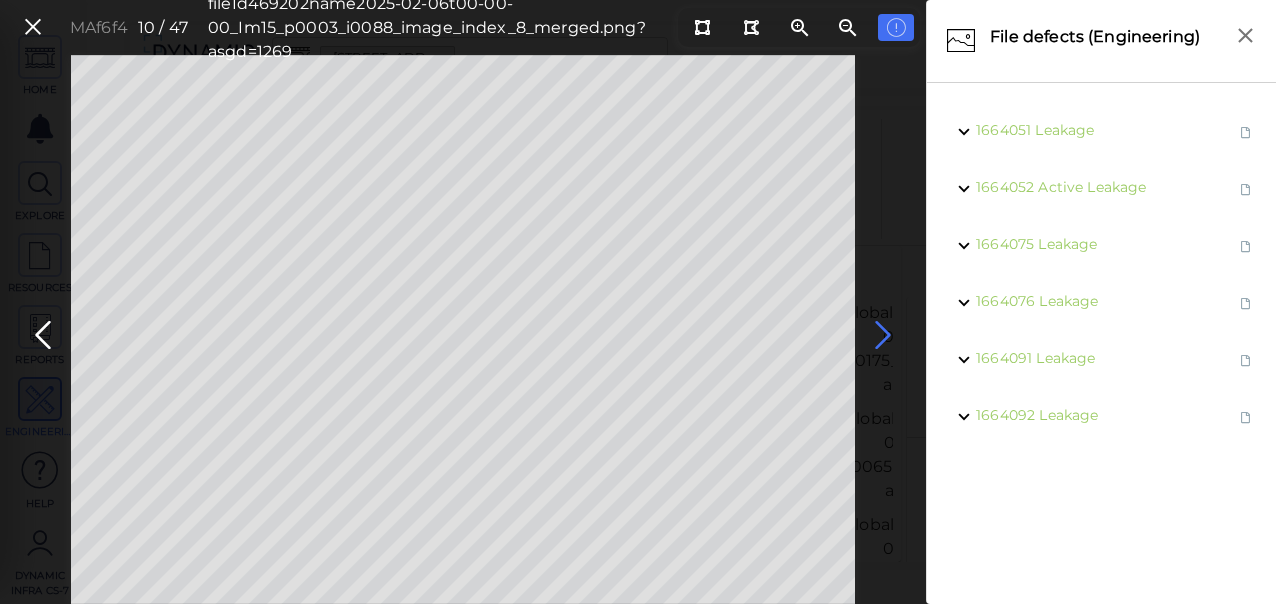 click at bounding box center [883, 335] 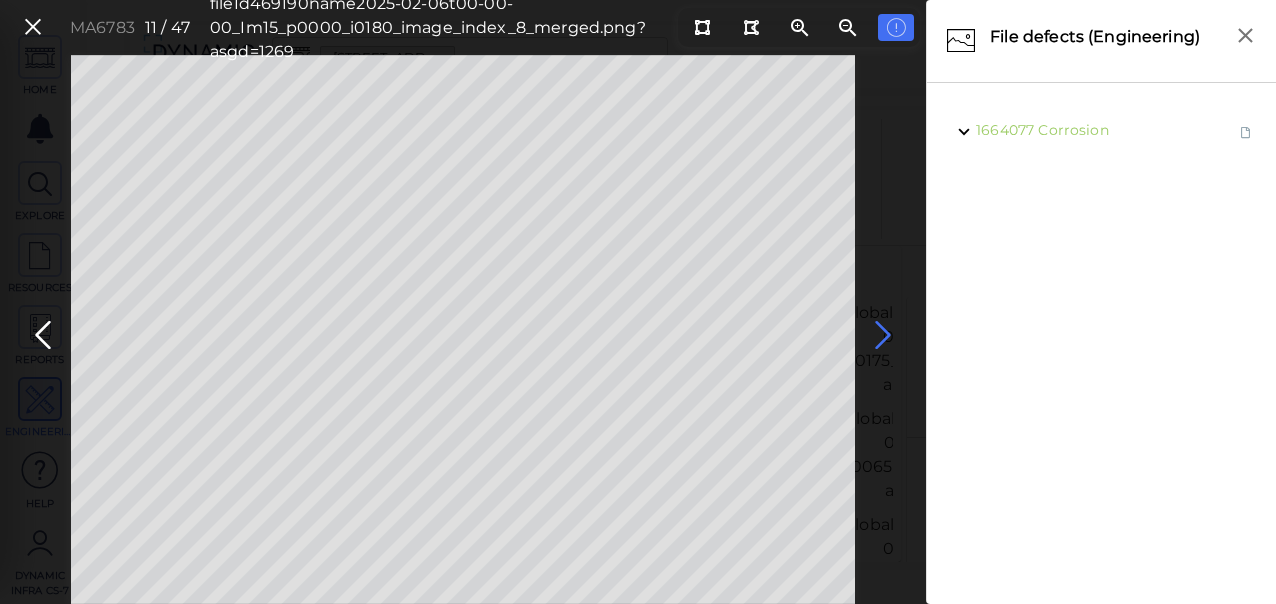 click at bounding box center [883, 335] 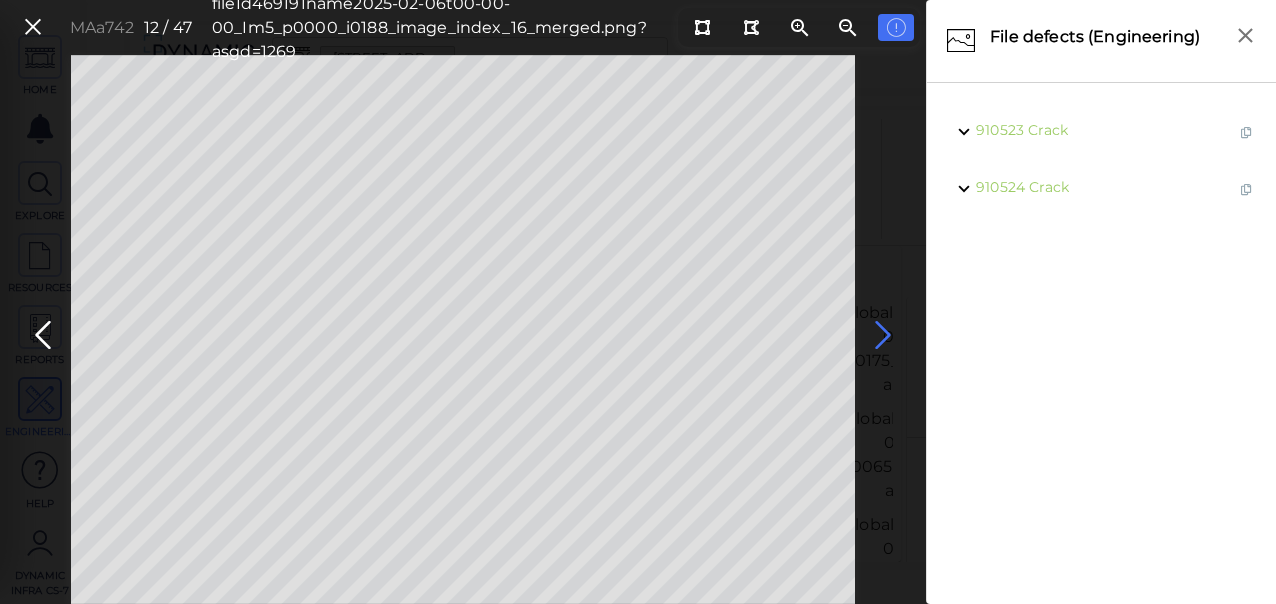 click at bounding box center [883, 335] 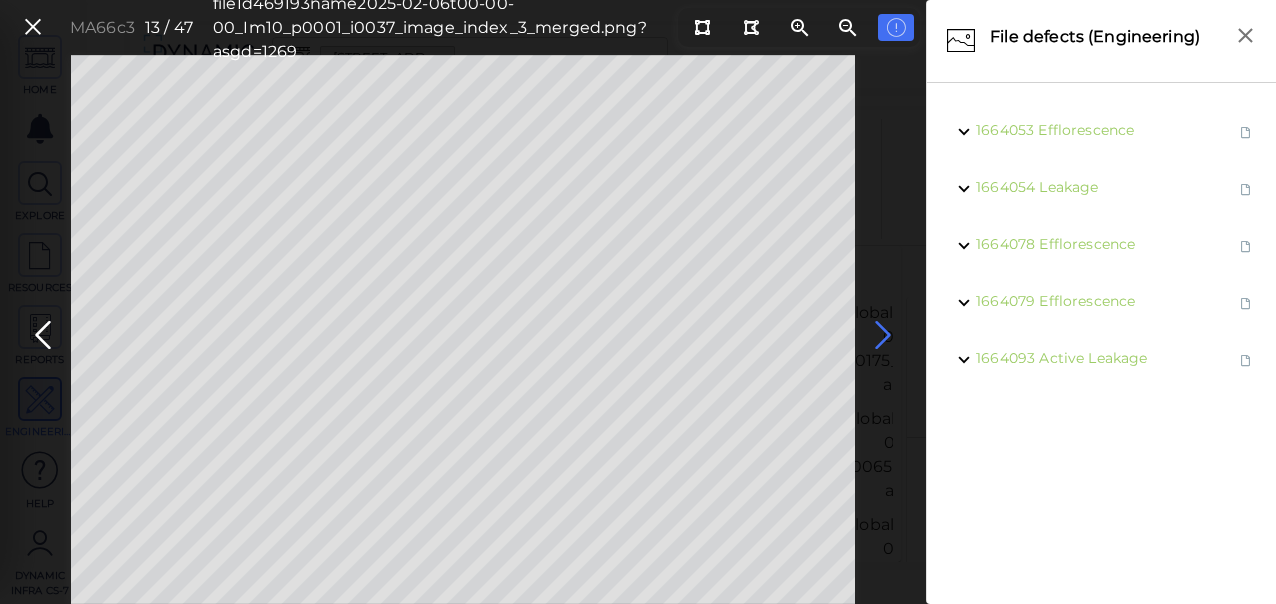 click at bounding box center (883, 335) 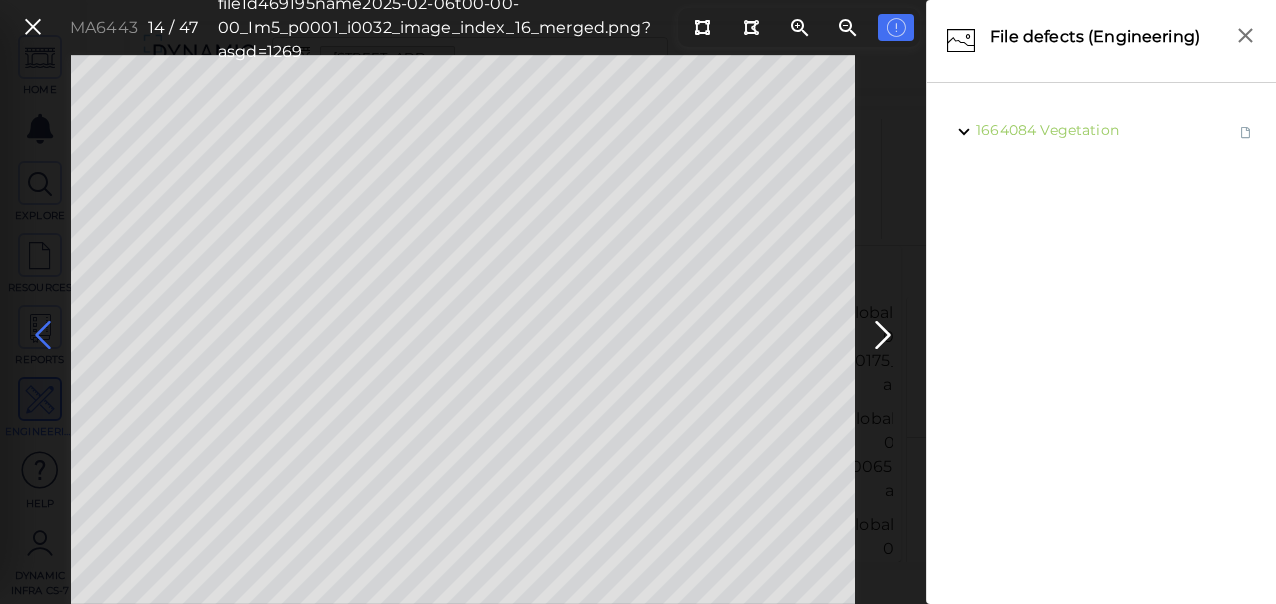 click at bounding box center (43, 335) 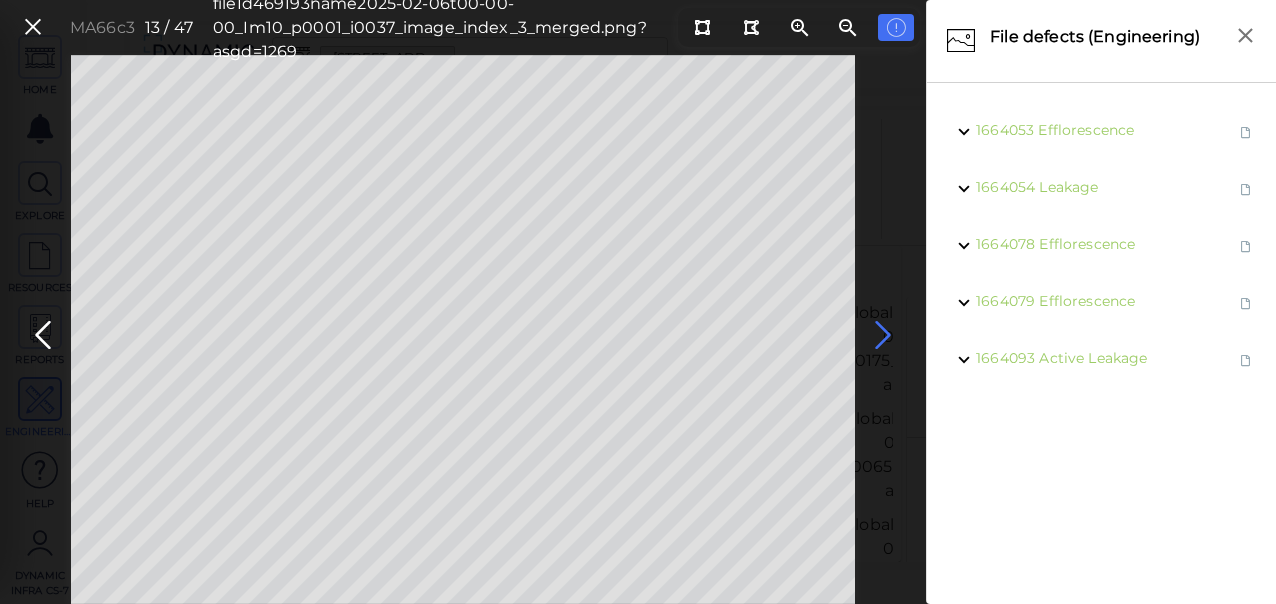 click at bounding box center (883, 335) 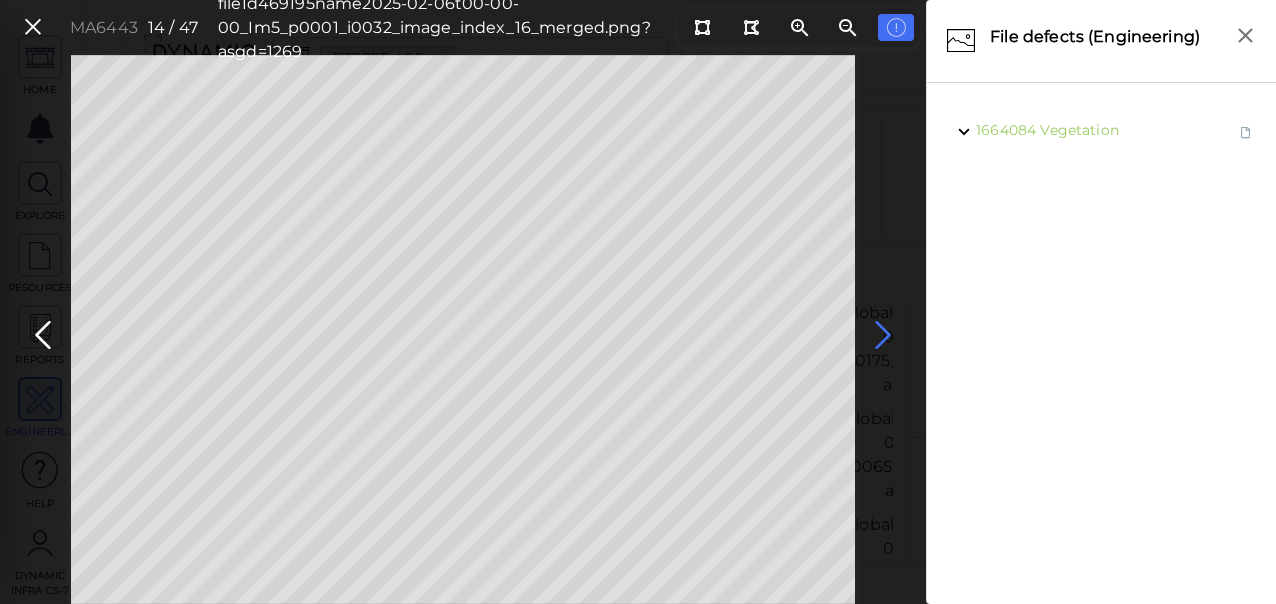 click at bounding box center (883, 335) 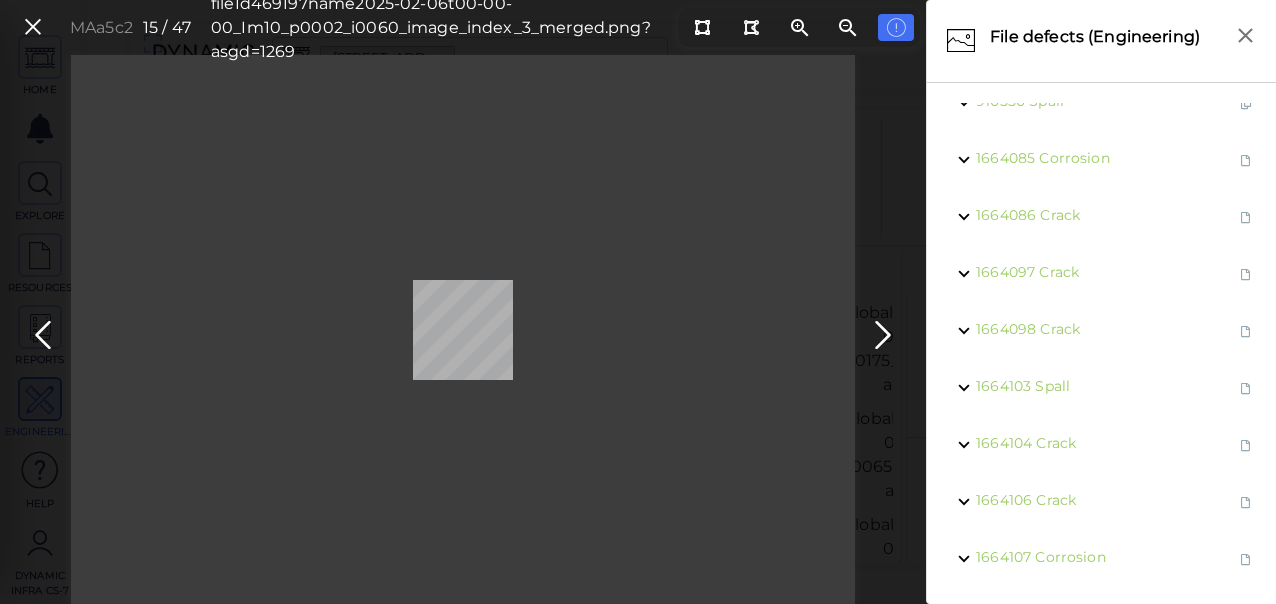scroll, scrollTop: 44, scrollLeft: 0, axis: vertical 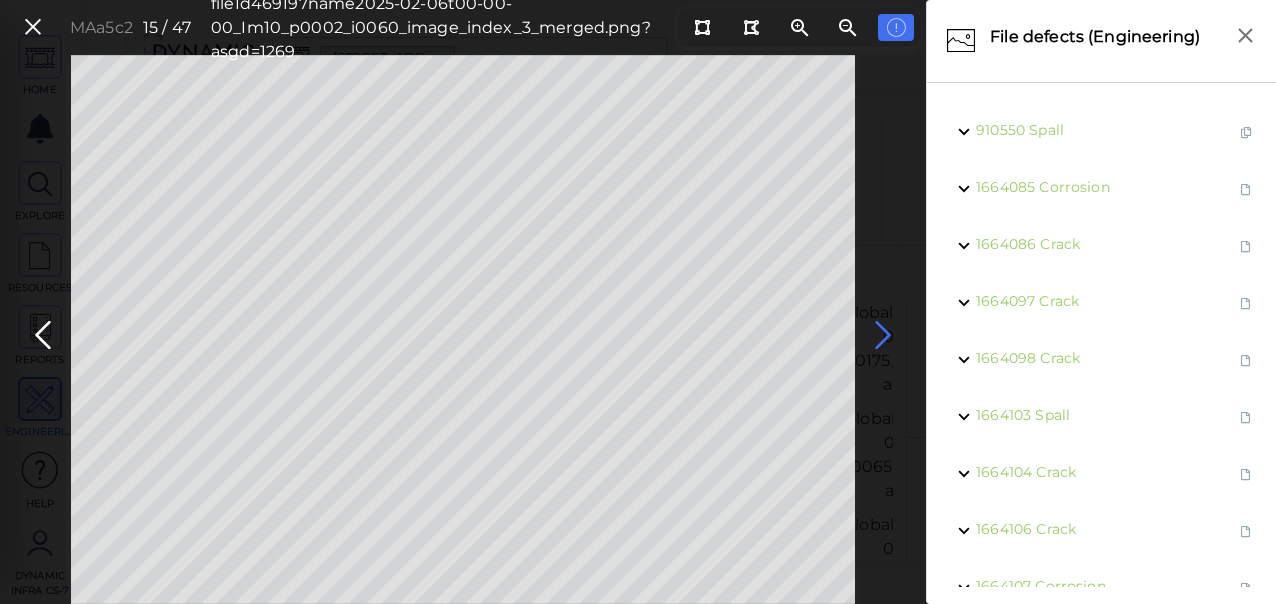 click at bounding box center (883, 335) 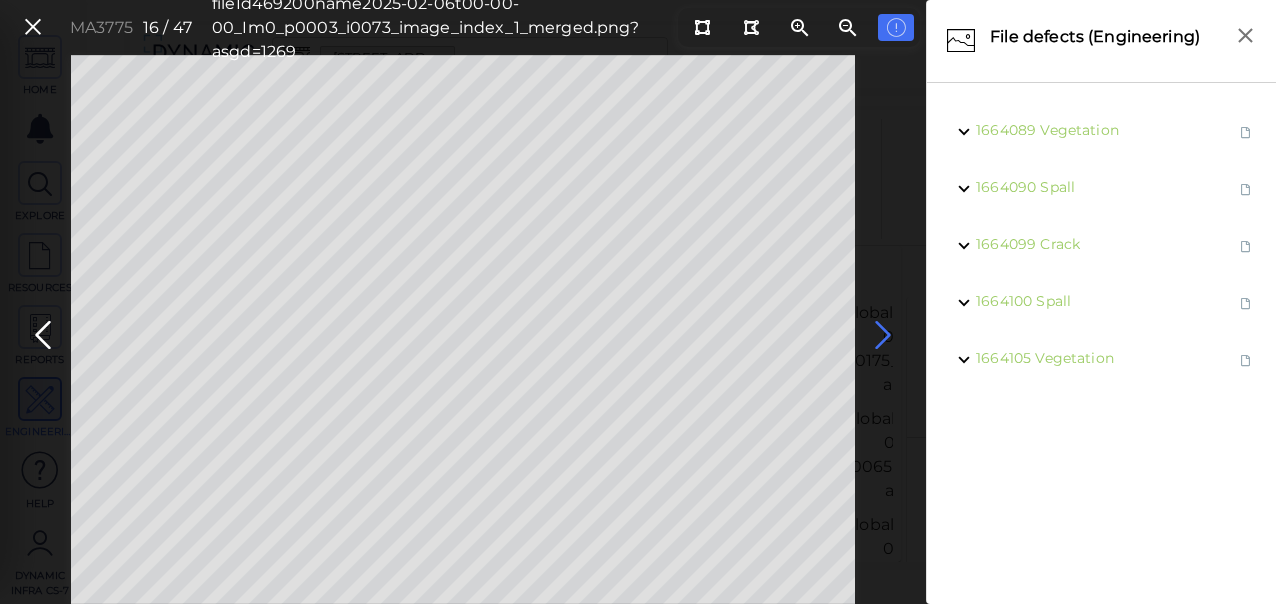 click at bounding box center (883, 335) 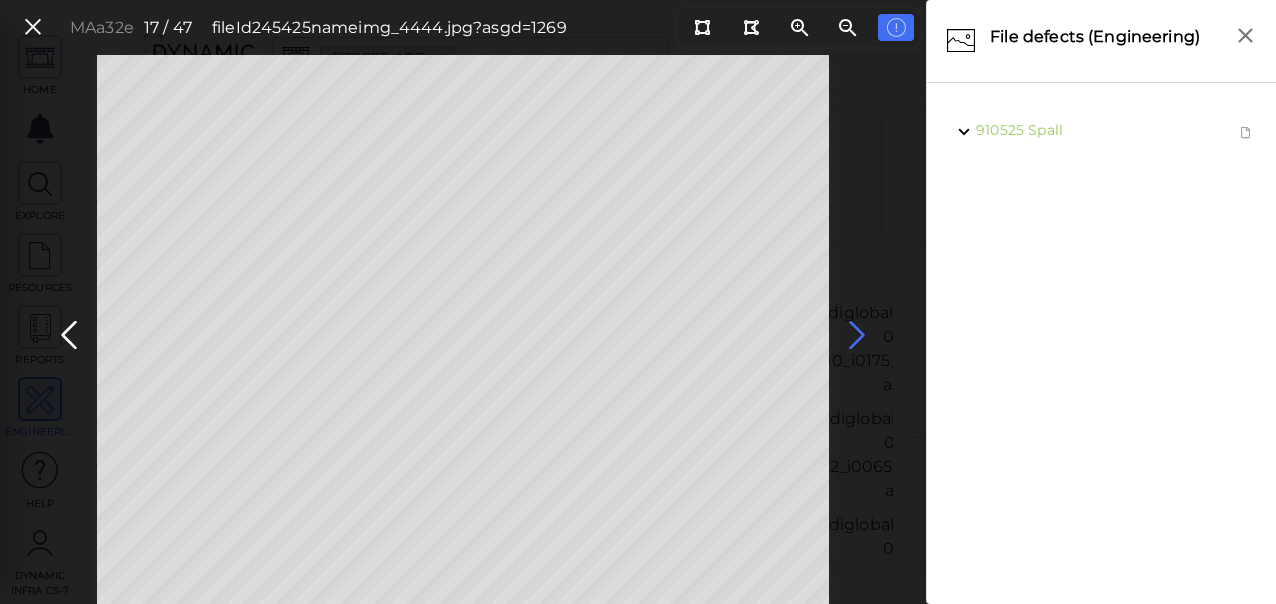 click at bounding box center [857, 335] 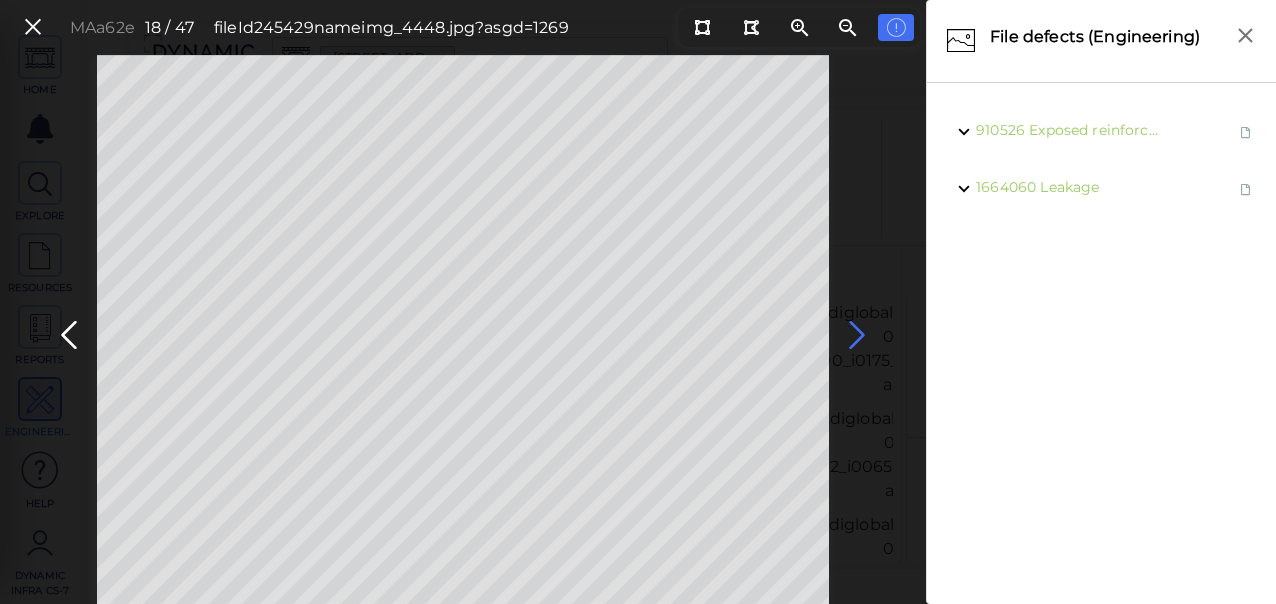 click at bounding box center (857, 335) 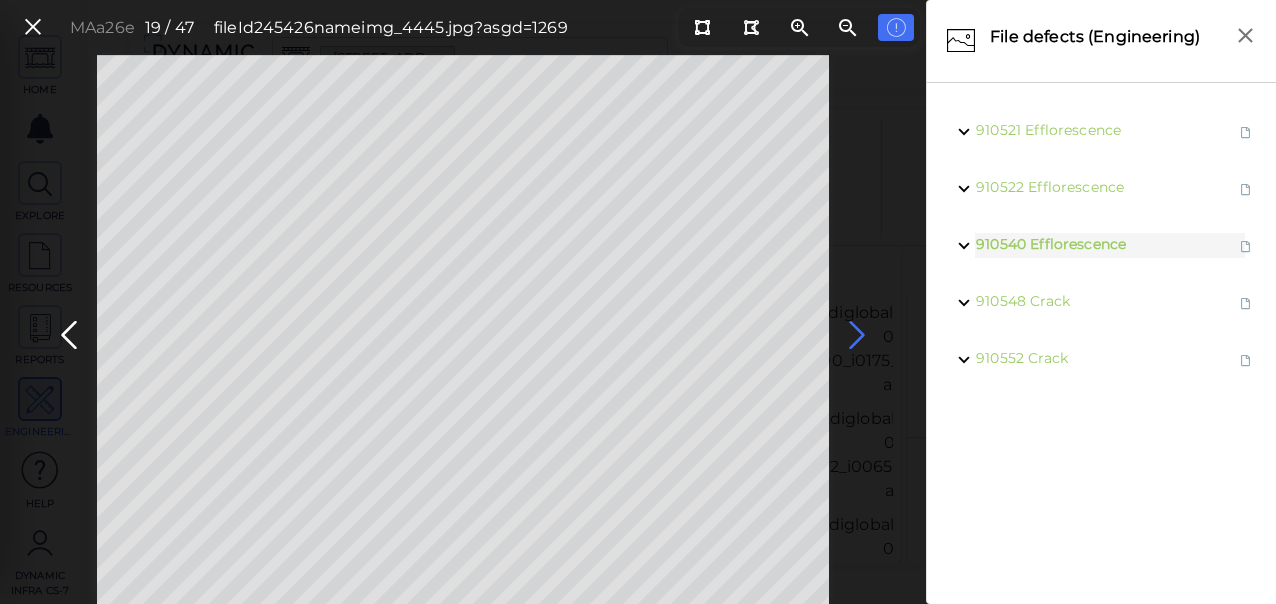 click at bounding box center (857, 335) 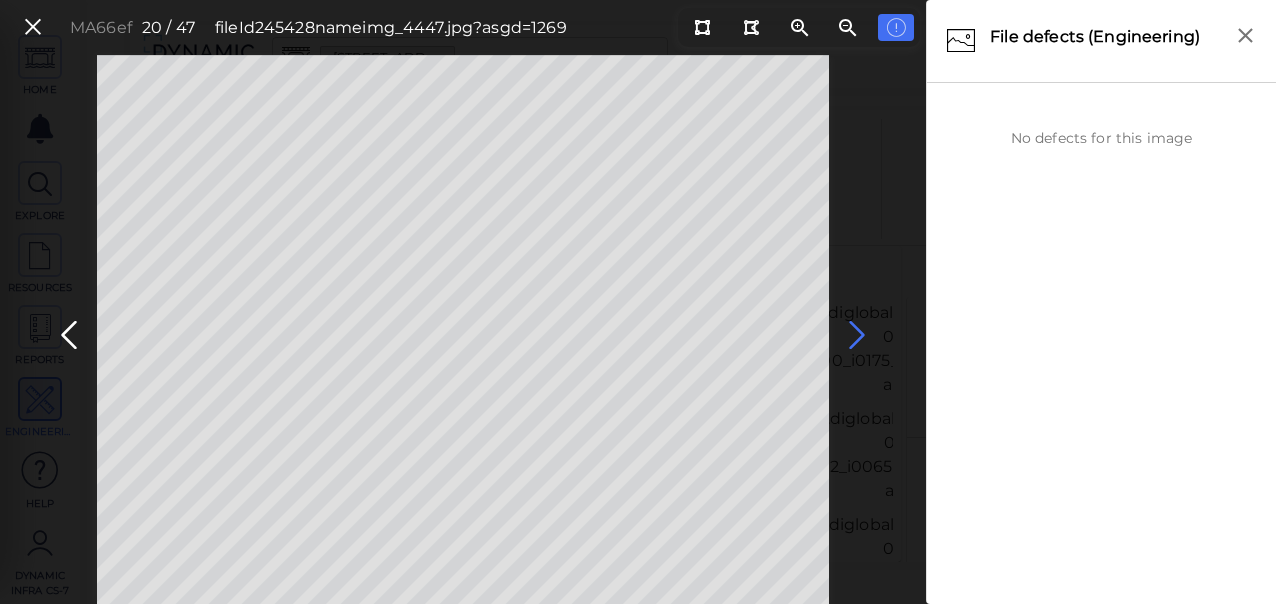 click at bounding box center (857, 335) 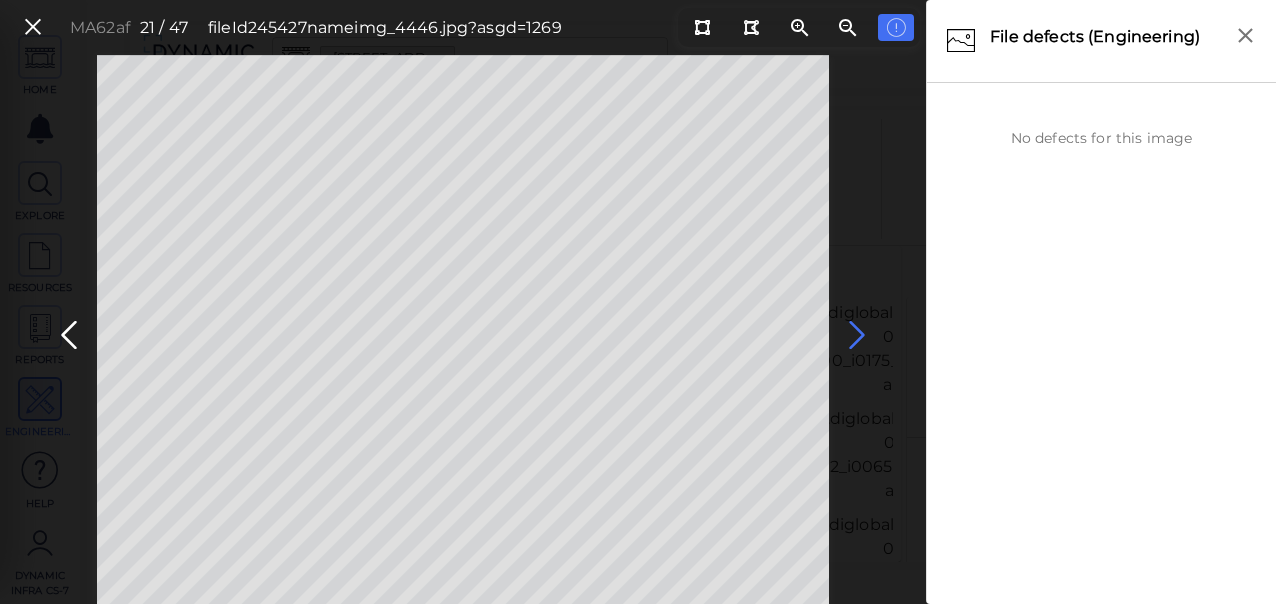click at bounding box center [857, 335] 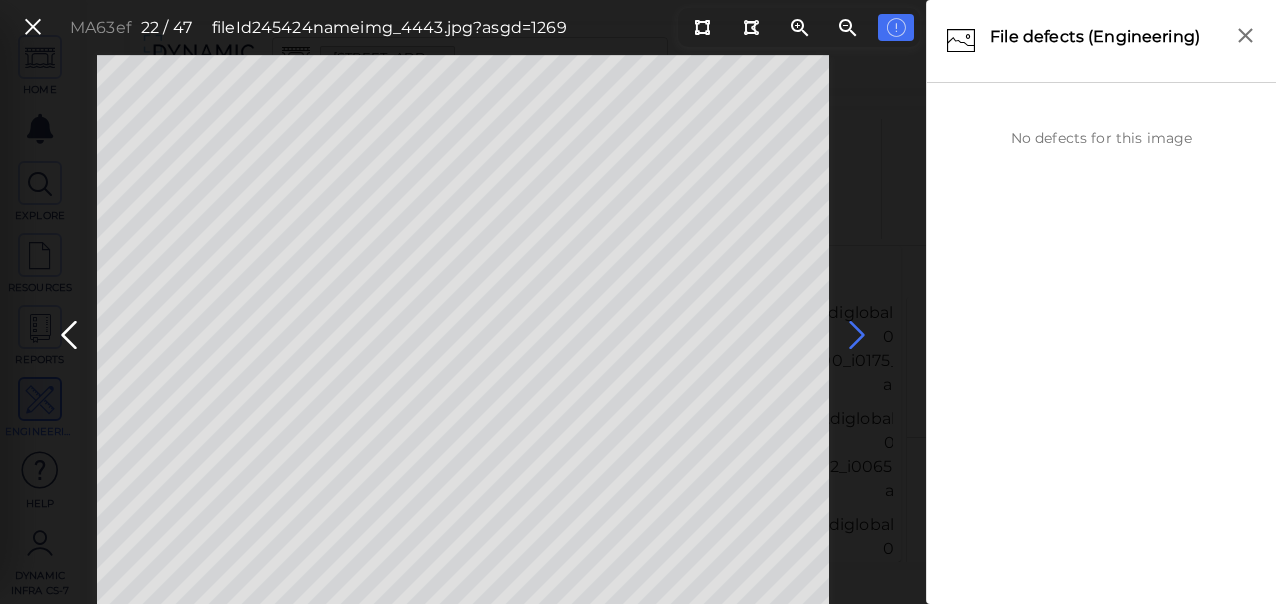 click at bounding box center (857, 335) 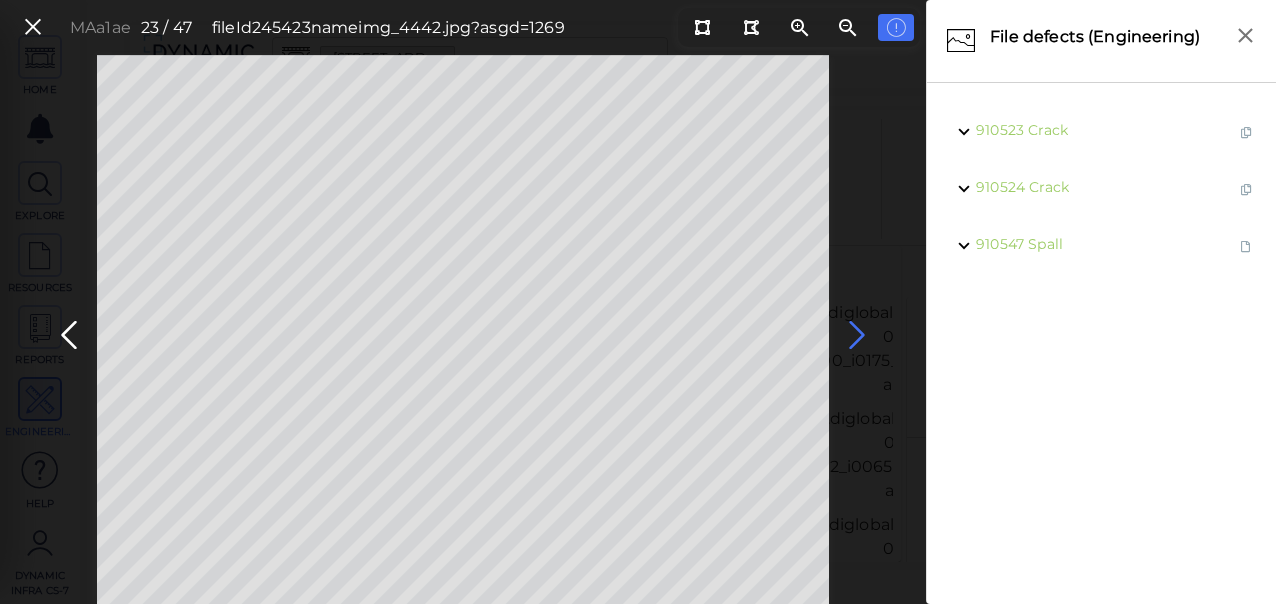click at bounding box center [857, 335] 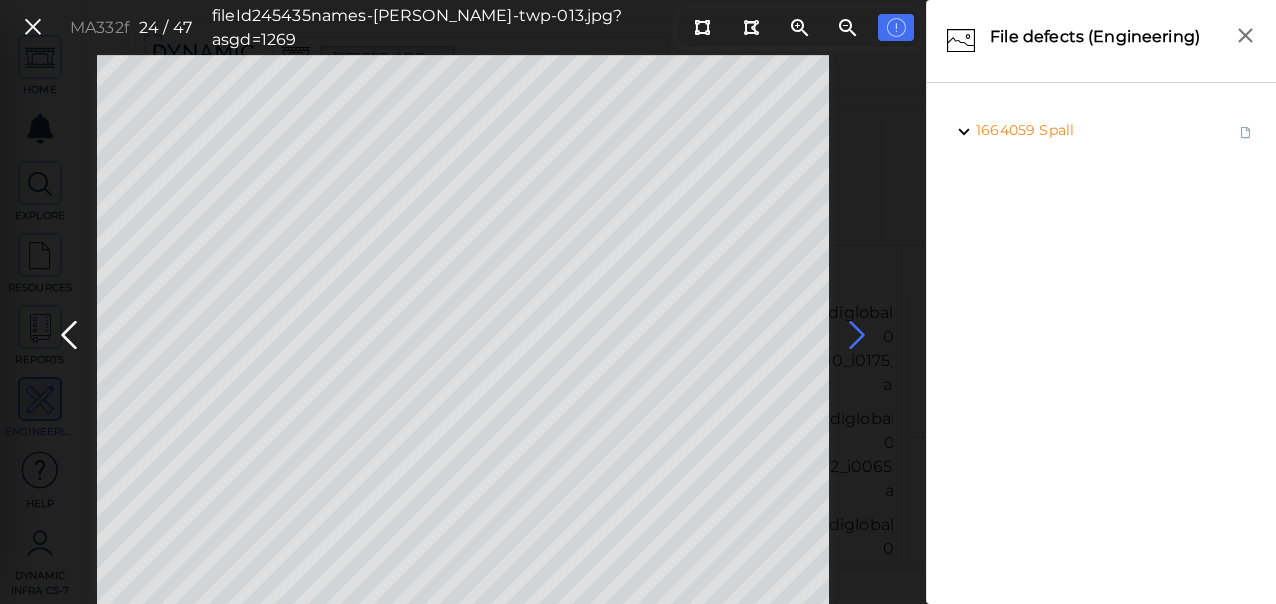 click at bounding box center [857, 335] 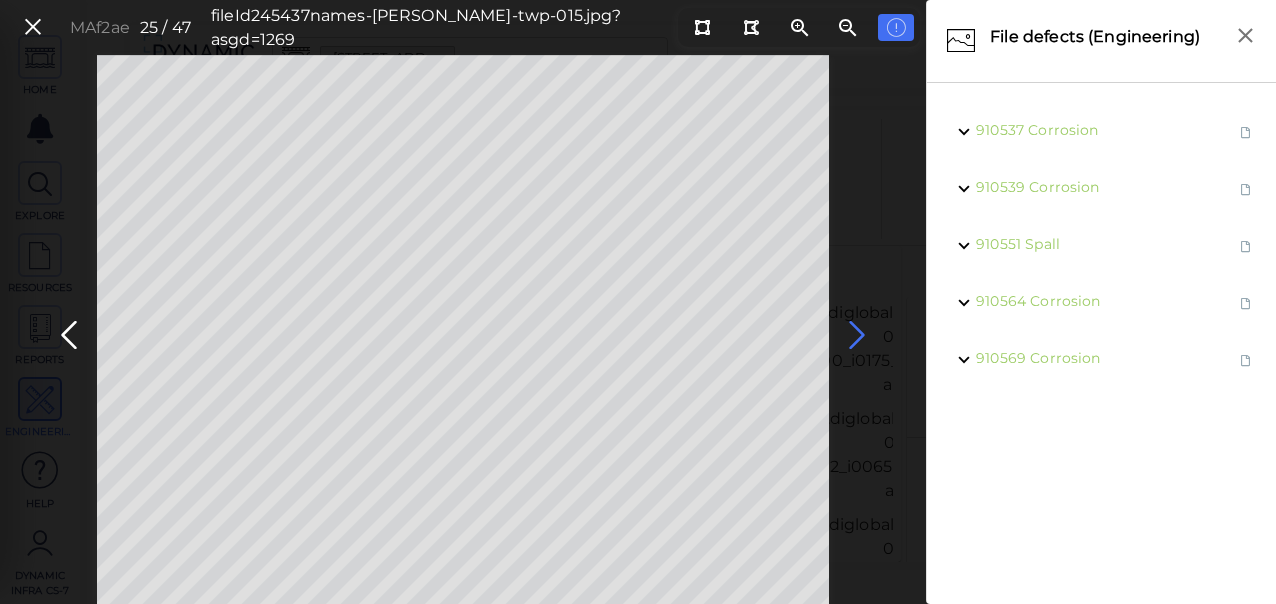 click at bounding box center [857, 335] 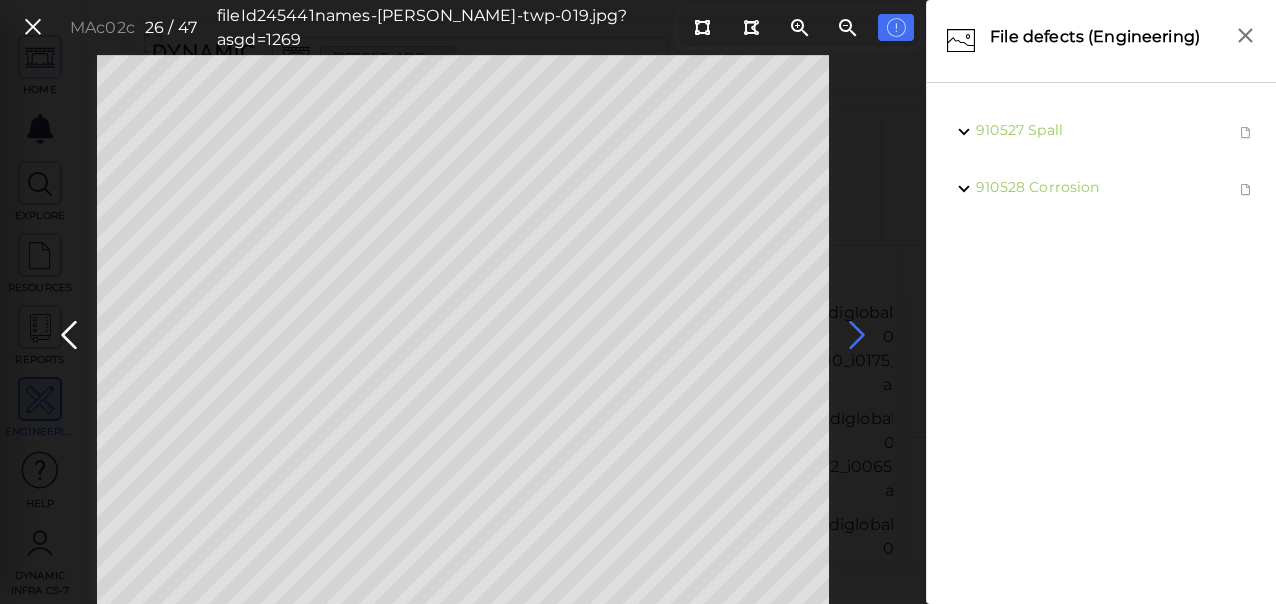 click at bounding box center [857, 335] 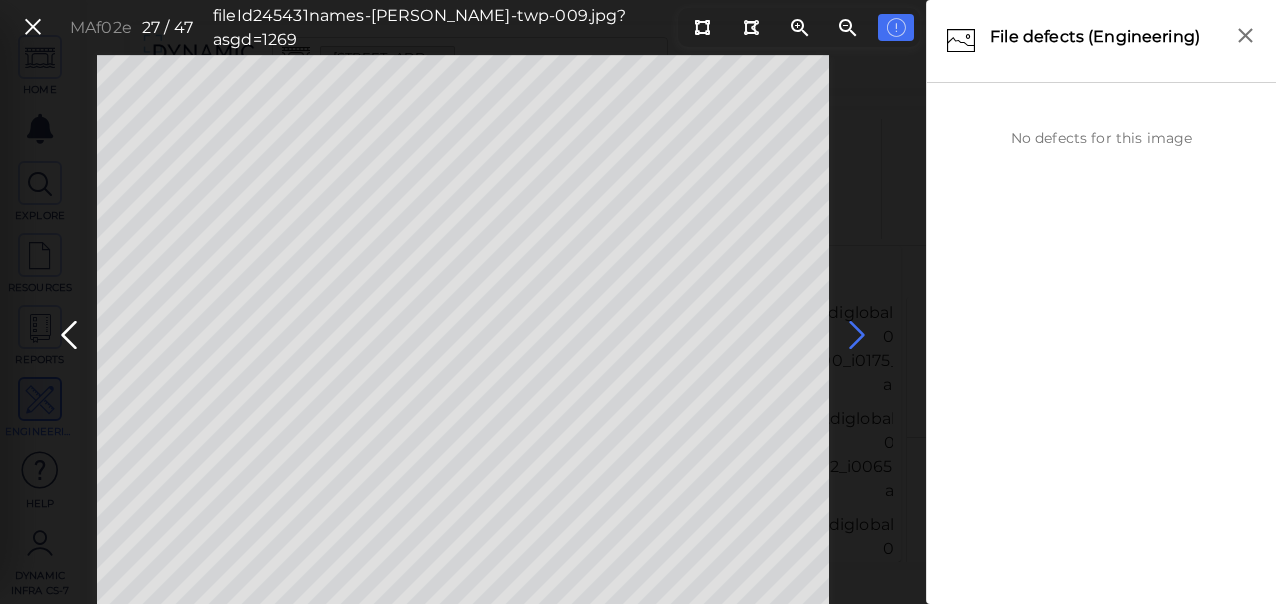click at bounding box center (857, 335) 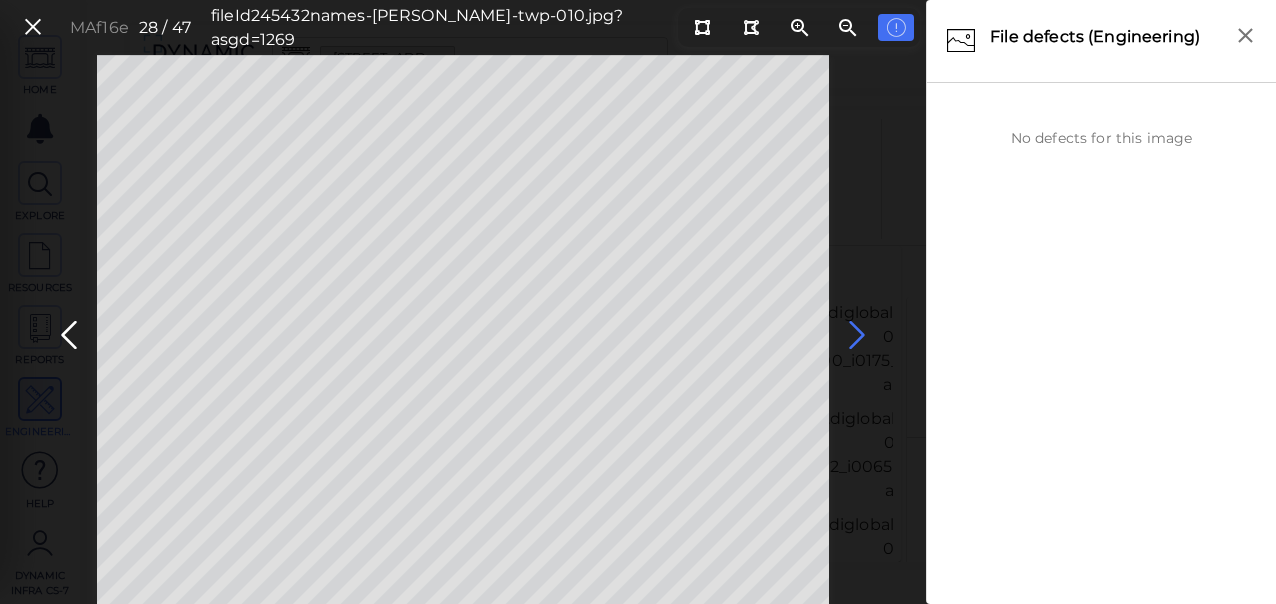 click at bounding box center [857, 335] 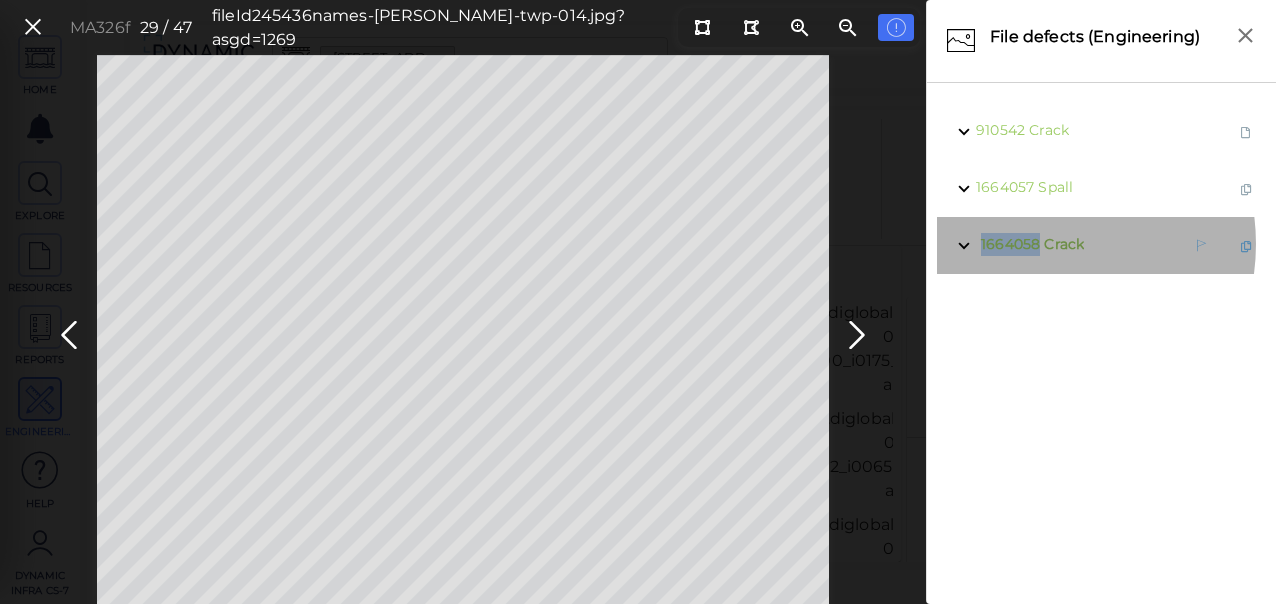 click on "1664058" at bounding box center (1010, 244) 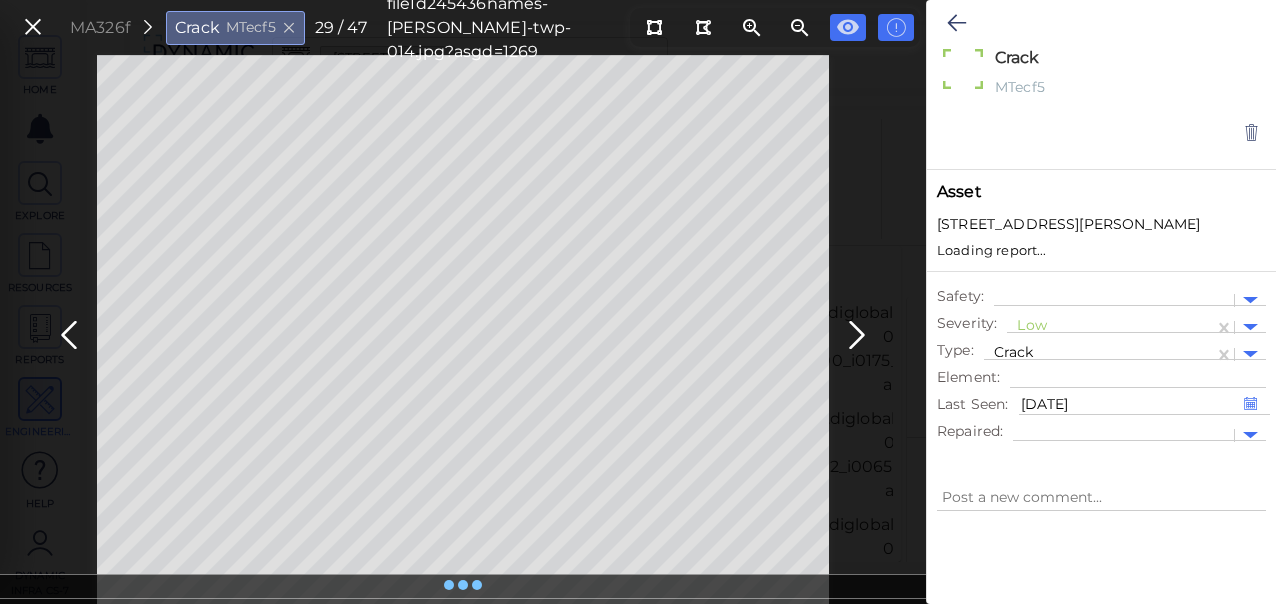 type on "x" 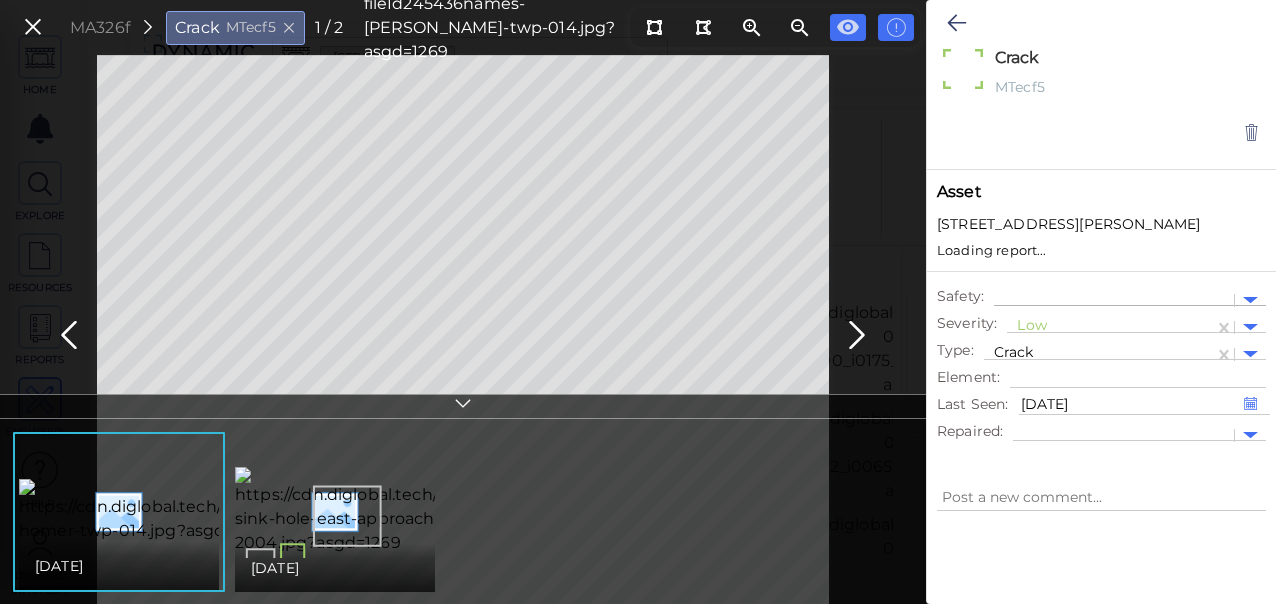 type on "x" 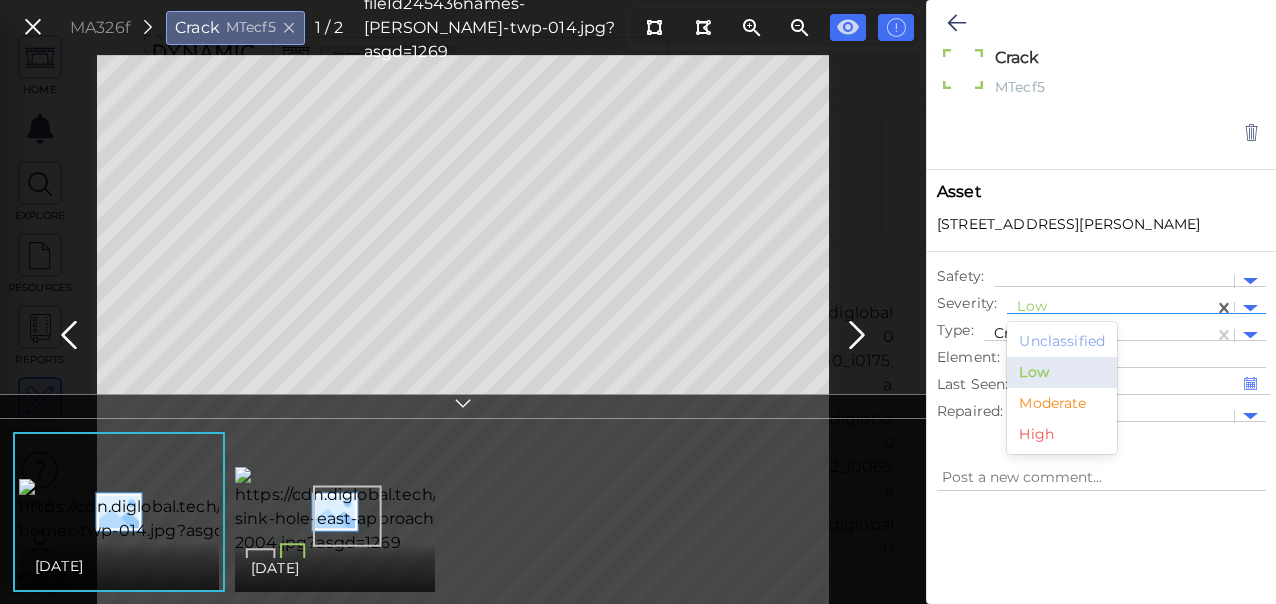 click at bounding box center [1110, 308] 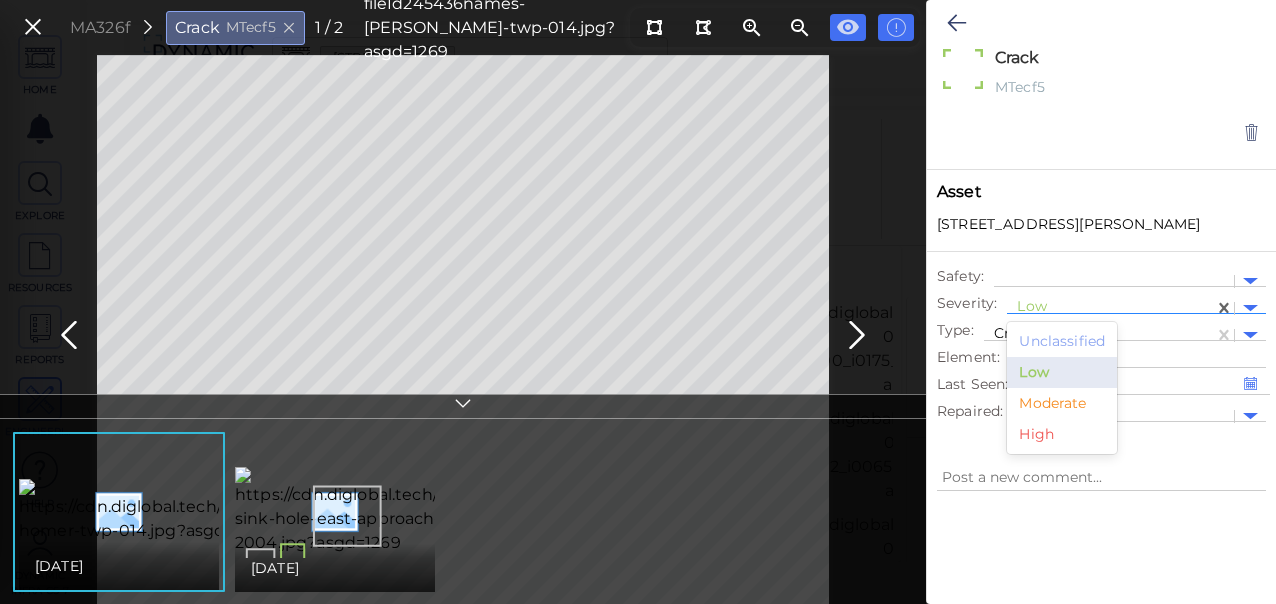 click on "Moderate" at bounding box center [1062, 403] 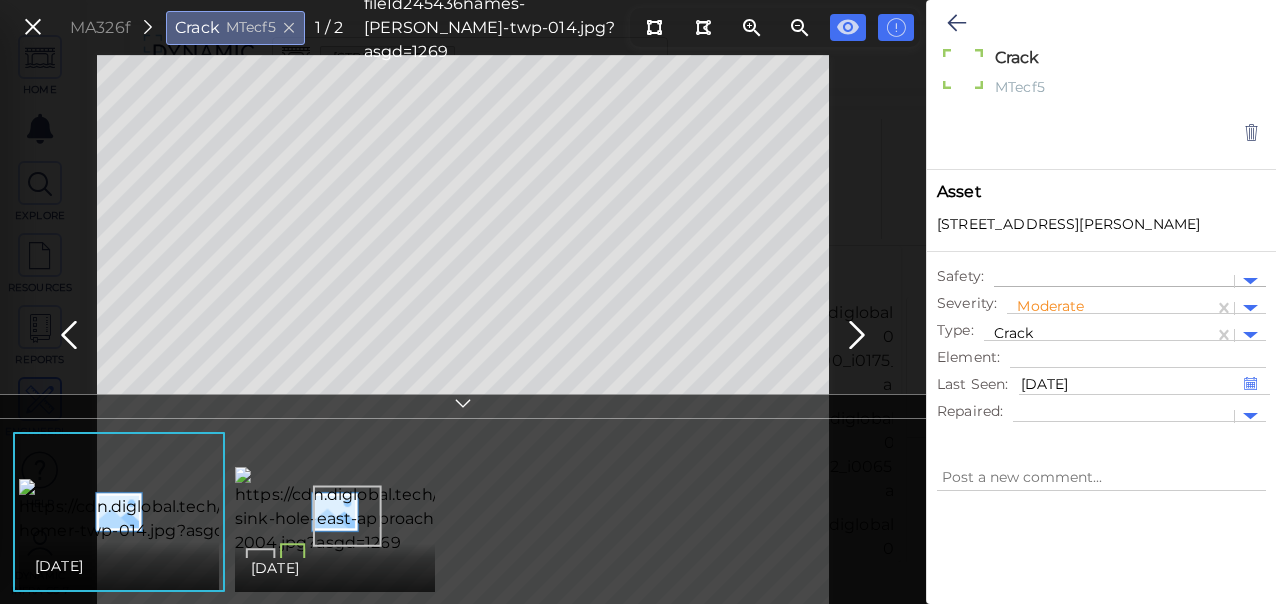 type on "x" 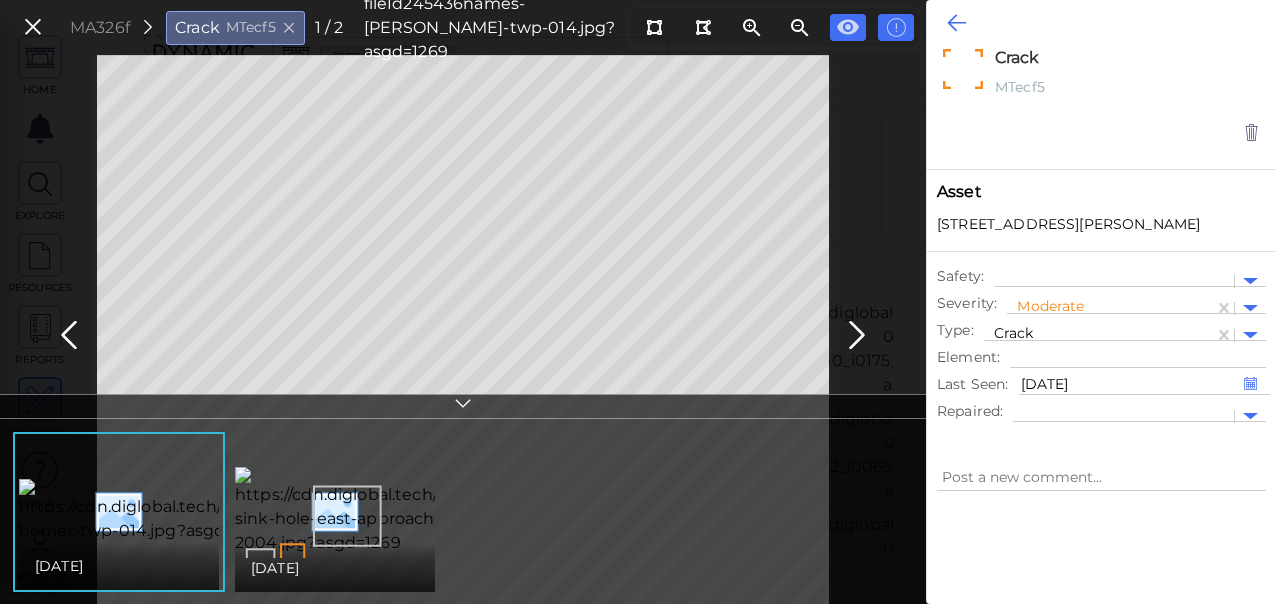 click at bounding box center (956, 23) 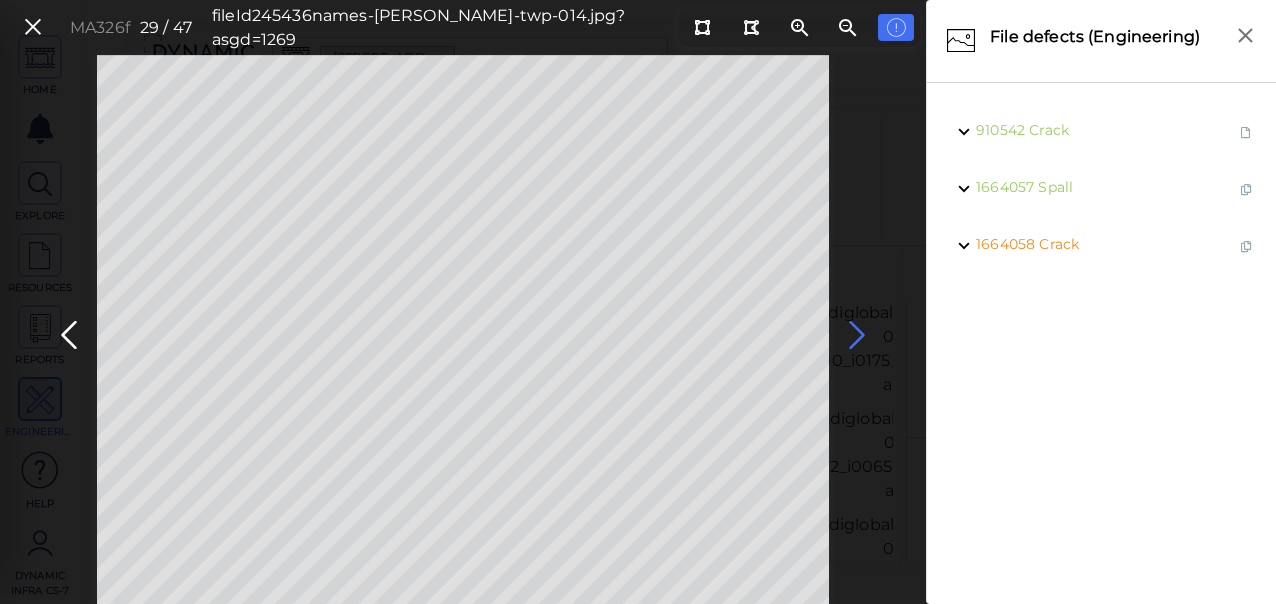 click at bounding box center (857, 335) 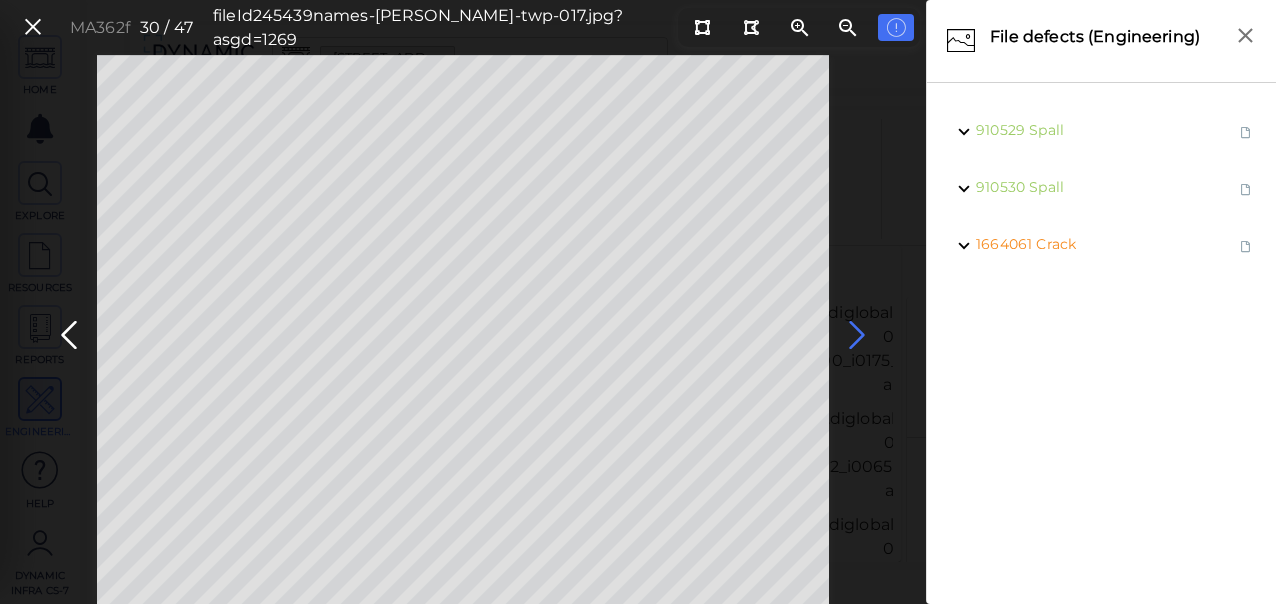 click at bounding box center (857, 335) 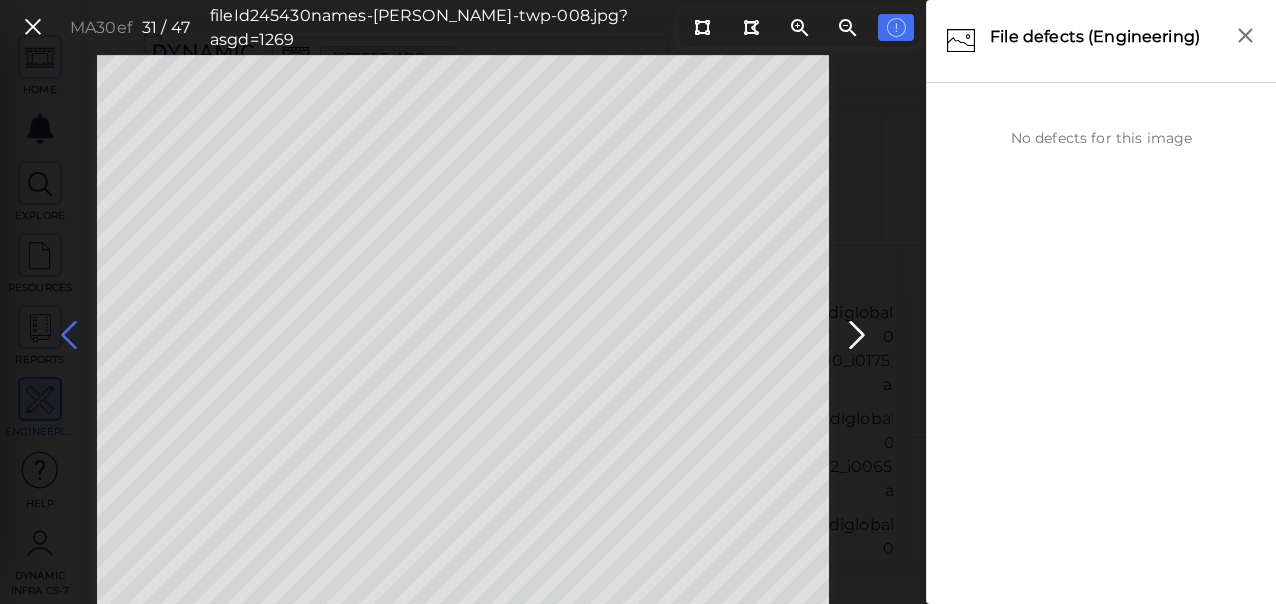 click at bounding box center [69, 335] 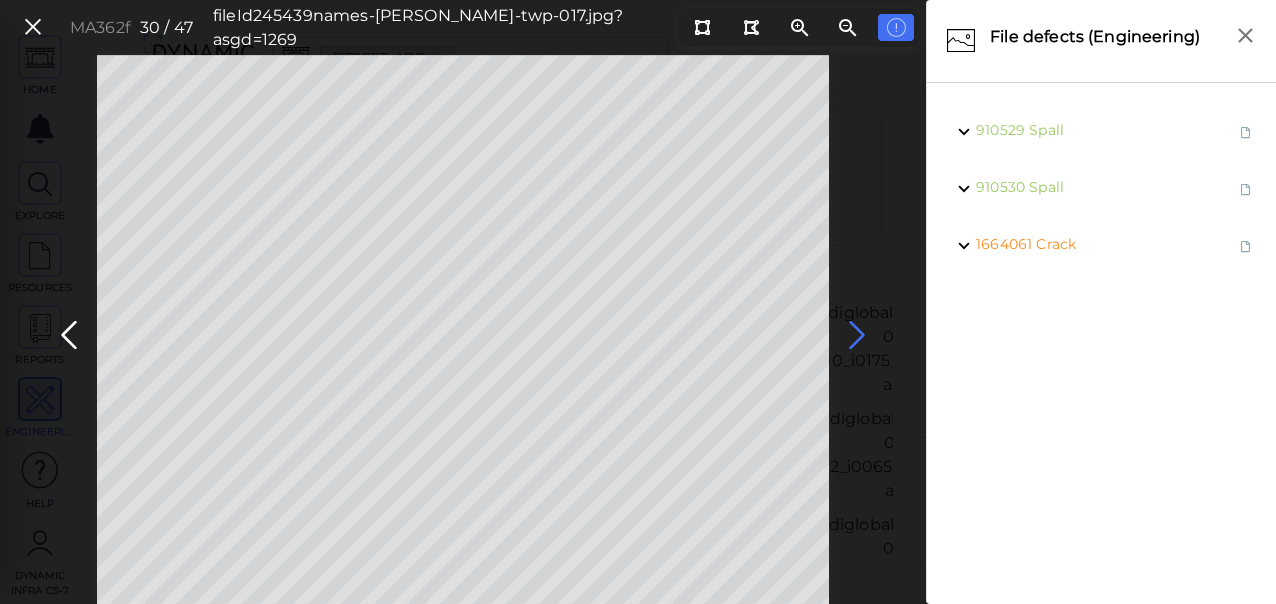 click at bounding box center (857, 335) 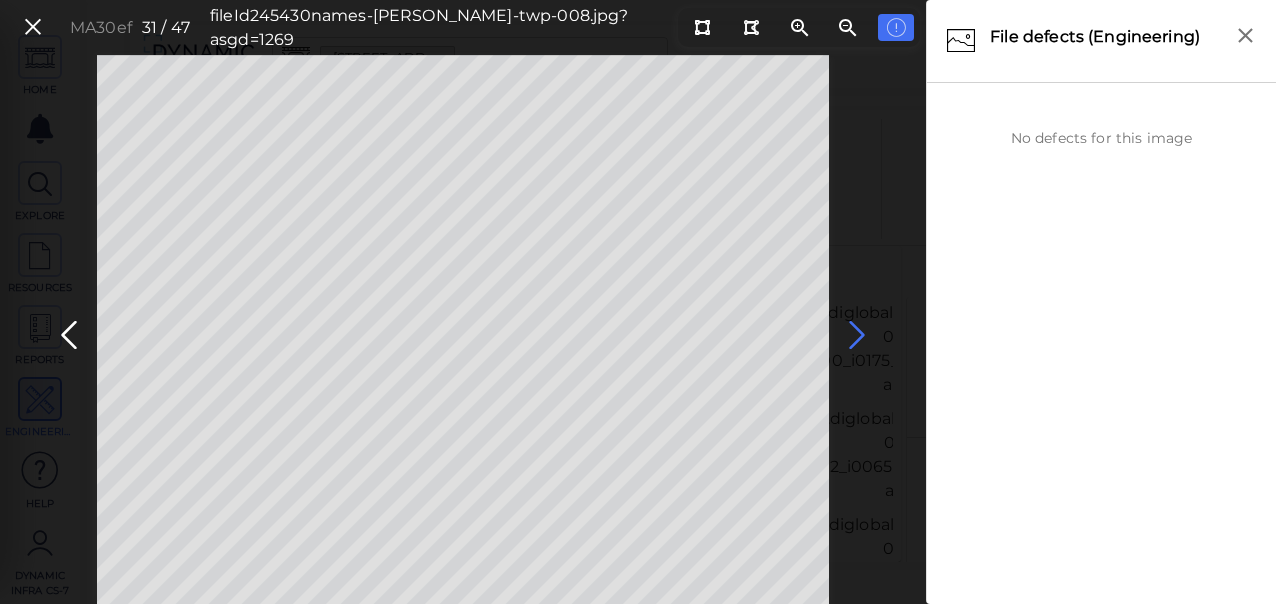 click at bounding box center [857, 335] 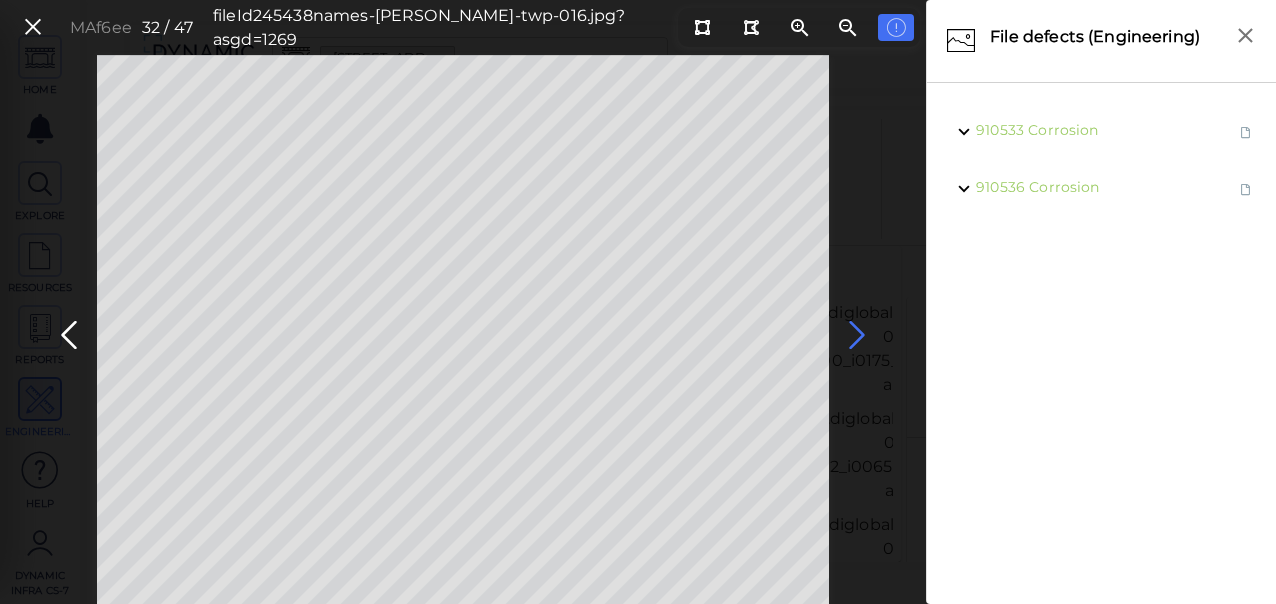 click at bounding box center [857, 335] 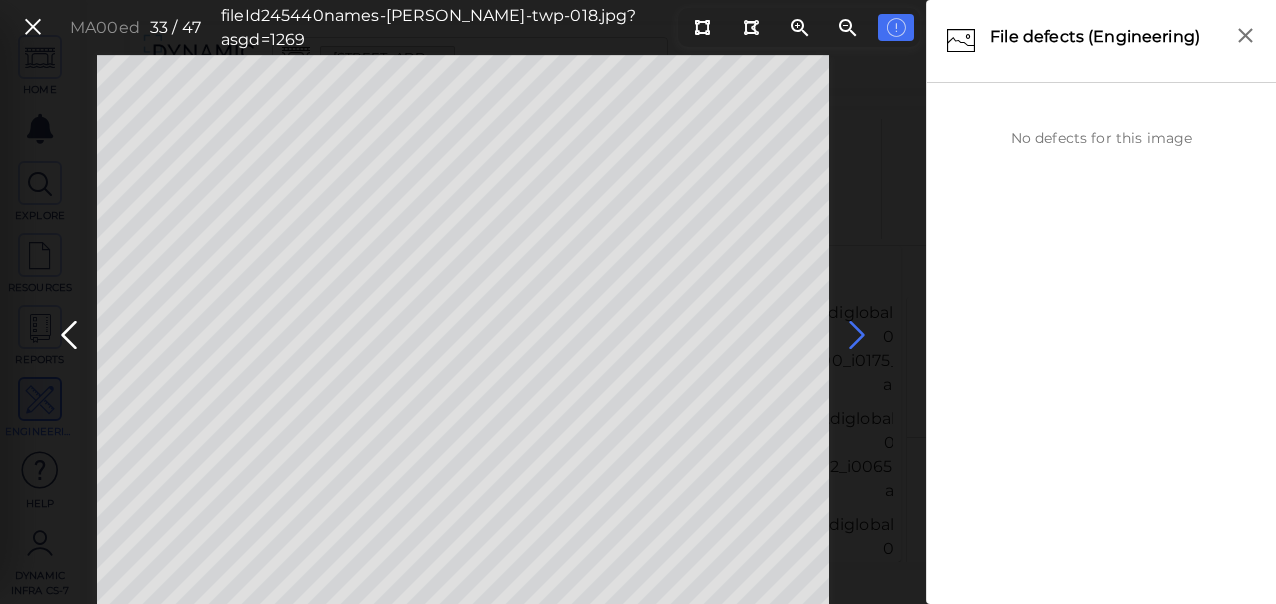click at bounding box center (857, 335) 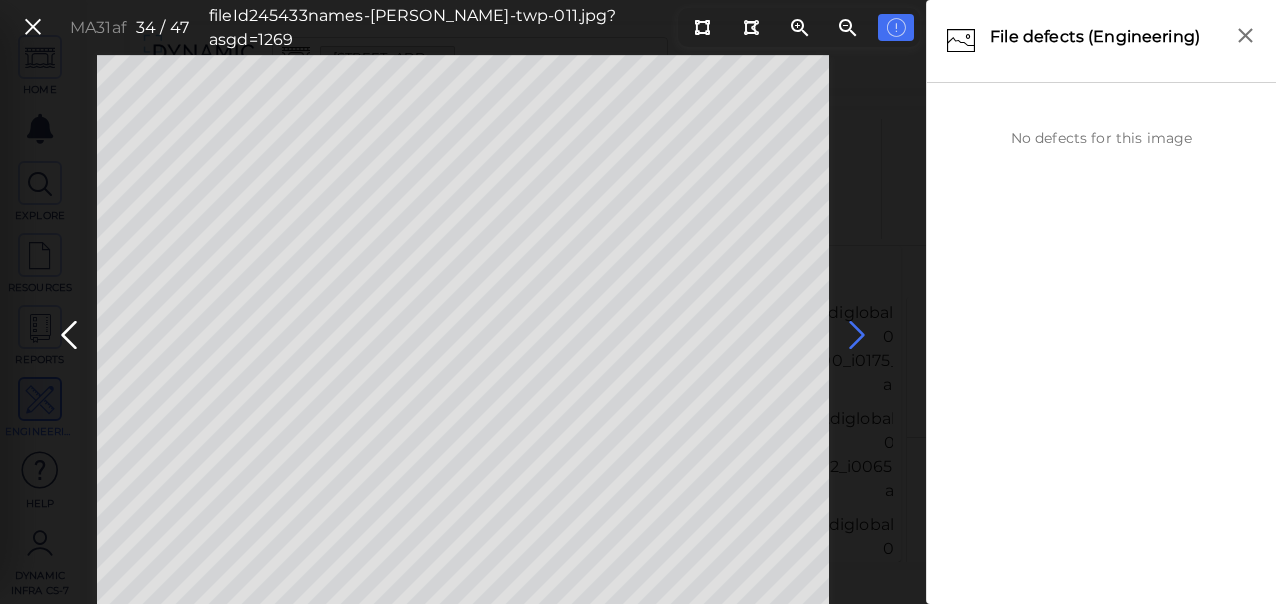 click at bounding box center (857, 335) 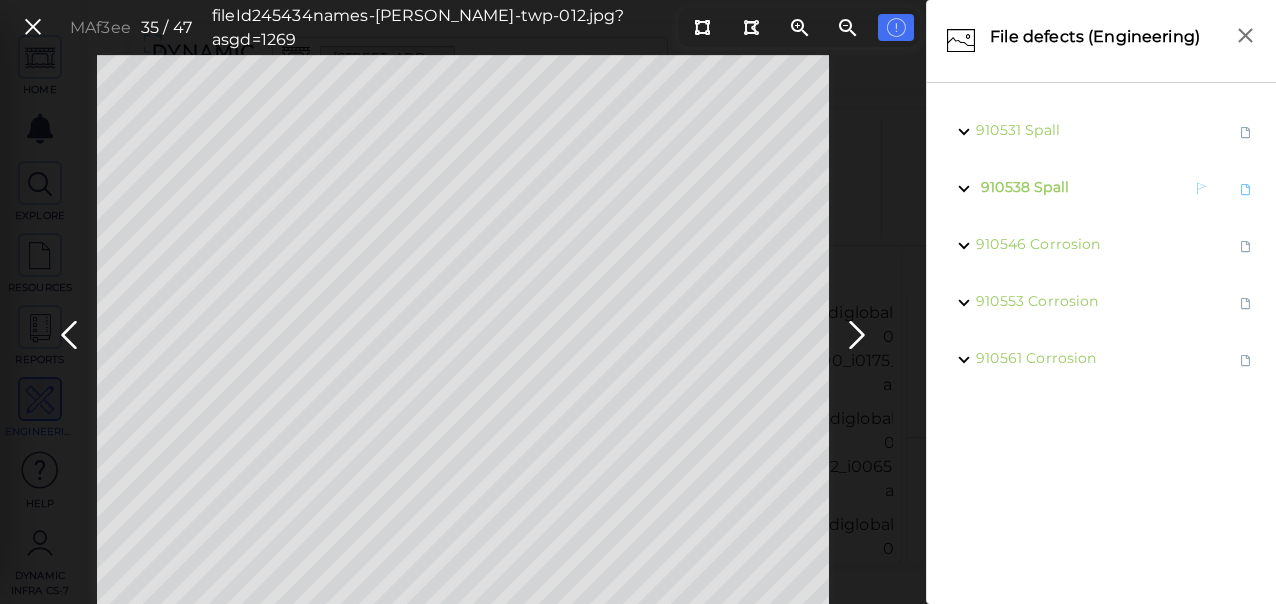 click on "Spall" at bounding box center (1051, 187) 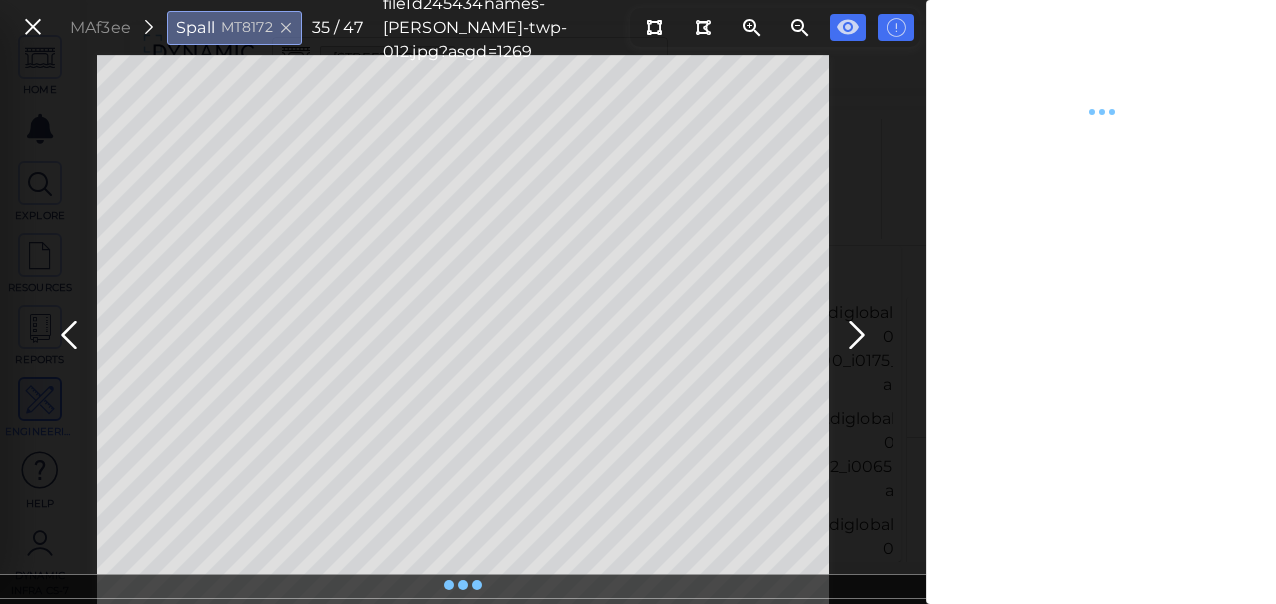 type on "x" 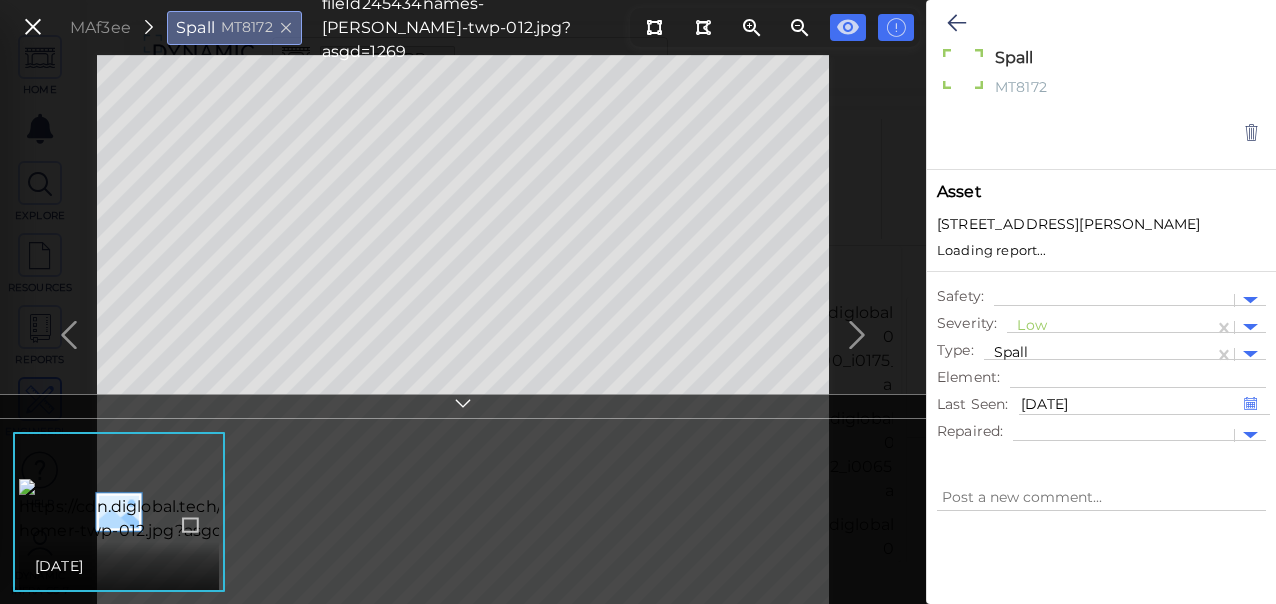 type on "x" 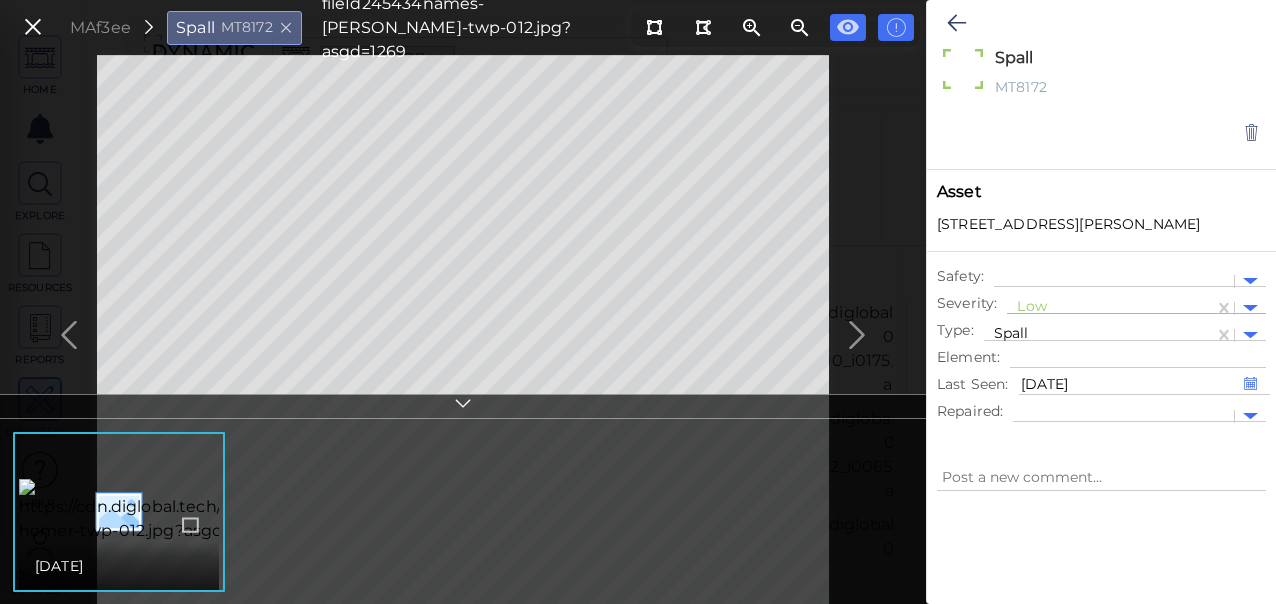 click at bounding box center (1110, 308) 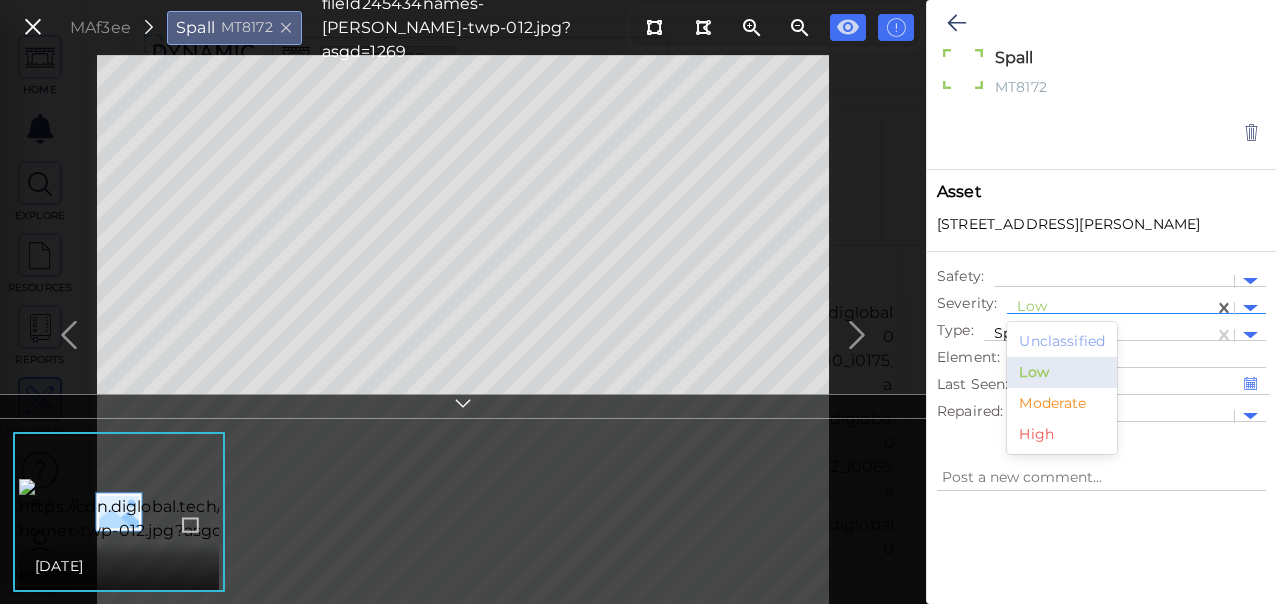 click on "Moderate" at bounding box center (1062, 403) 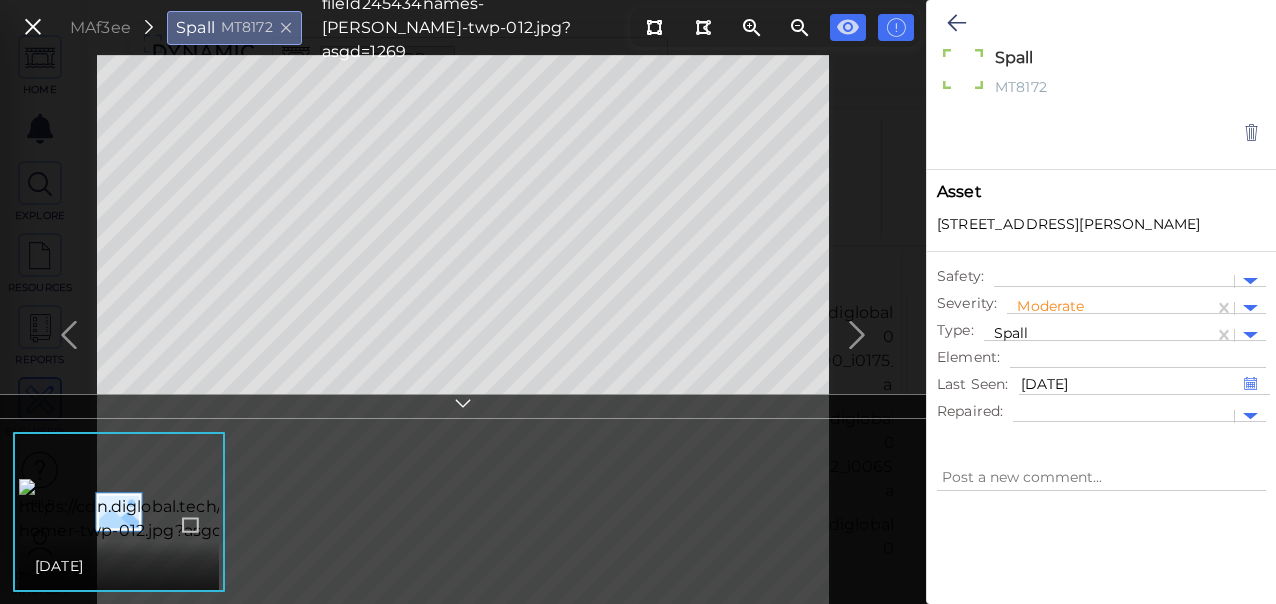 type on "x" 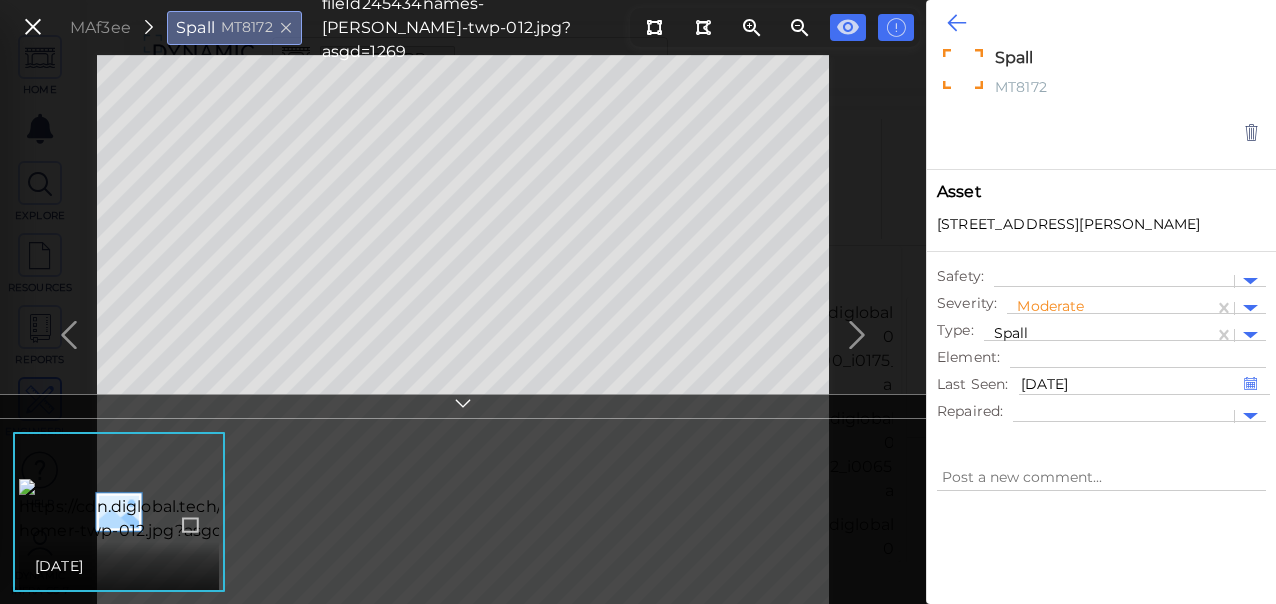 click at bounding box center (956, 23) 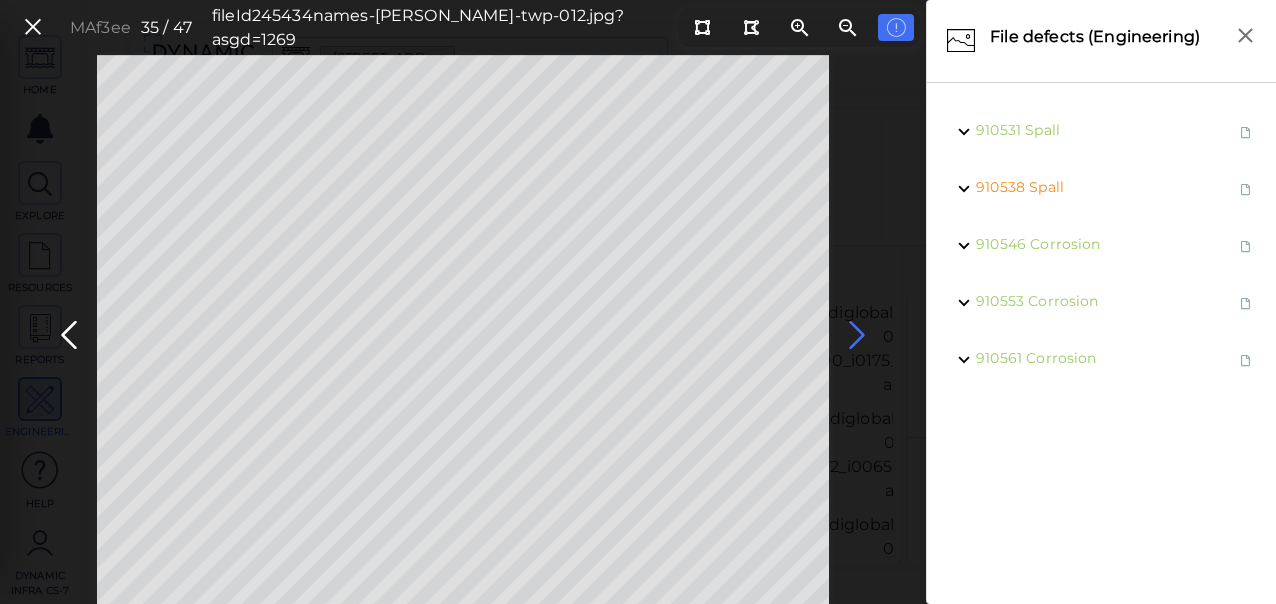 click at bounding box center [857, 335] 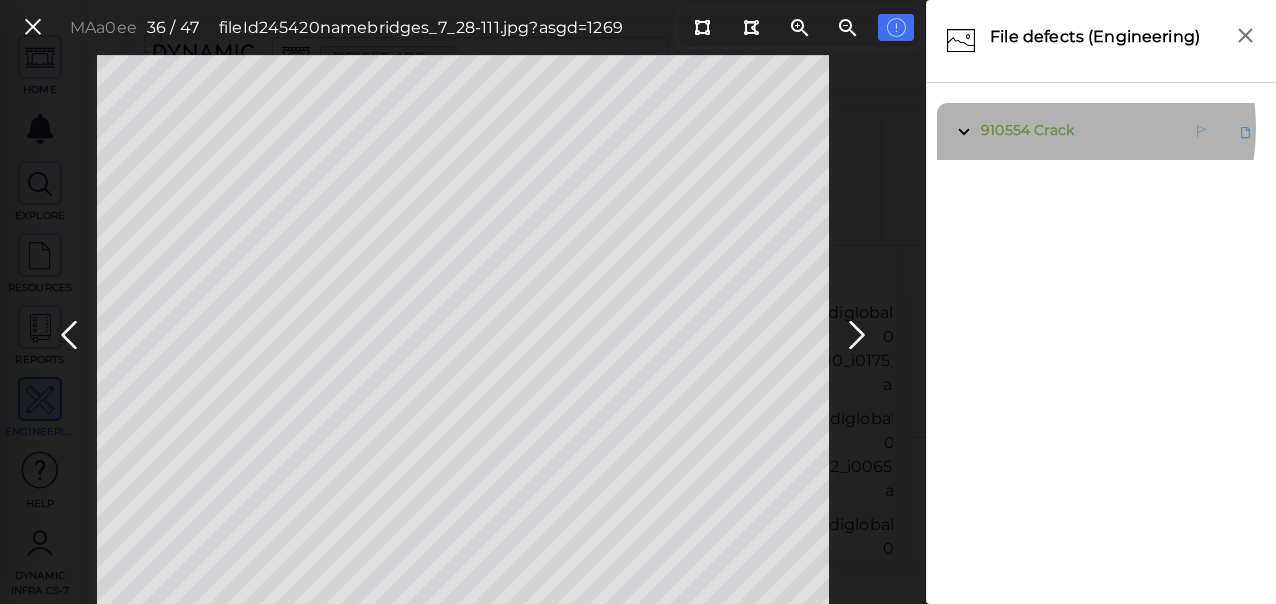 click on "Crack" at bounding box center [1054, 130] 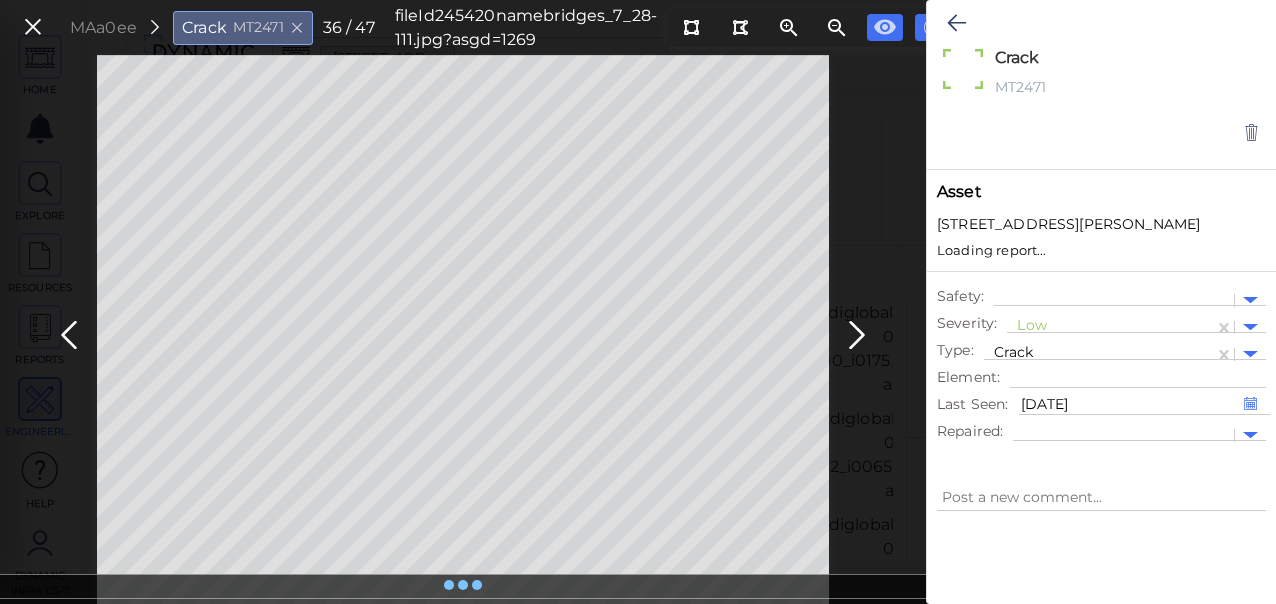 type on "x" 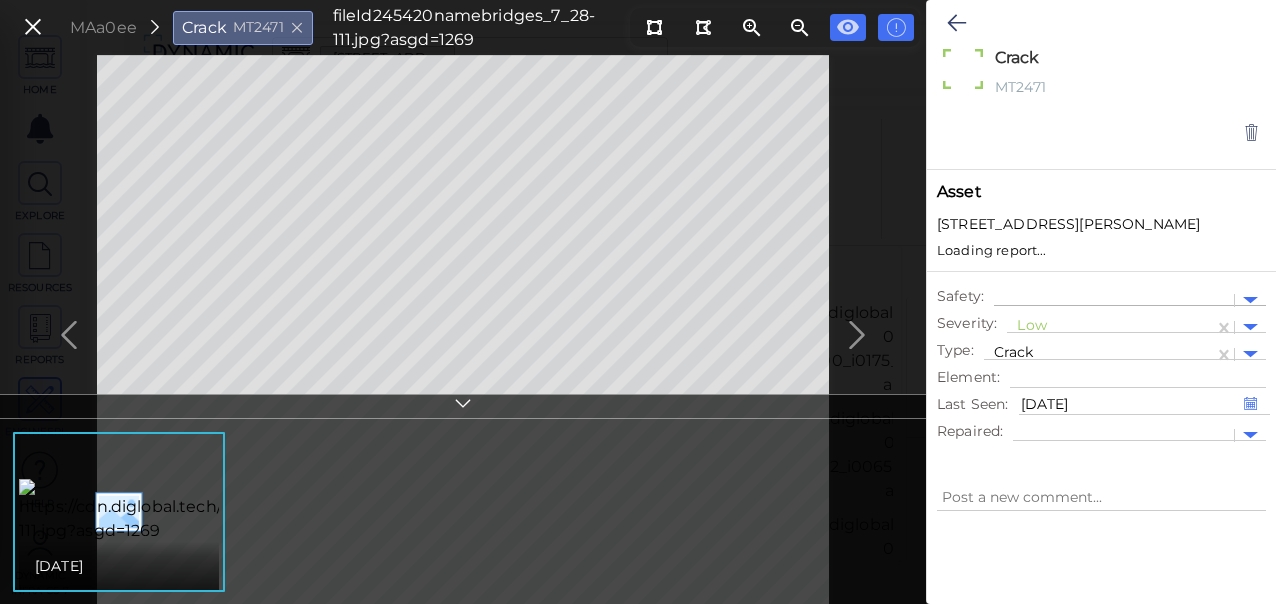 type on "x" 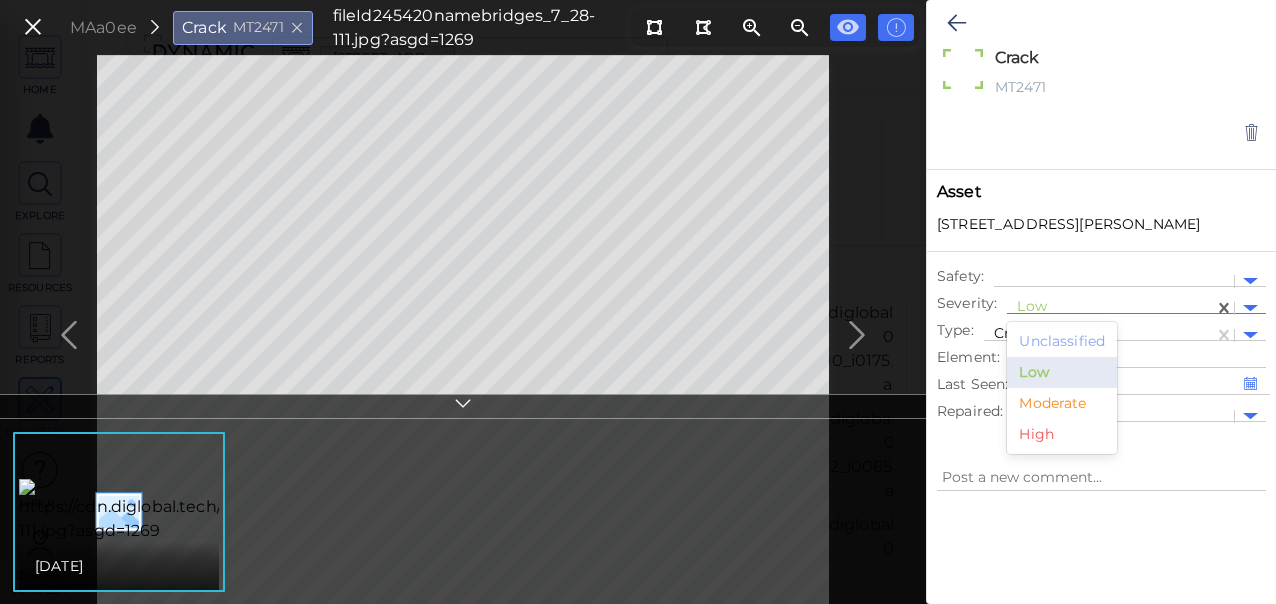 click at bounding box center [1110, 308] 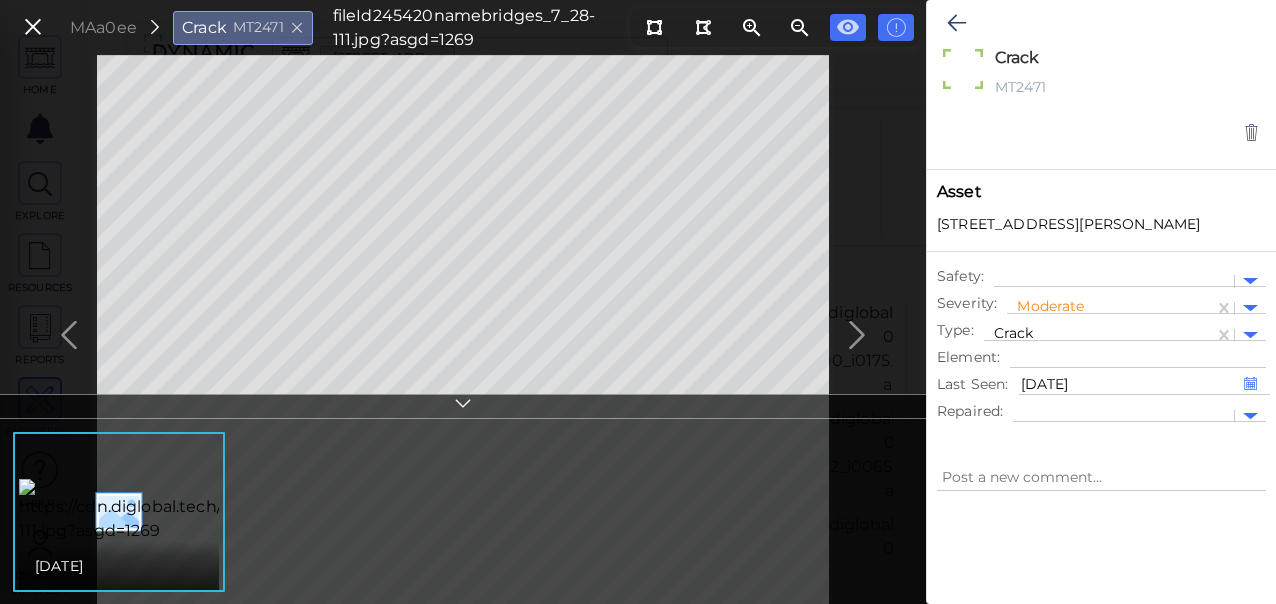 type on "x" 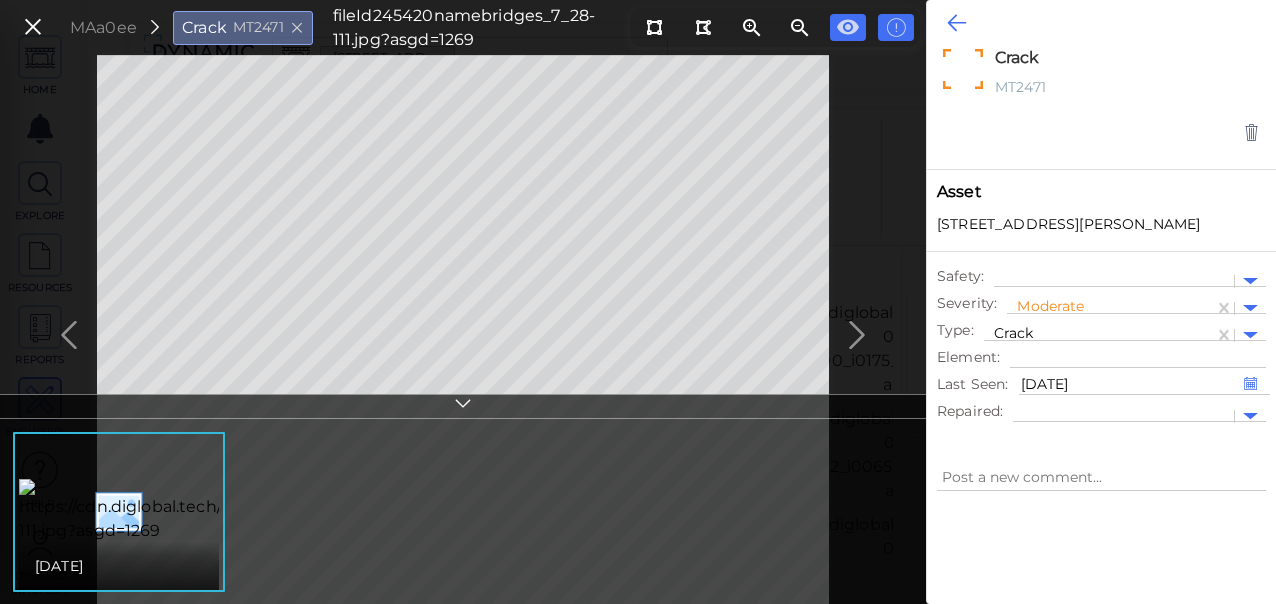 click at bounding box center [956, 23] 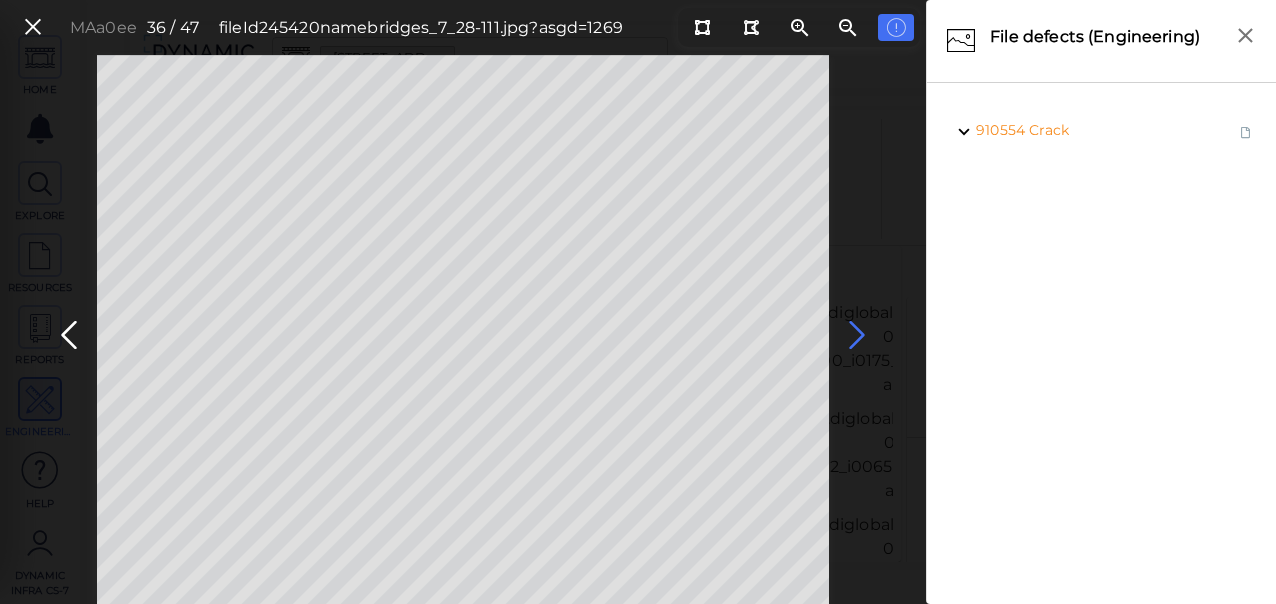 click at bounding box center (857, 335) 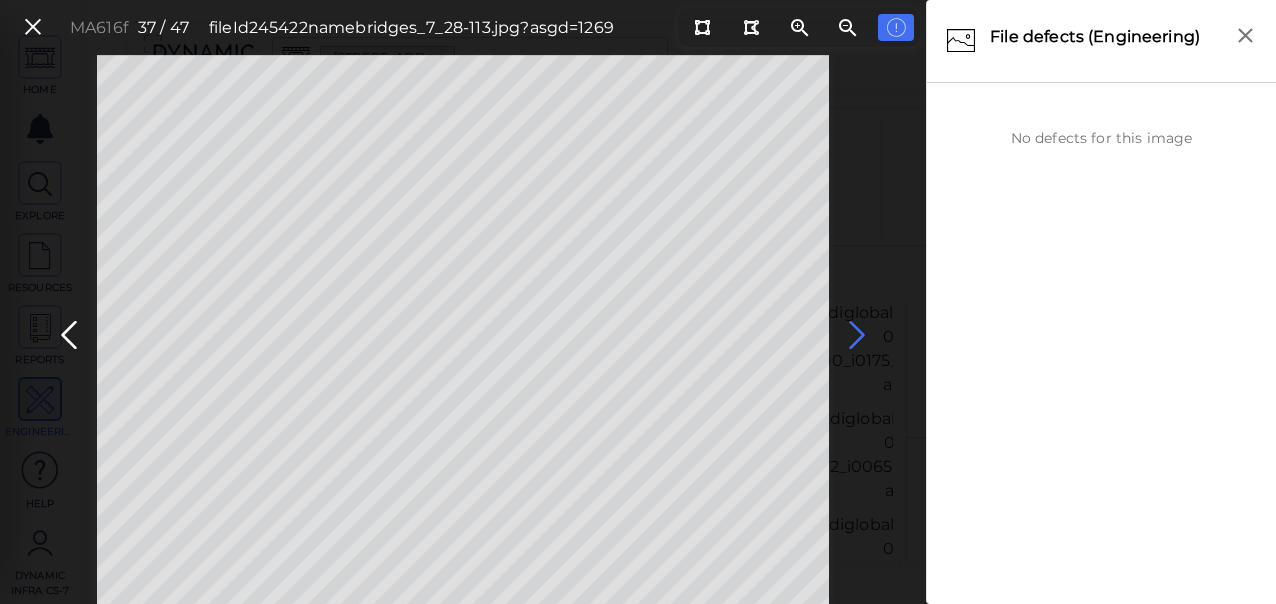 click at bounding box center [857, 335] 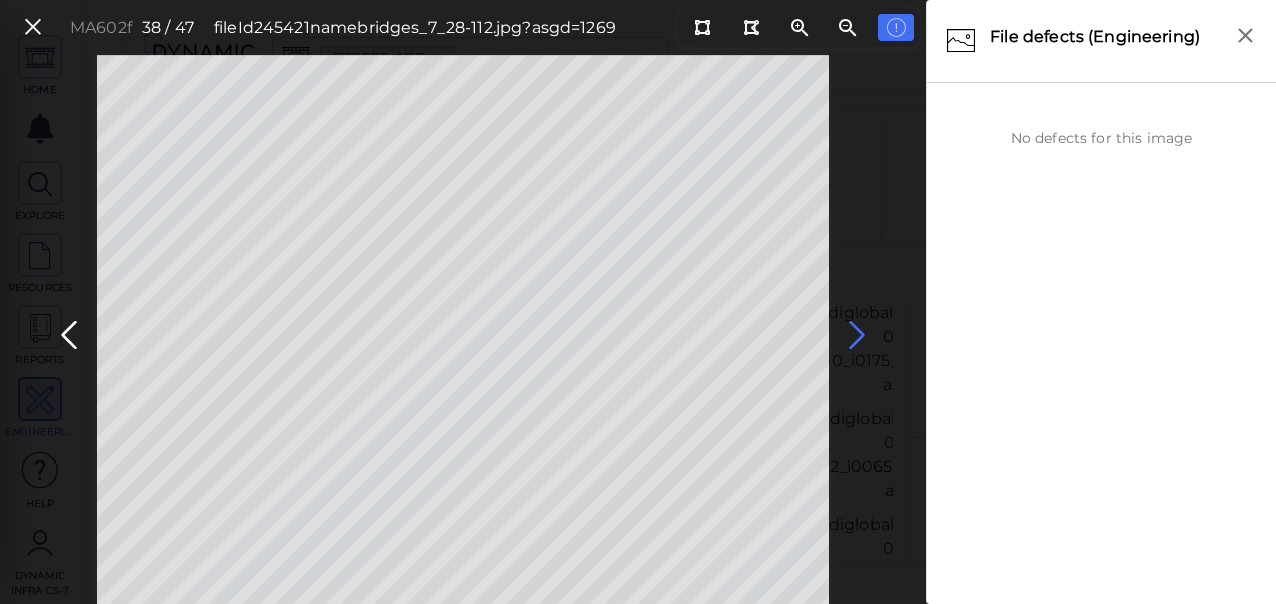click at bounding box center [857, 335] 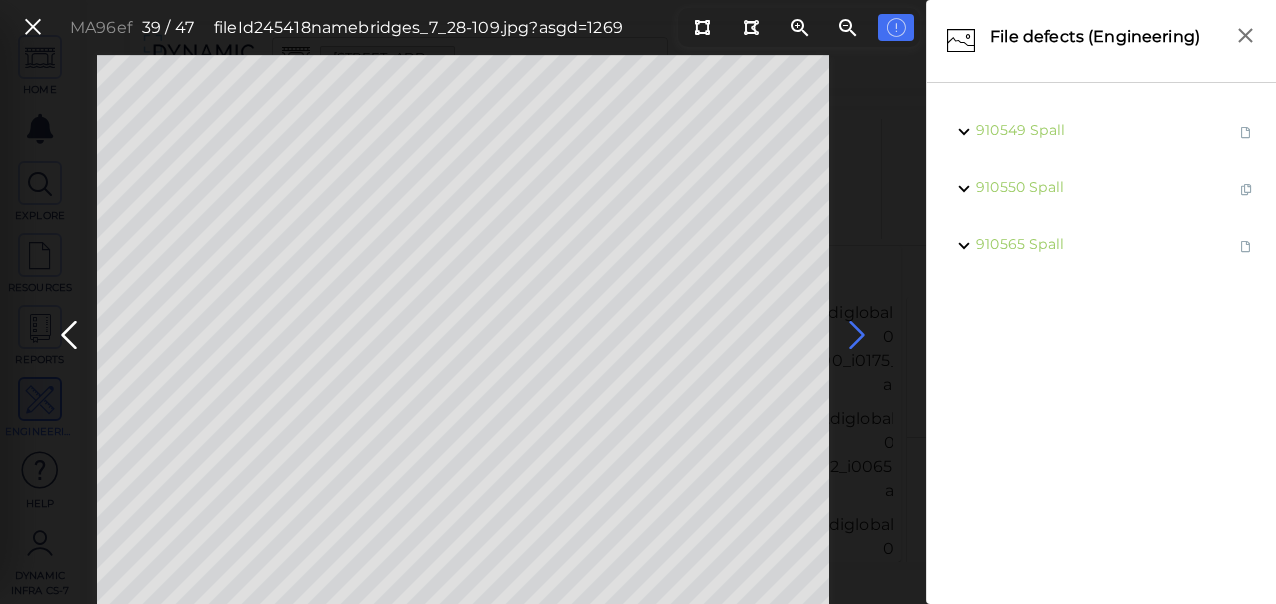 click at bounding box center (857, 335) 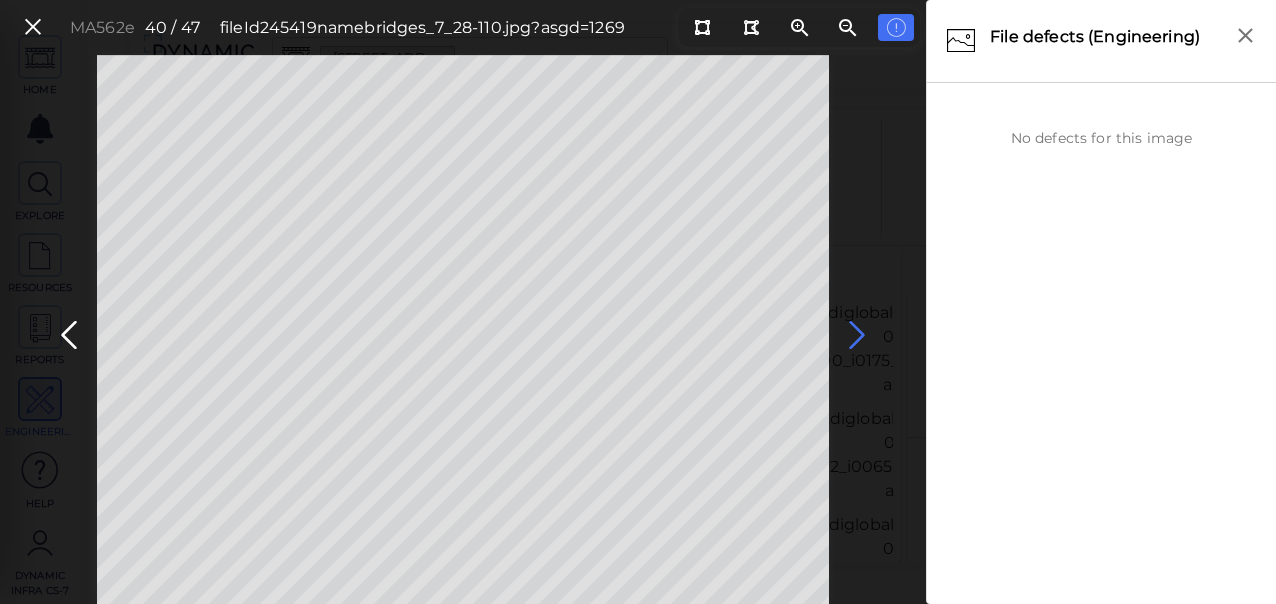 click at bounding box center (857, 335) 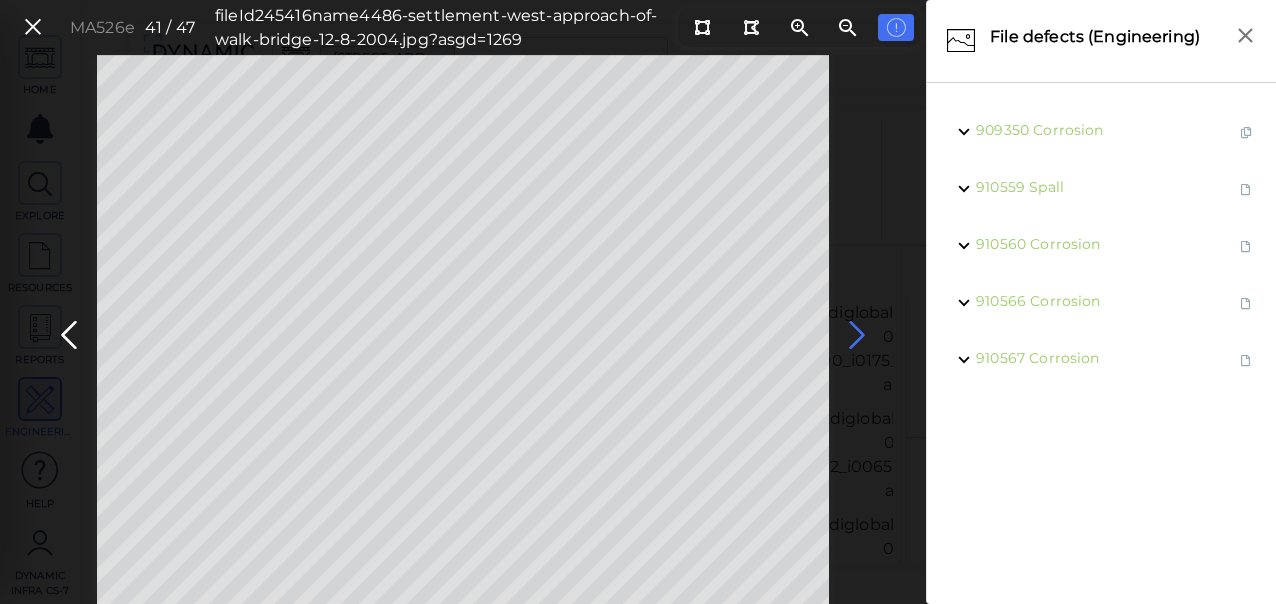 click at bounding box center (857, 335) 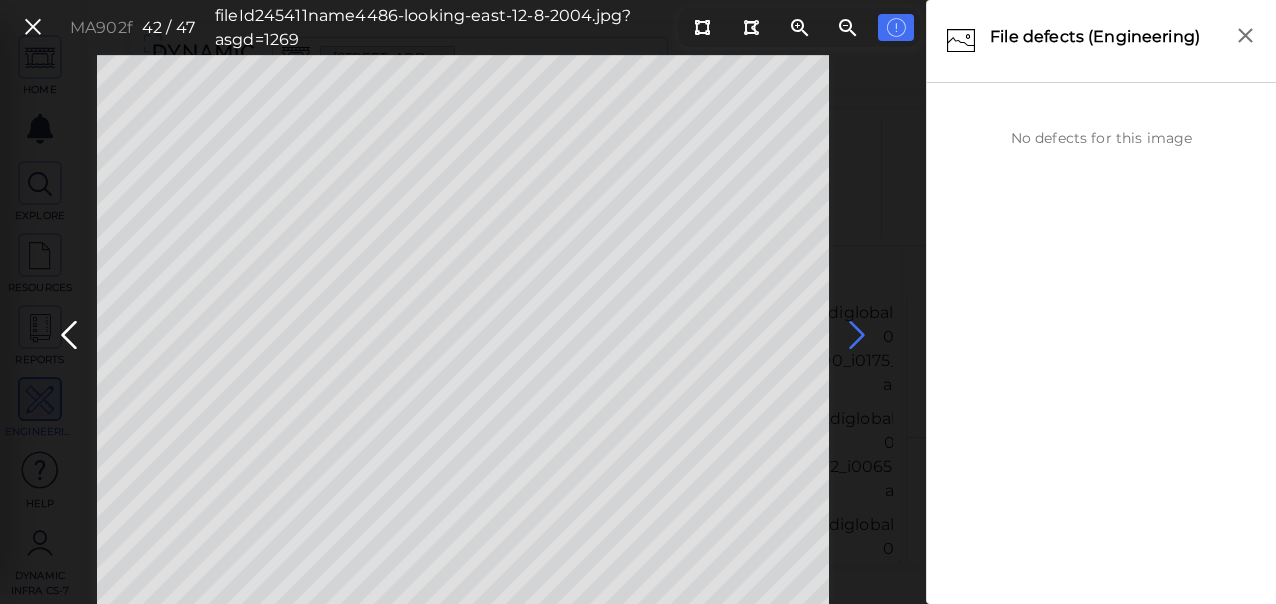click at bounding box center [857, 335] 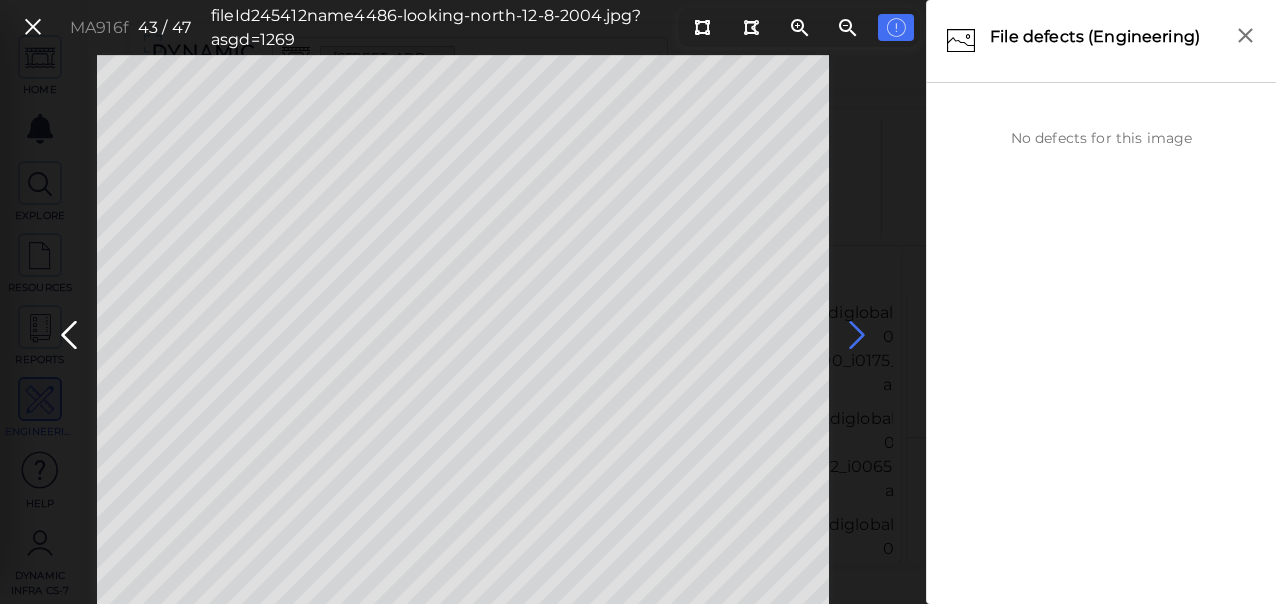 click at bounding box center (857, 335) 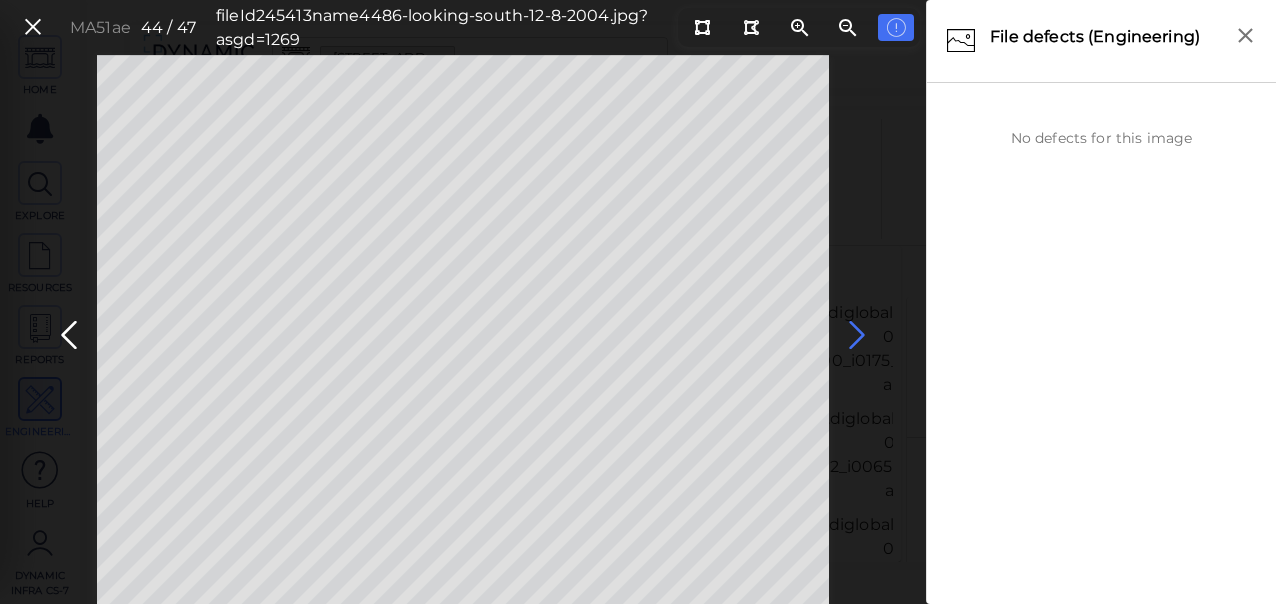 click at bounding box center [857, 335] 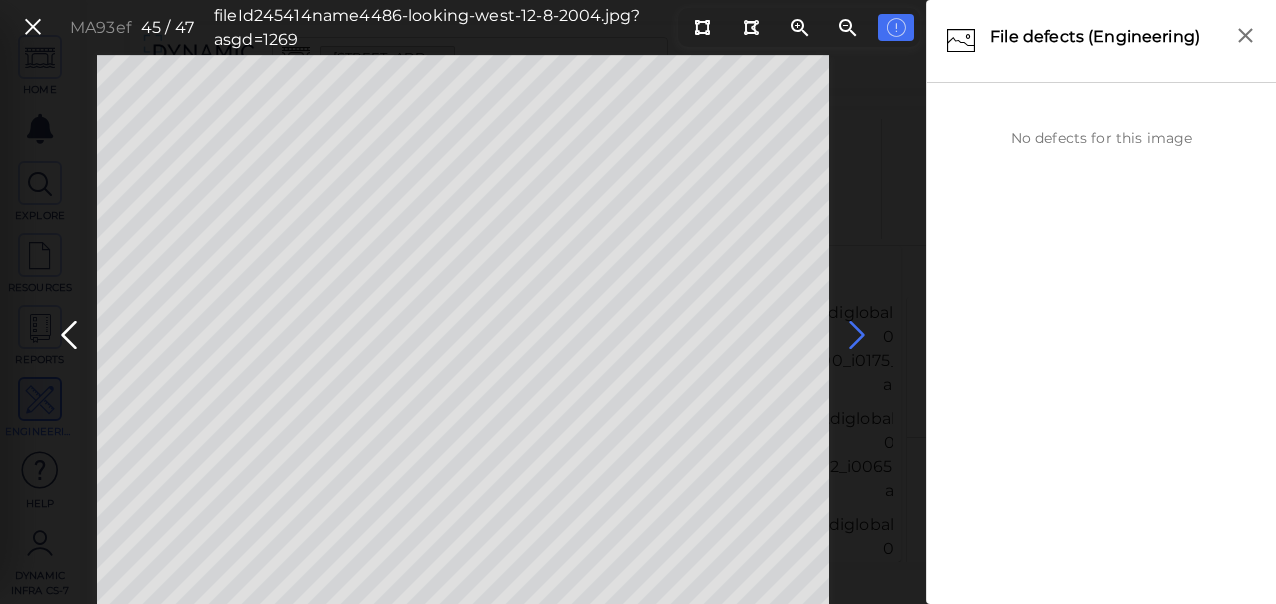 click at bounding box center (857, 335) 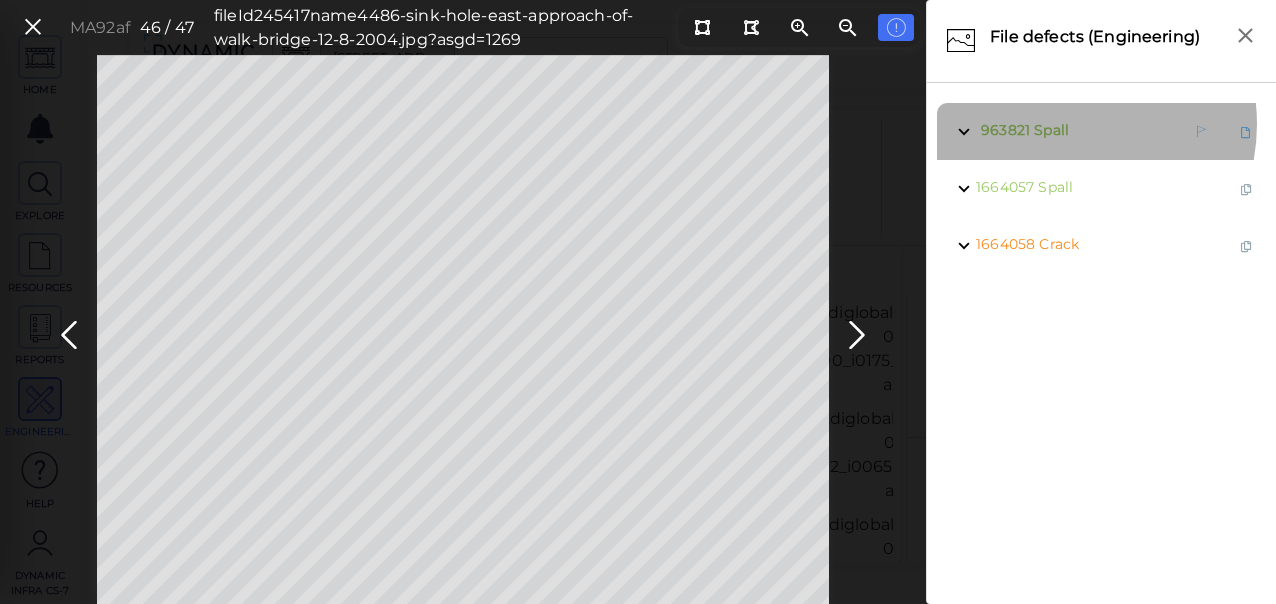 click on "Spall" at bounding box center (1051, 130) 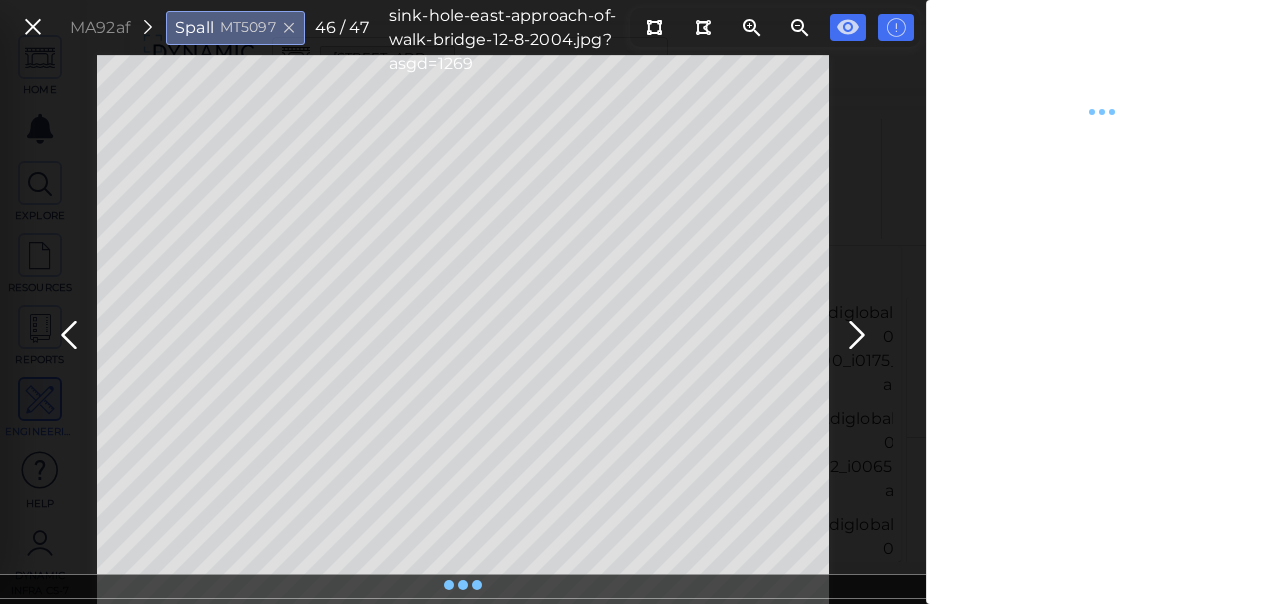 type on "x" 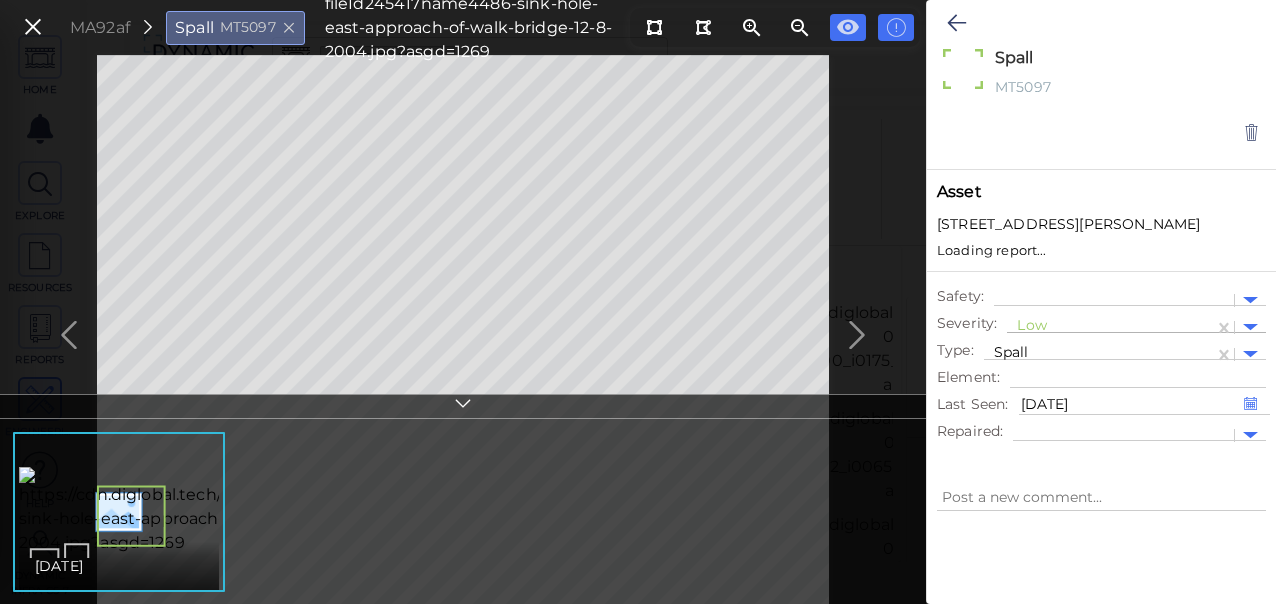 type on "x" 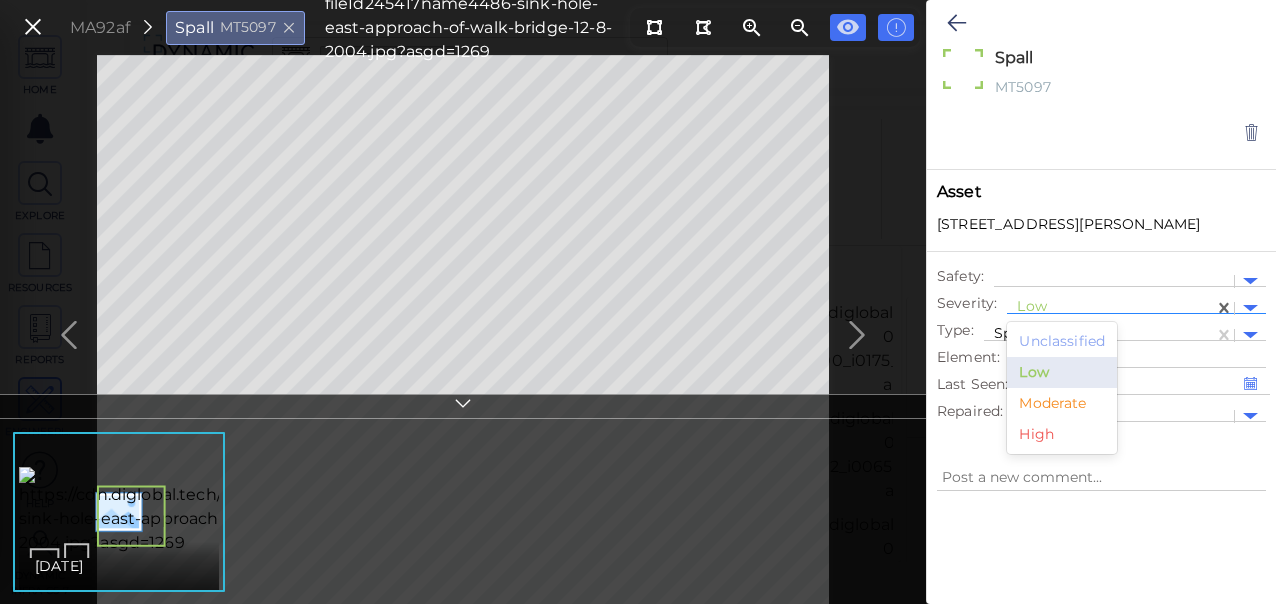click at bounding box center [1110, 308] 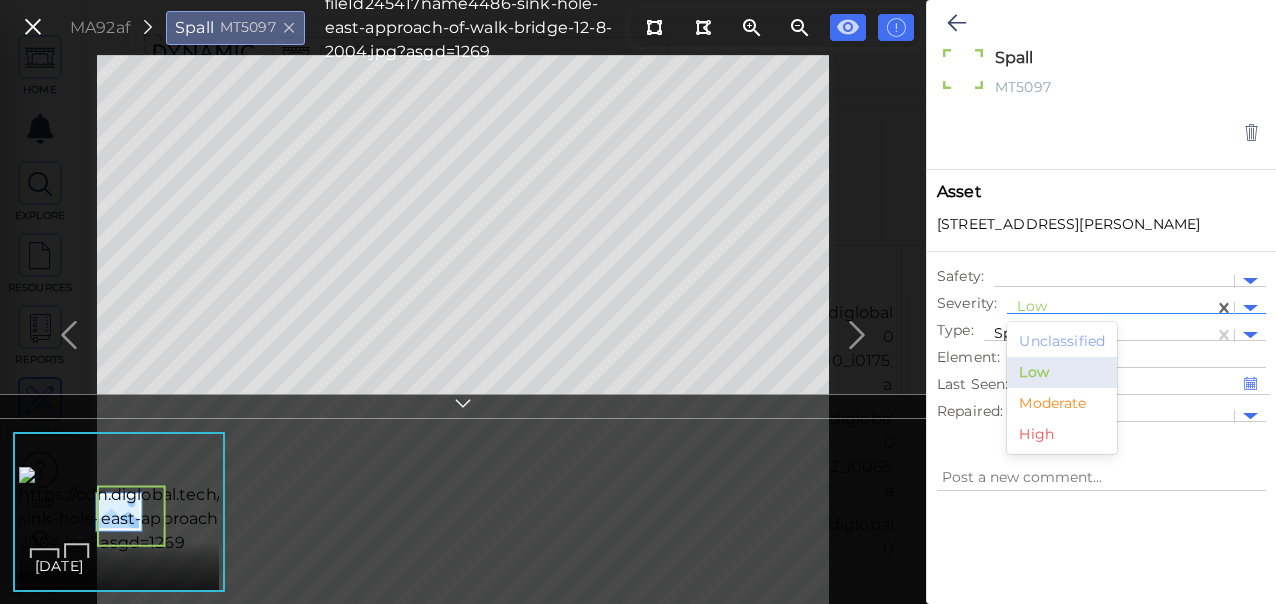 click on "Moderate" at bounding box center (1062, 403) 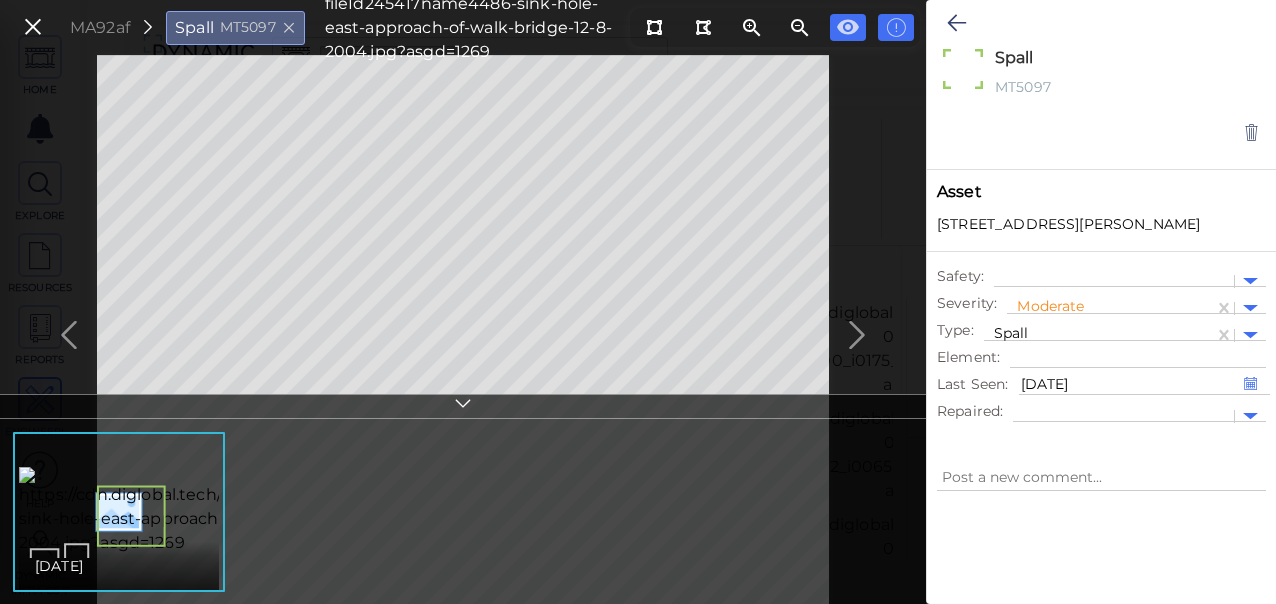type on "x" 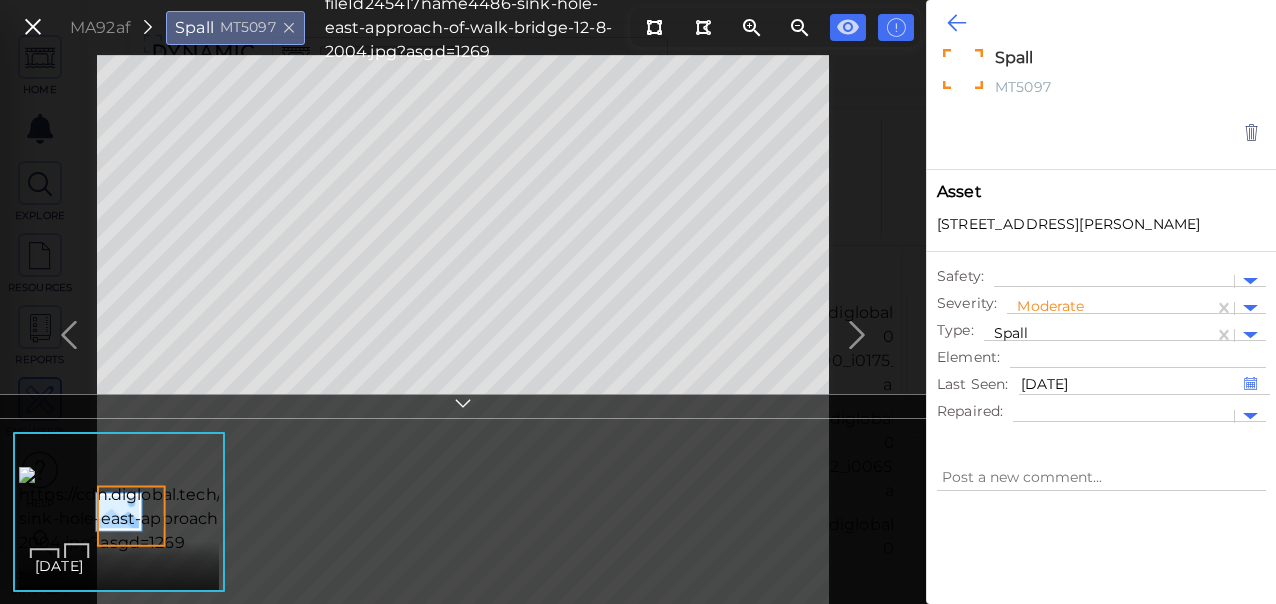 click at bounding box center (956, 23) 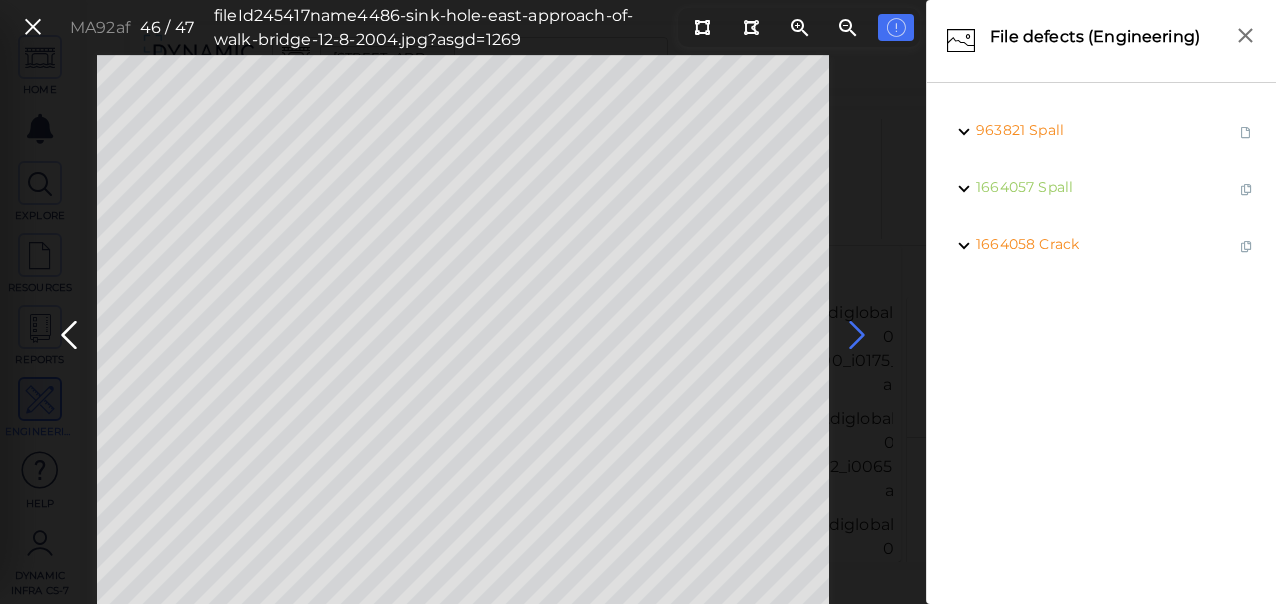 click at bounding box center (857, 335) 